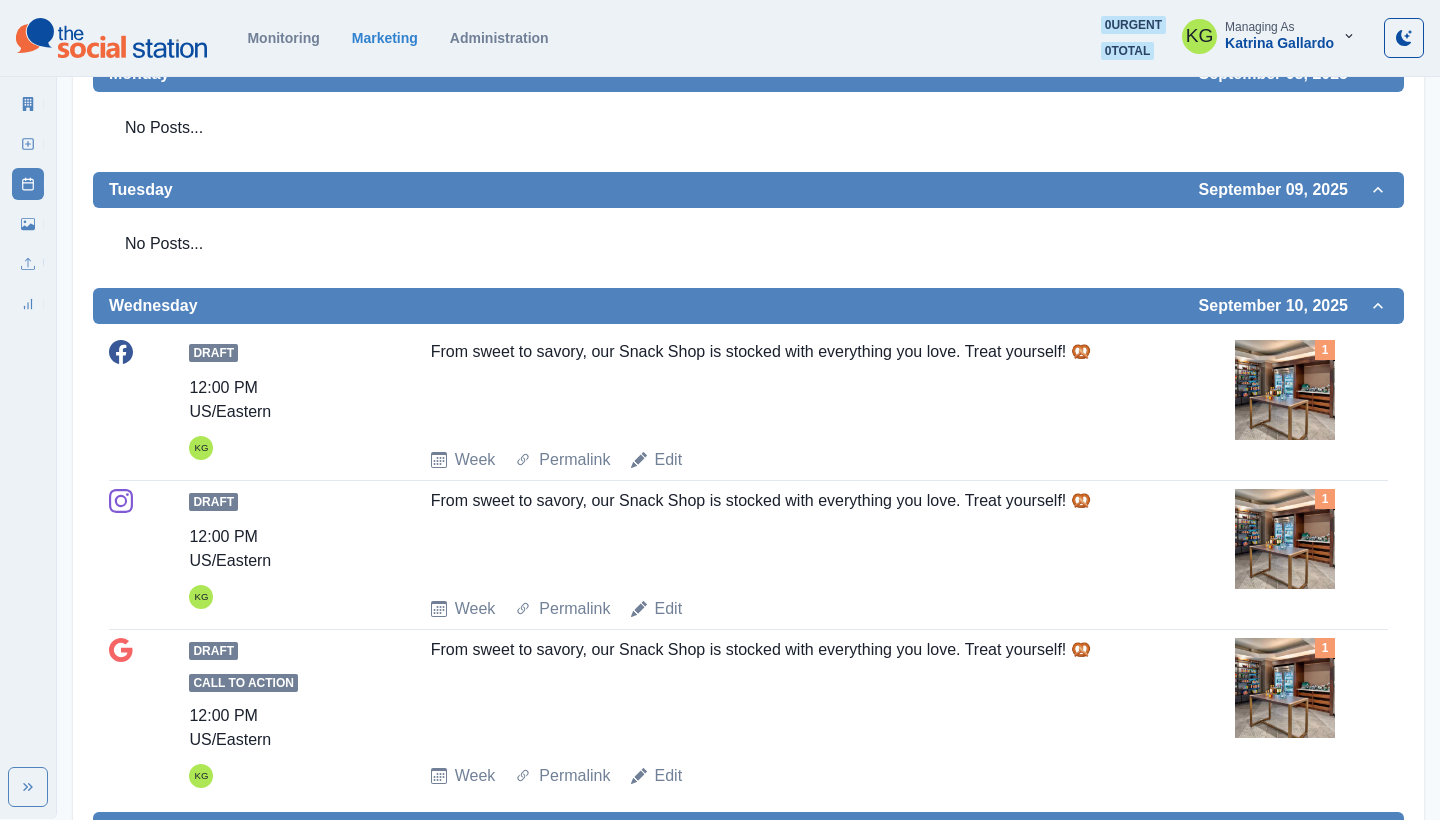 scroll, scrollTop: 190, scrollLeft: 0, axis: vertical 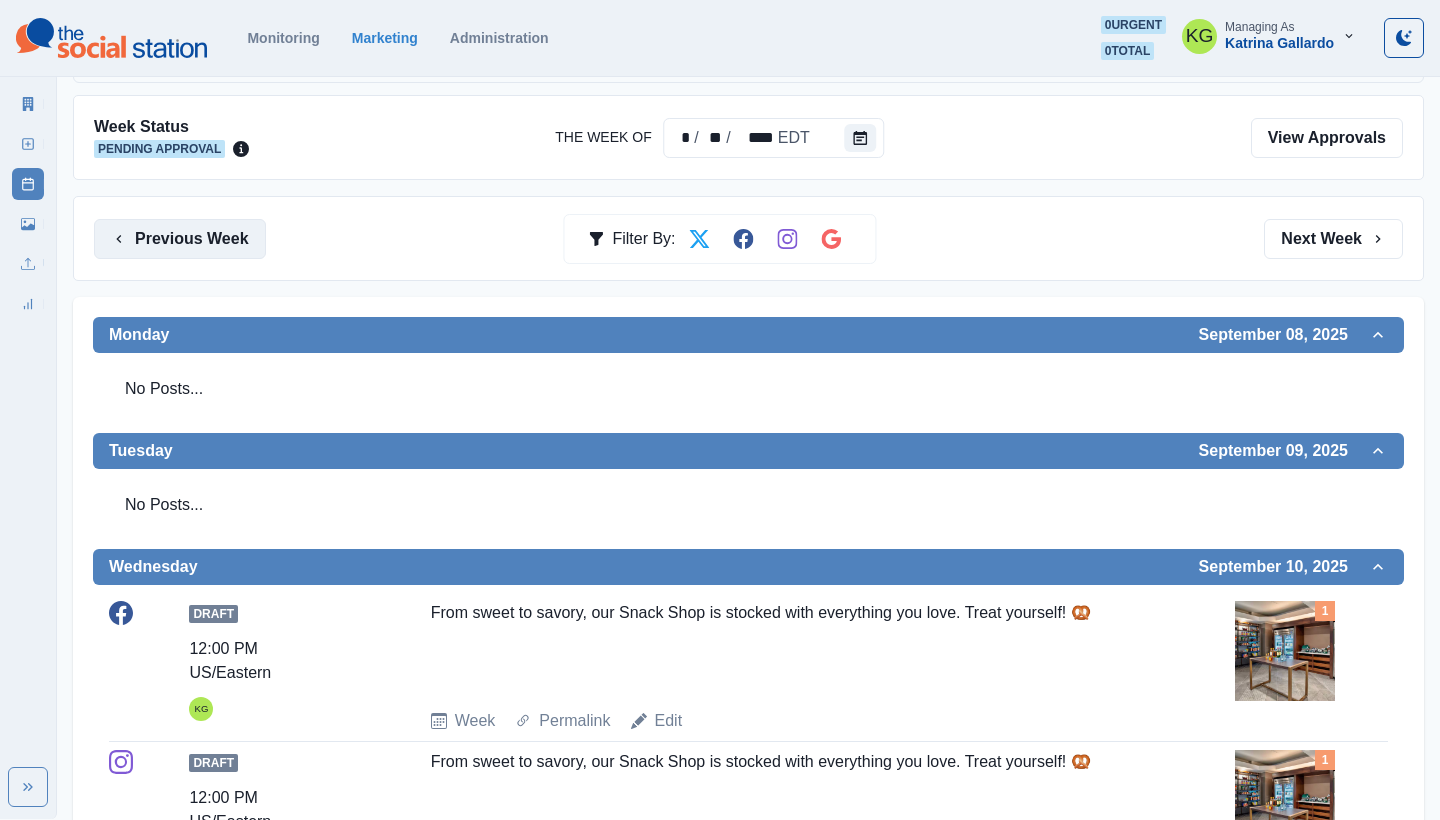 click on "Previous Week" at bounding box center (180, 239) 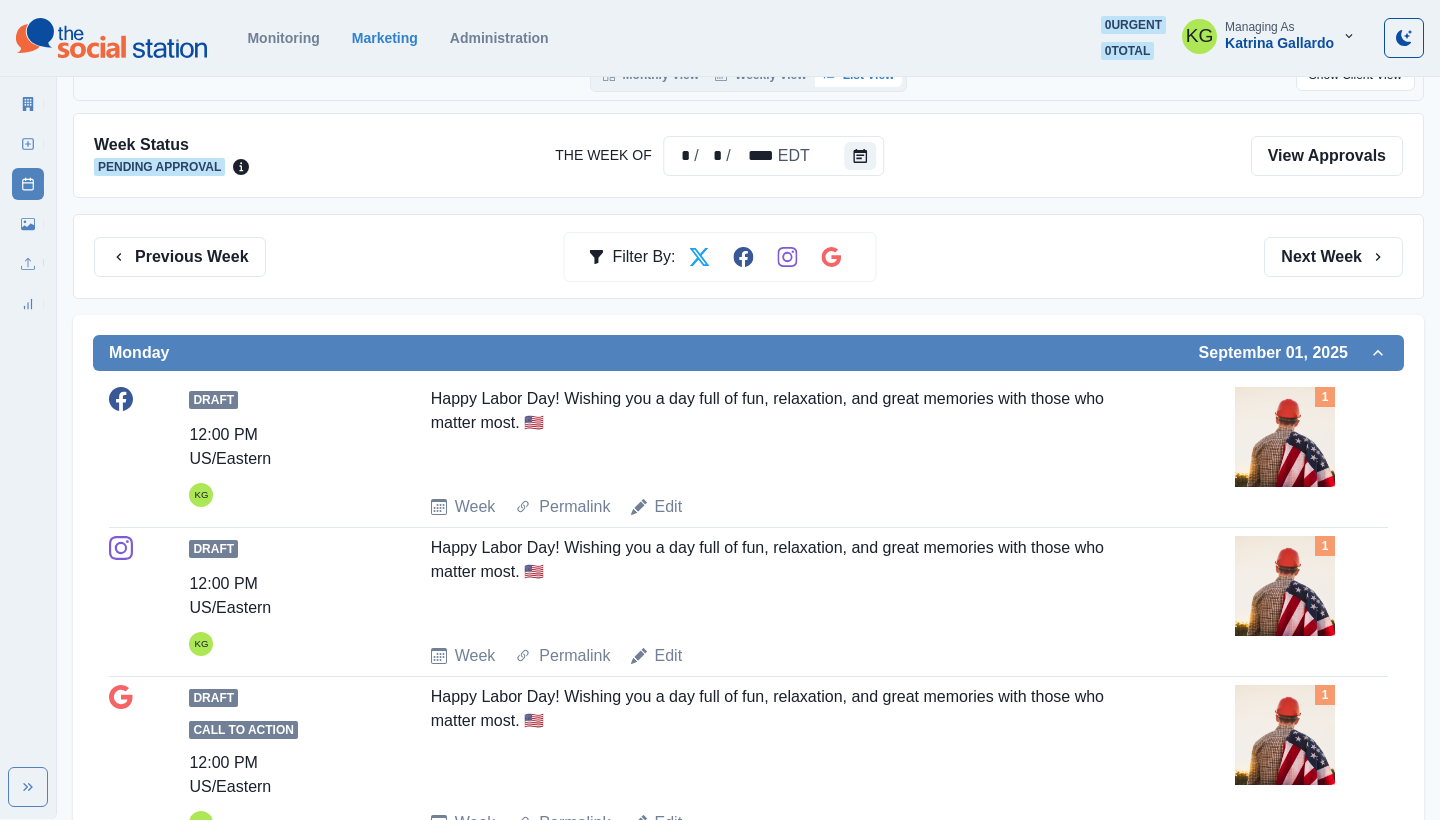 scroll, scrollTop: 6, scrollLeft: 0, axis: vertical 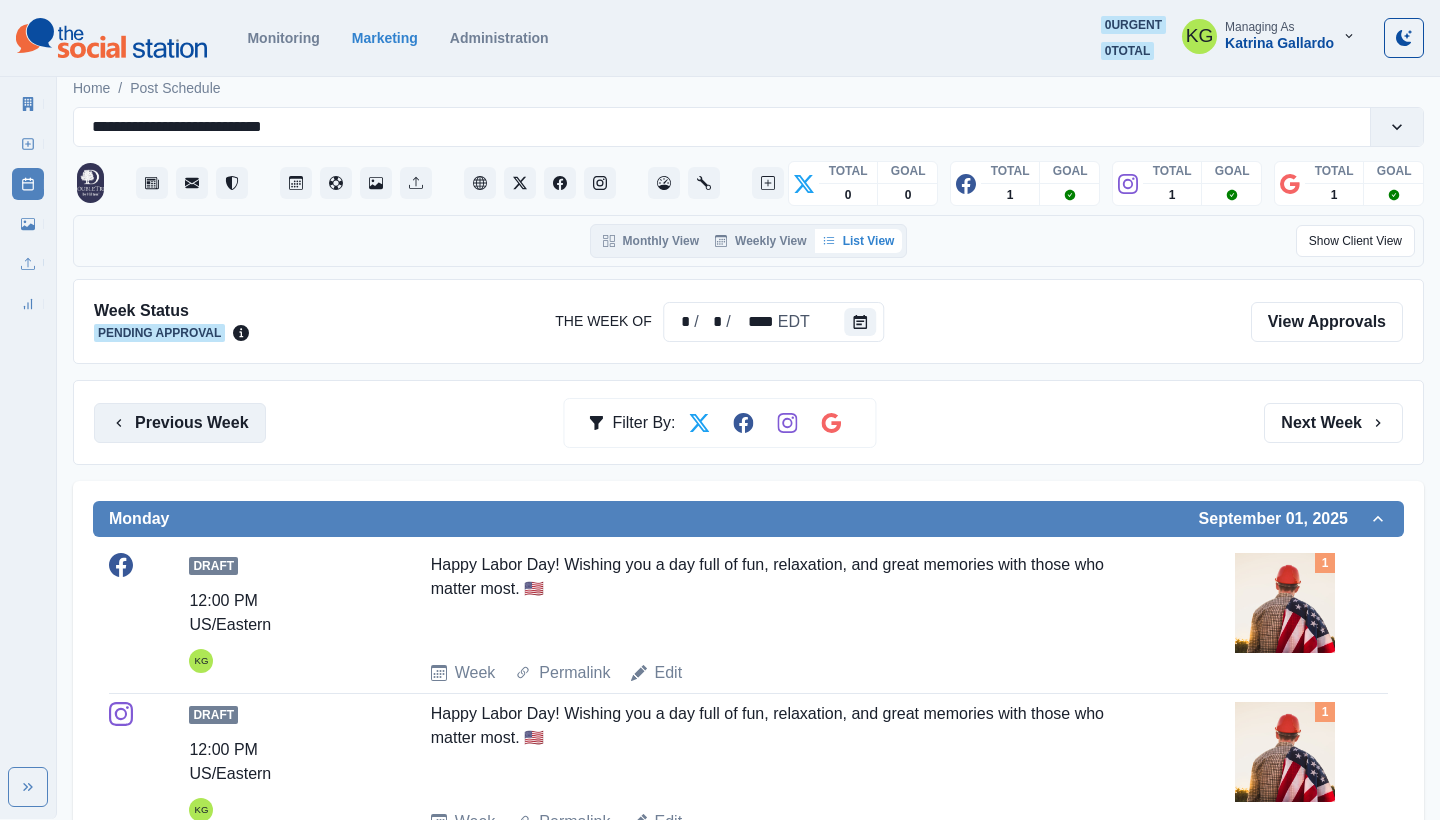click on "Previous Week" at bounding box center [180, 423] 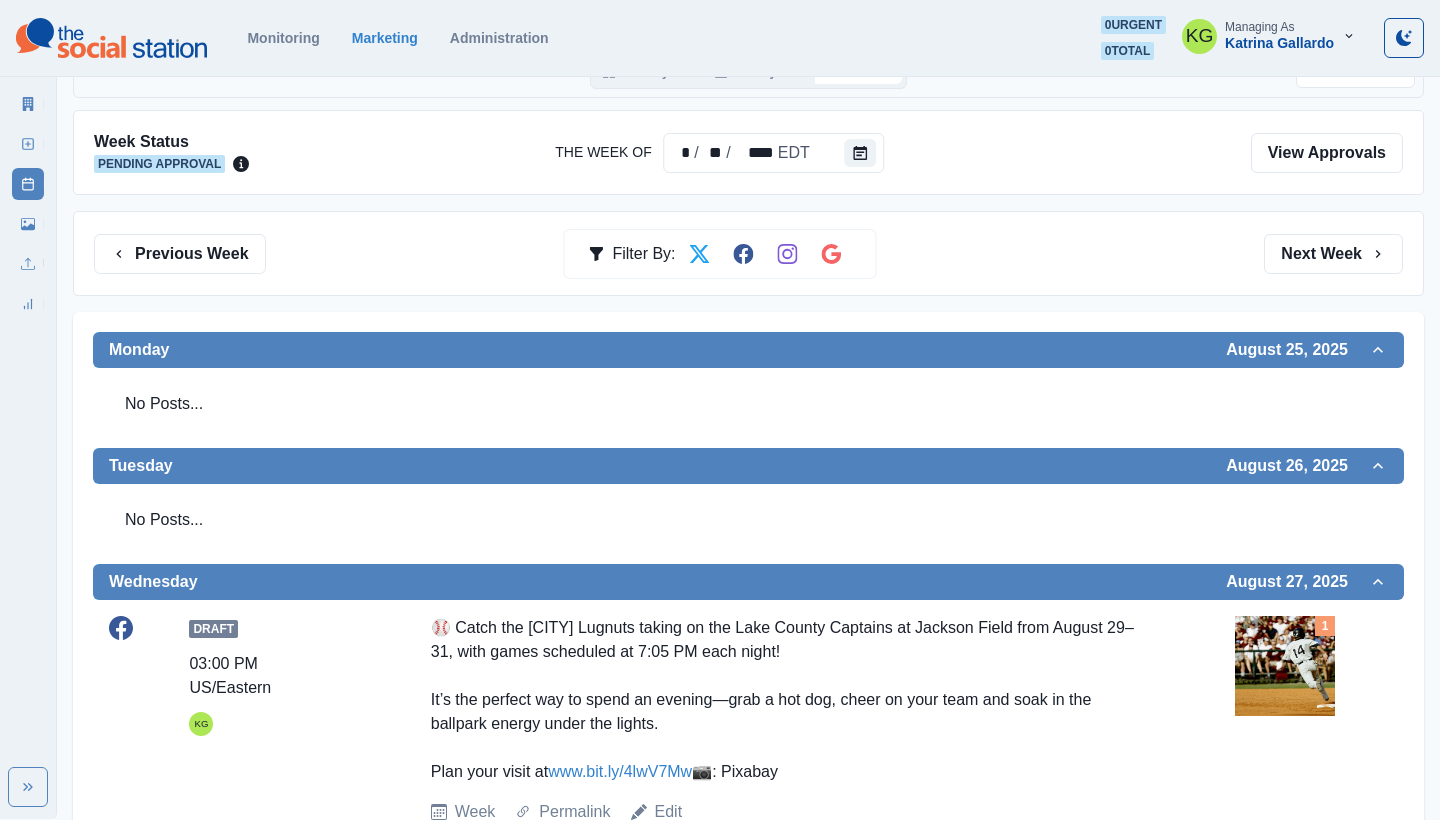 scroll, scrollTop: 156, scrollLeft: 0, axis: vertical 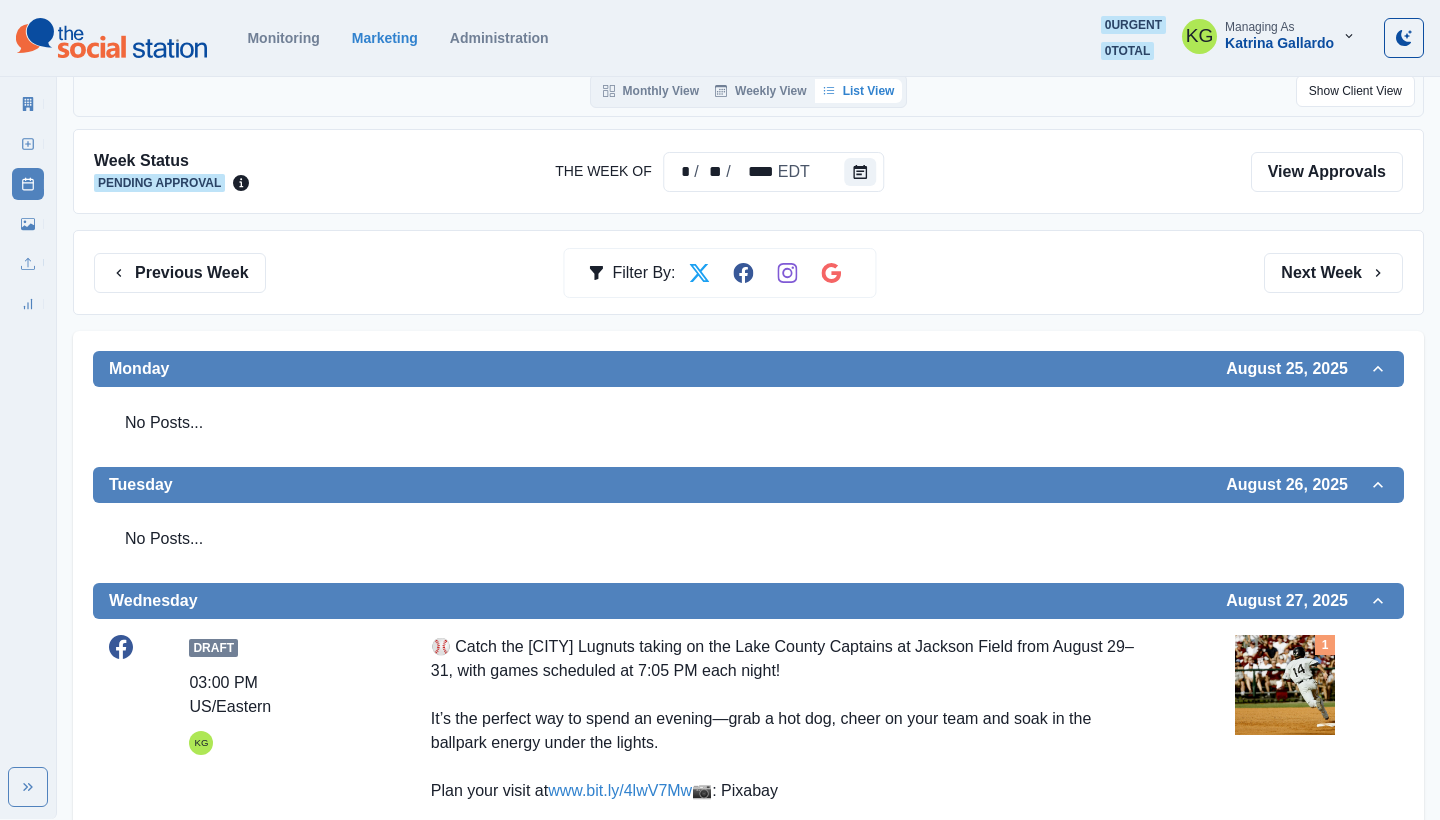 click on "Previous Week Filter By: Next Week" at bounding box center [748, 272] 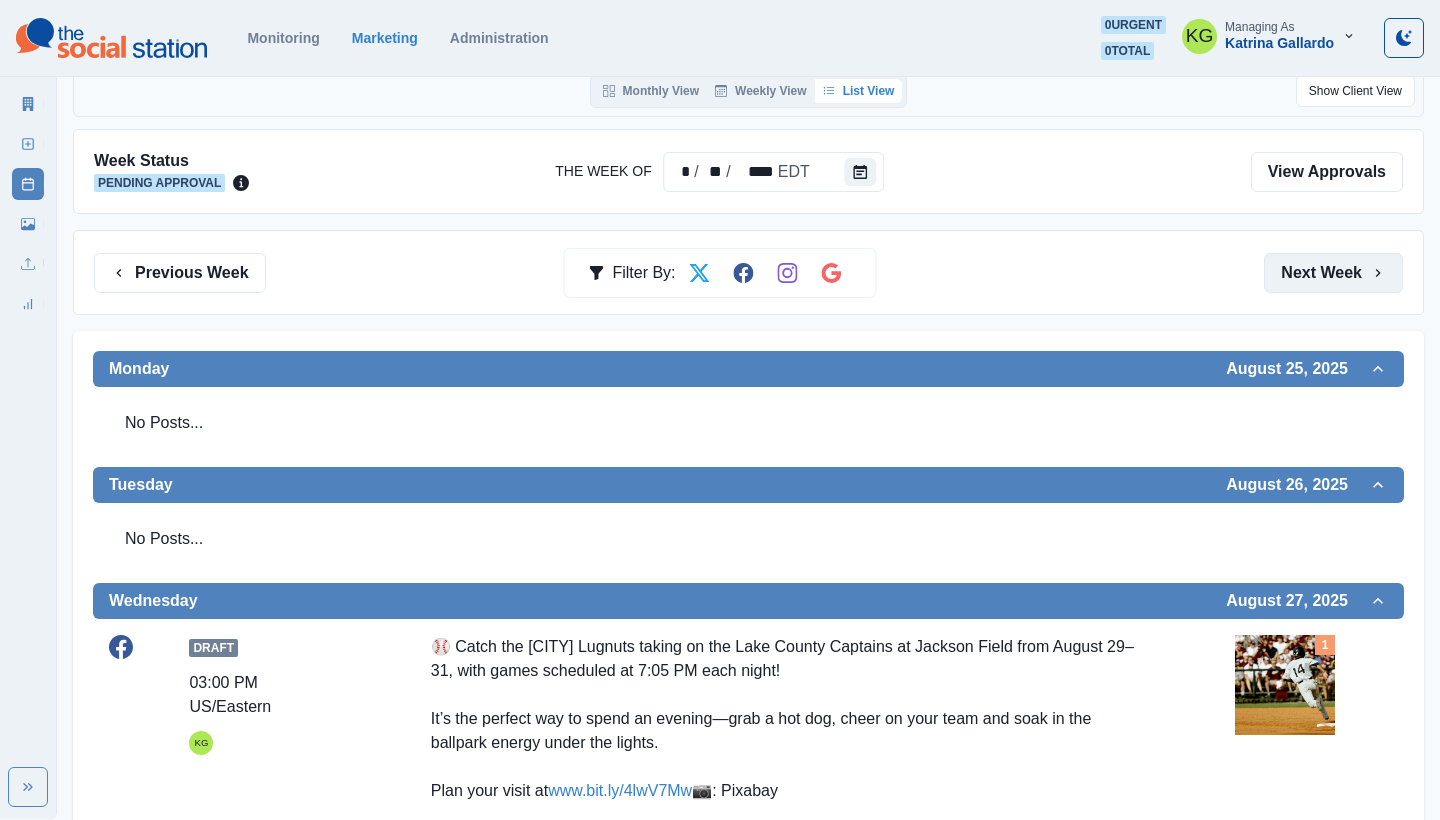 click on "Next Week" at bounding box center [1333, 273] 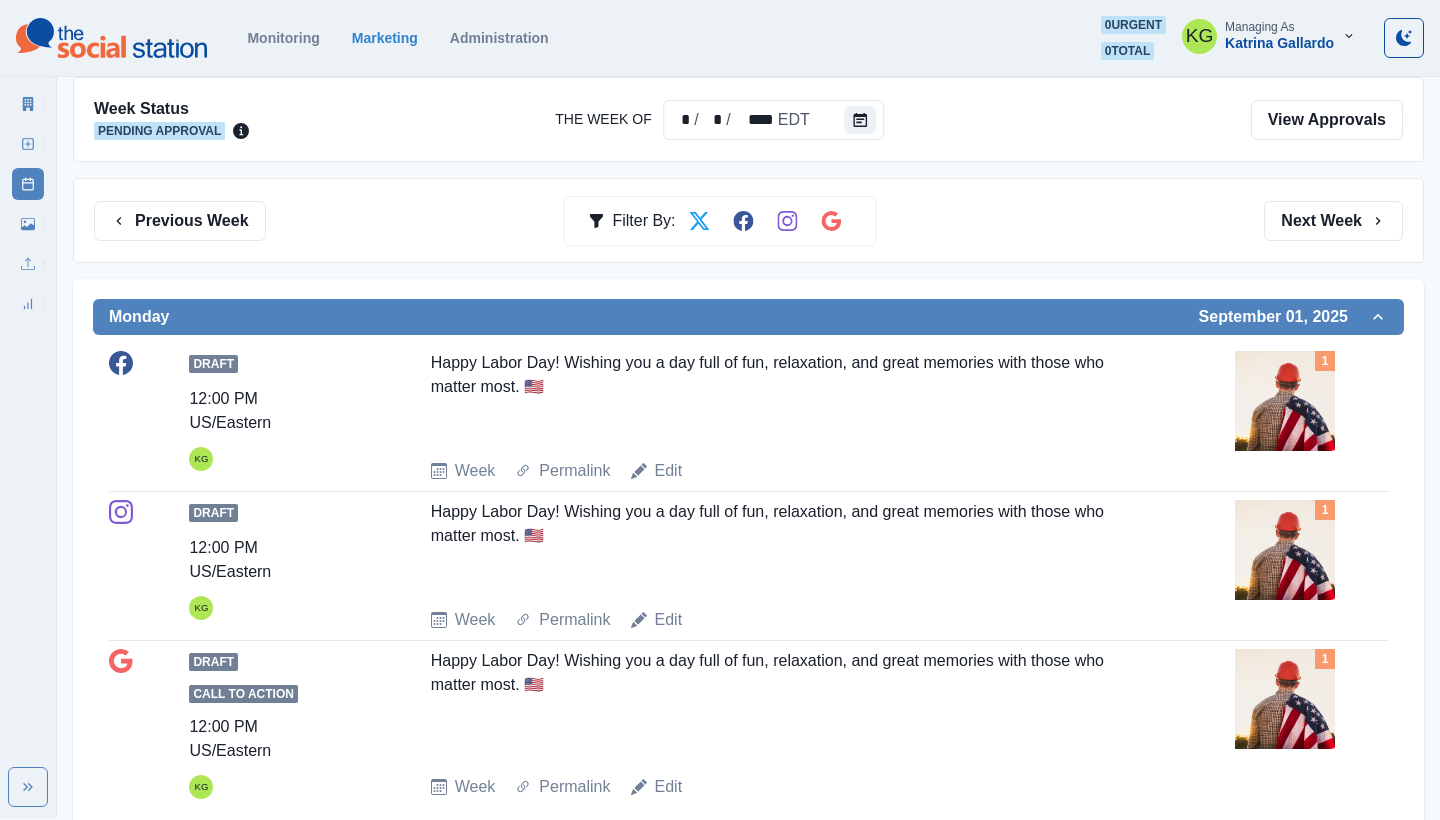 scroll, scrollTop: 141, scrollLeft: 0, axis: vertical 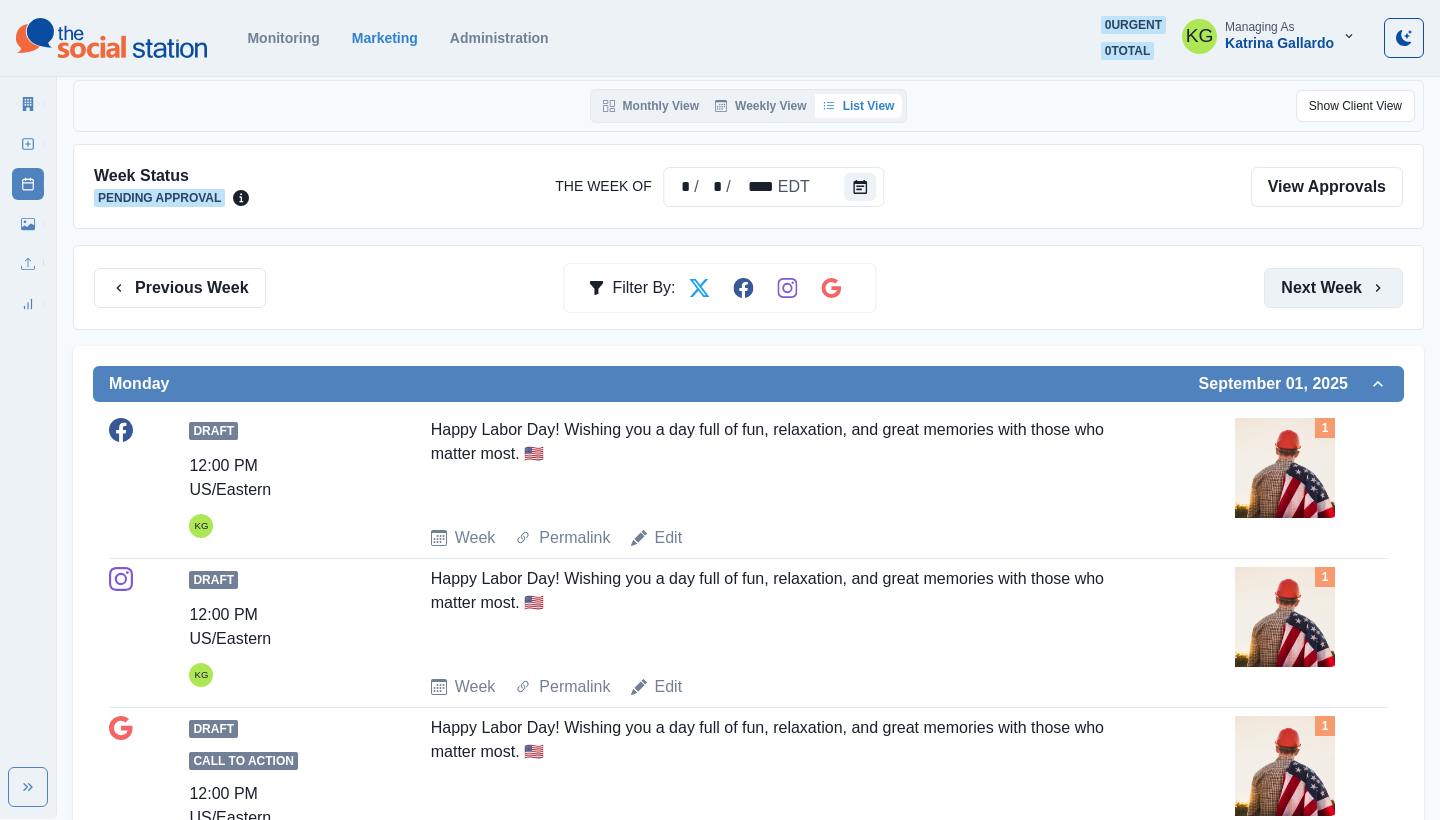 click on "Next Week" at bounding box center [1333, 288] 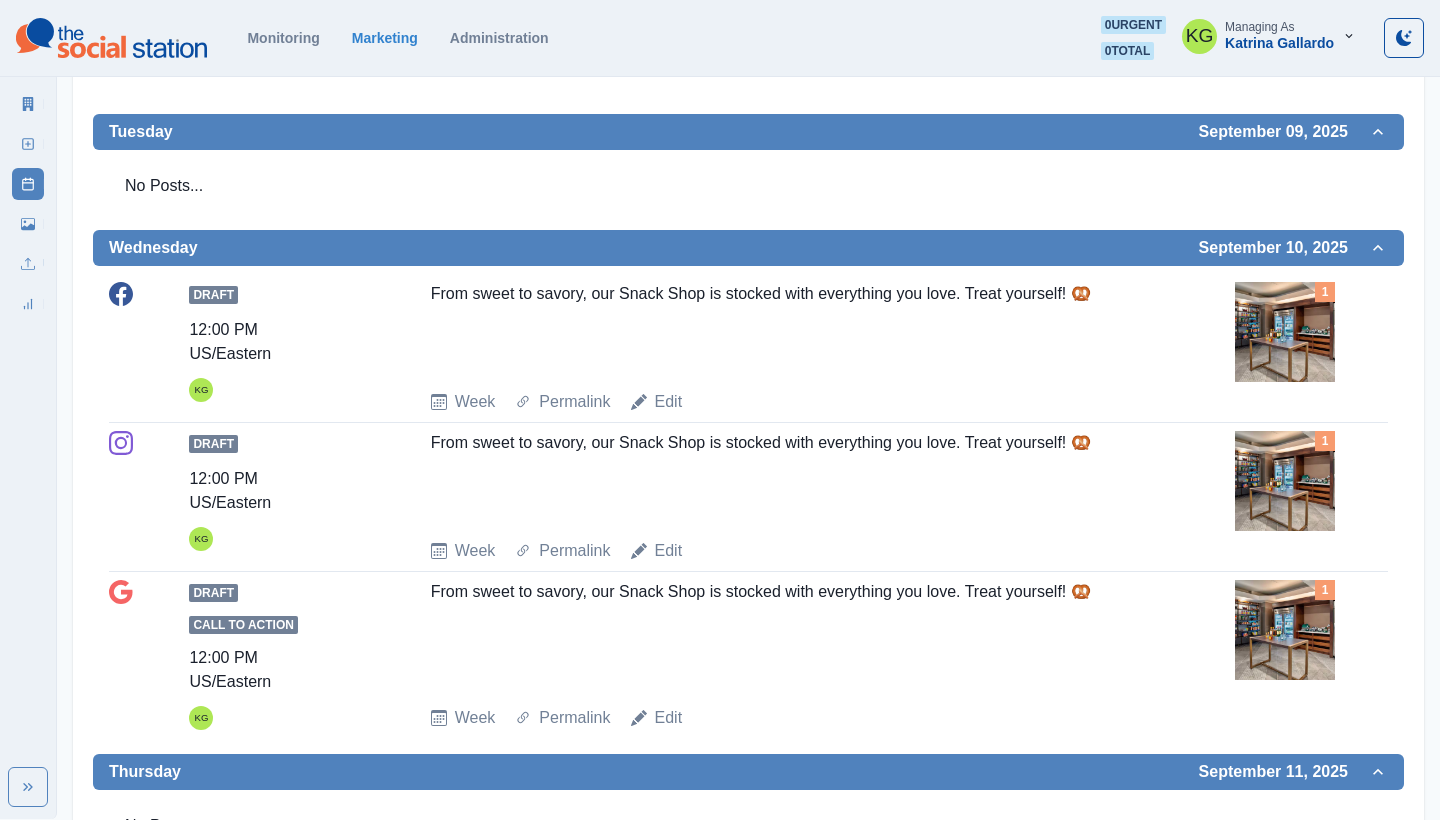 scroll, scrollTop: 89, scrollLeft: 0, axis: vertical 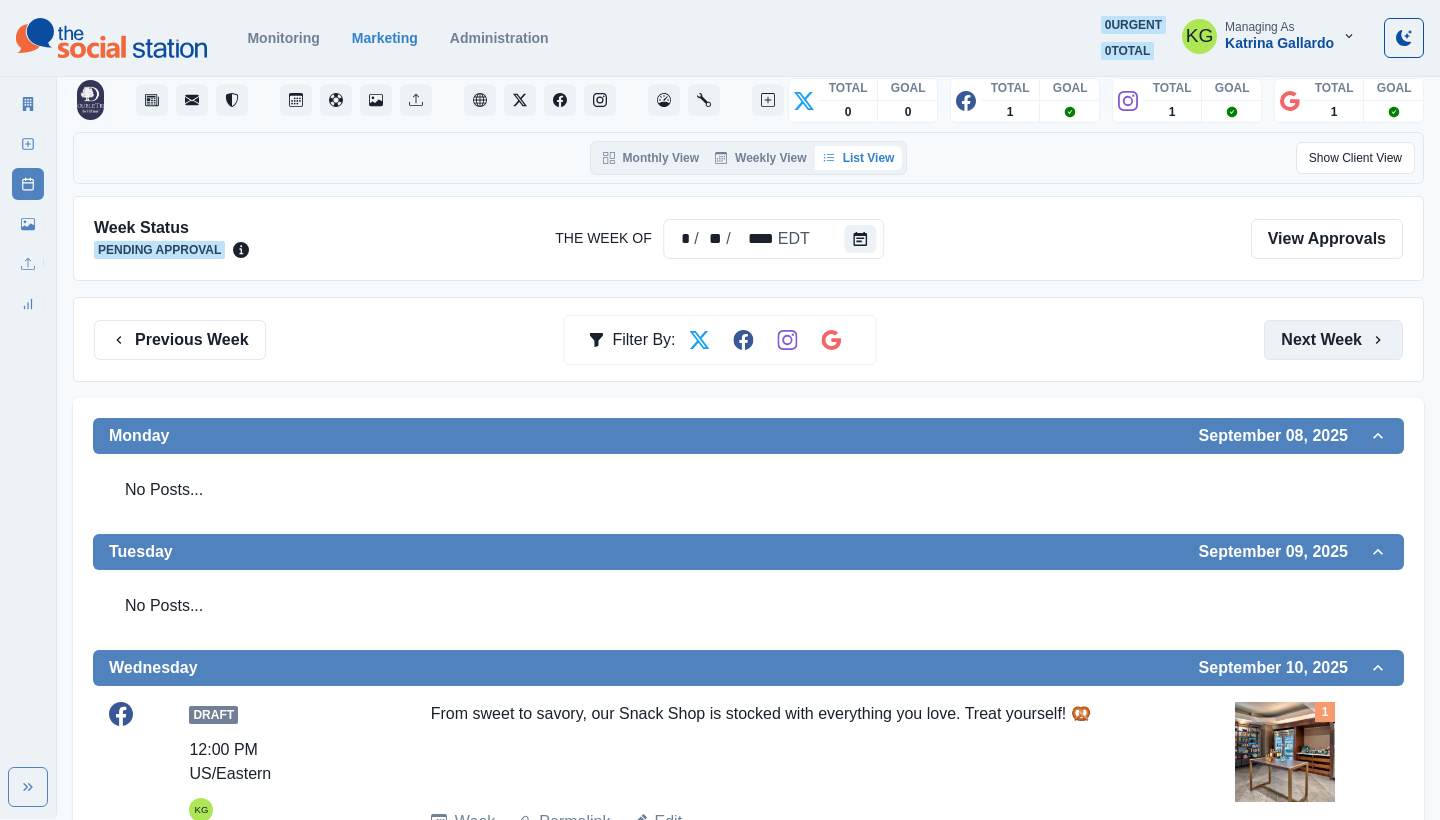 click on "Next Week" at bounding box center (1333, 340) 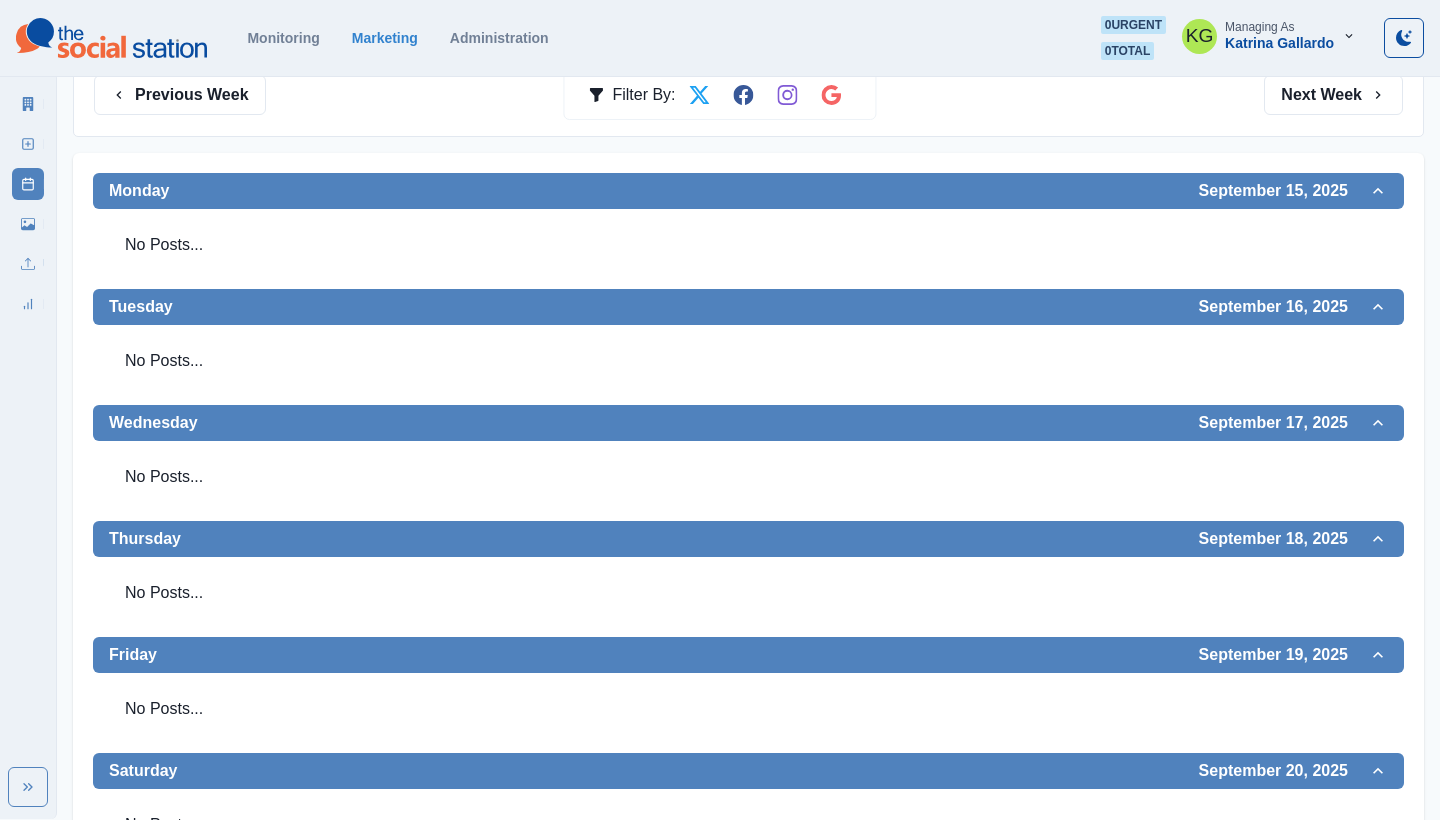 scroll, scrollTop: 45, scrollLeft: 0, axis: vertical 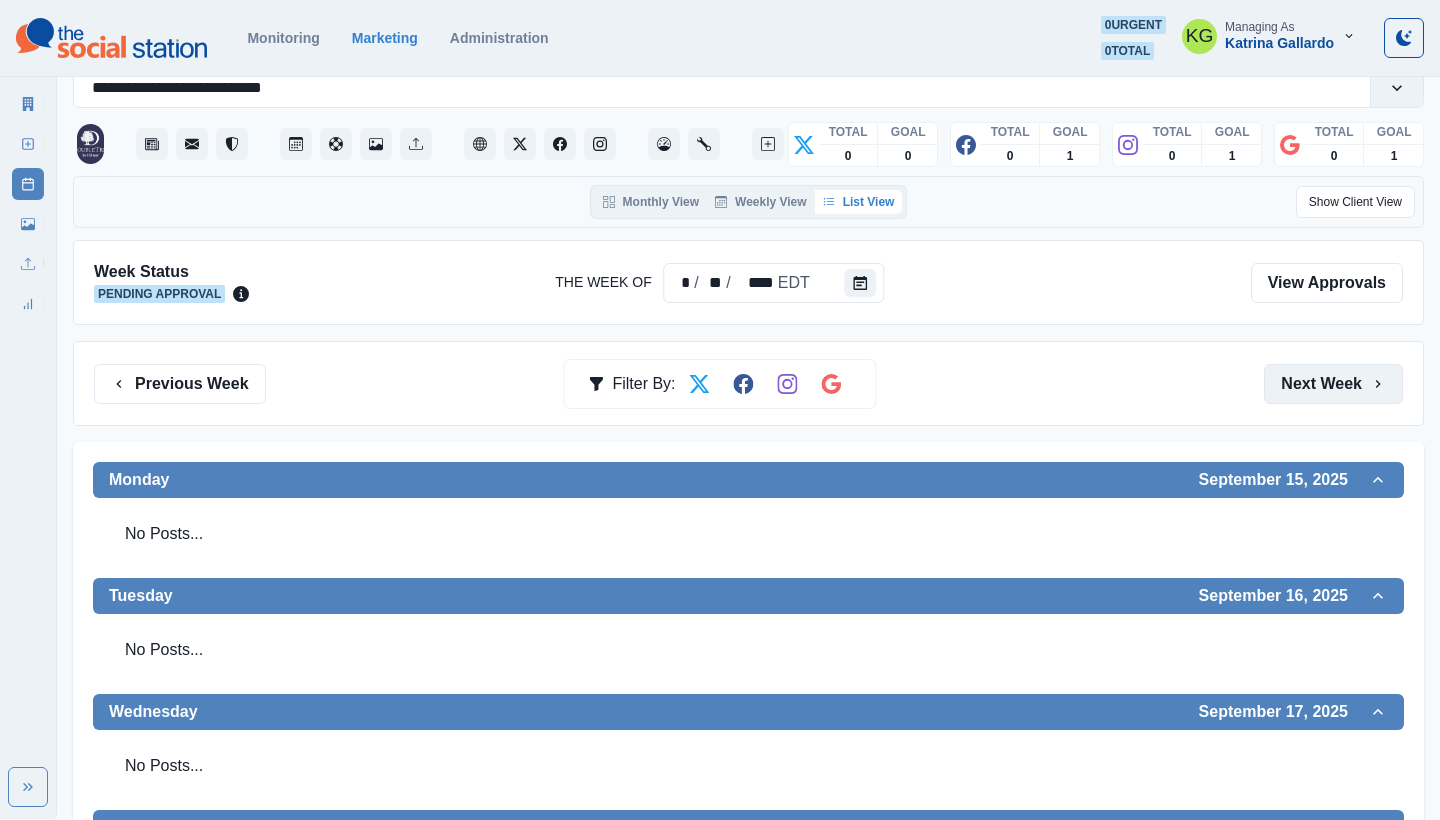 click on "Next Week" at bounding box center (1333, 384) 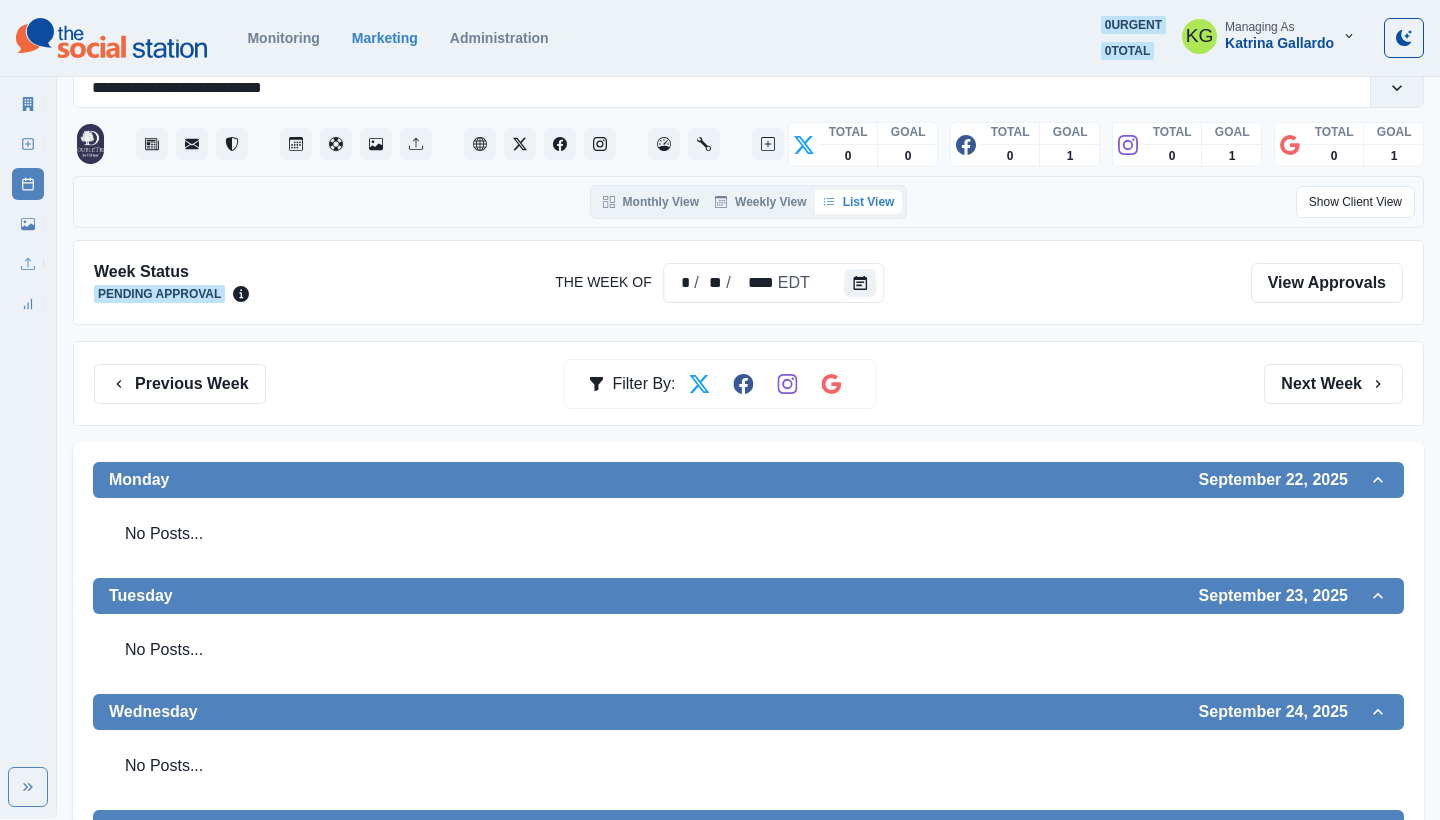 scroll, scrollTop: 0, scrollLeft: 0, axis: both 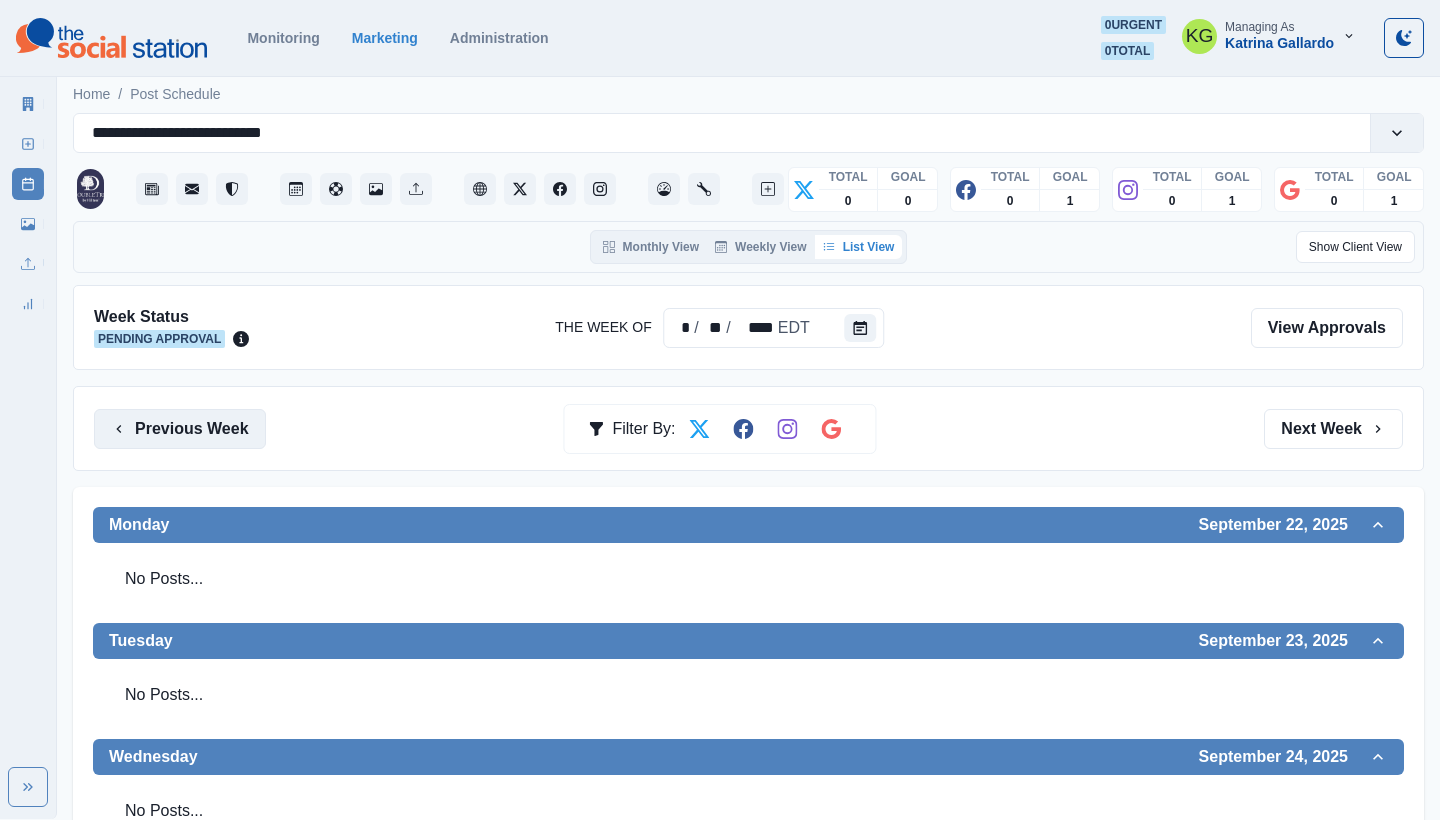 click on "Previous Week" at bounding box center [180, 429] 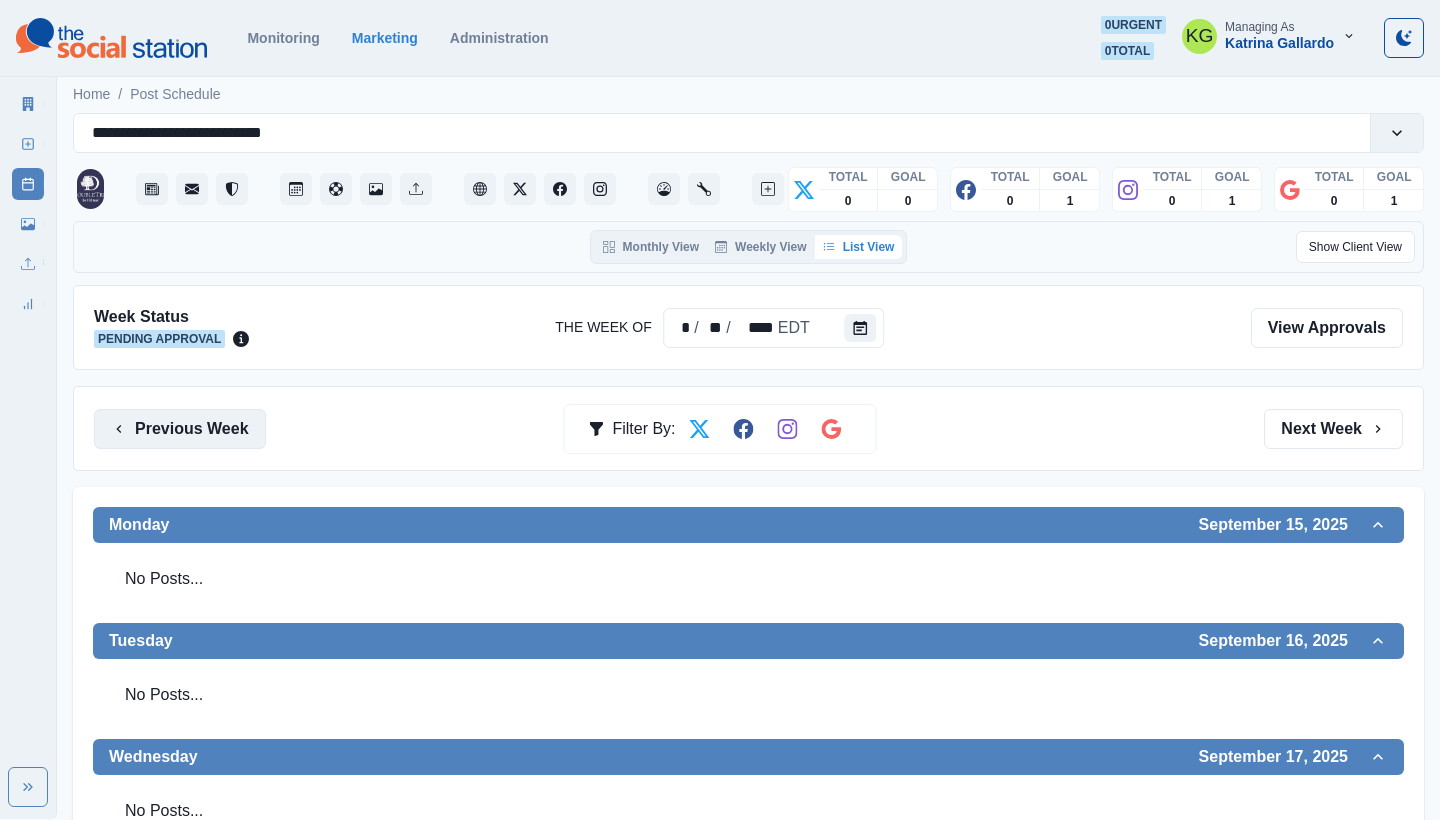 click on "Previous Week" at bounding box center [180, 429] 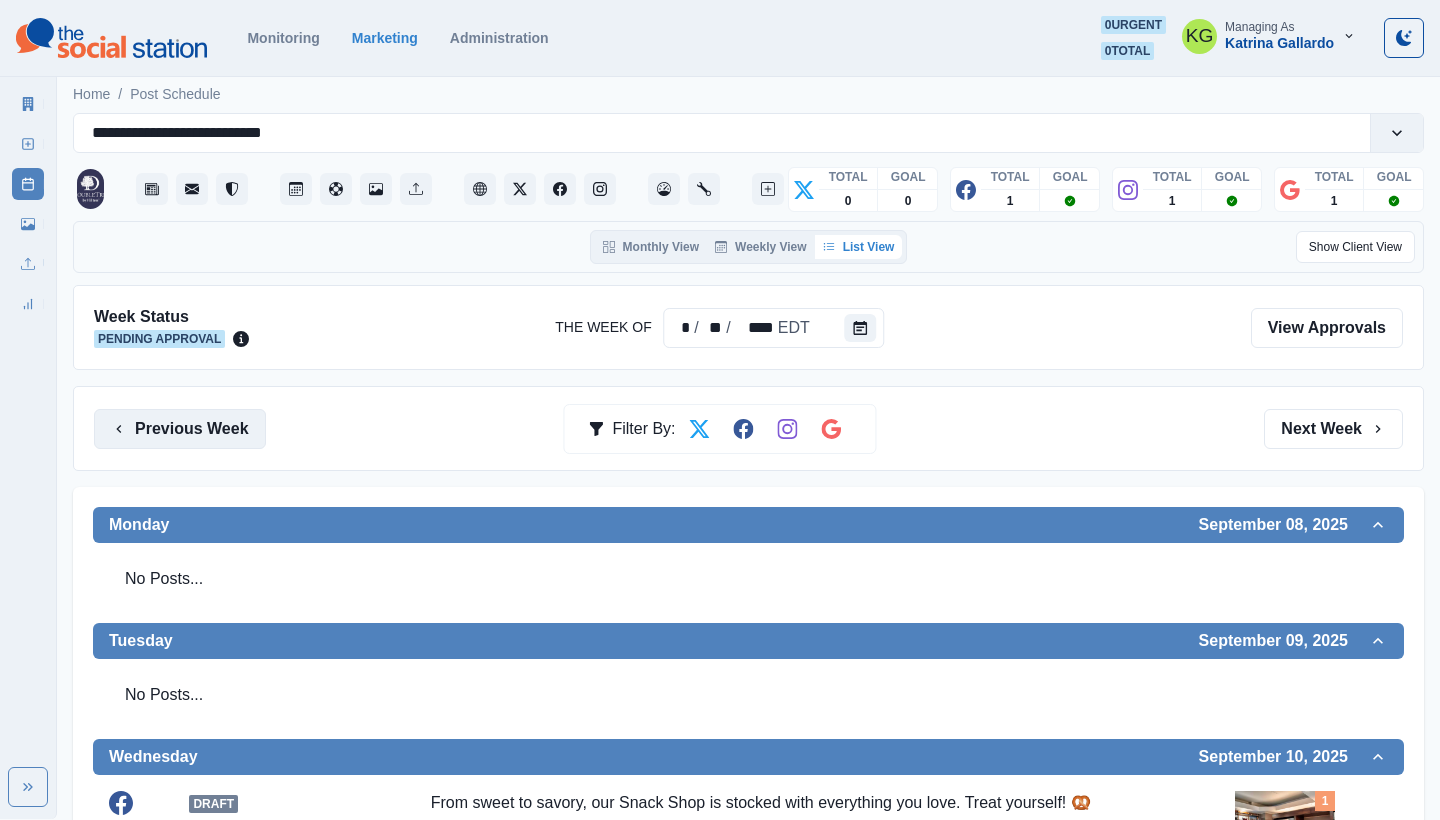 click on "Previous Week" at bounding box center [180, 429] 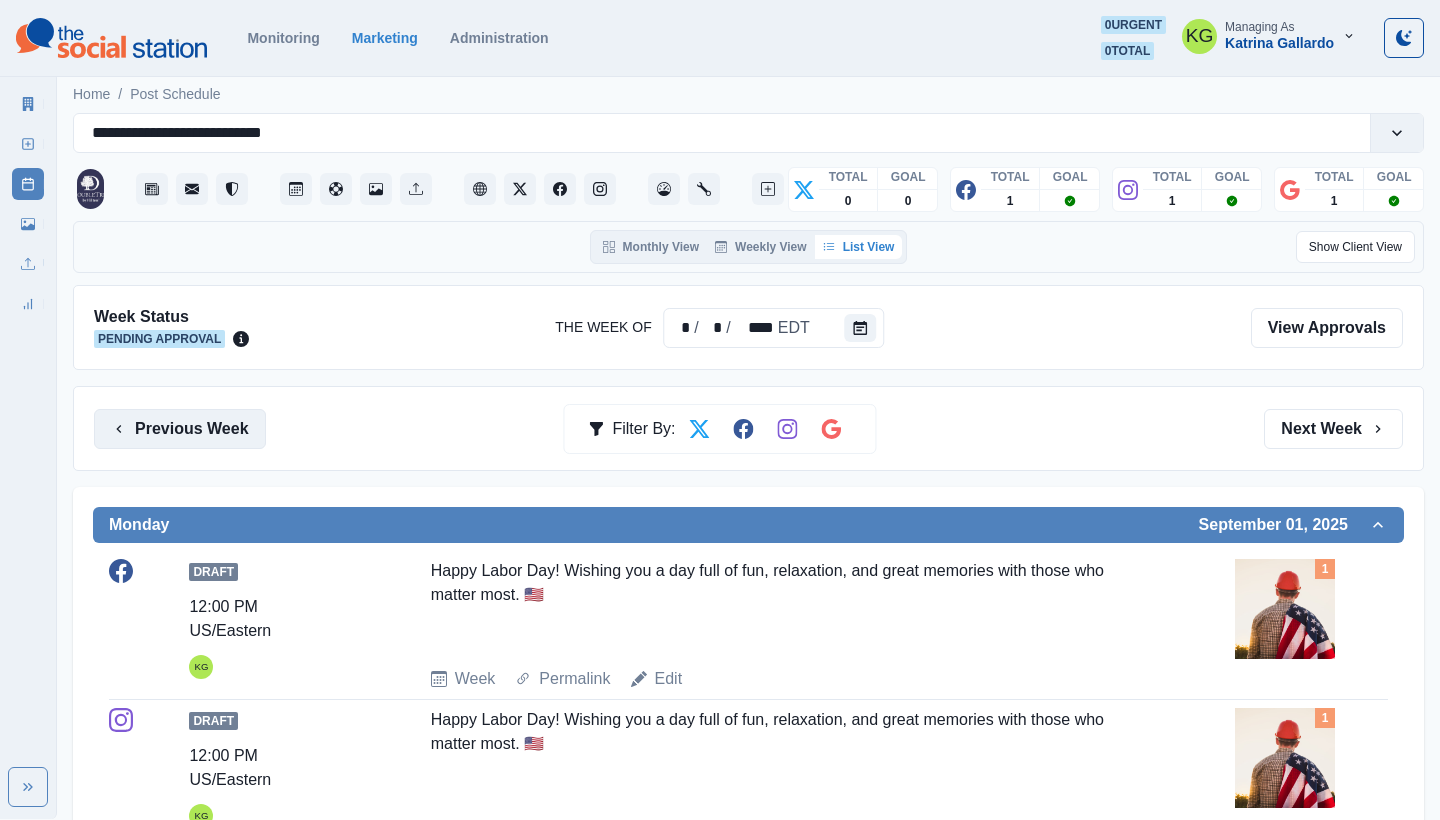 click on "Previous Week" at bounding box center [180, 429] 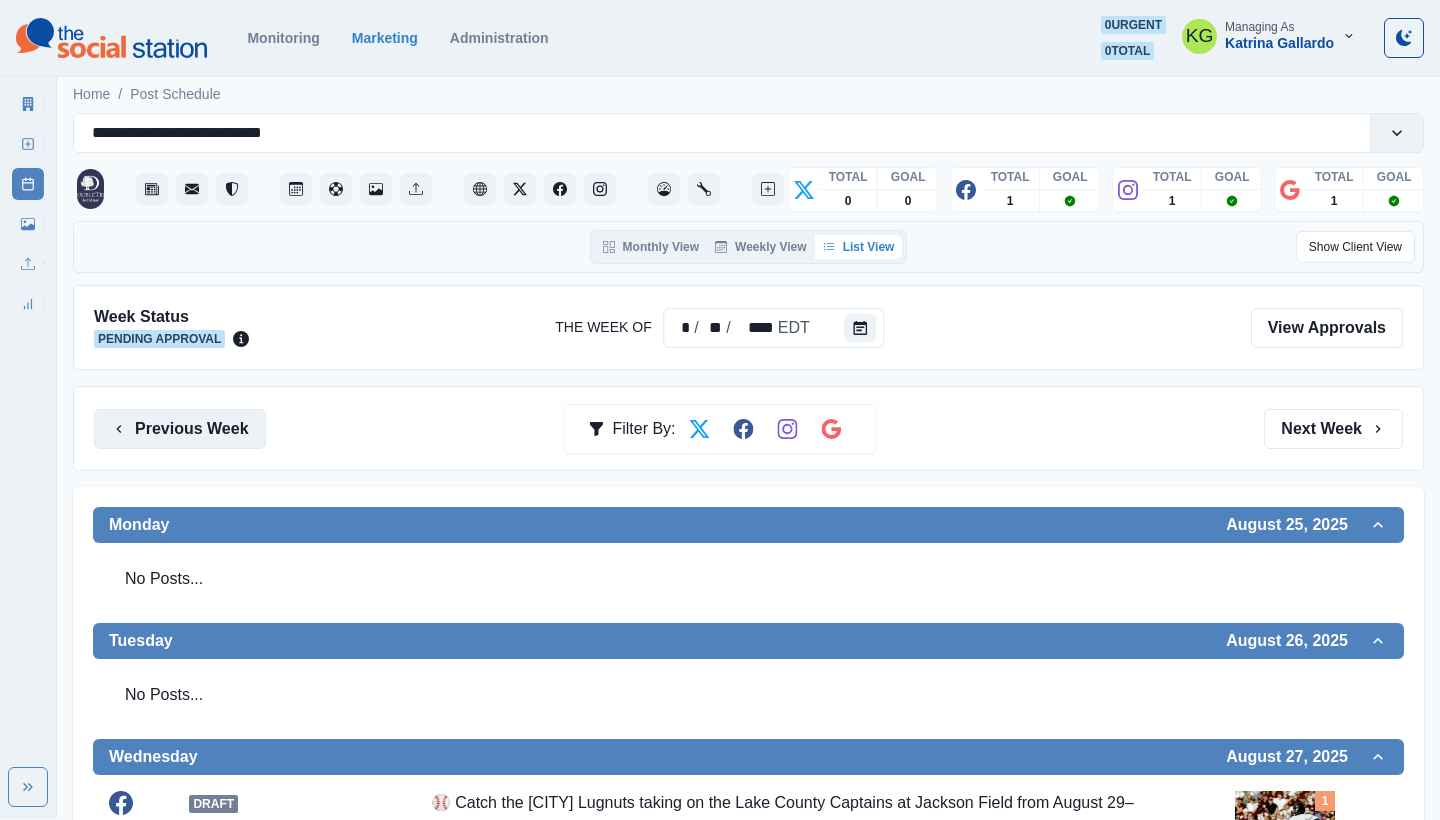 scroll, scrollTop: 0, scrollLeft: 0, axis: both 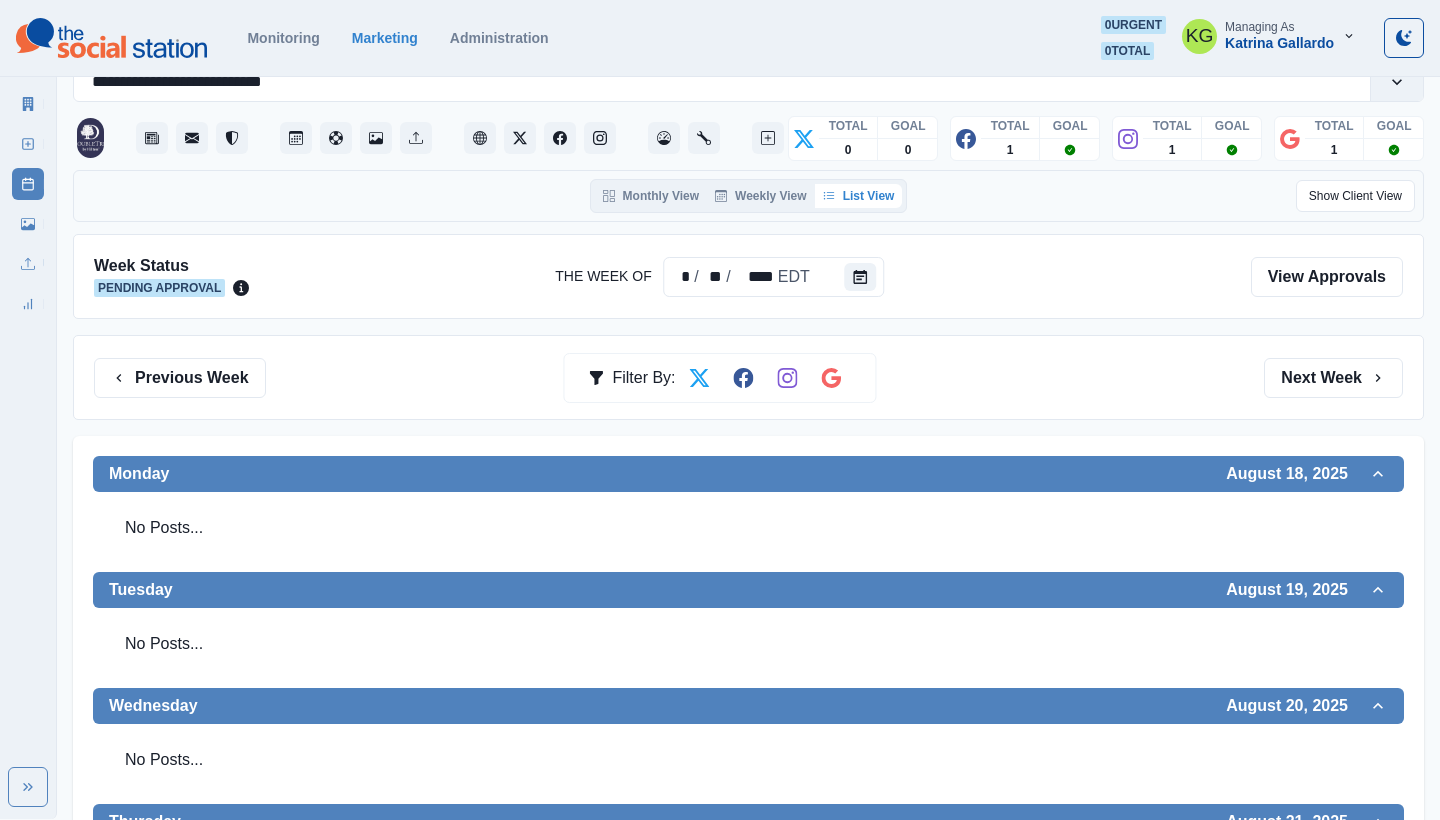 click on "Previous Week Filter By: Next Week" at bounding box center (748, 377) 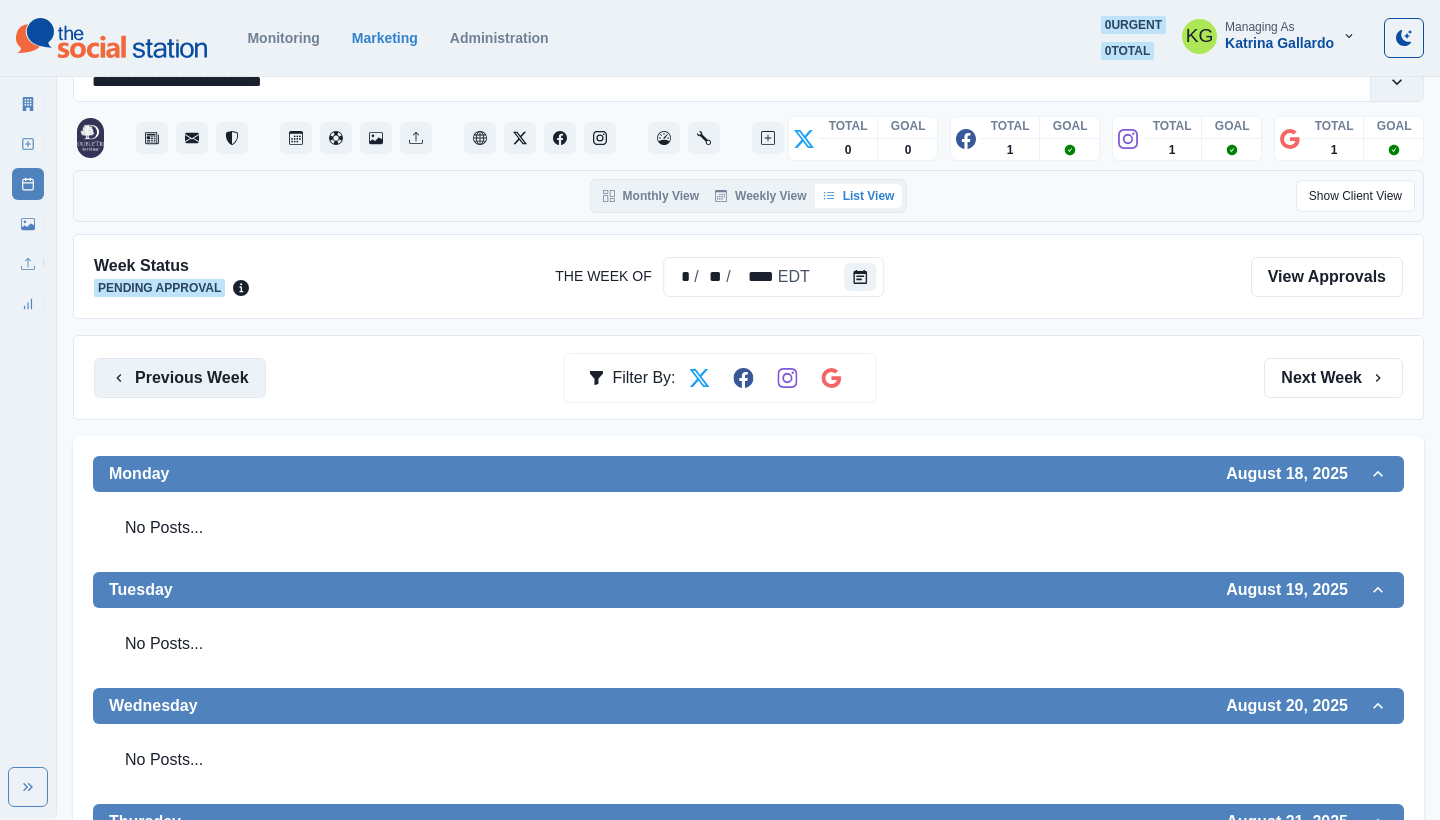 click on "Previous Week" at bounding box center (180, 378) 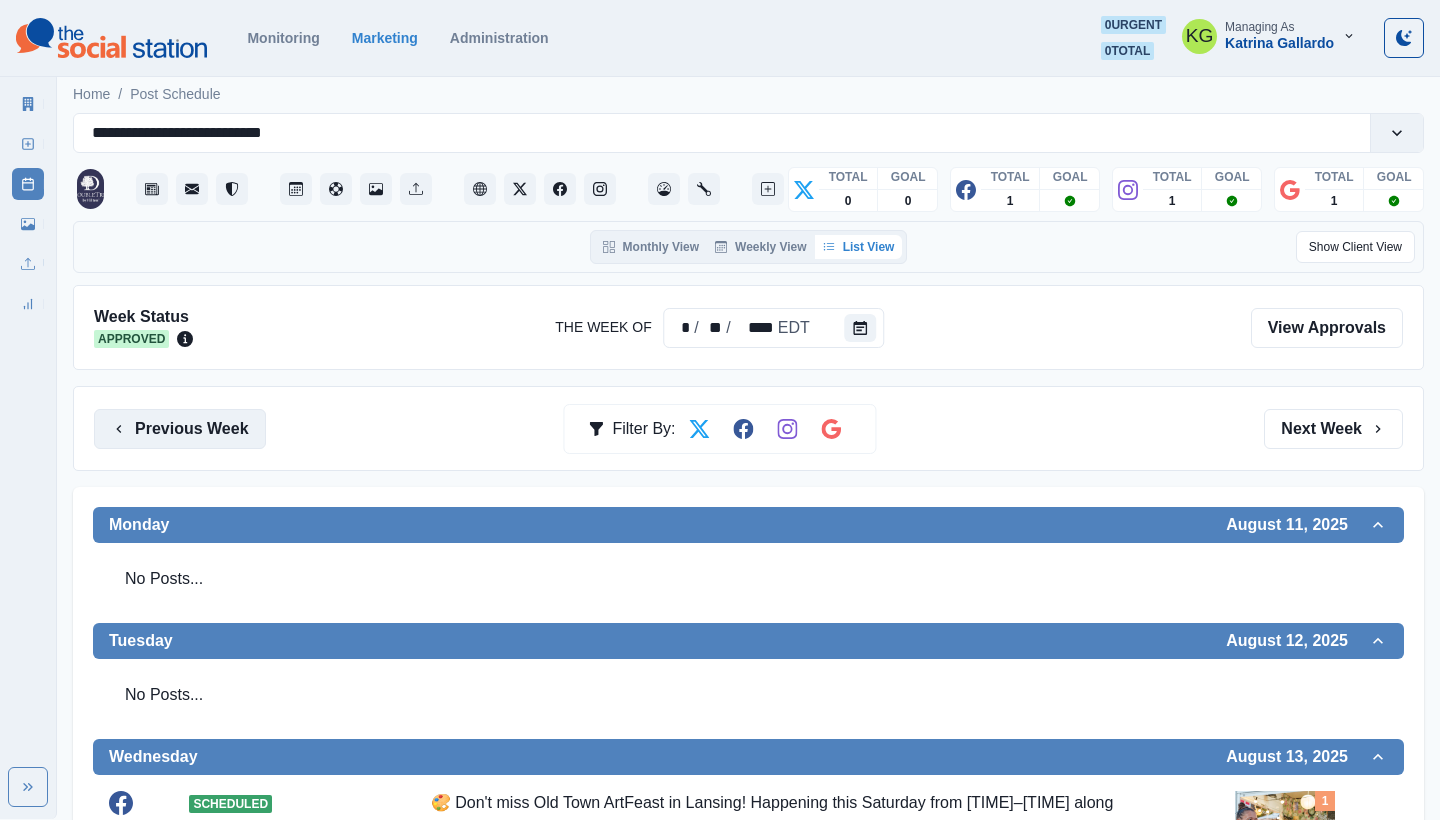 scroll, scrollTop: 0, scrollLeft: 0, axis: both 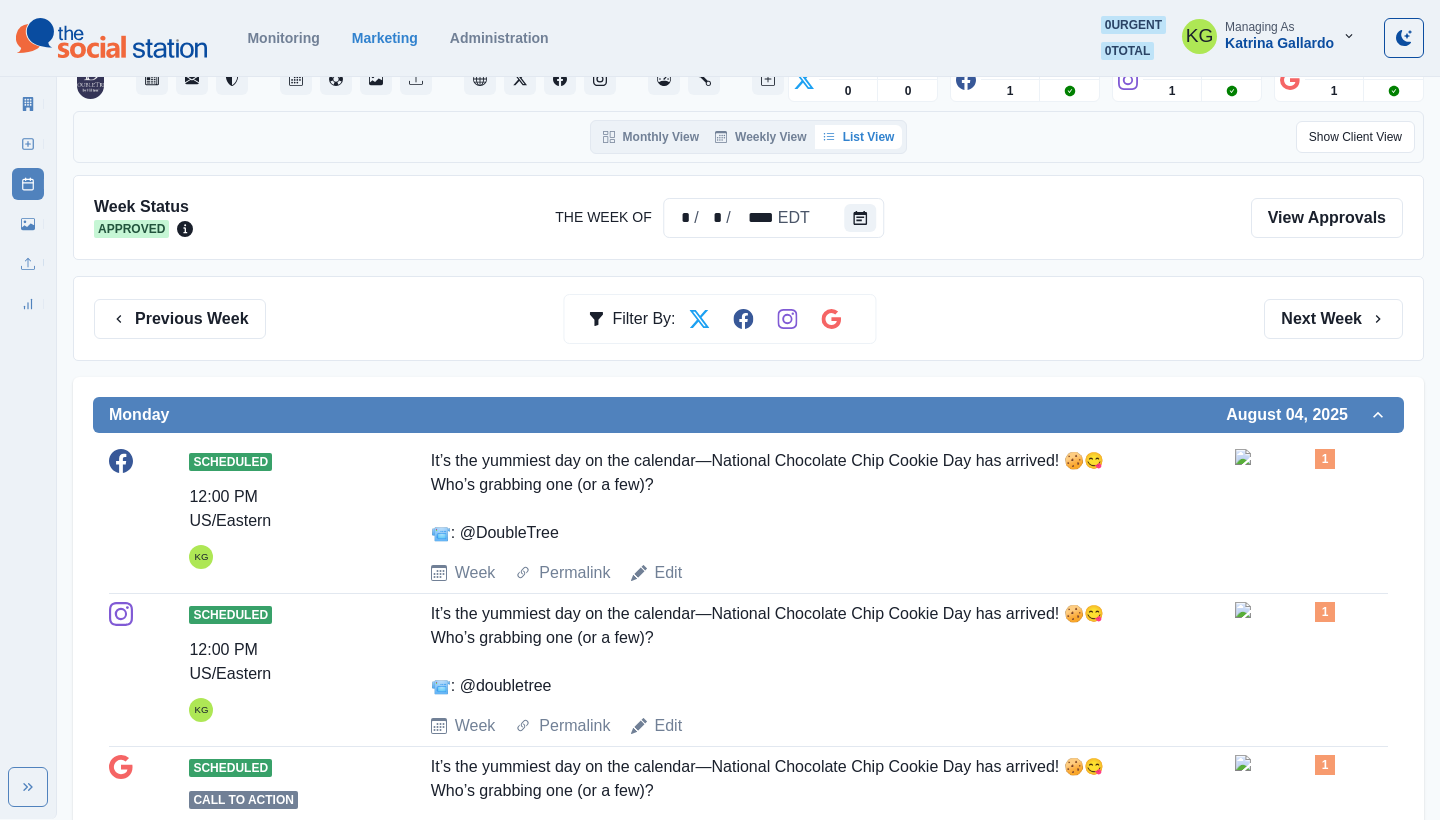 click on "Previous Week Filter By: Next Week" at bounding box center [748, 318] 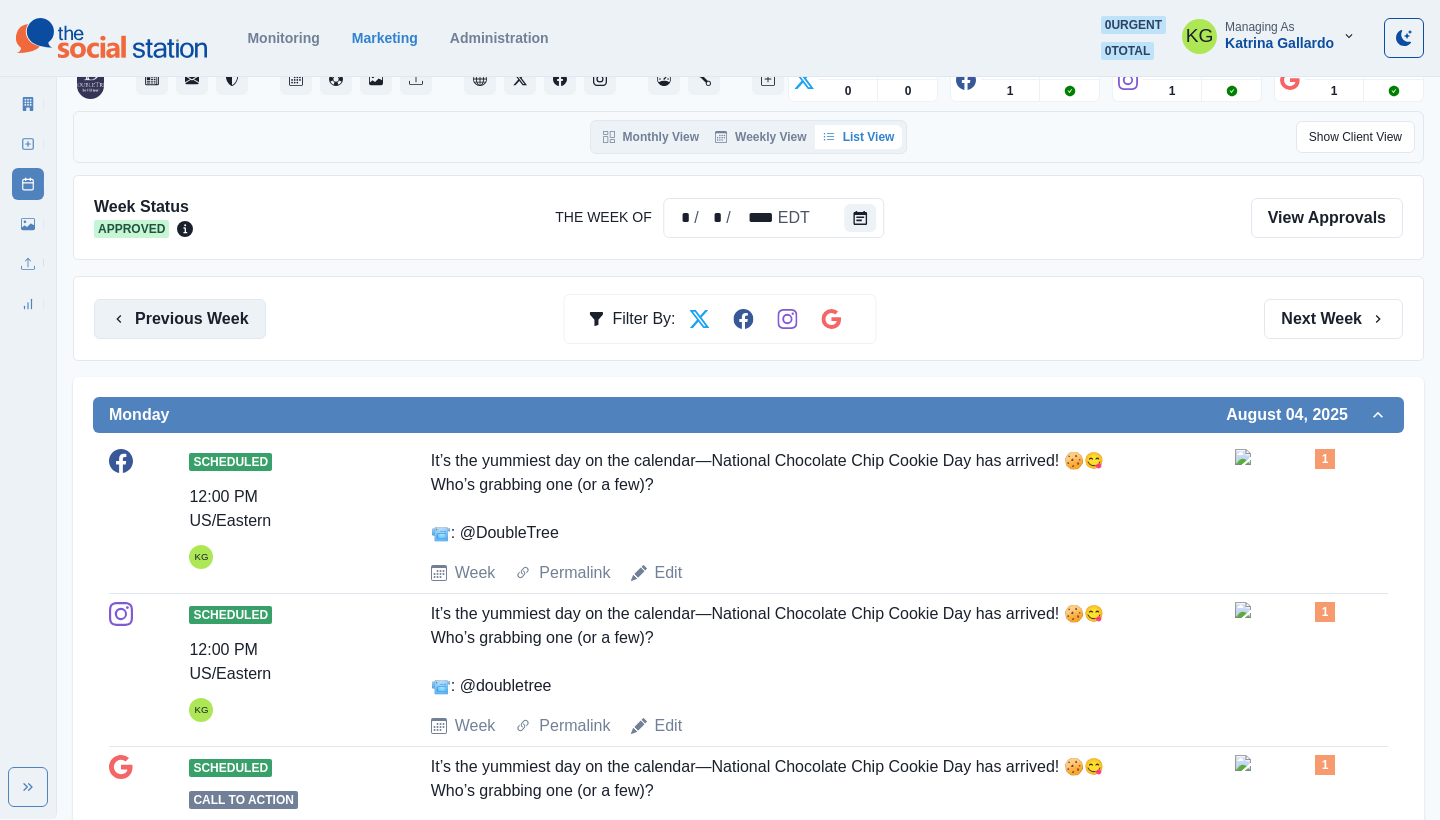 click on "Previous Week" at bounding box center [180, 319] 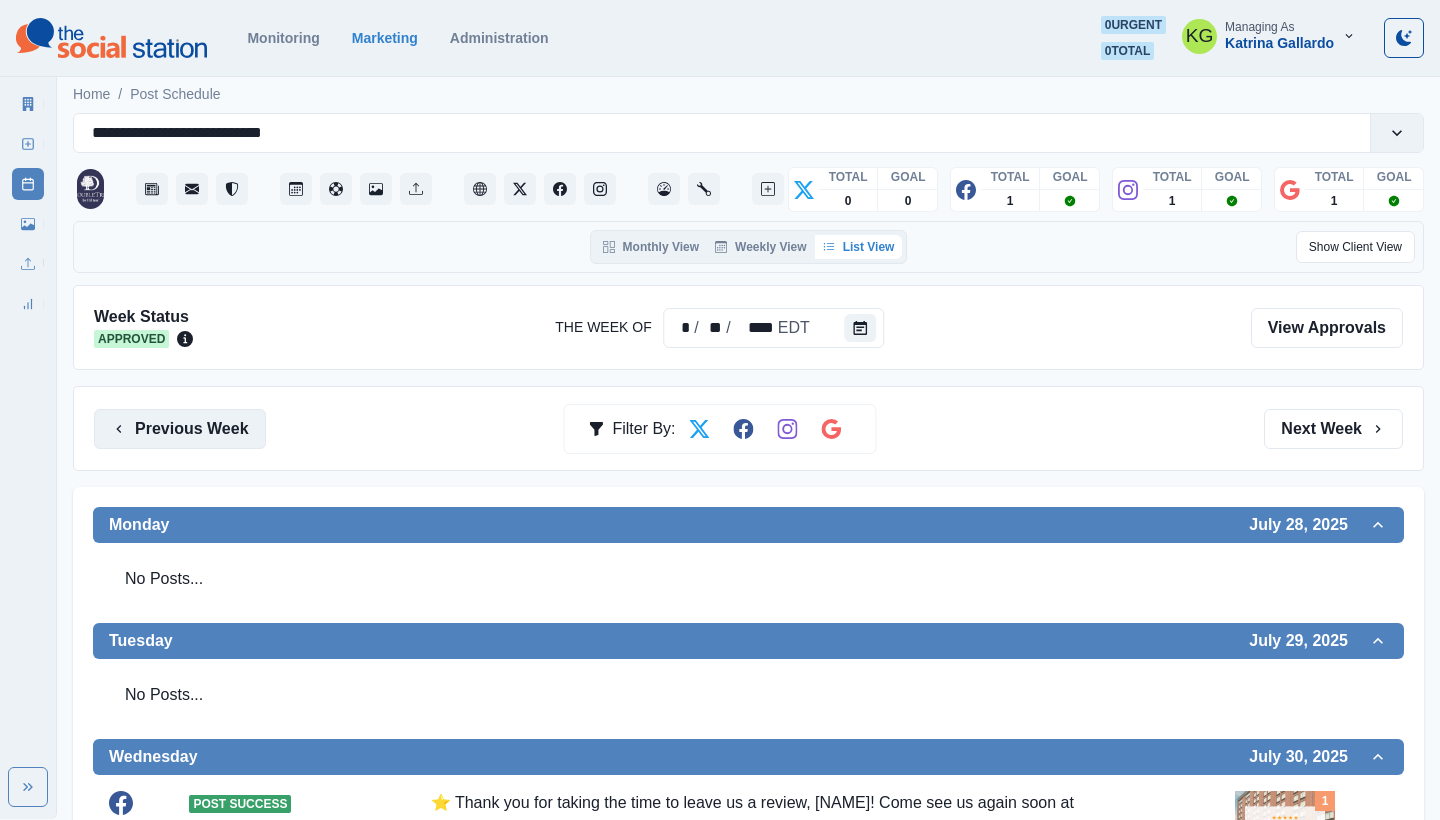 scroll, scrollTop: 0, scrollLeft: 0, axis: both 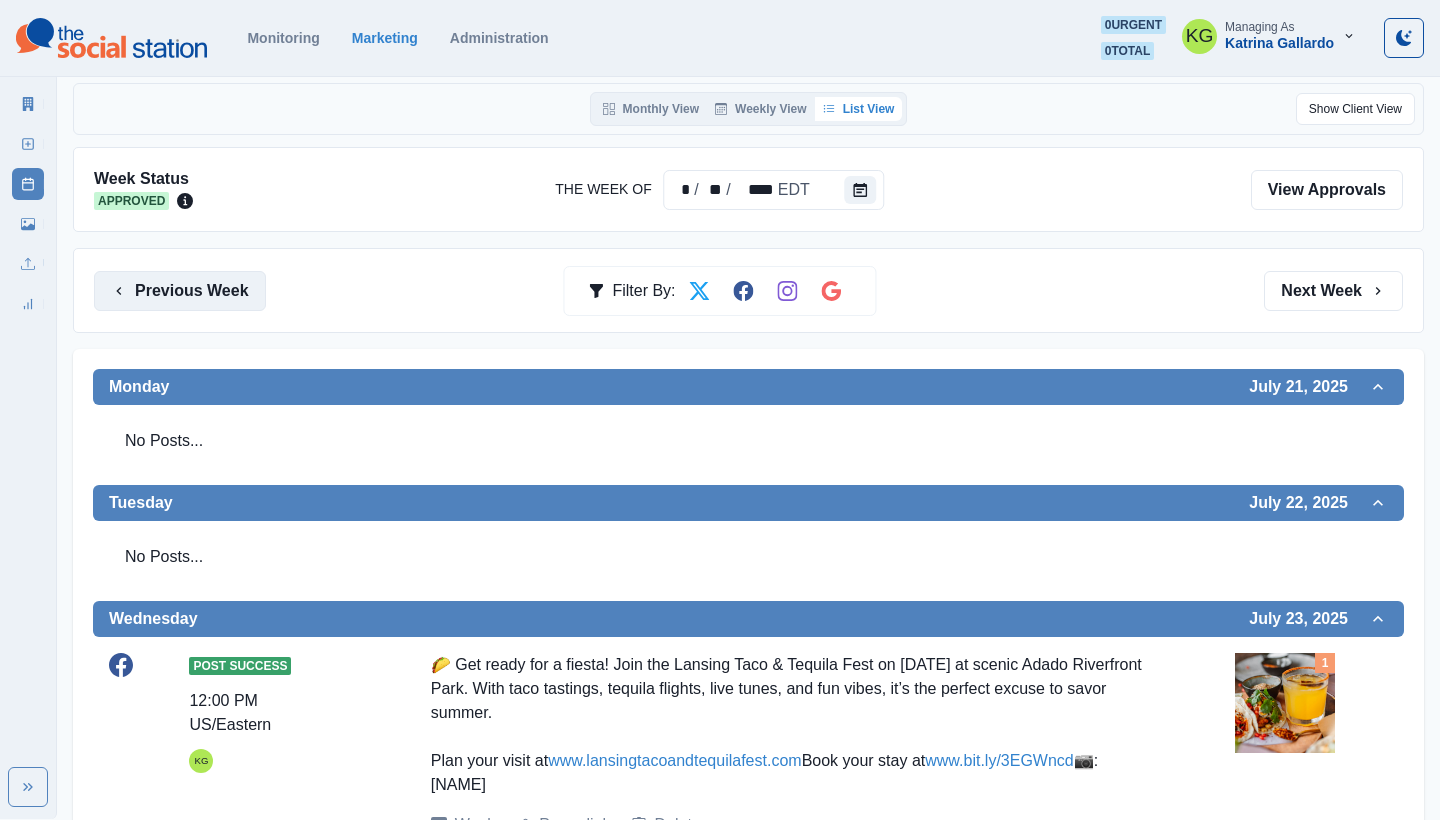 click on "Previous Week" at bounding box center (180, 291) 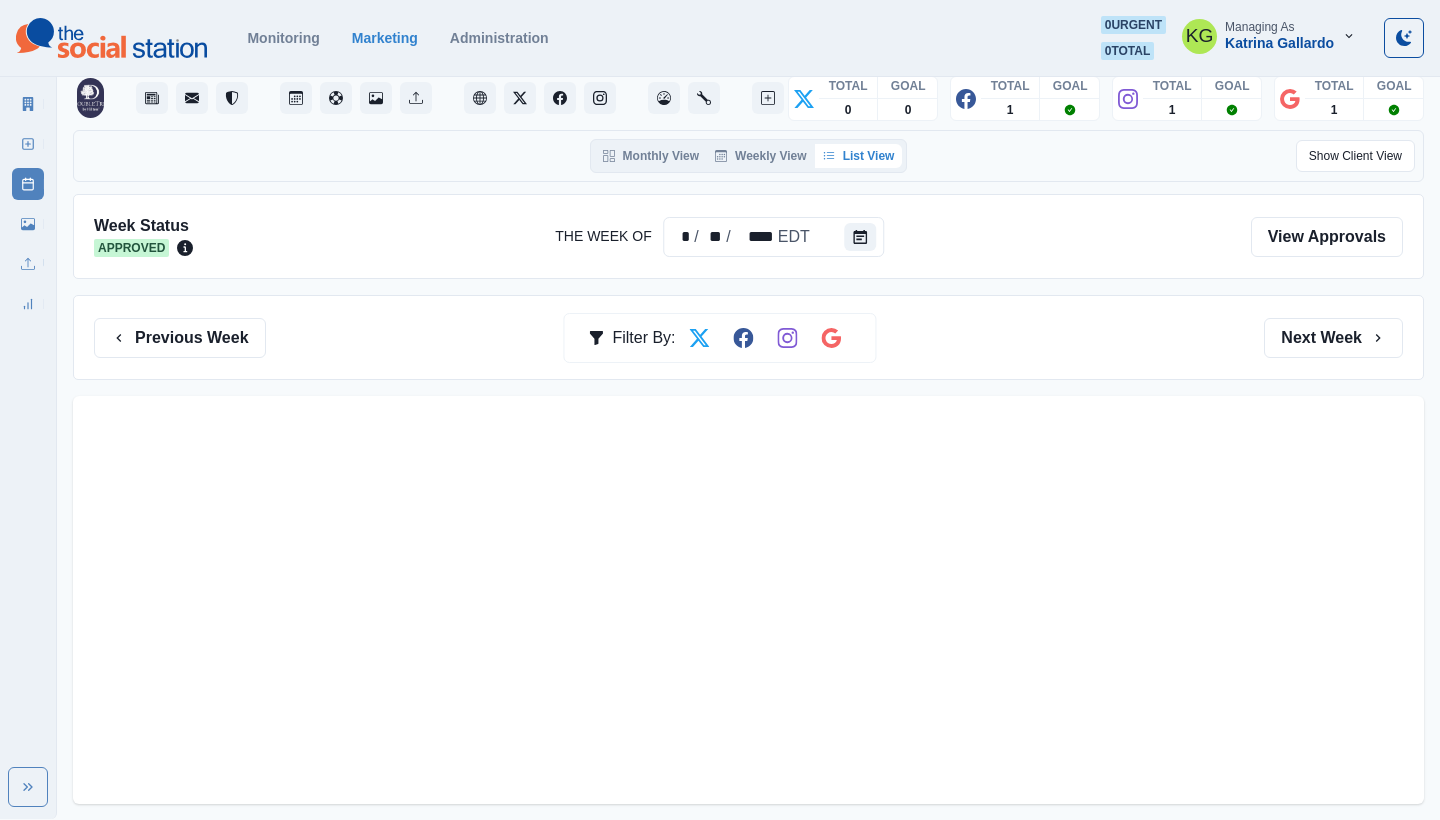 scroll, scrollTop: 0, scrollLeft: 0, axis: both 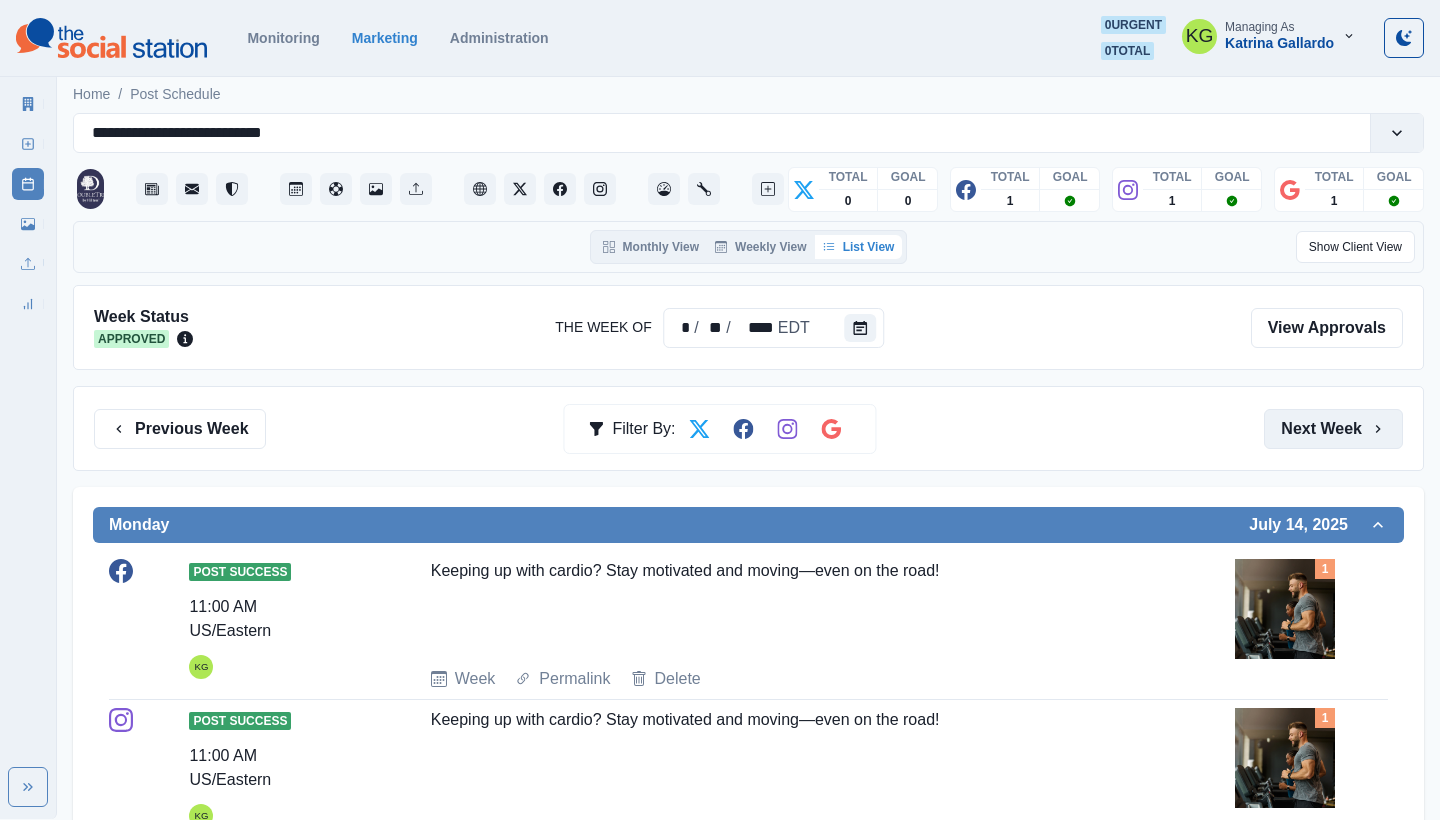 click on "Next Week" at bounding box center [1333, 429] 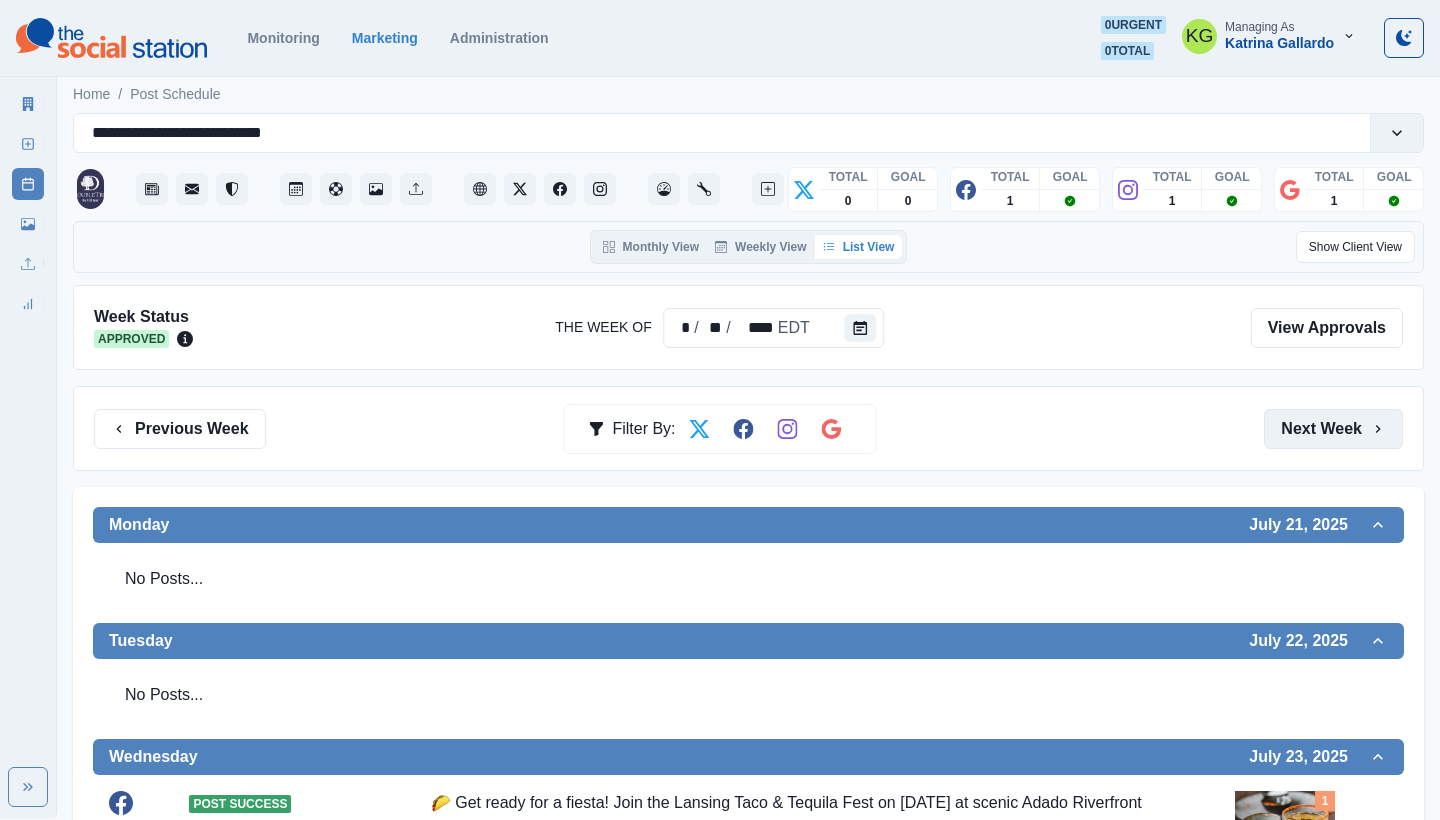 click on "Next Week" at bounding box center [1333, 429] 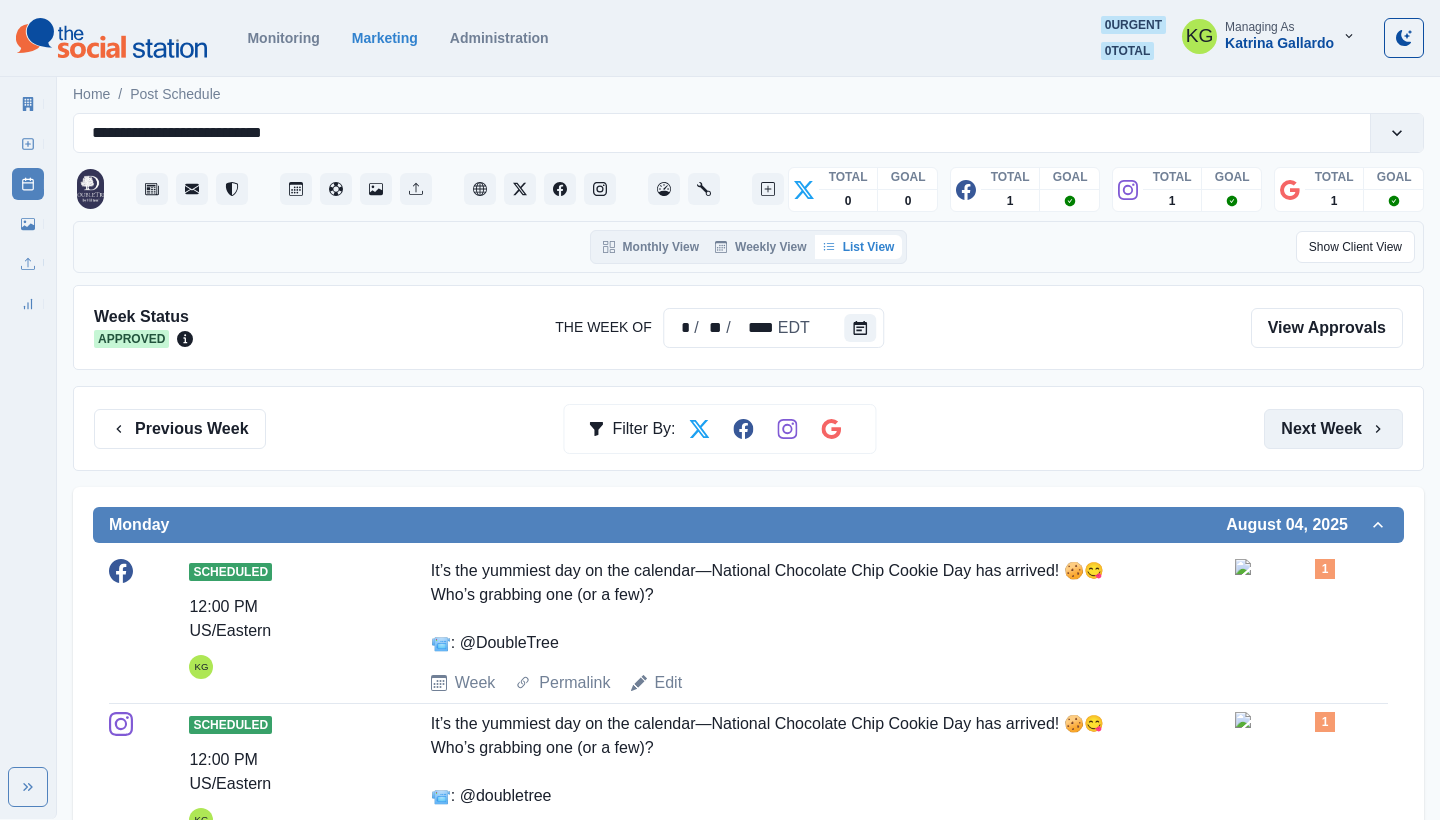 click on "Next Week" at bounding box center [1333, 429] 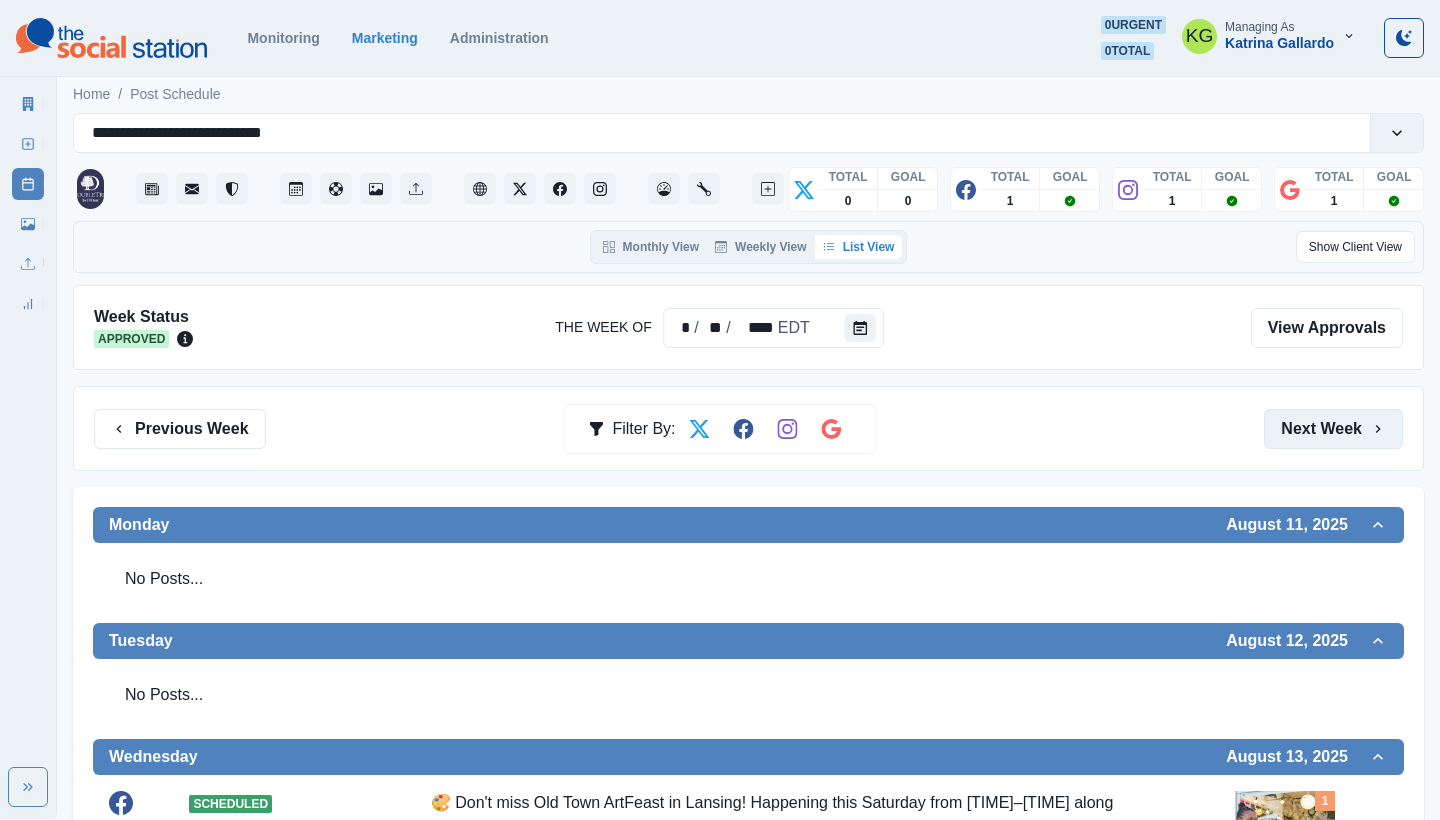 click on "Next Week" at bounding box center [1333, 429] 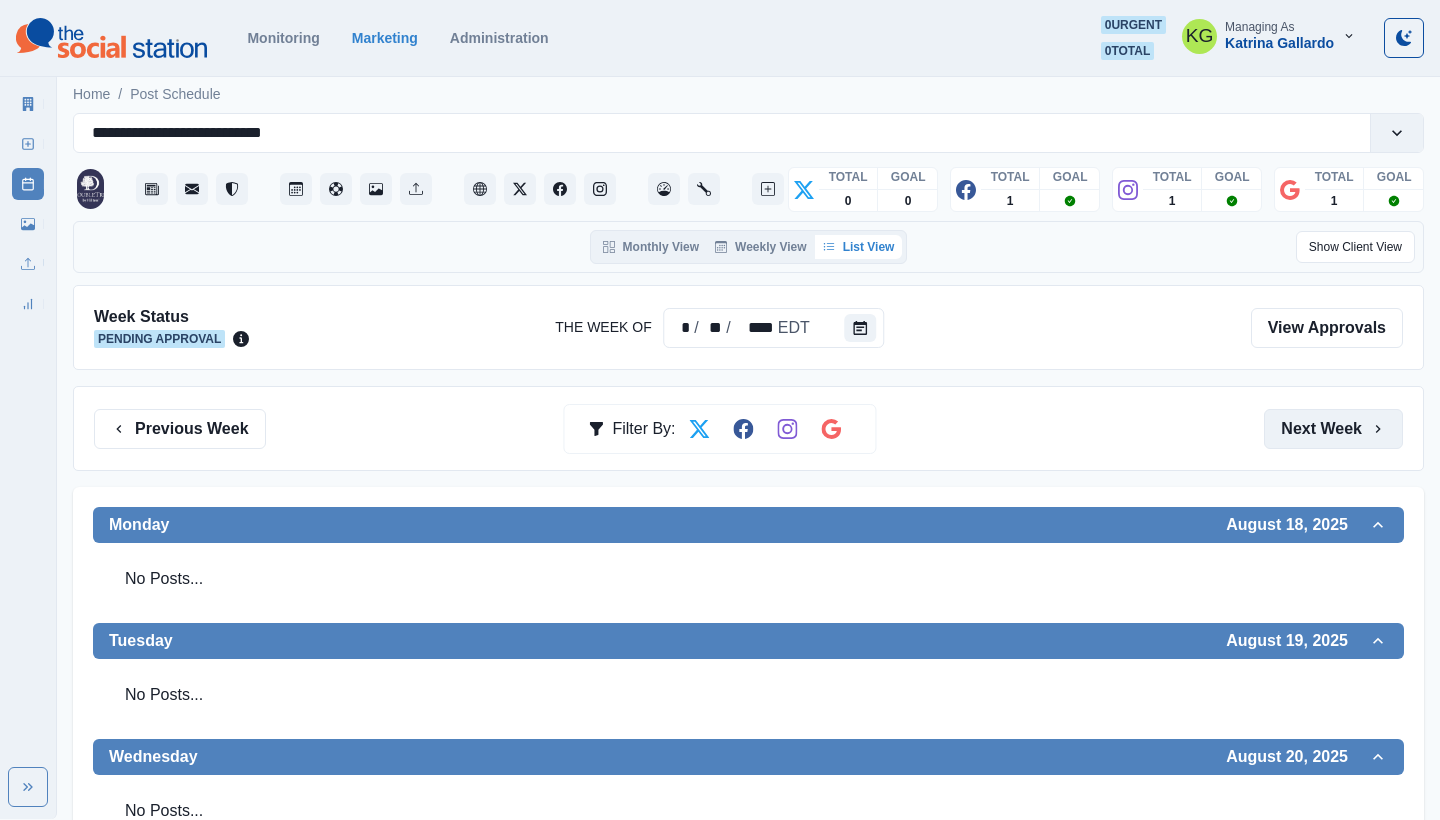 click on "Next Week" at bounding box center (1333, 429) 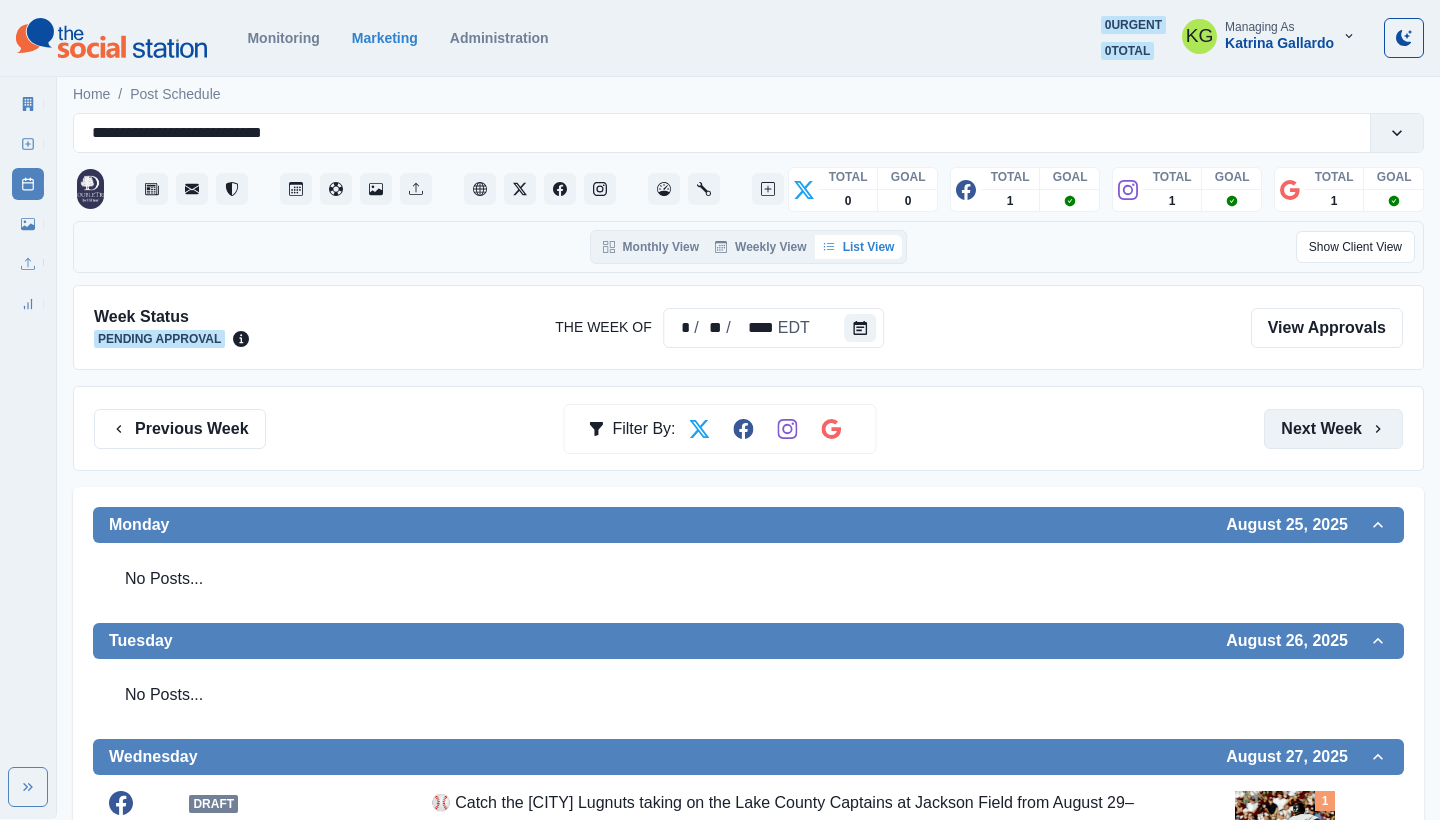 click on "Next Week" at bounding box center [1333, 429] 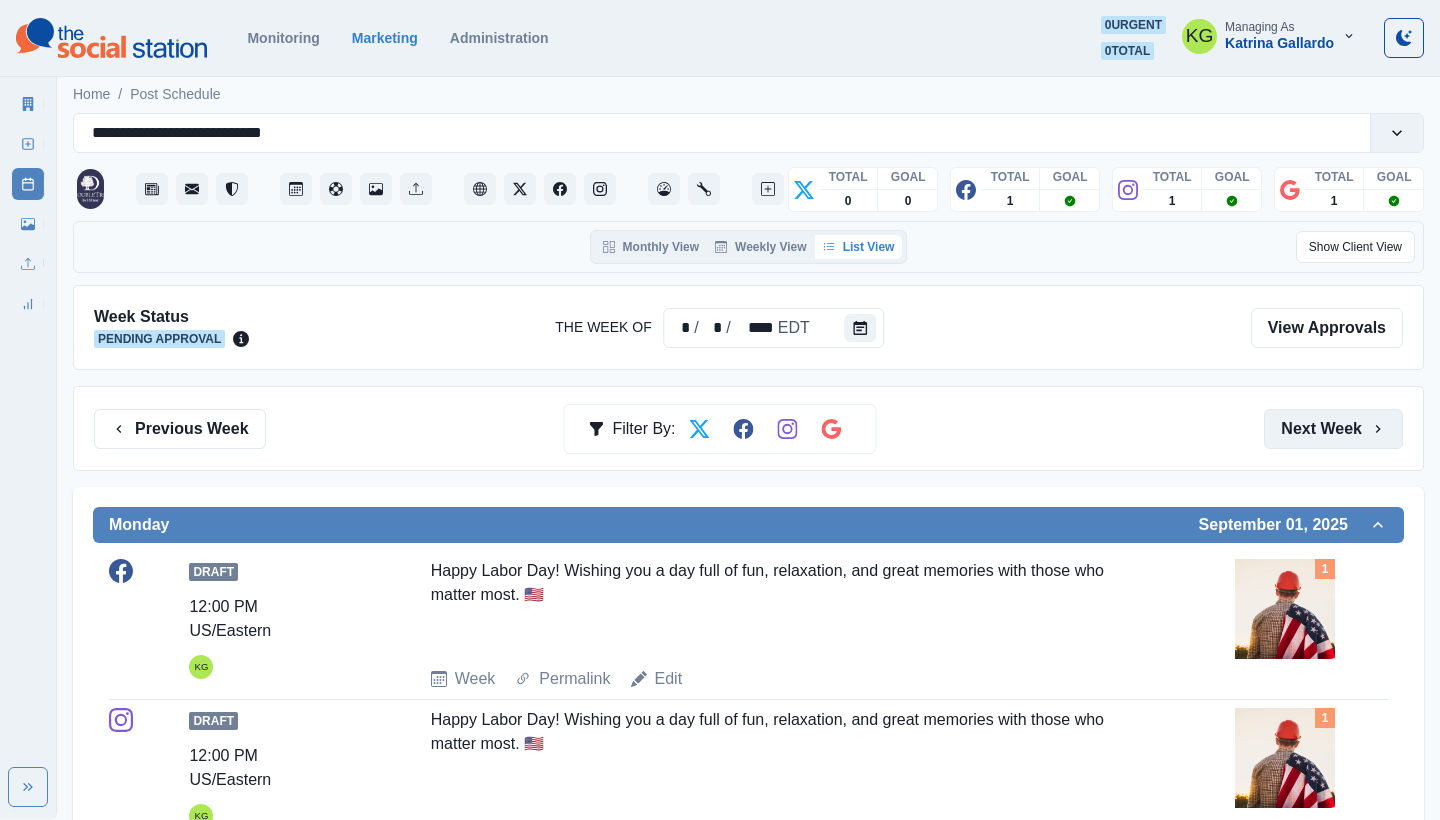 click on "Next Week" at bounding box center (1333, 429) 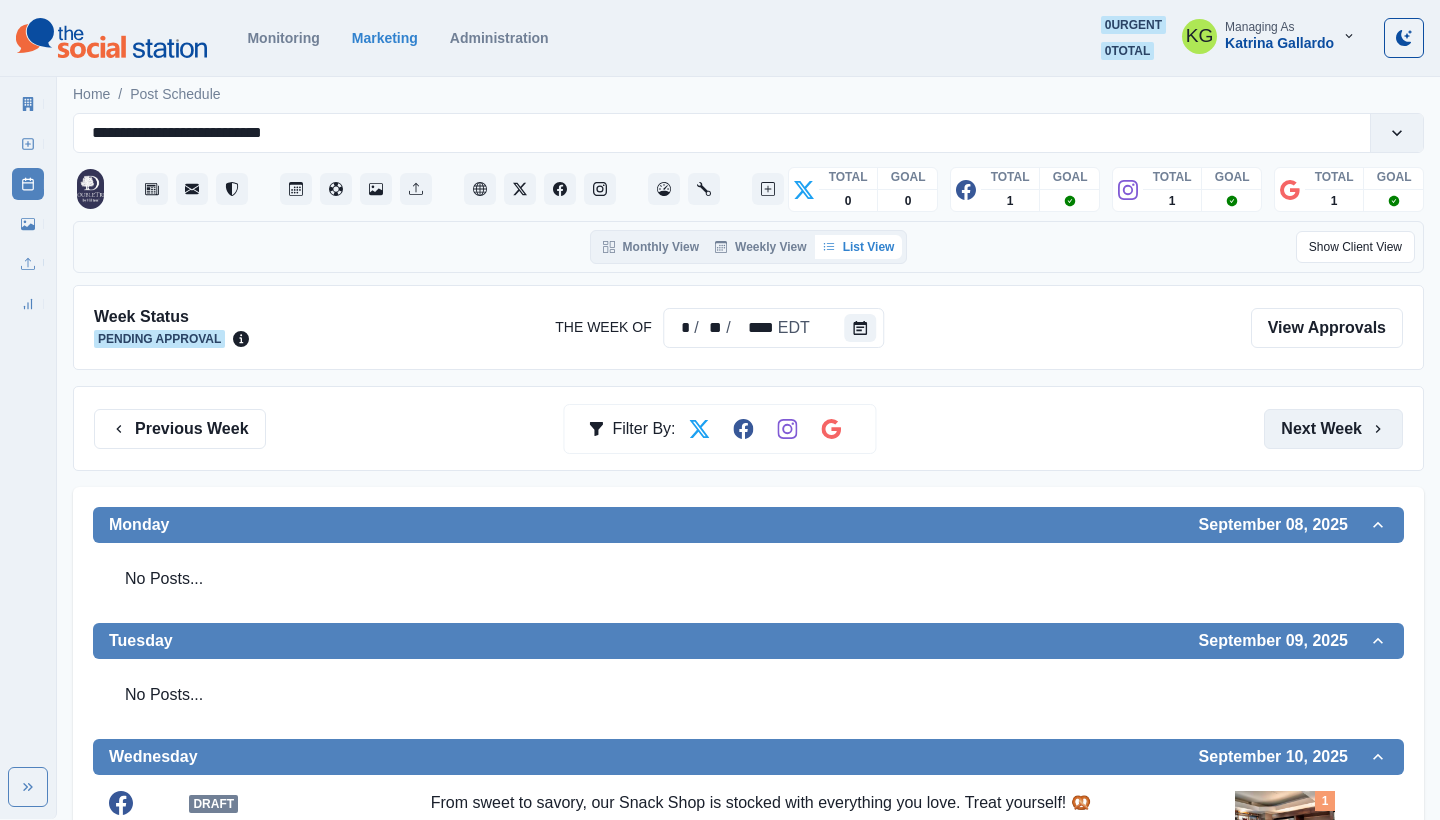 click on "Next Week" at bounding box center [1333, 429] 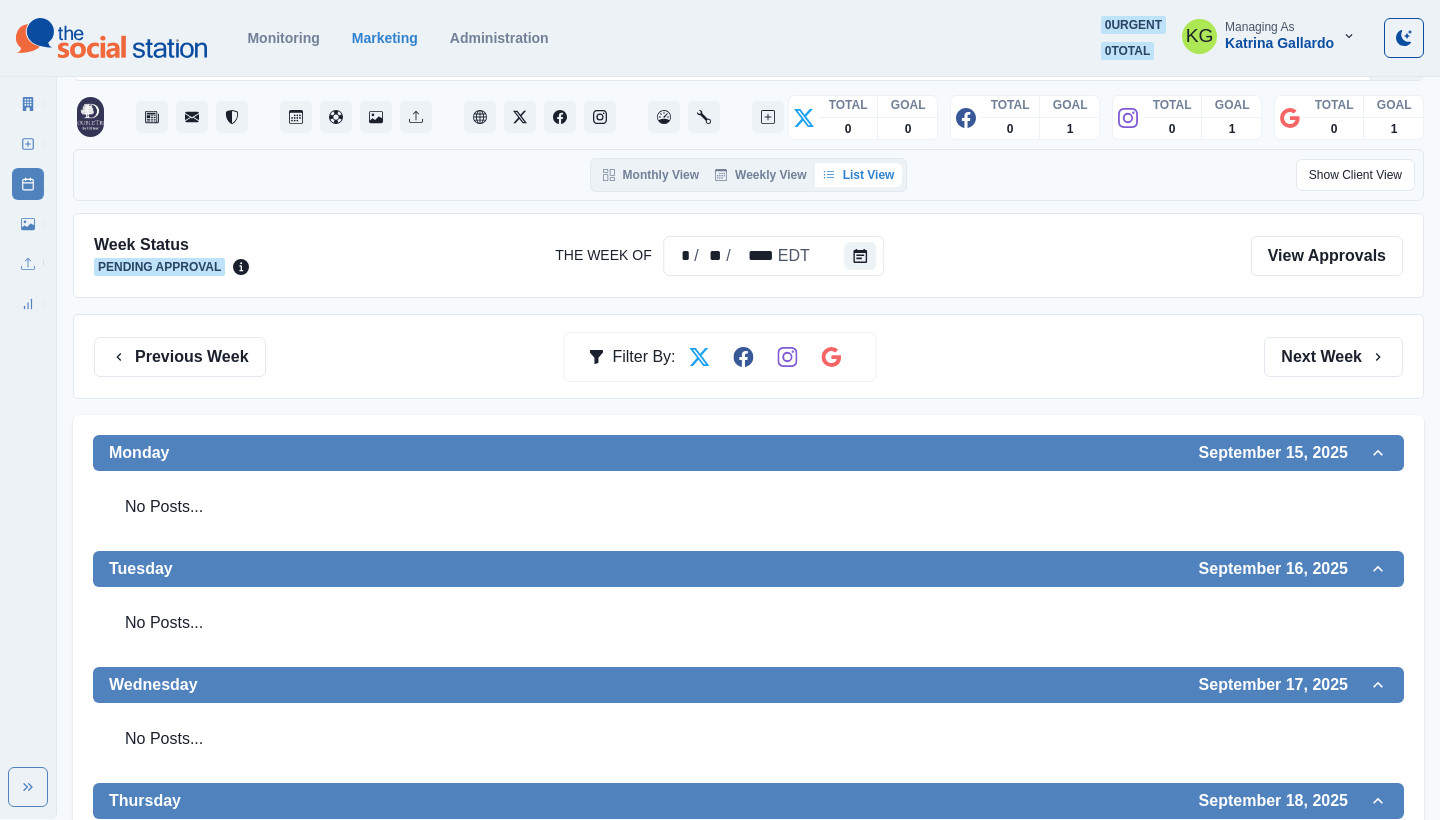 scroll, scrollTop: 33, scrollLeft: 0, axis: vertical 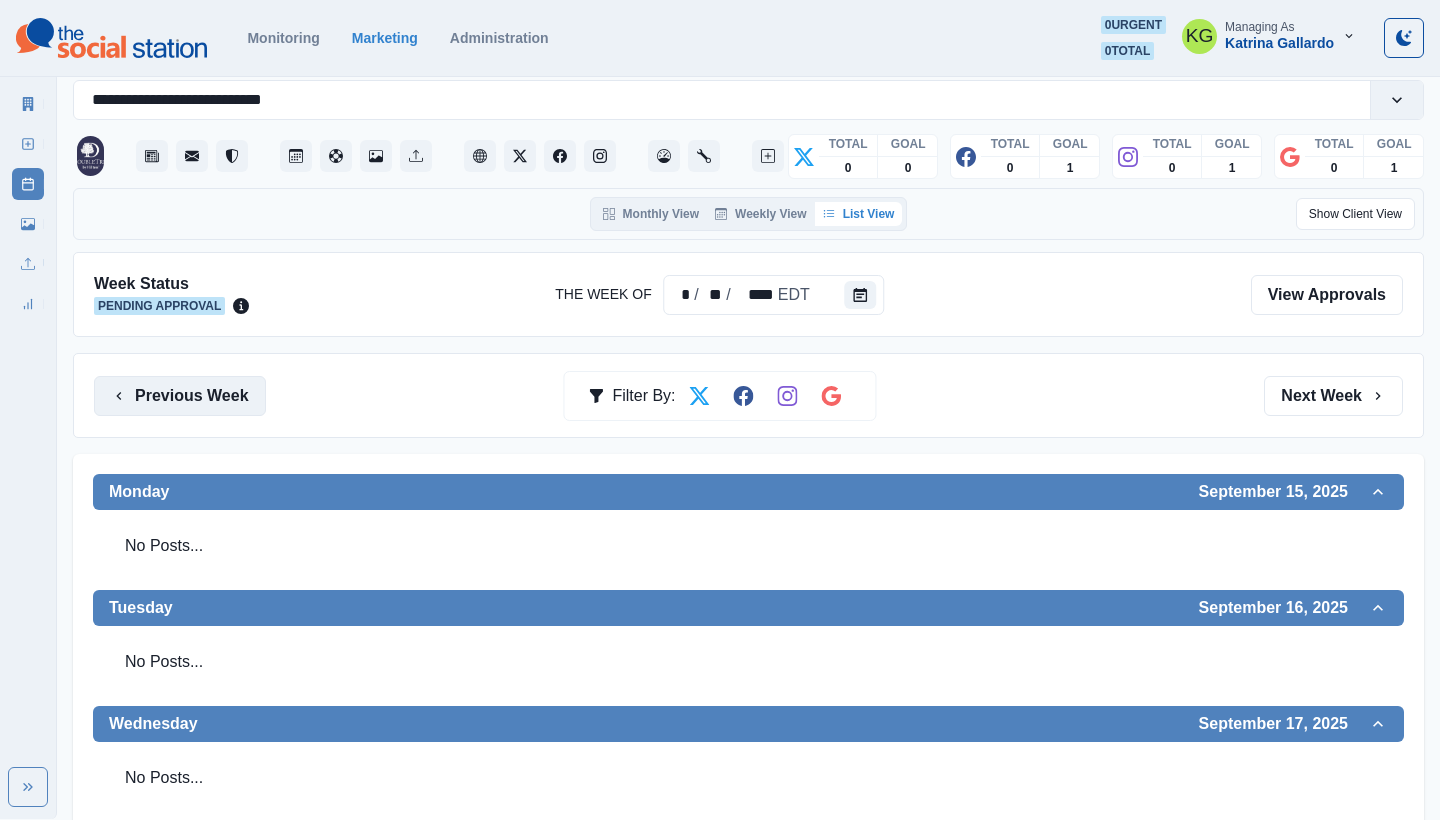 click on "Previous Week" at bounding box center [180, 396] 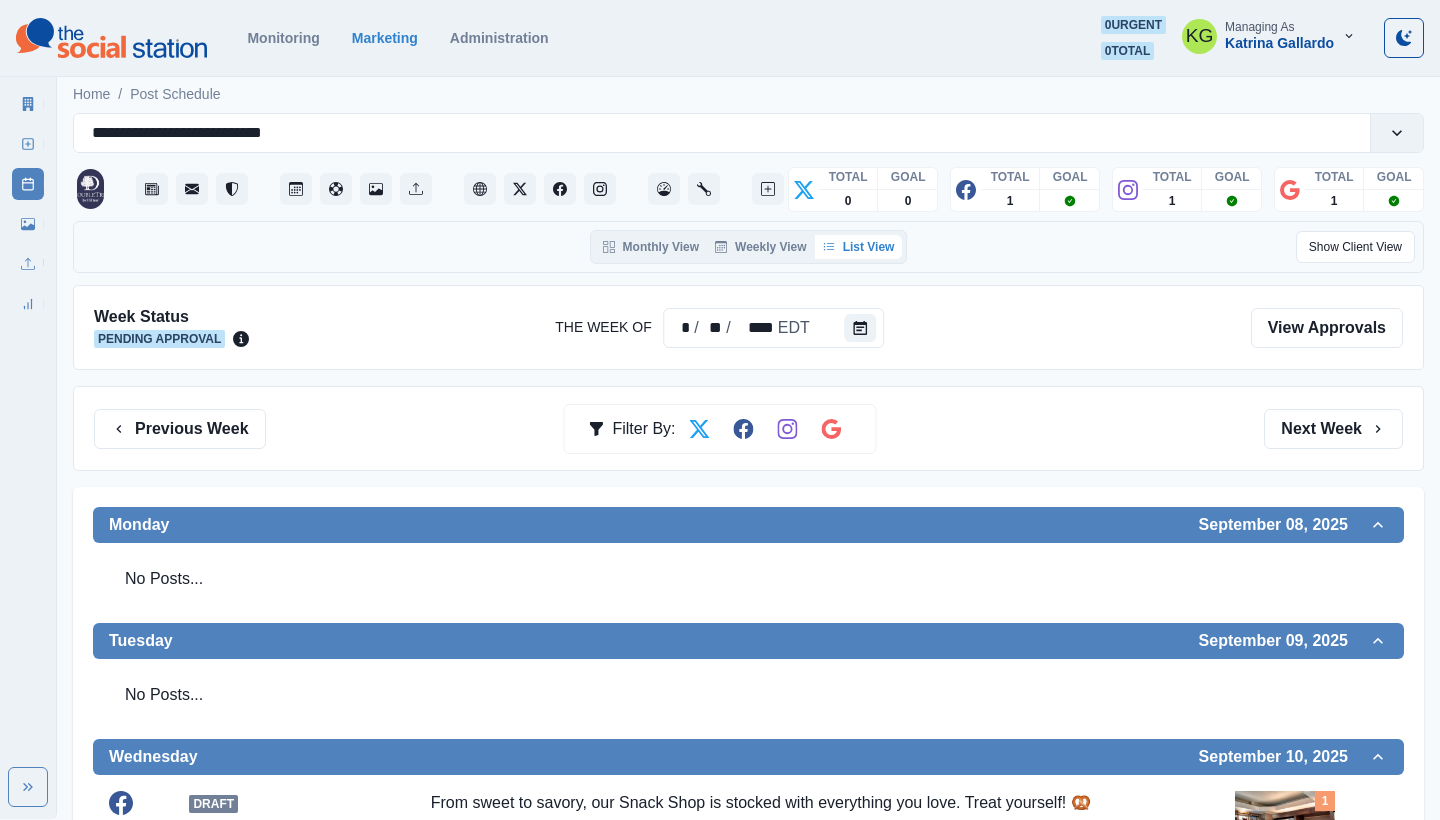 scroll, scrollTop: 0, scrollLeft: 0, axis: both 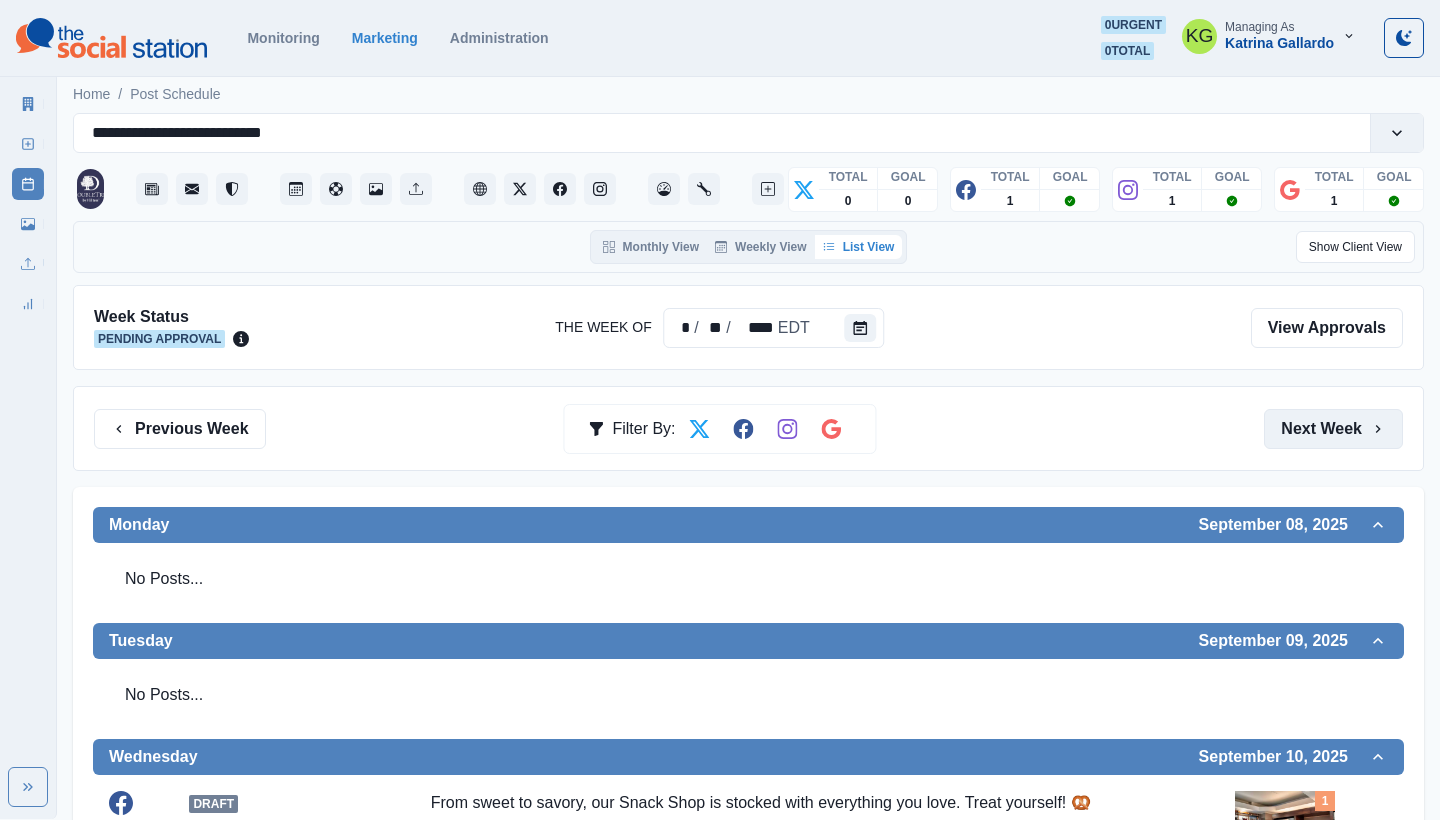 click on "Next Week" at bounding box center (1333, 429) 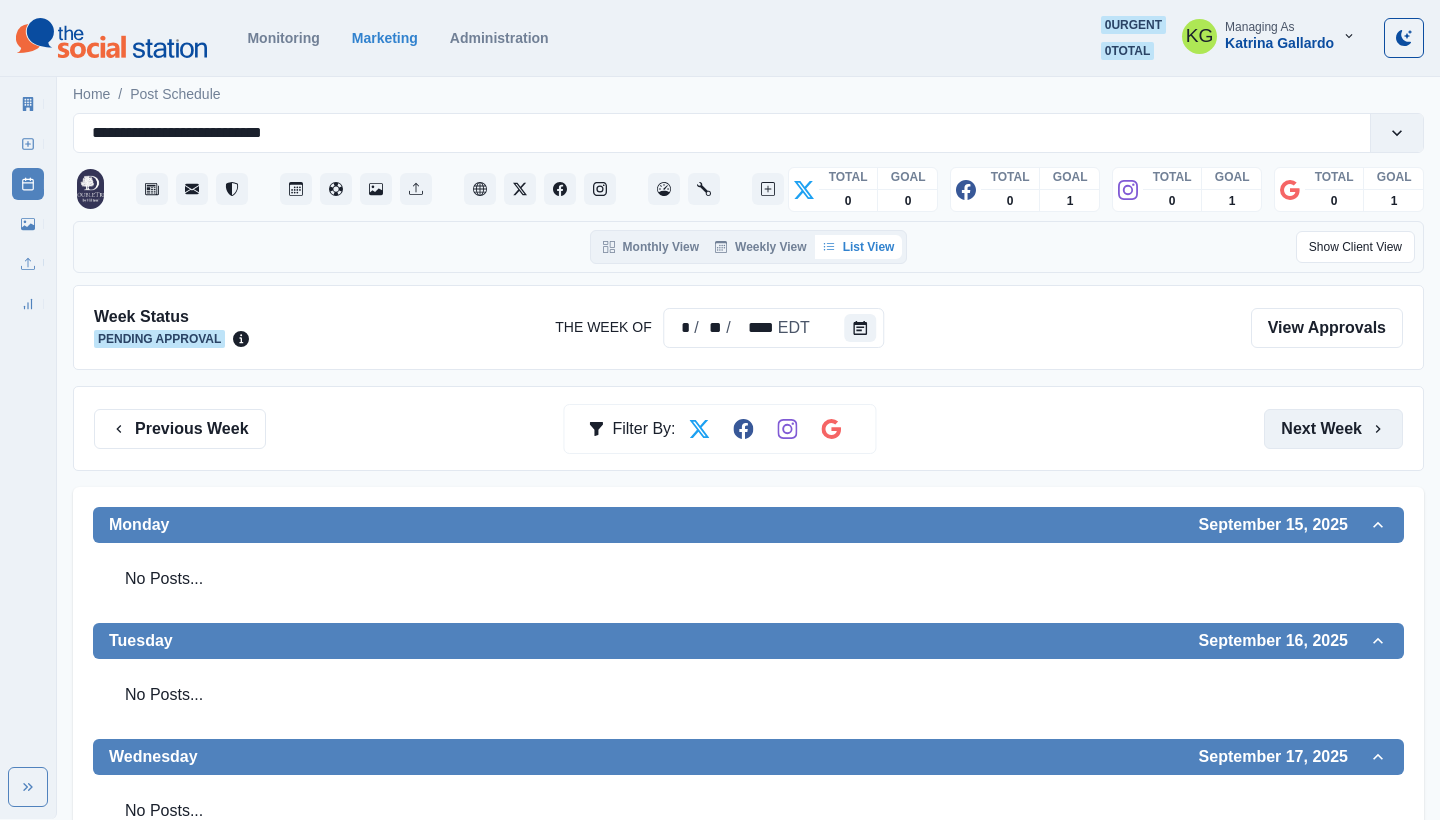 click on "Next Week" at bounding box center [1333, 429] 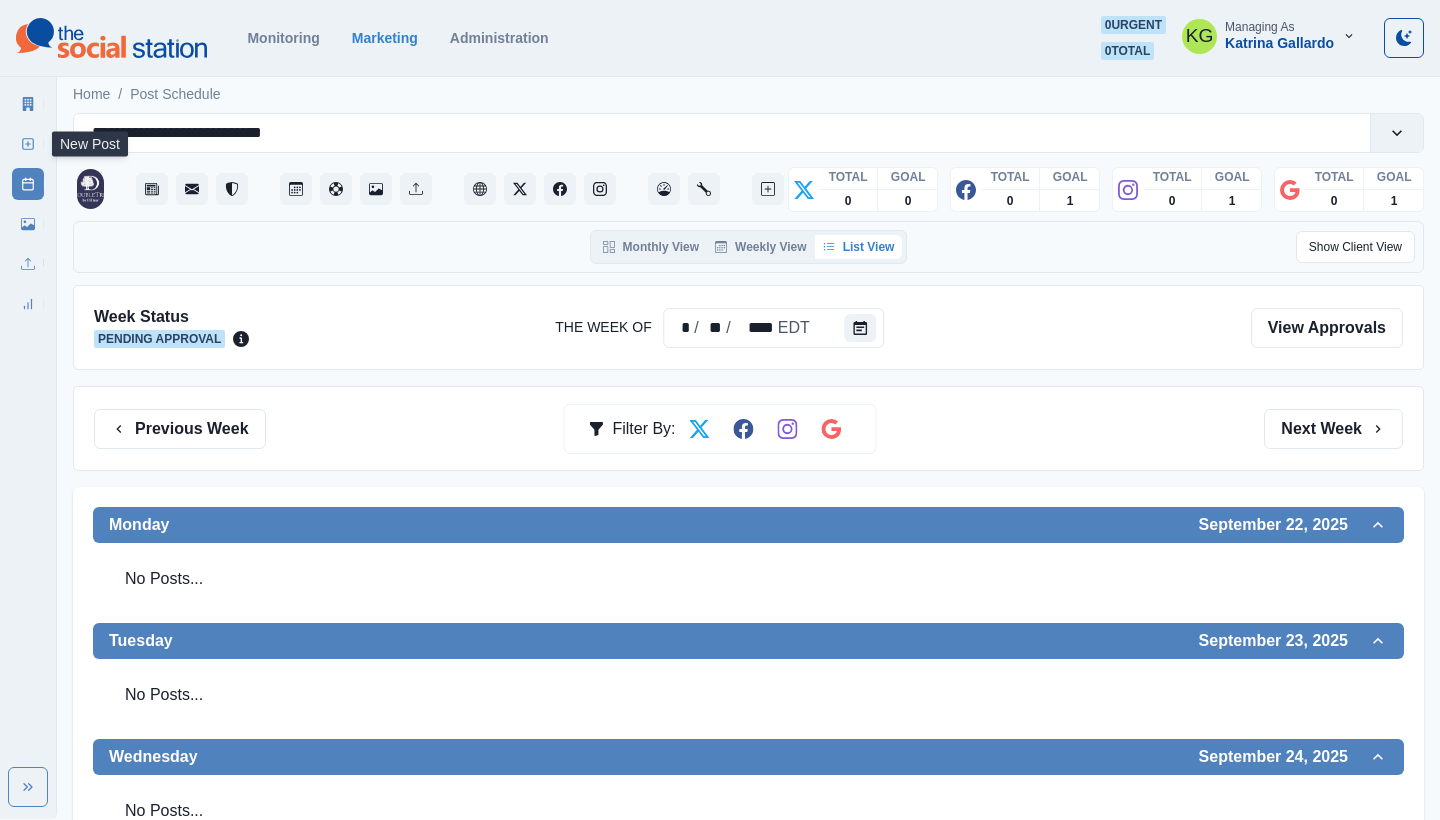 click 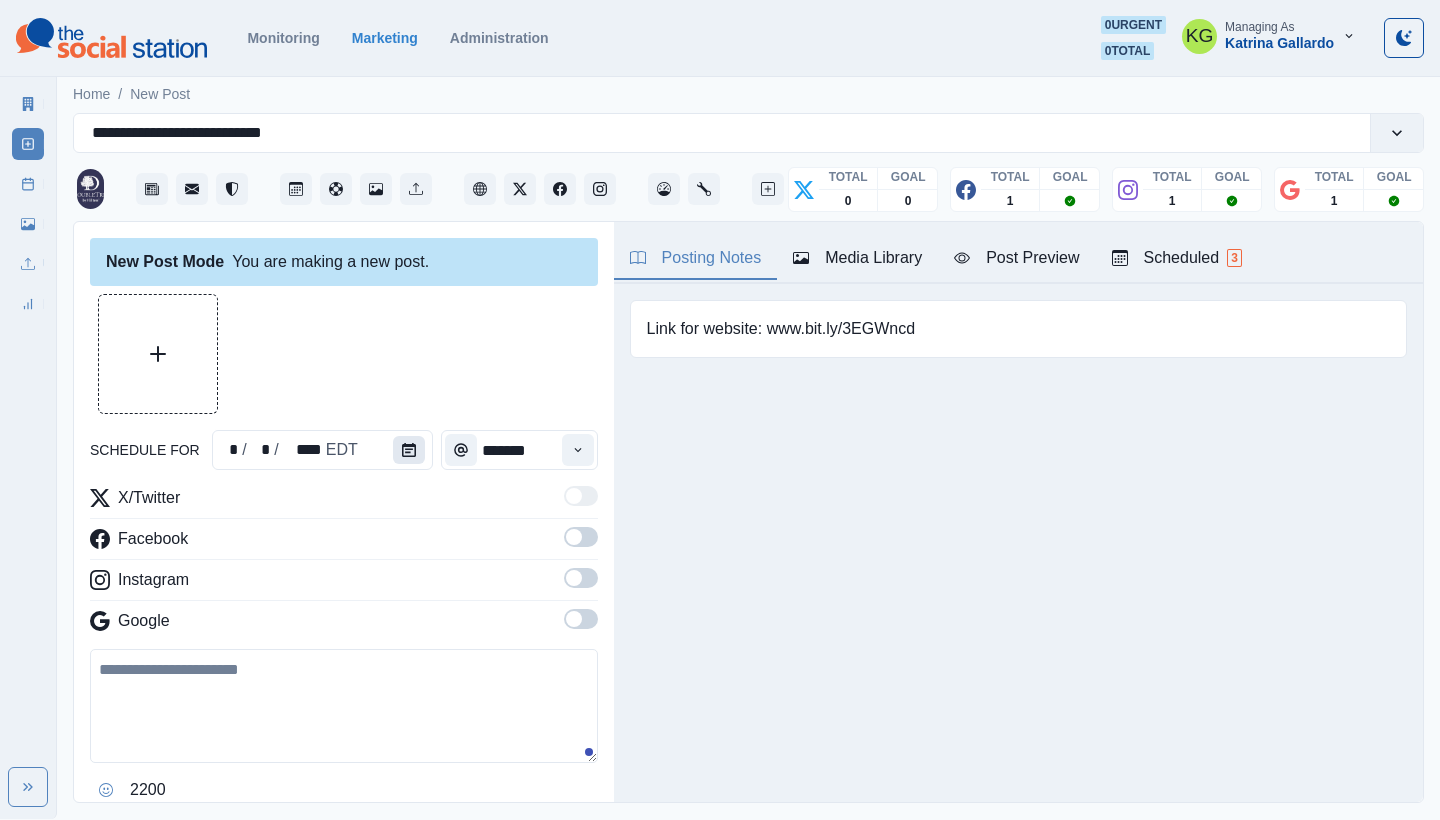 click at bounding box center [409, 450] 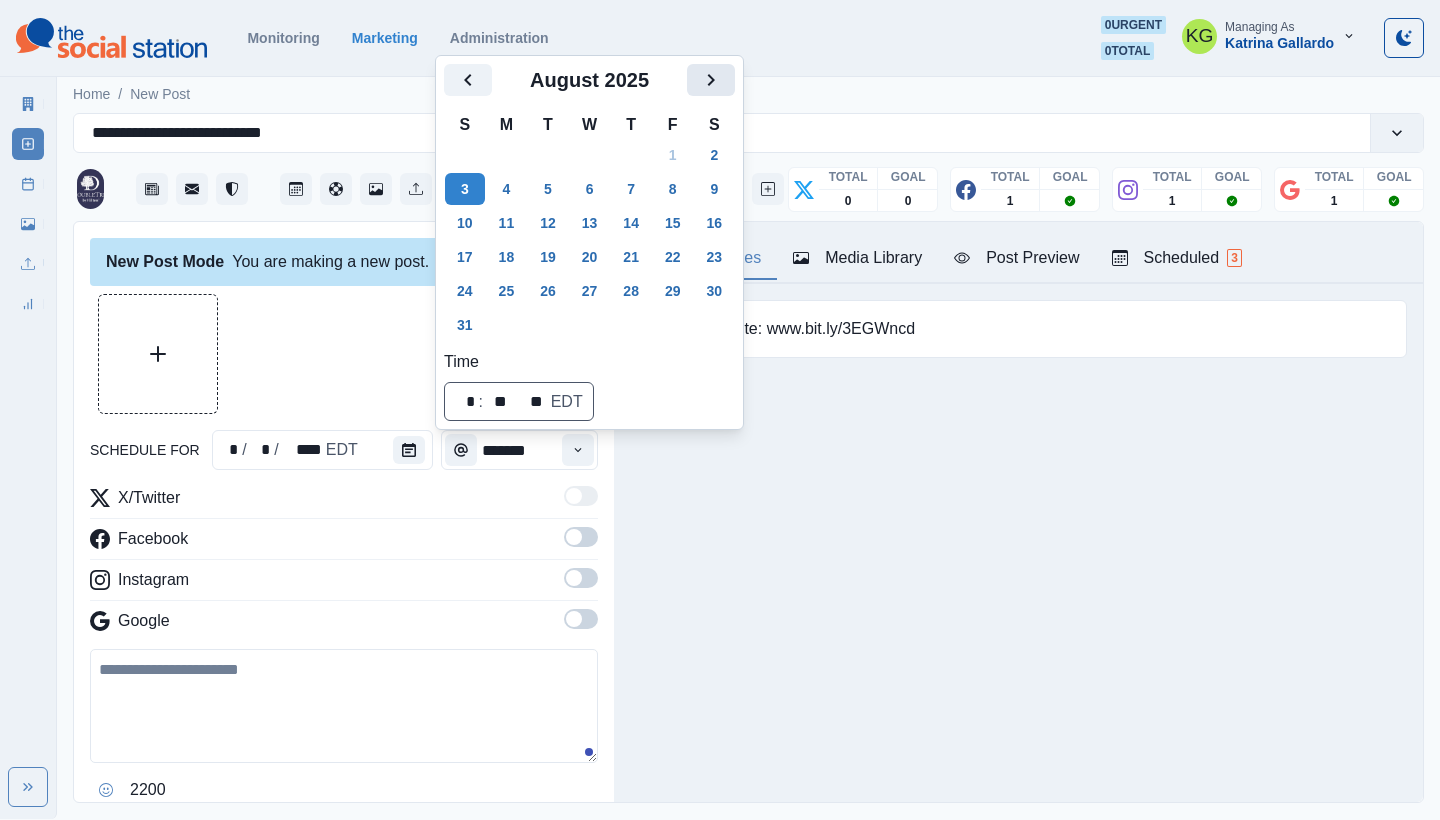 click 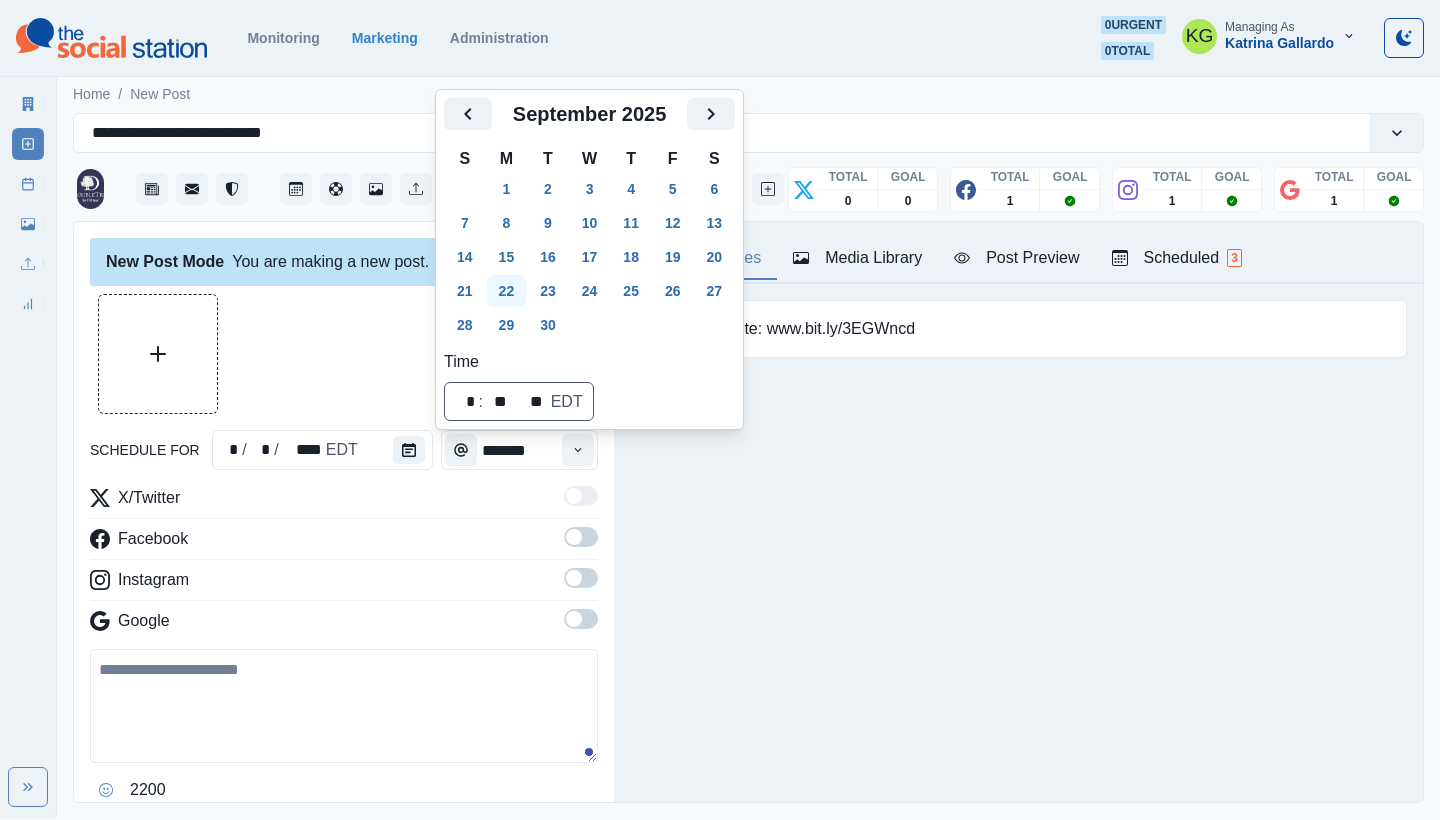 click on "22" at bounding box center [507, 291] 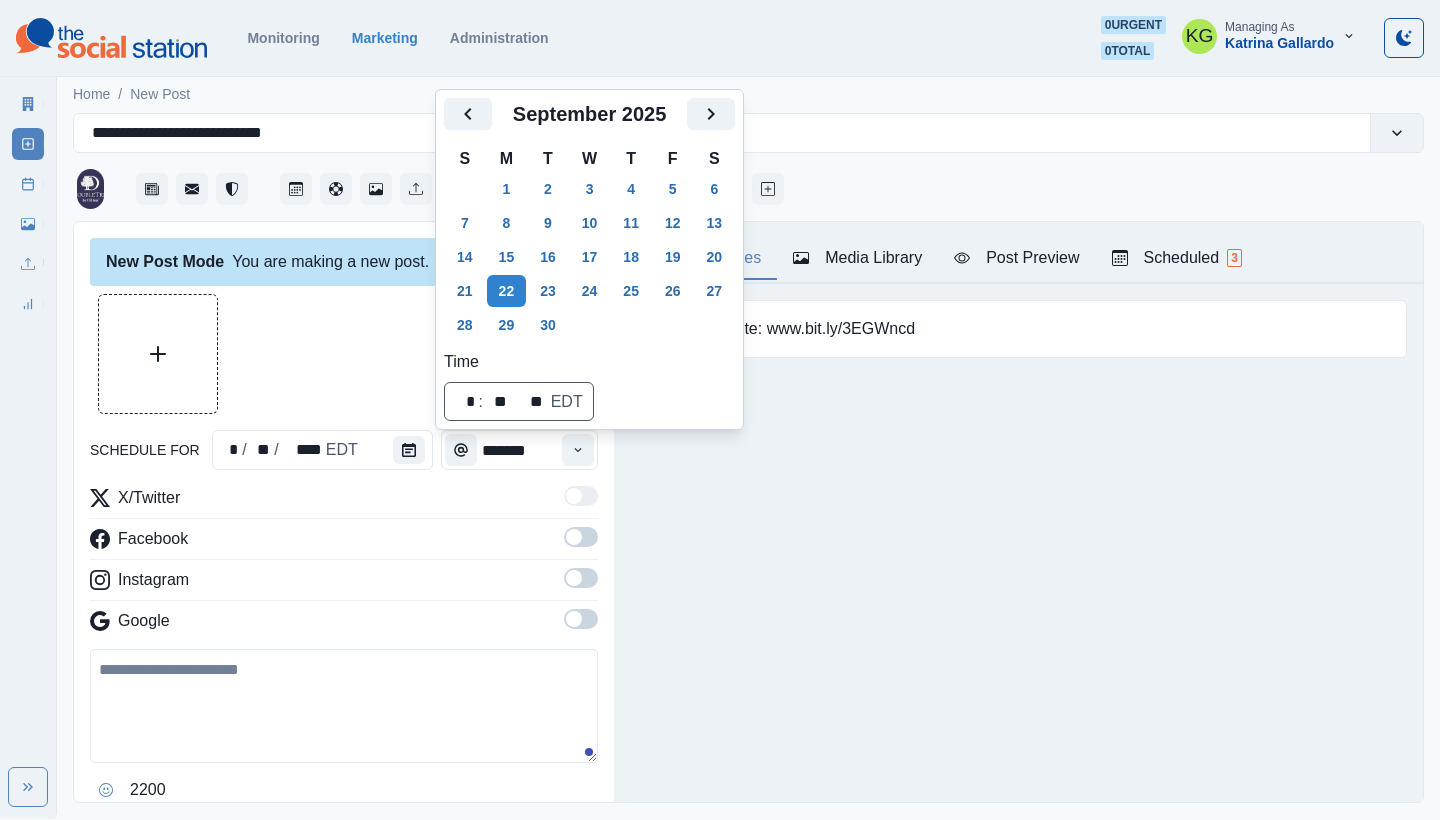 click at bounding box center (344, 354) 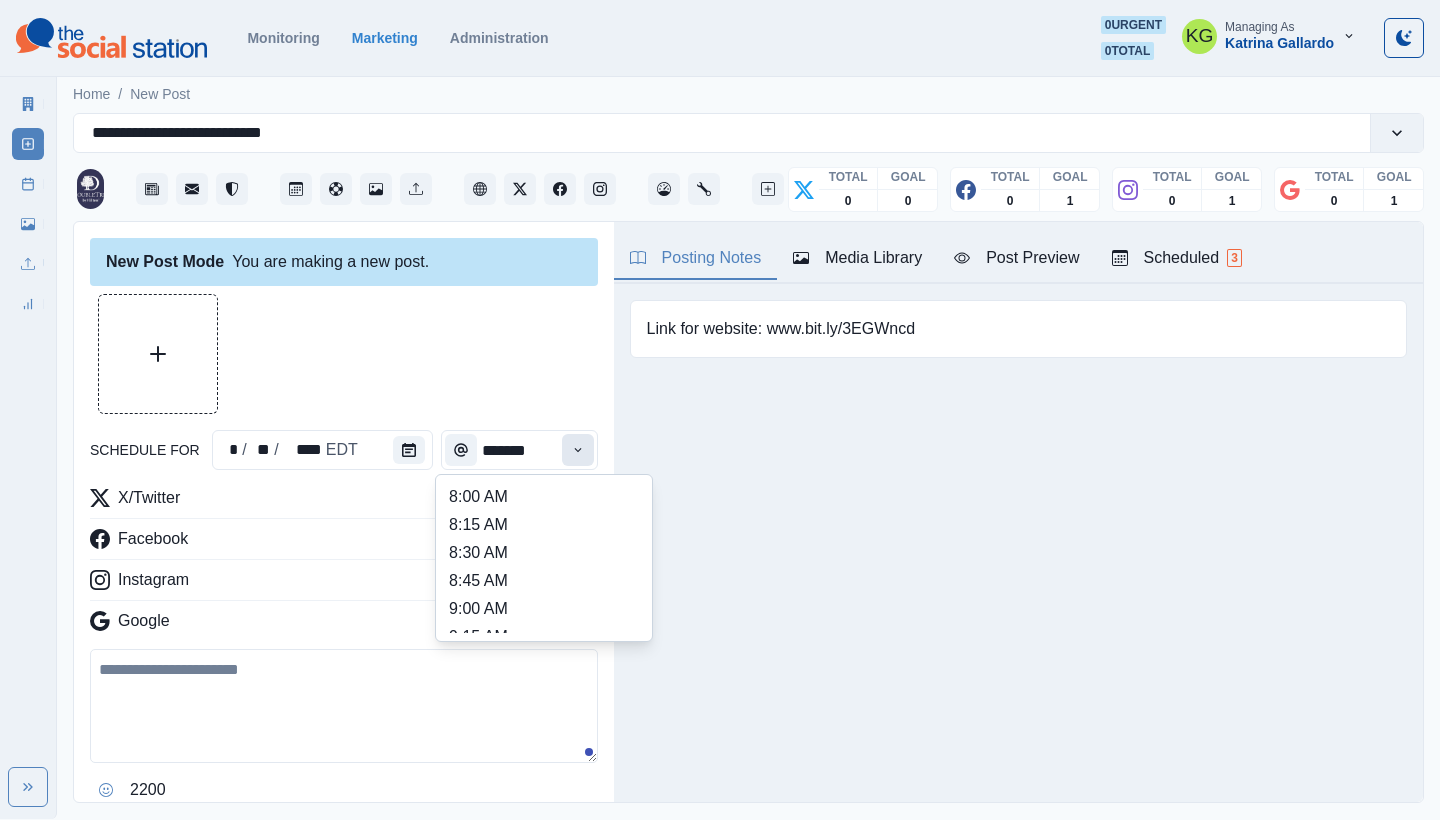 click 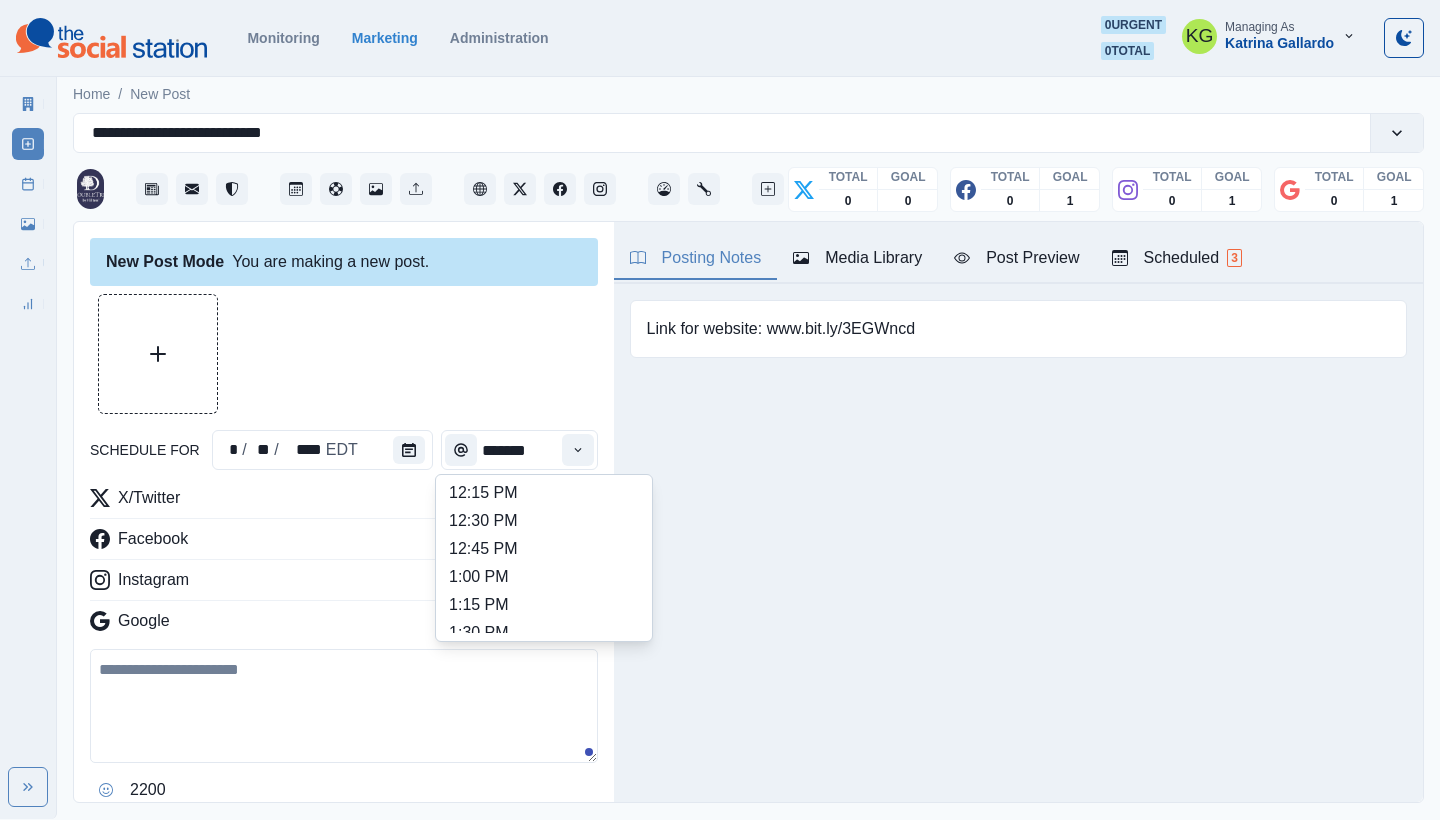 scroll, scrollTop: 464, scrollLeft: 0, axis: vertical 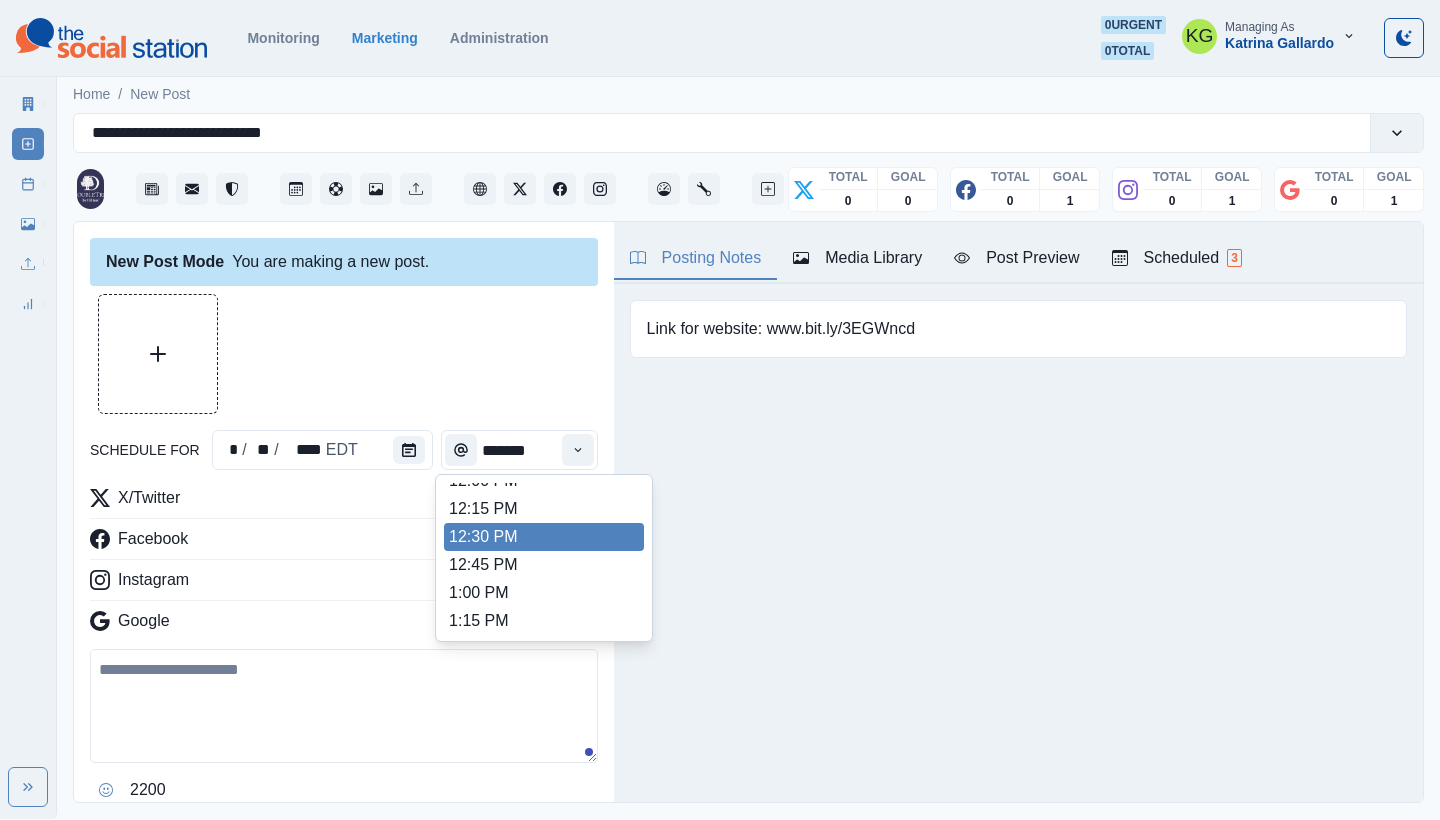 click on "12:30 PM" at bounding box center [544, 537] 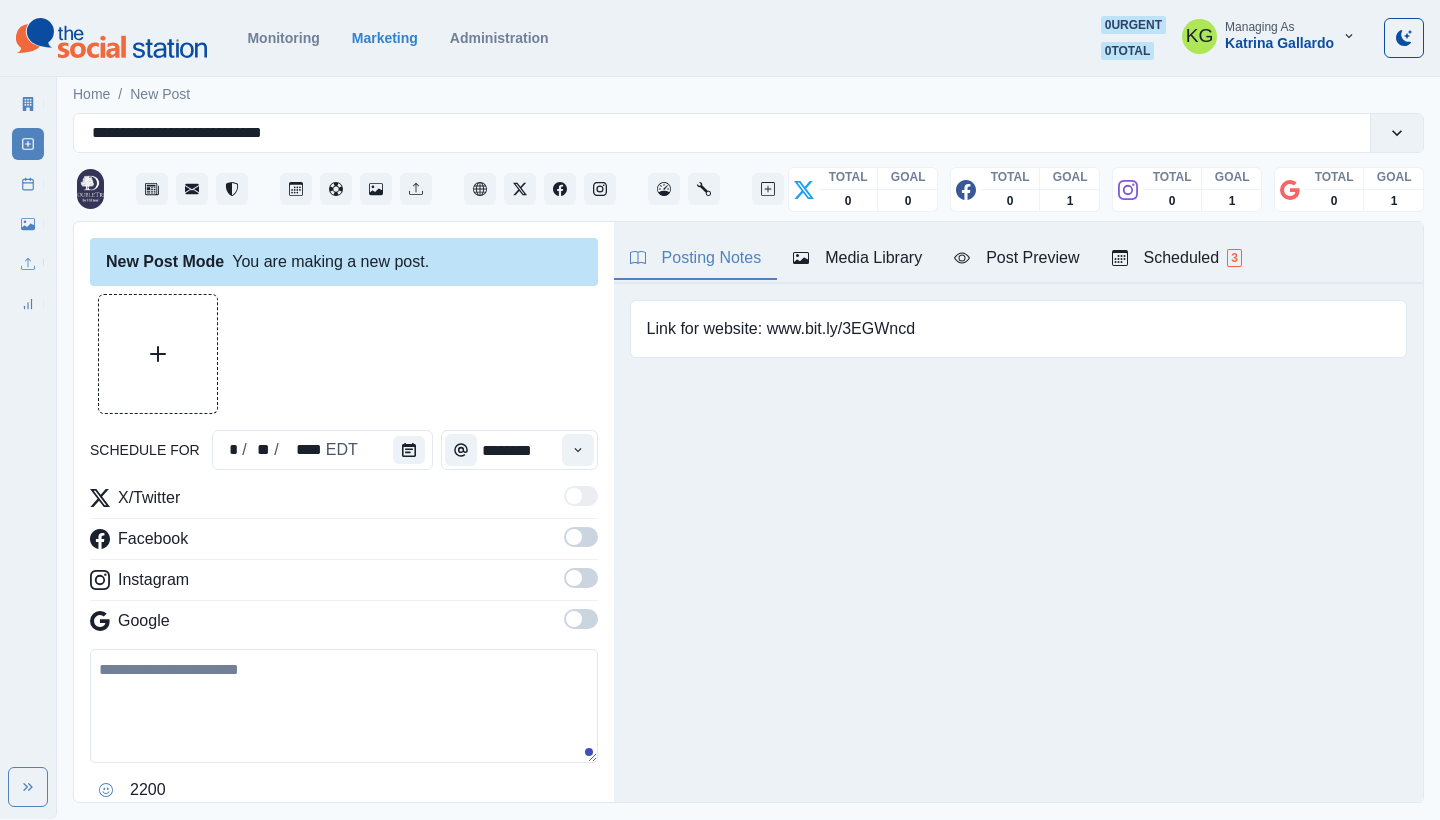 click at bounding box center [581, 619] 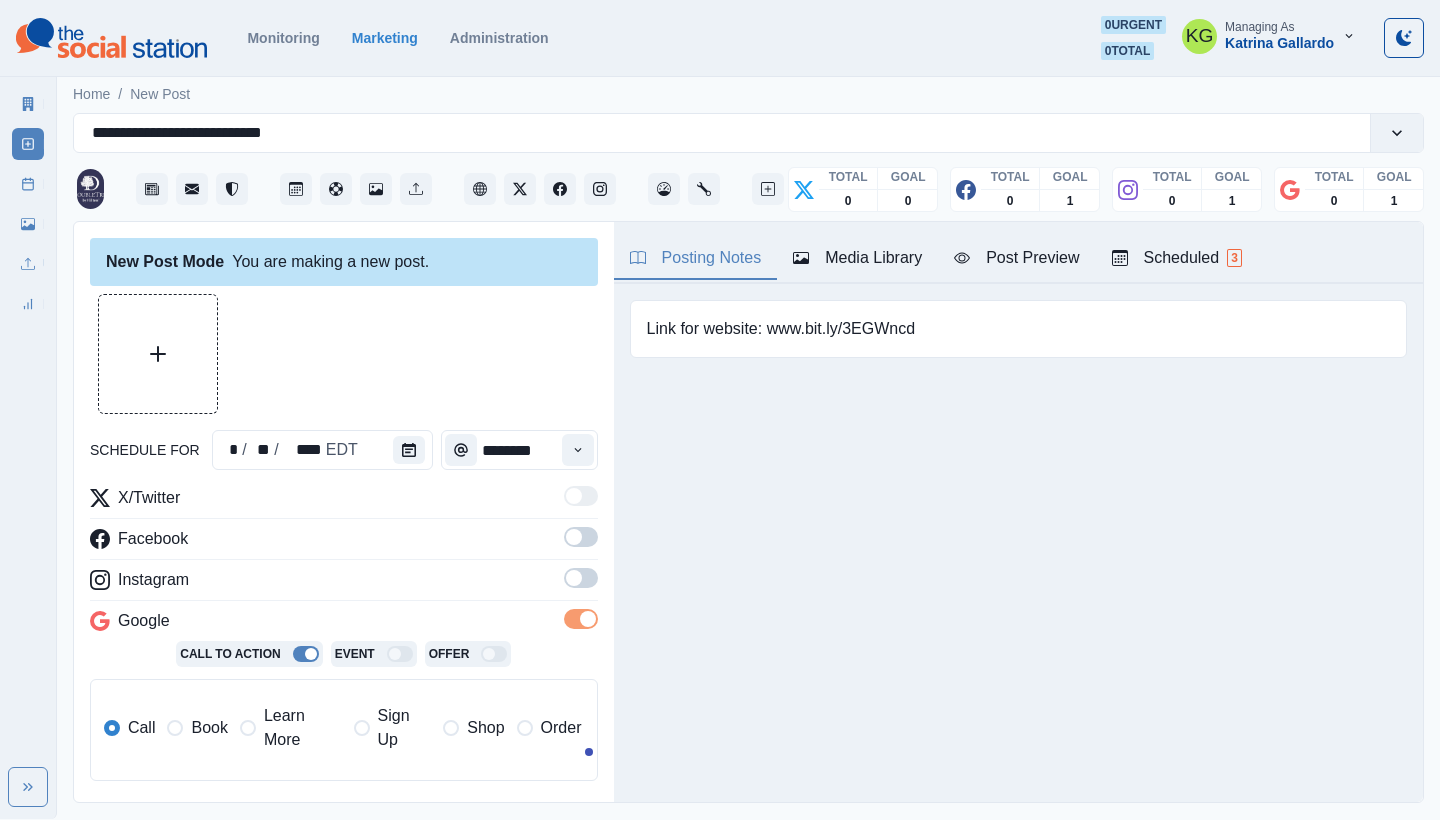 click at bounding box center (581, 578) 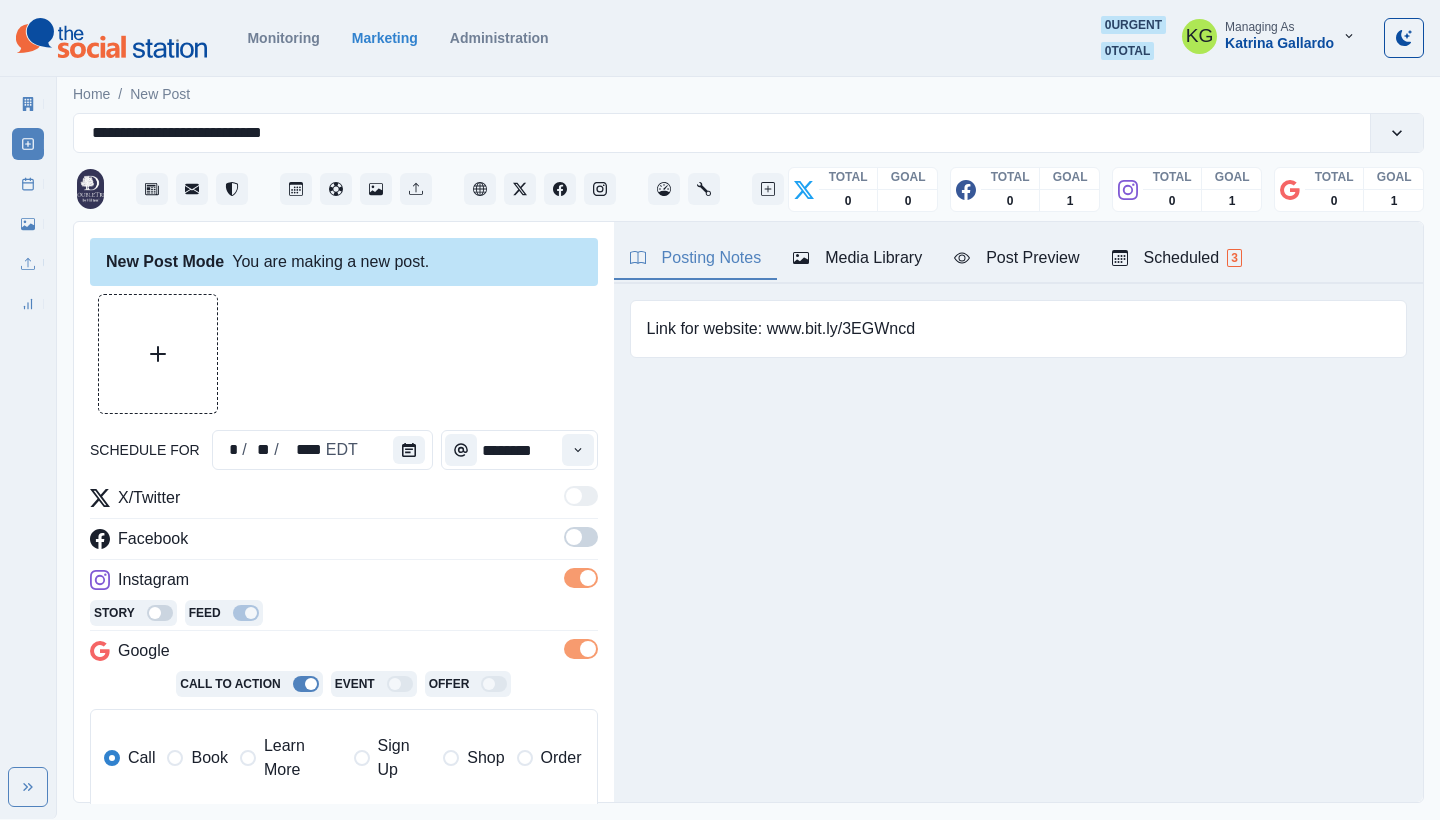 click at bounding box center [581, 543] 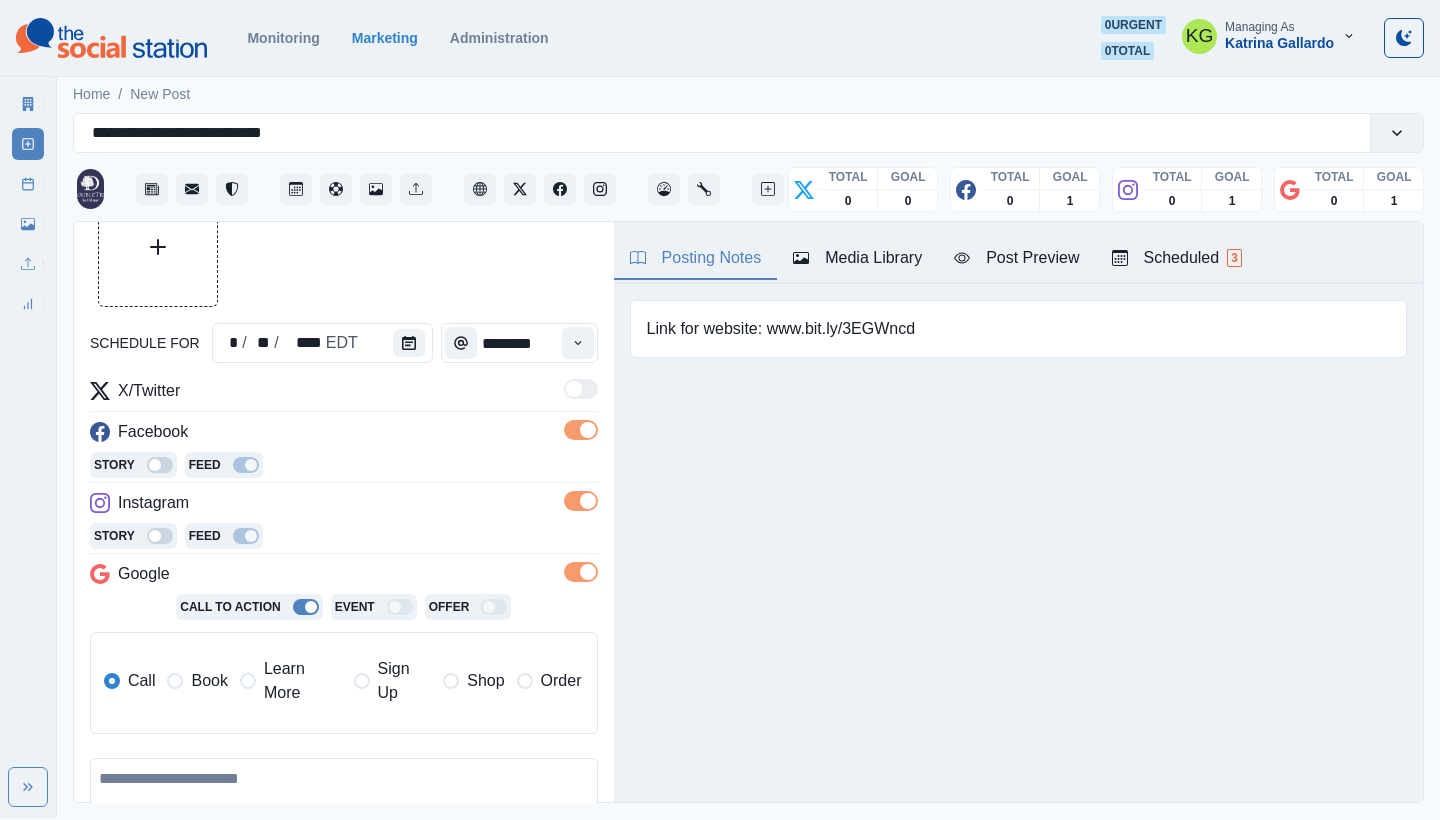 scroll, scrollTop: 166, scrollLeft: 0, axis: vertical 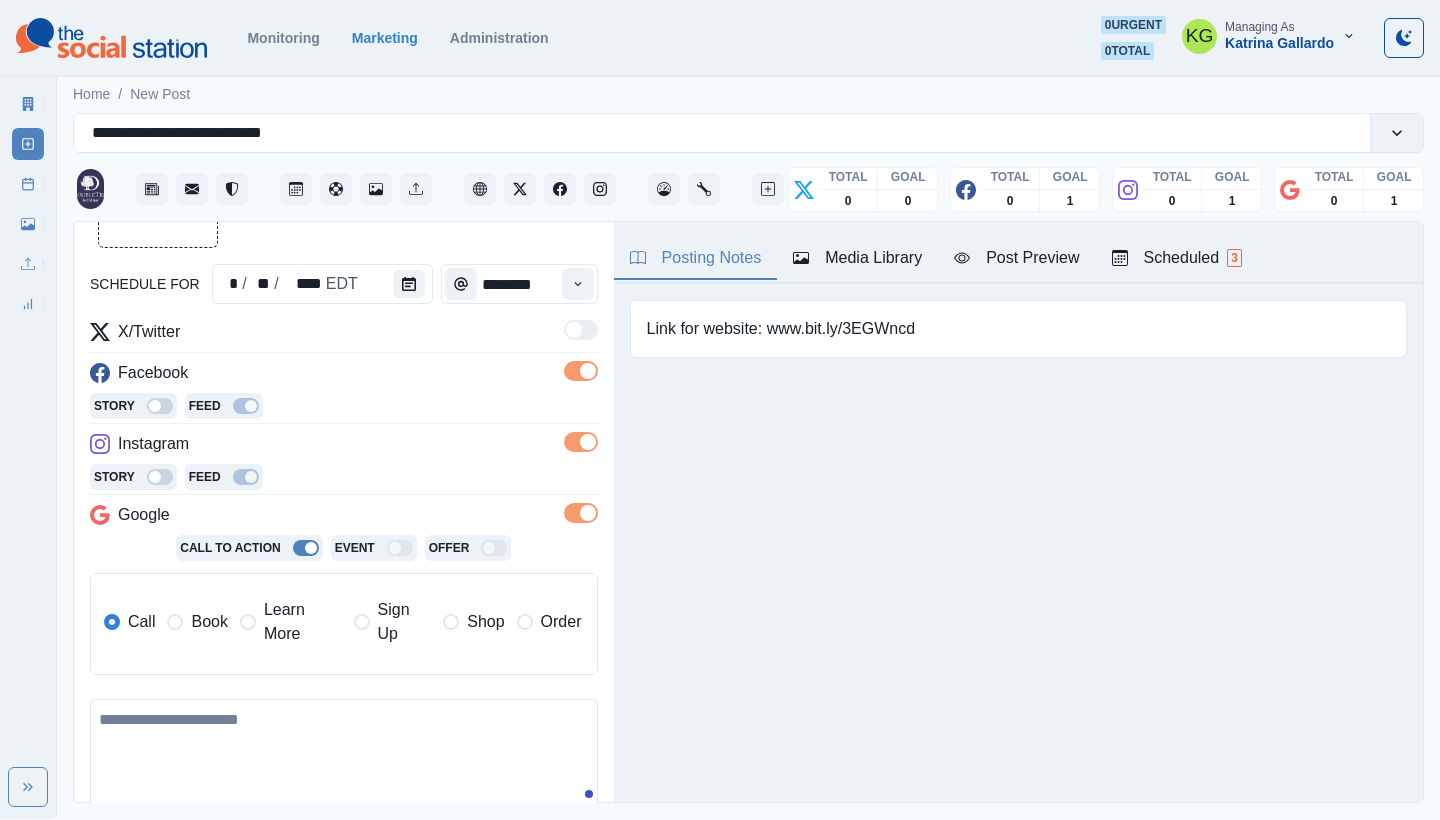 click on "Book" at bounding box center [209, 622] 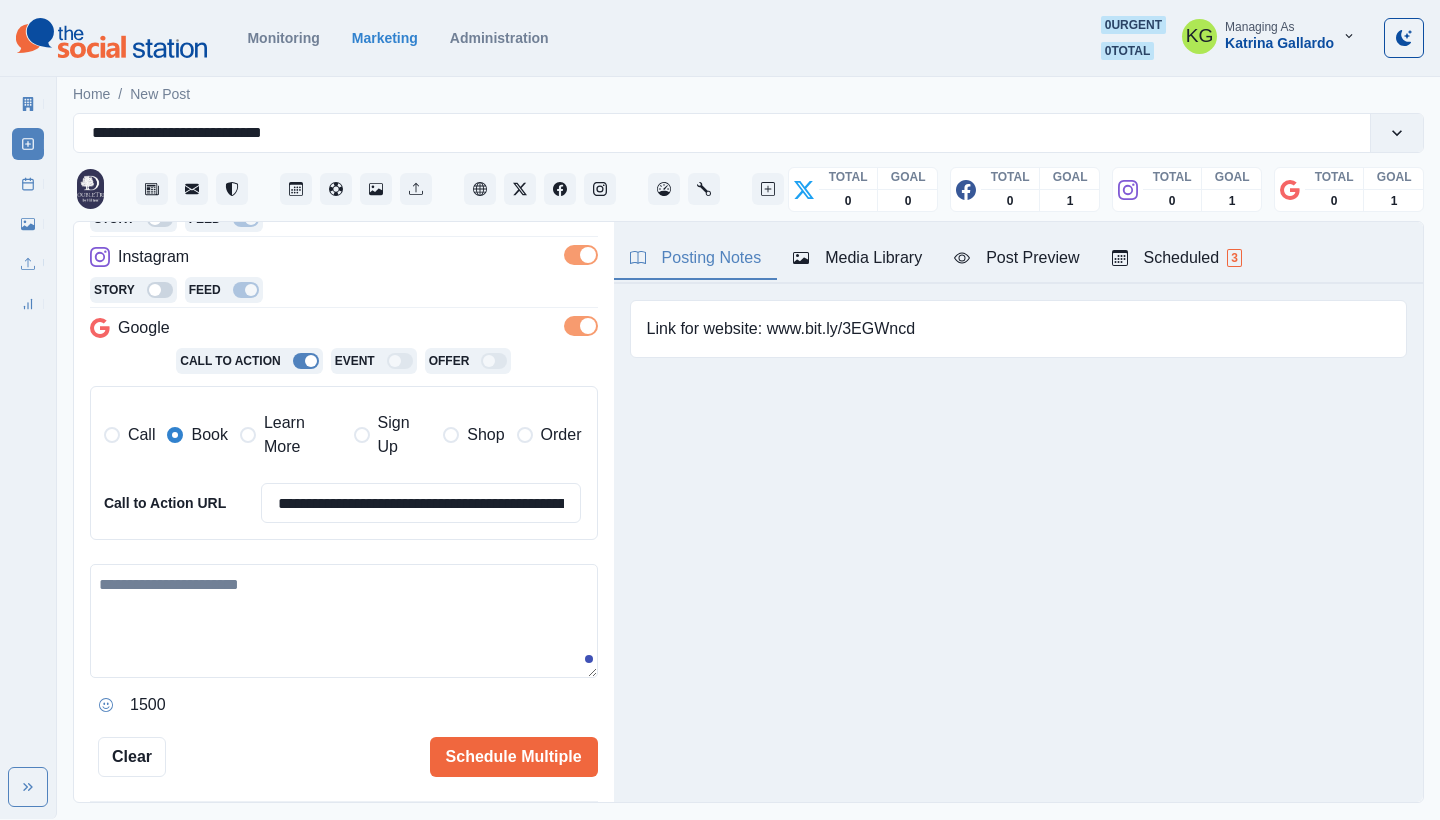 scroll, scrollTop: 354, scrollLeft: 0, axis: vertical 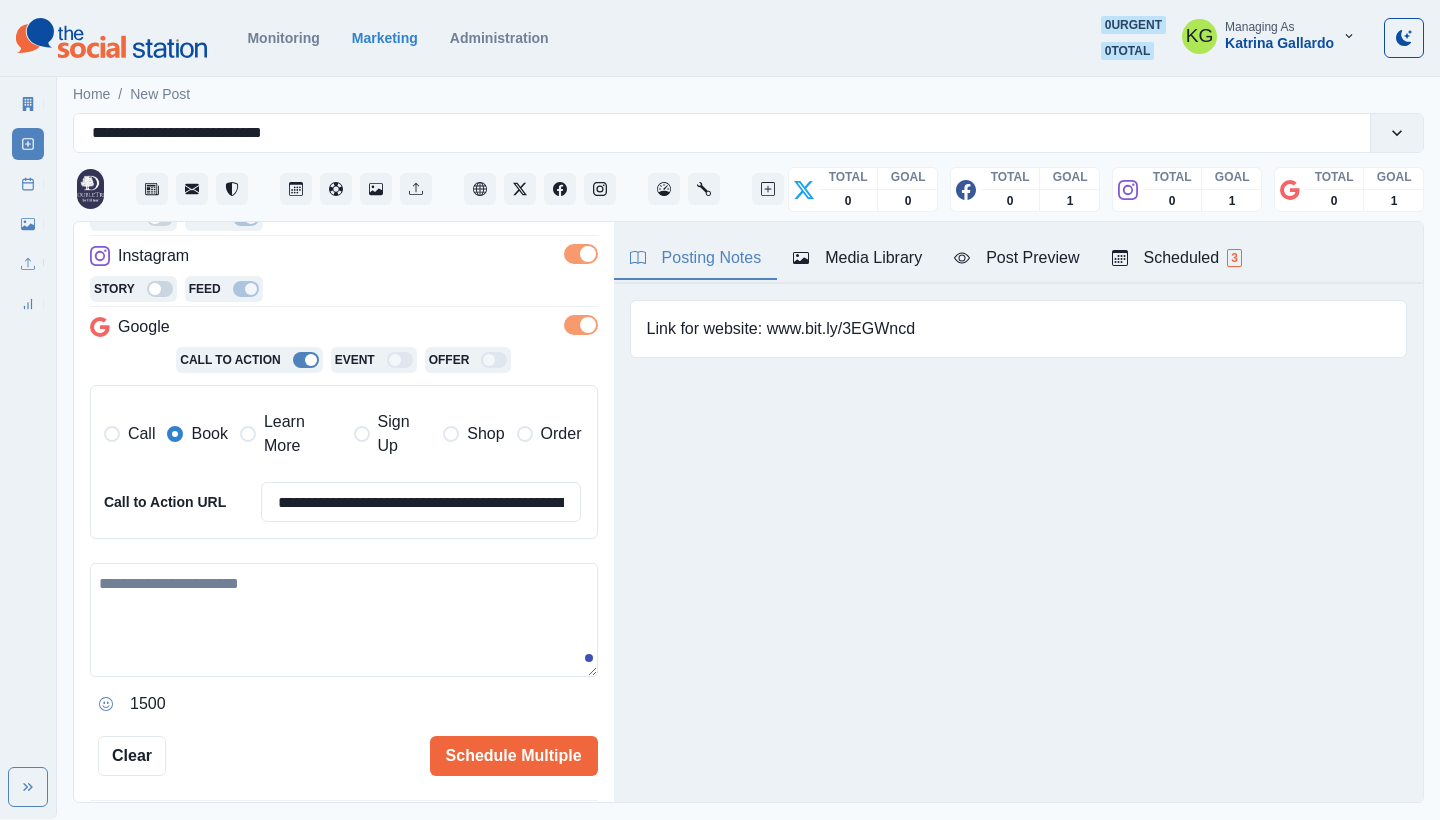 click at bounding box center [344, 620] 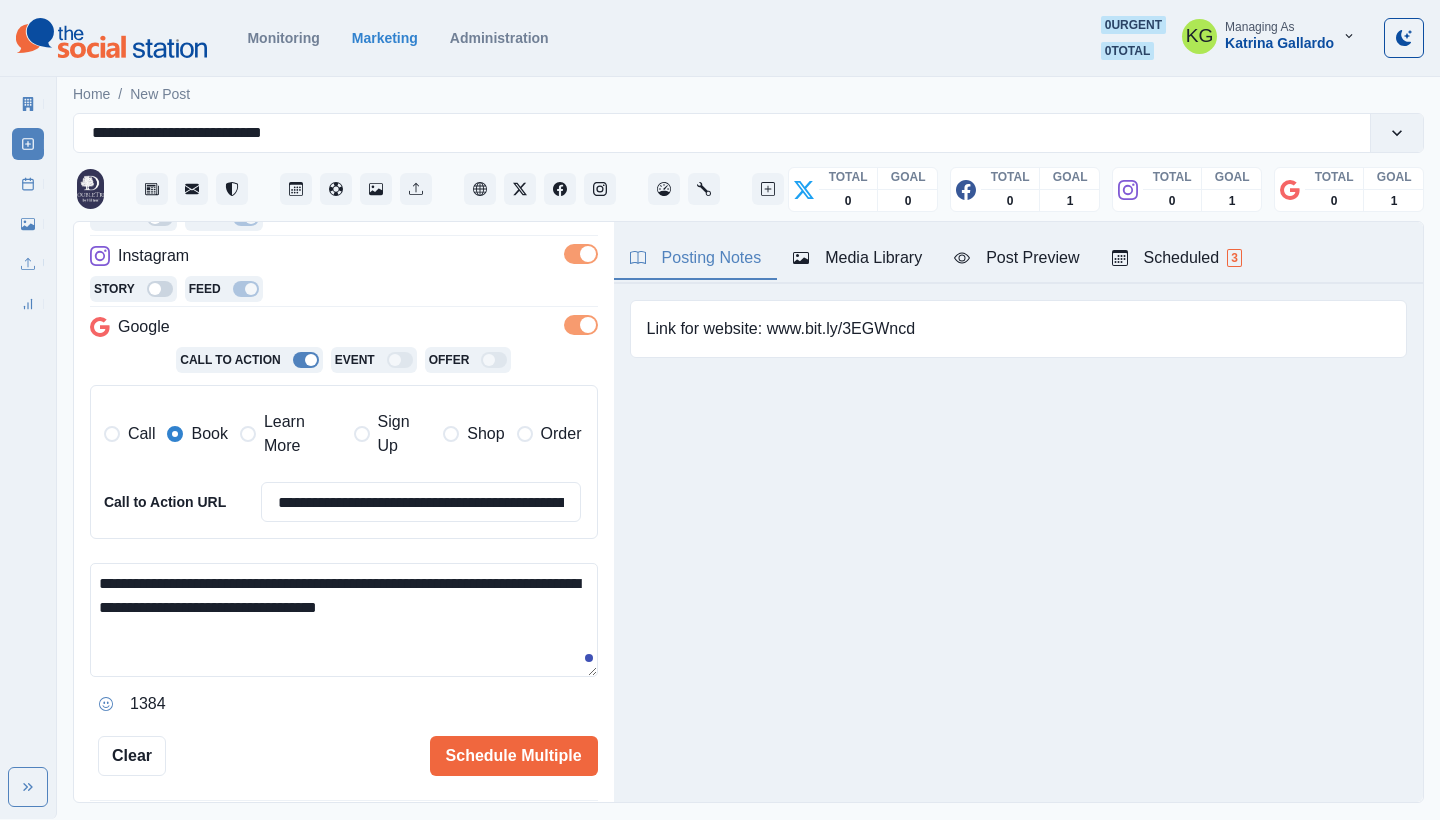 paste on "**********" 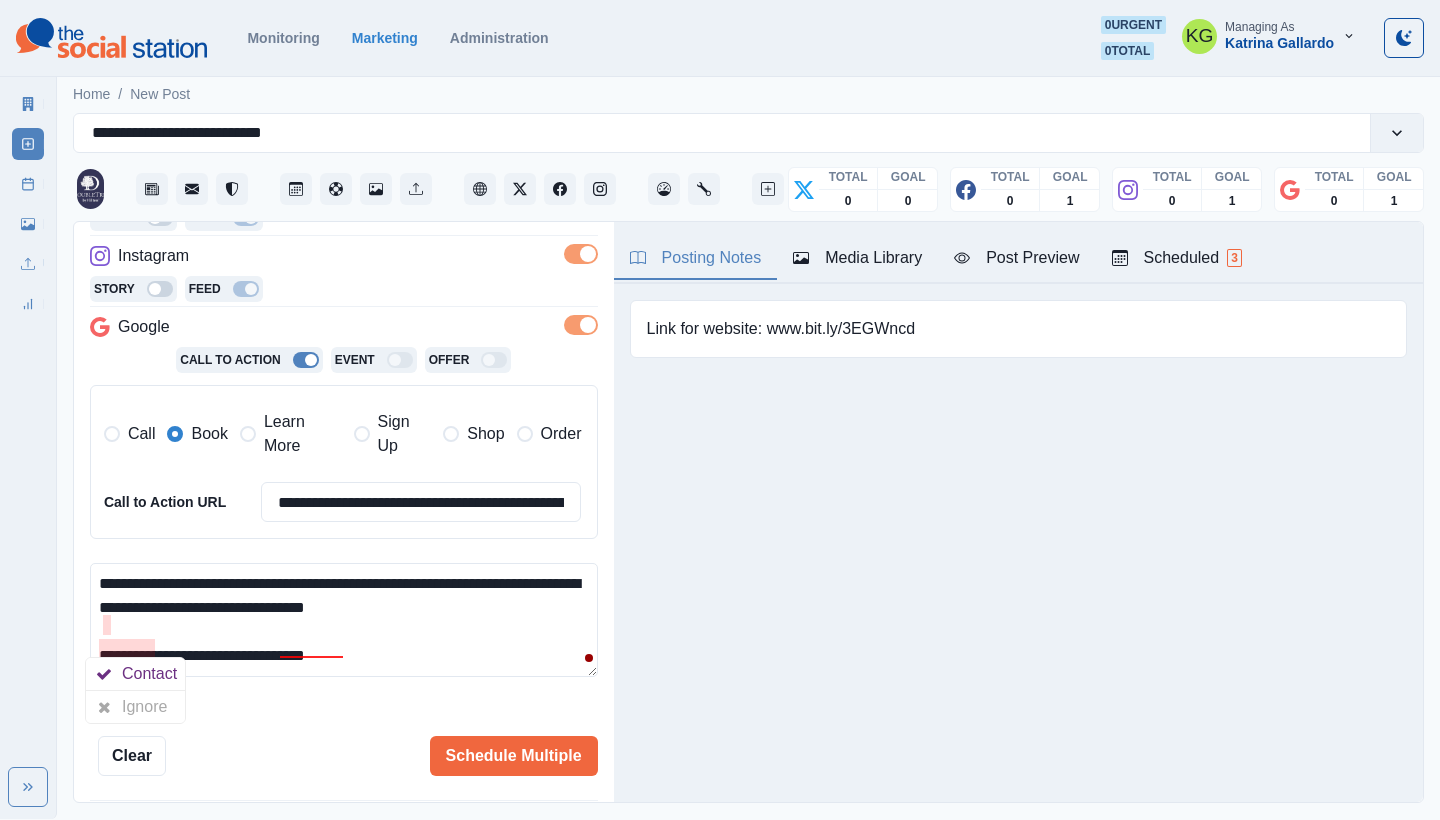 click on "**********" at bounding box center [344, 620] 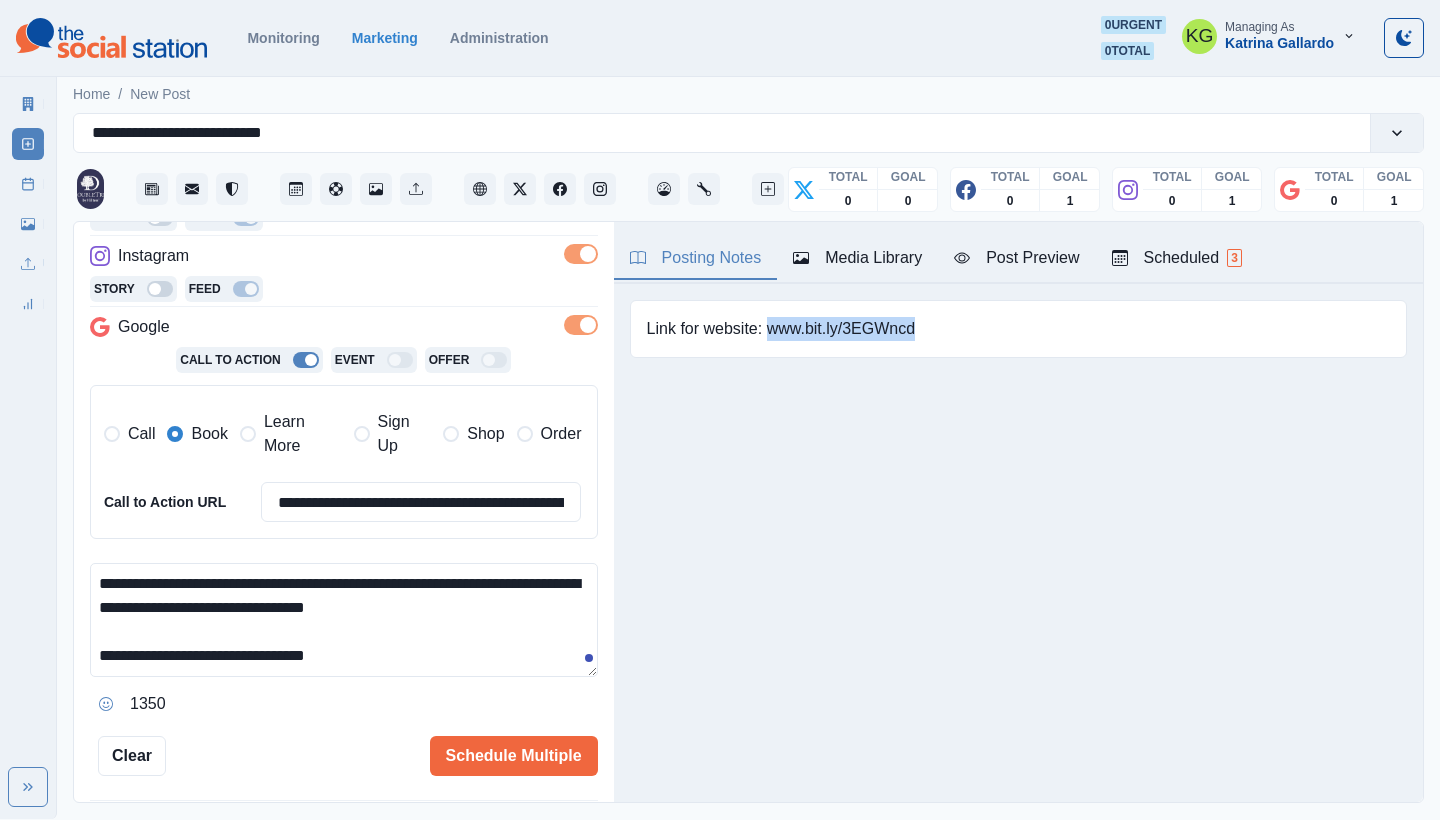 drag, startPoint x: 940, startPoint y: 326, endPoint x: 771, endPoint y: 327, distance: 169.00296 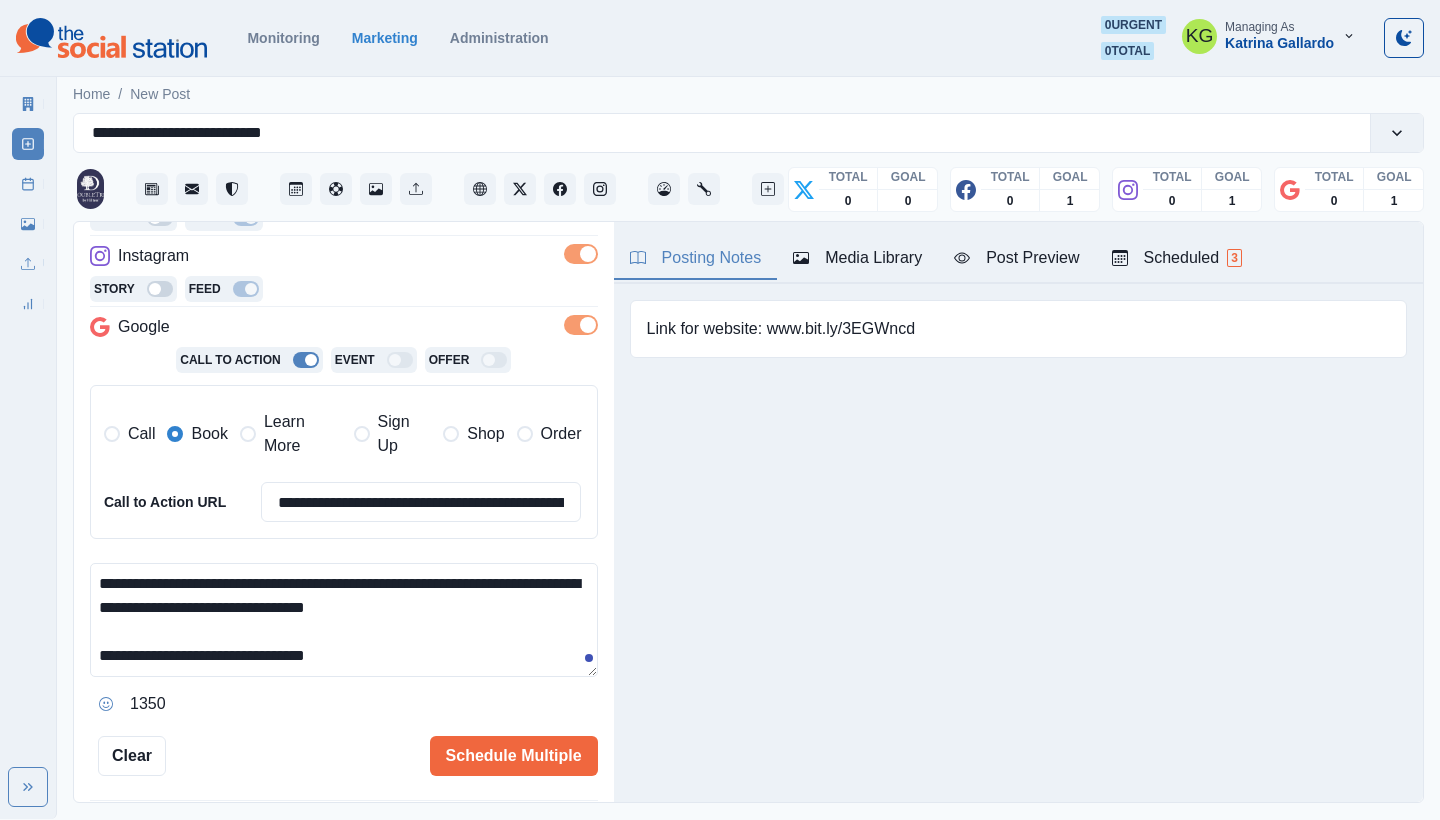 click on "**********" at bounding box center [344, 620] 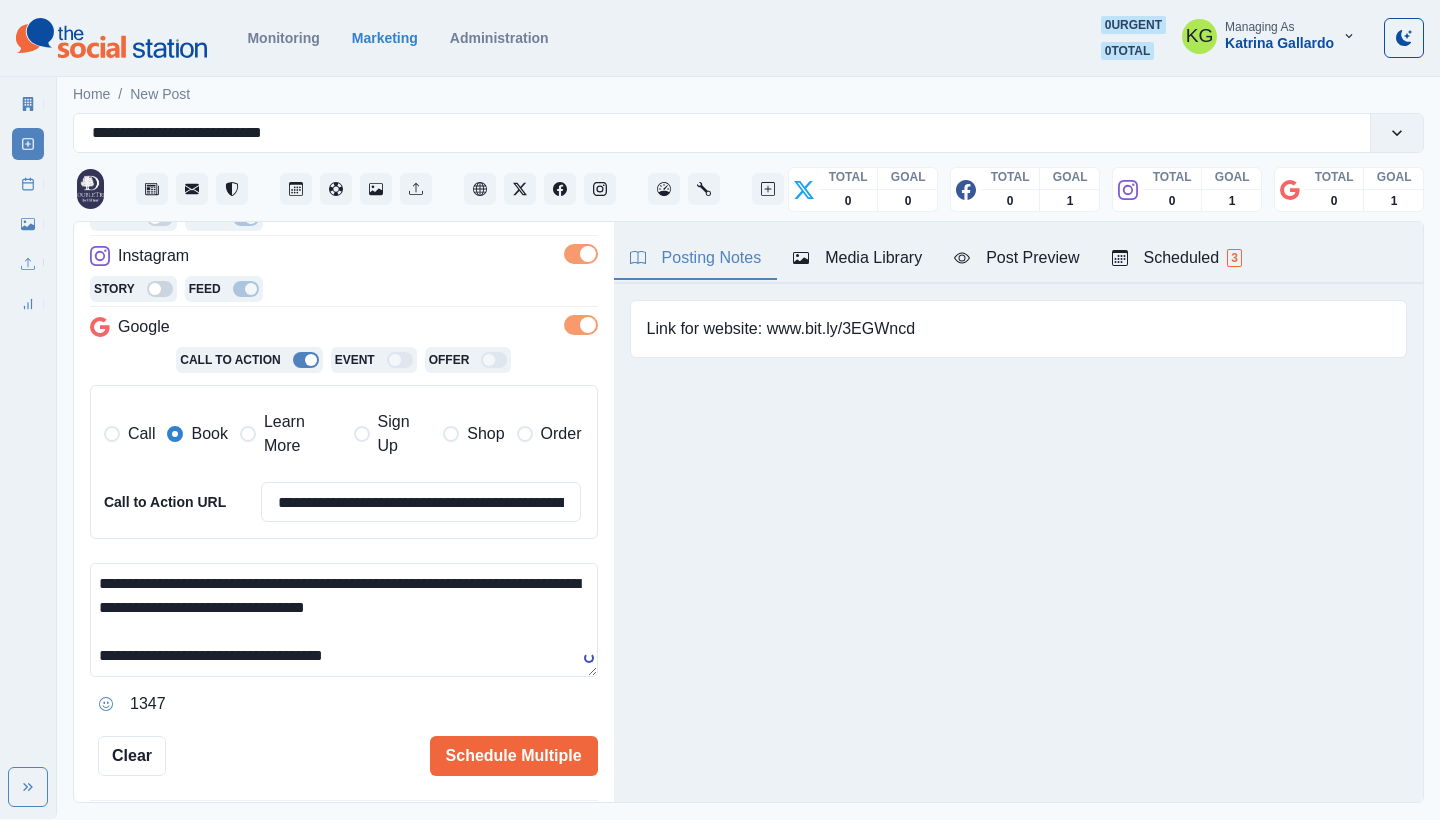 paste on "**********" 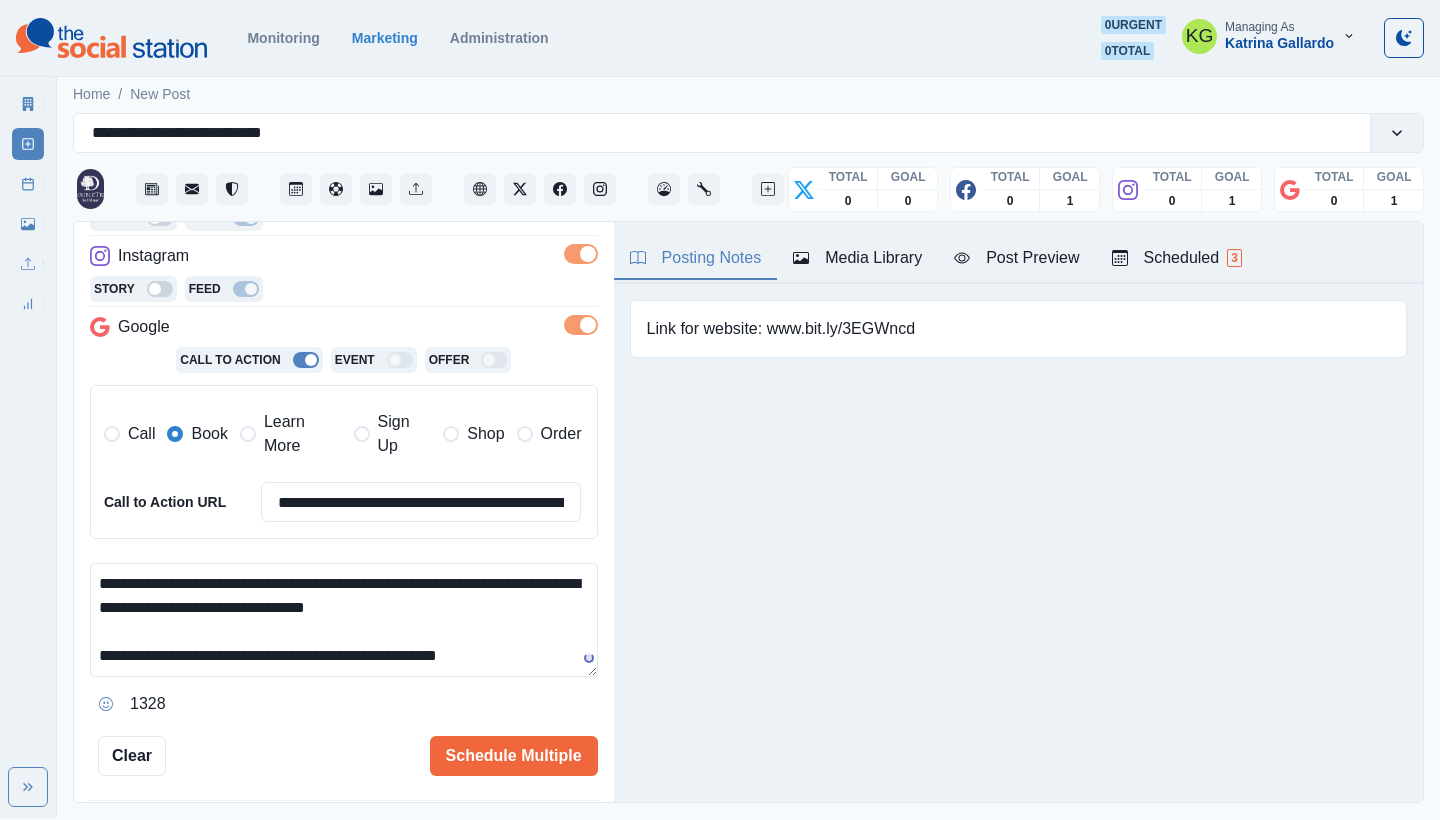 click on "**********" at bounding box center (344, 620) 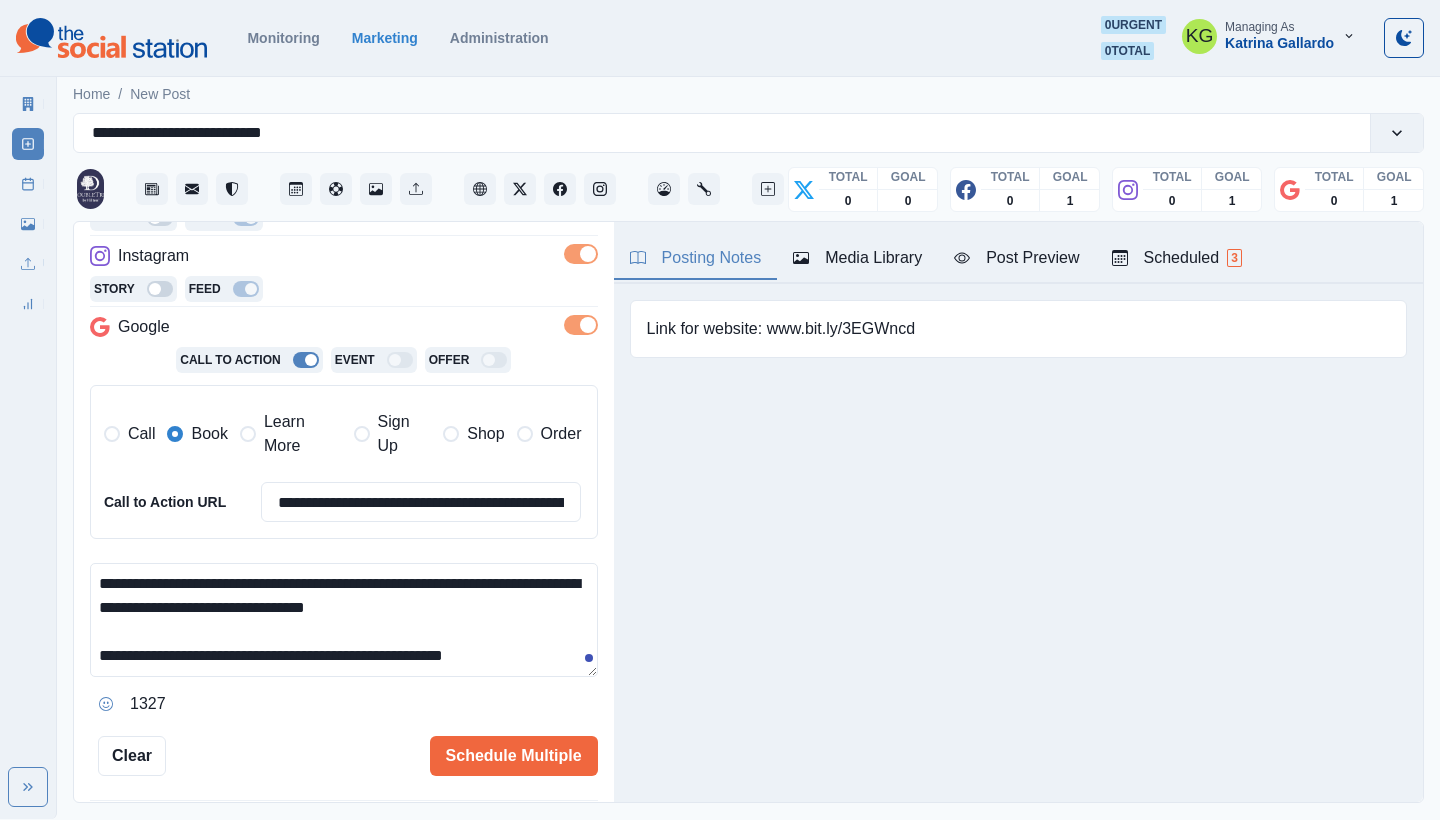 scroll, scrollTop: 0, scrollLeft: 0, axis: both 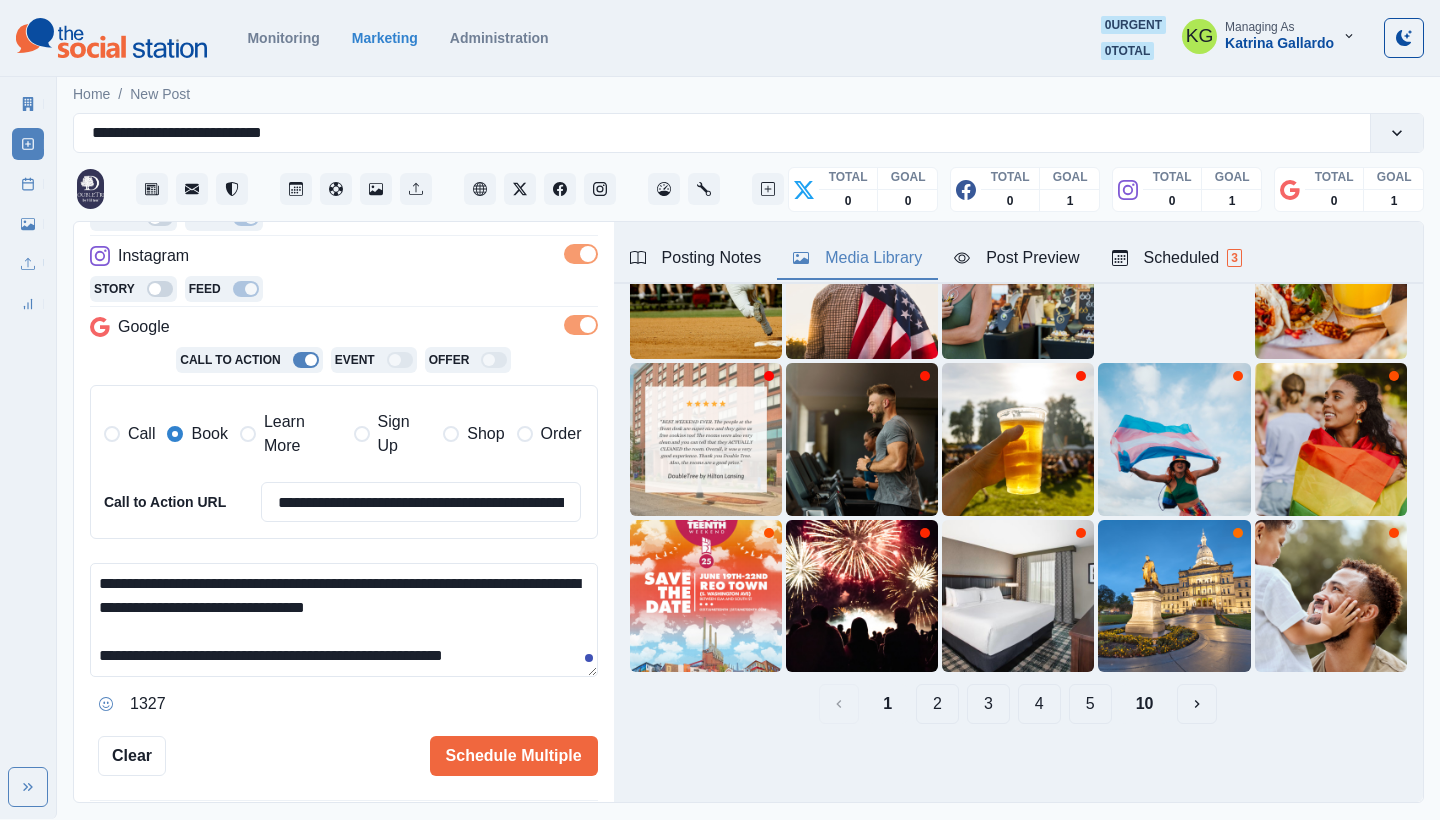 click on "10" at bounding box center [1145, 704] 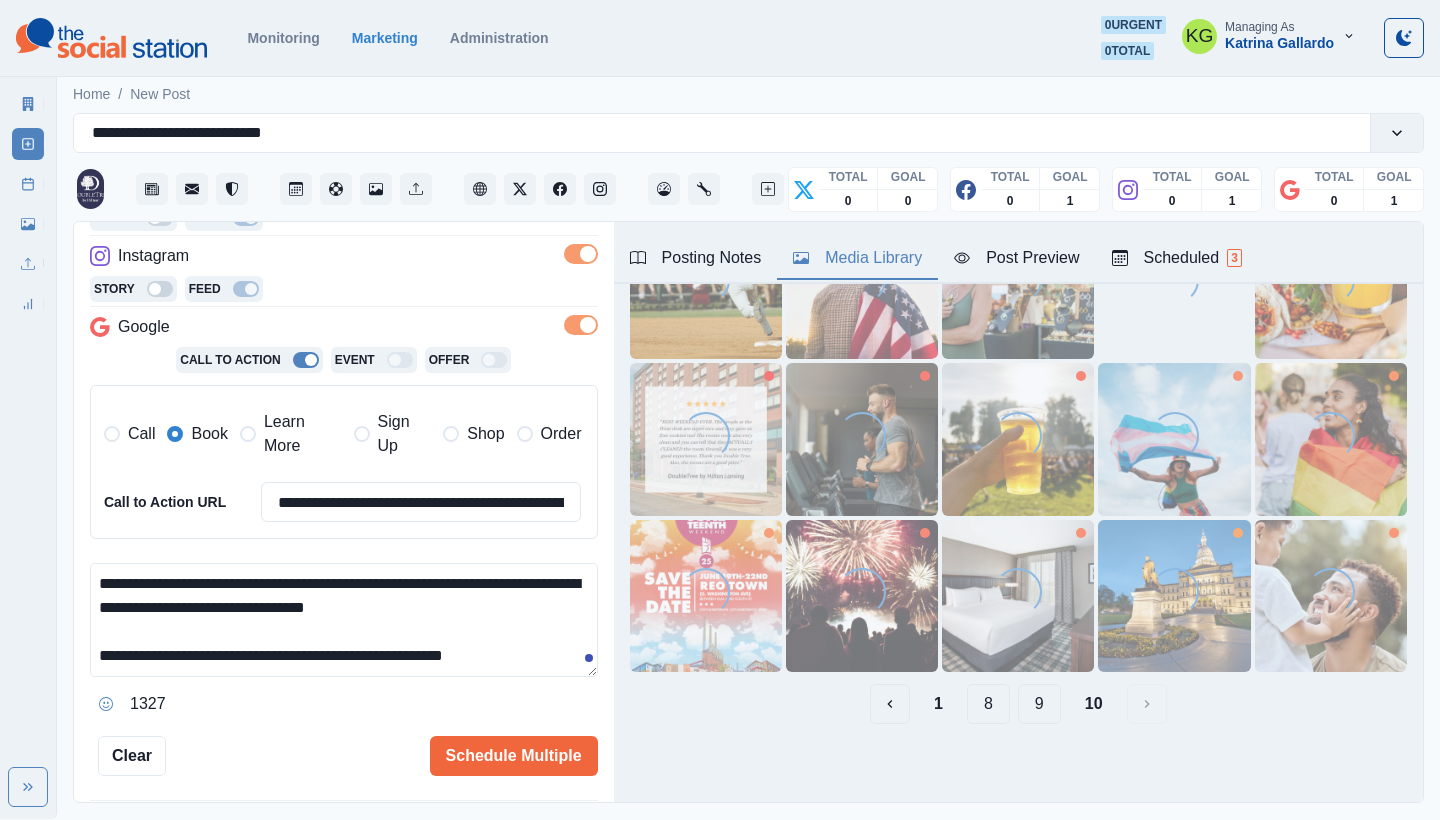 scroll, scrollTop: 0, scrollLeft: 0, axis: both 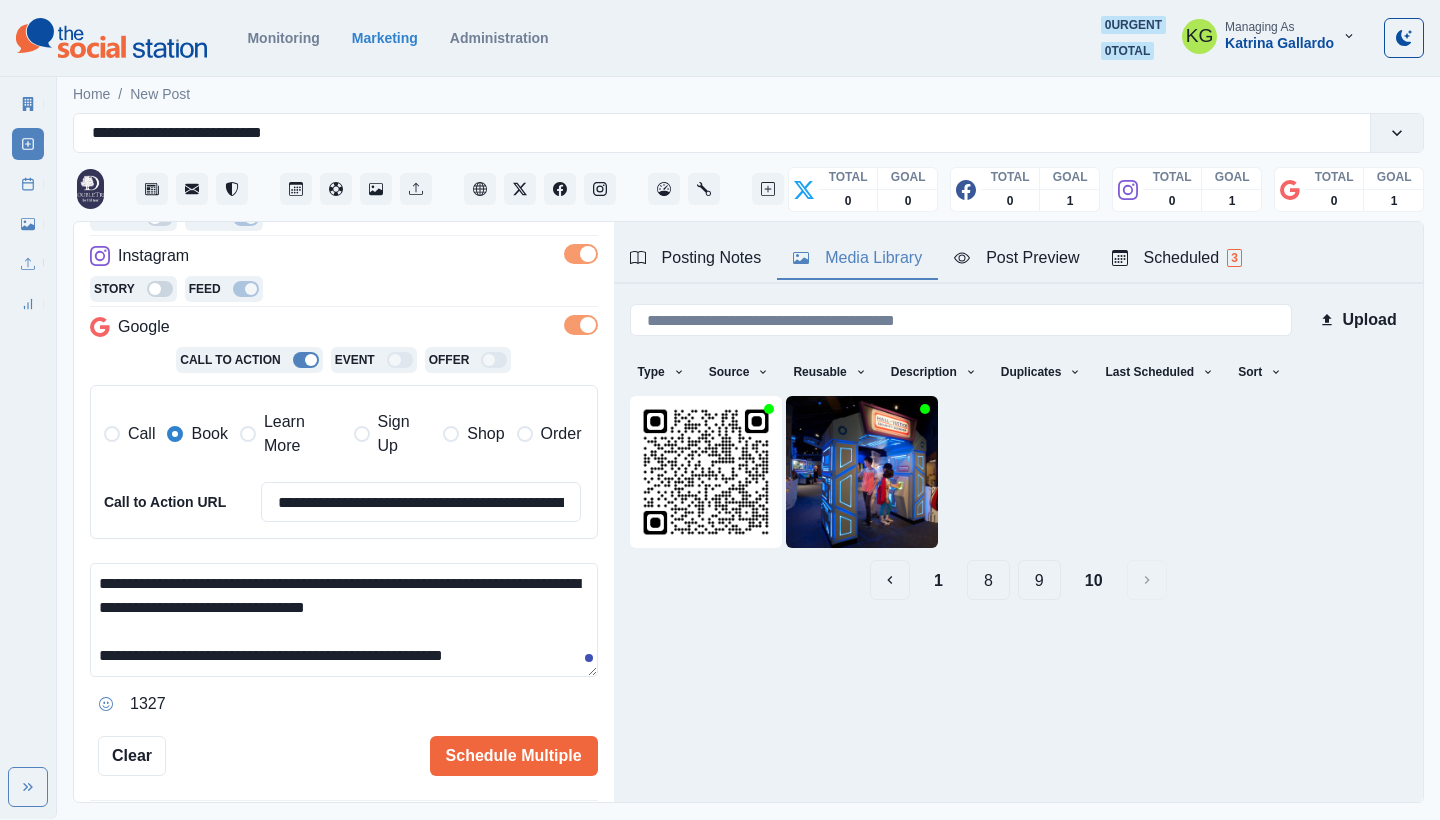 click on "9" at bounding box center [1039, 580] 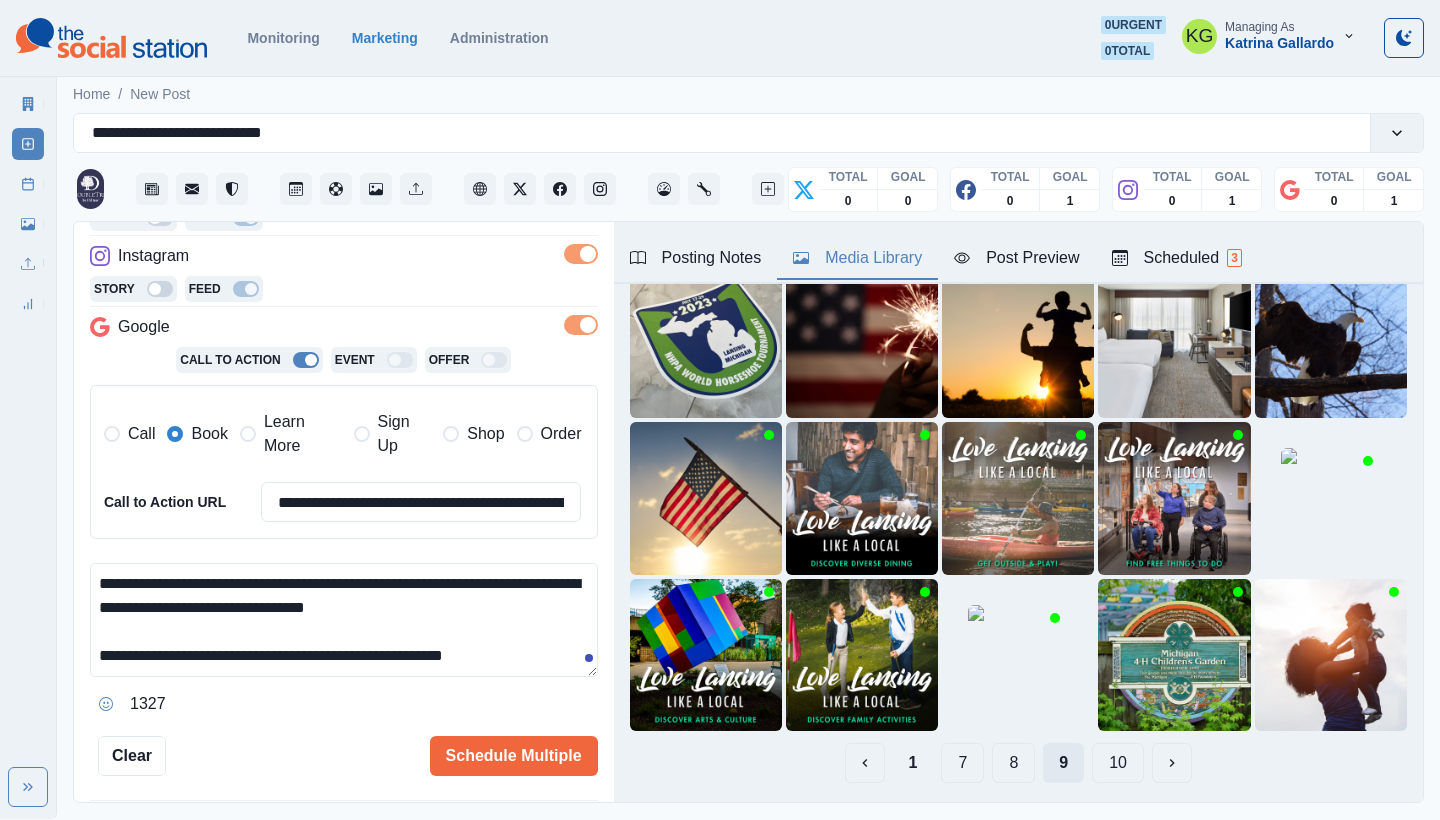 scroll, scrollTop: 131, scrollLeft: 0, axis: vertical 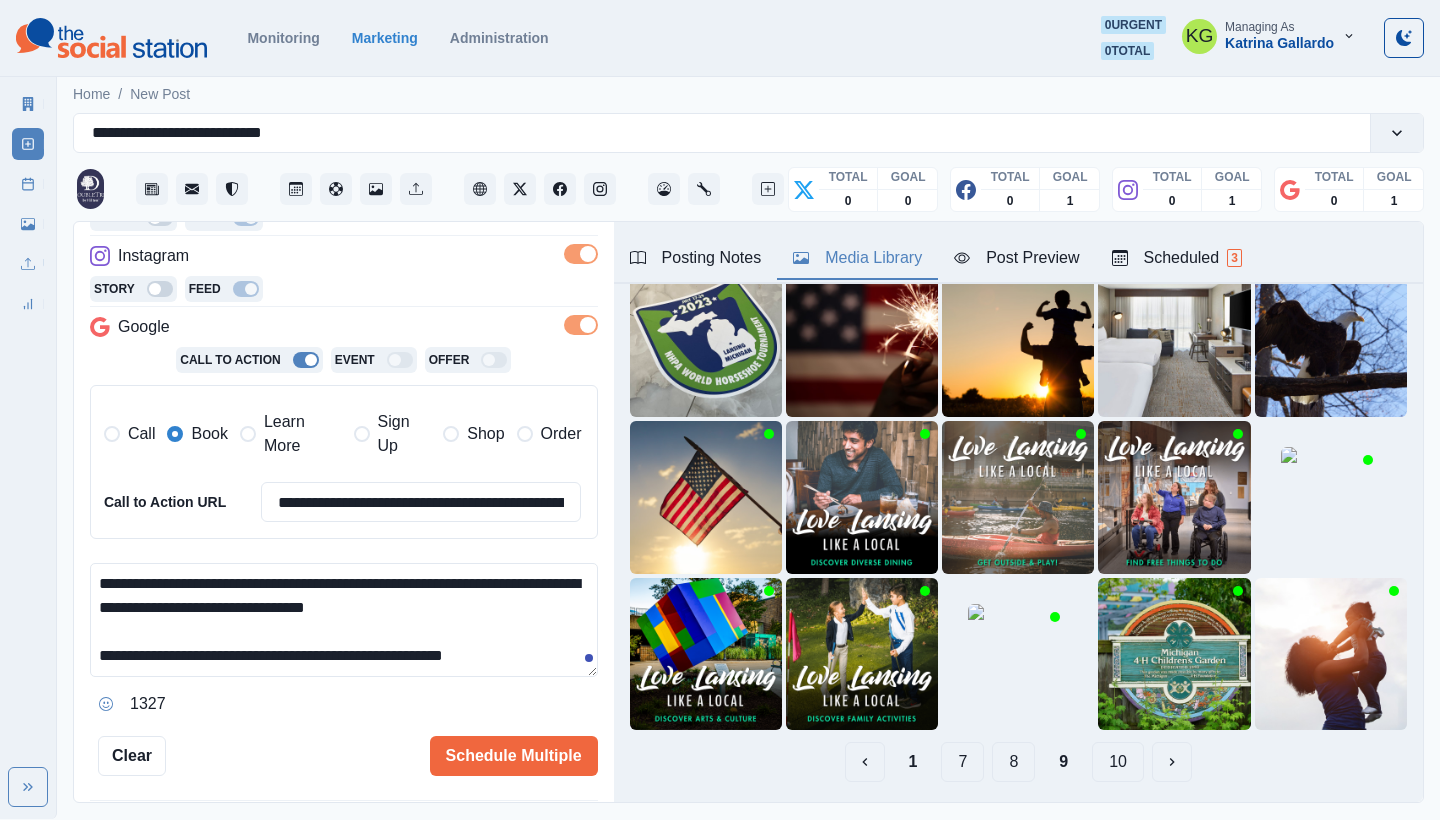 click on "8" at bounding box center (1013, 762) 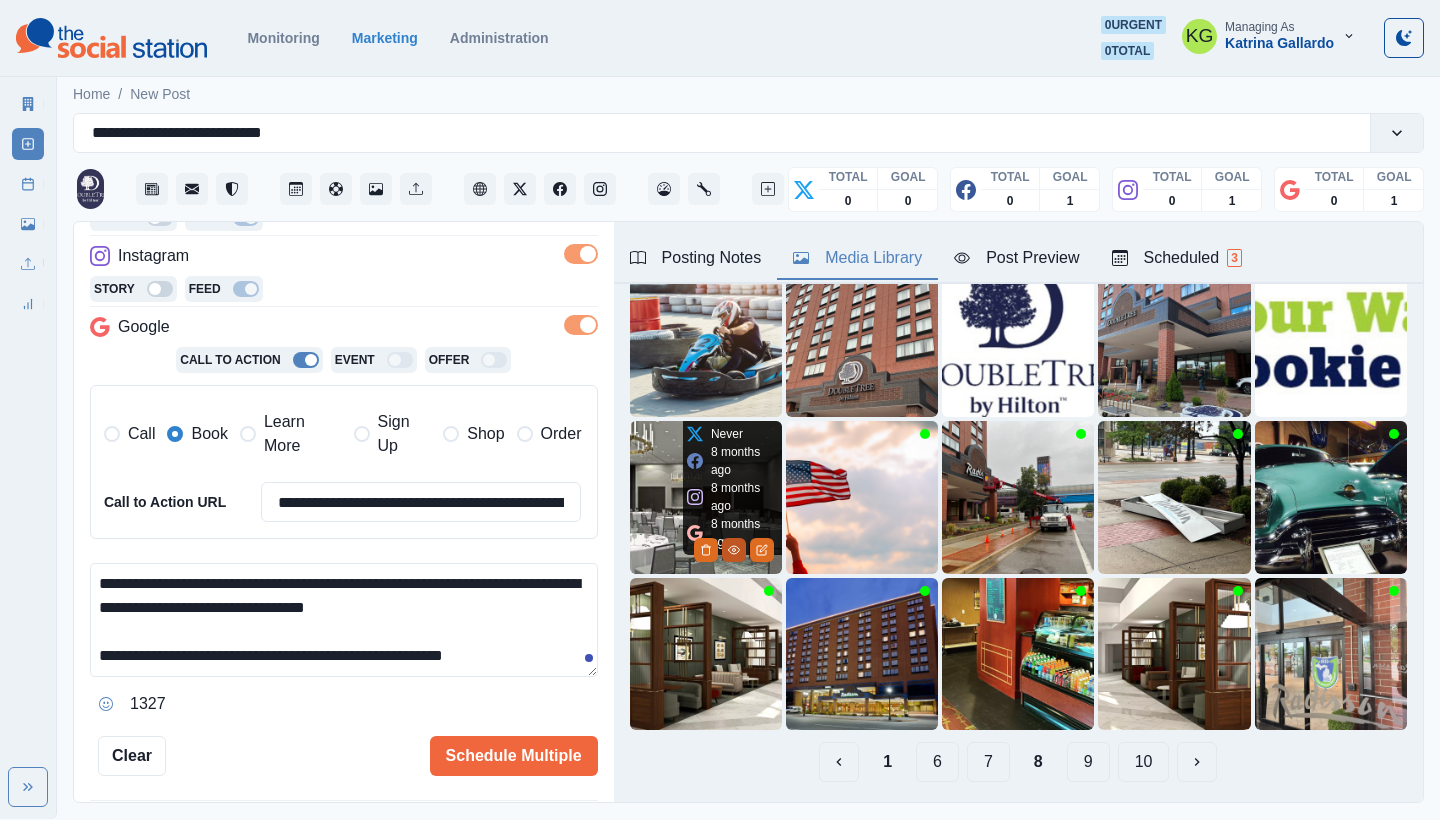 click 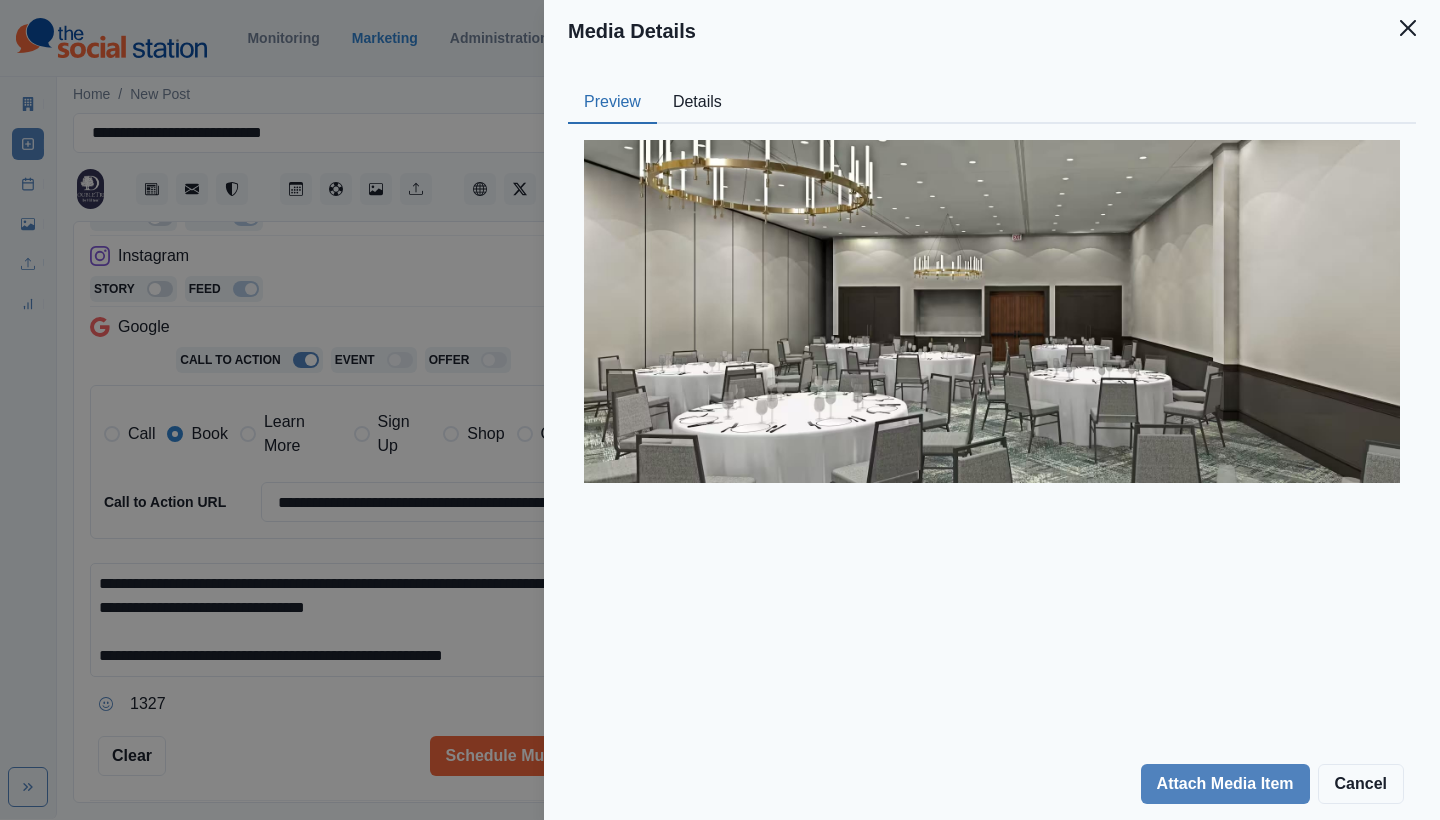 click on "Details" at bounding box center (697, 103) 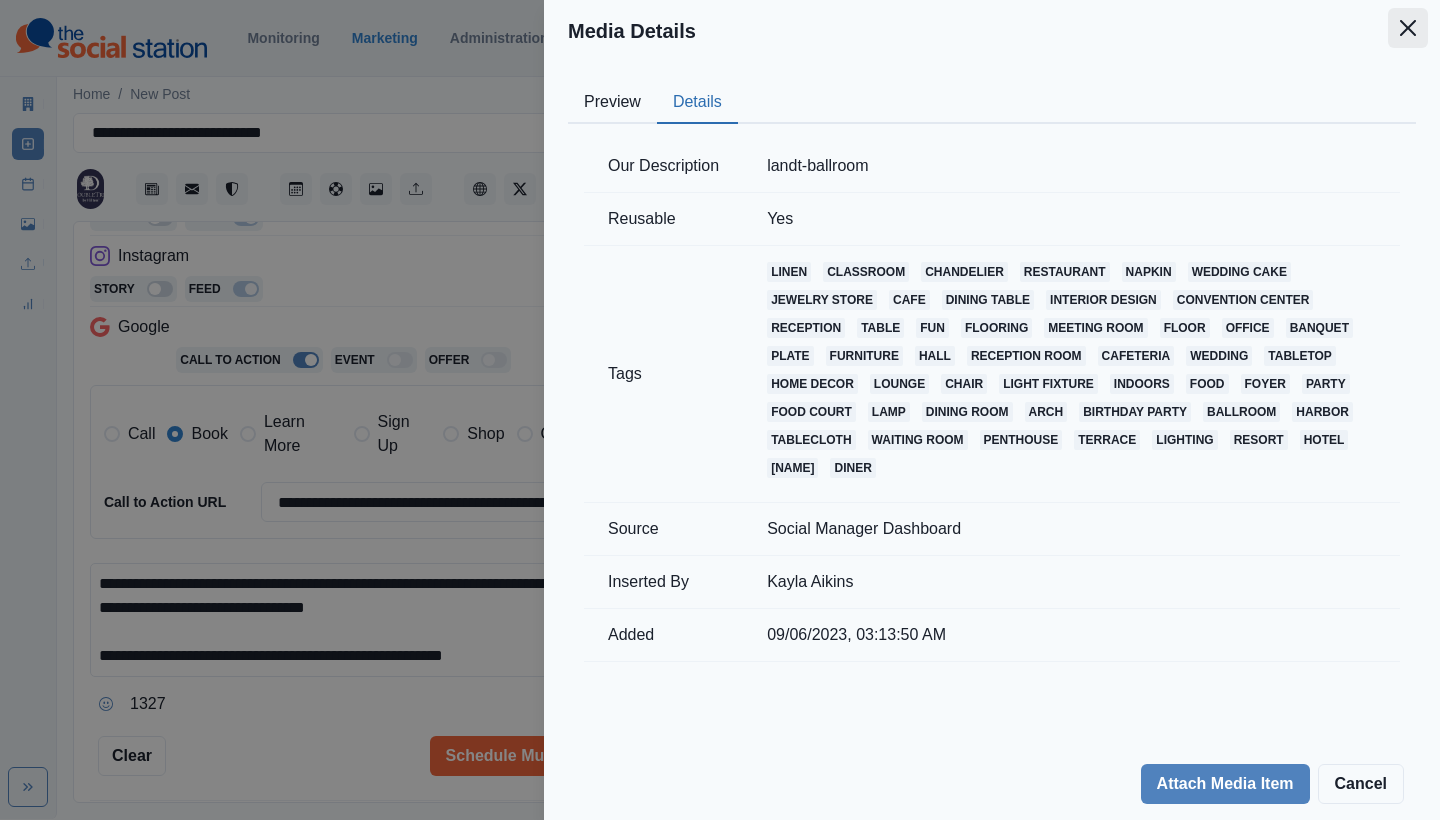 click at bounding box center [1408, 28] 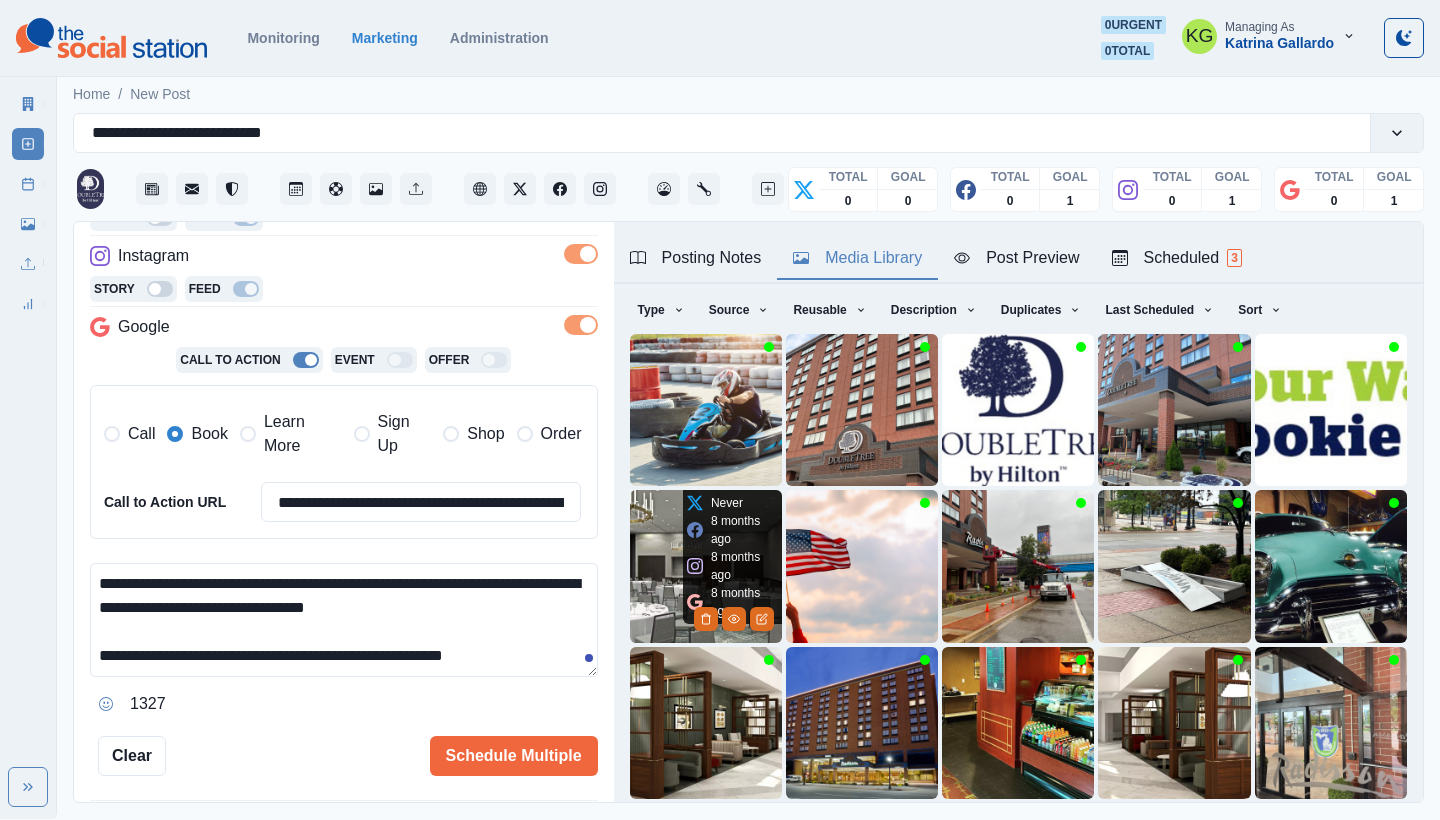 click at bounding box center (706, 566) 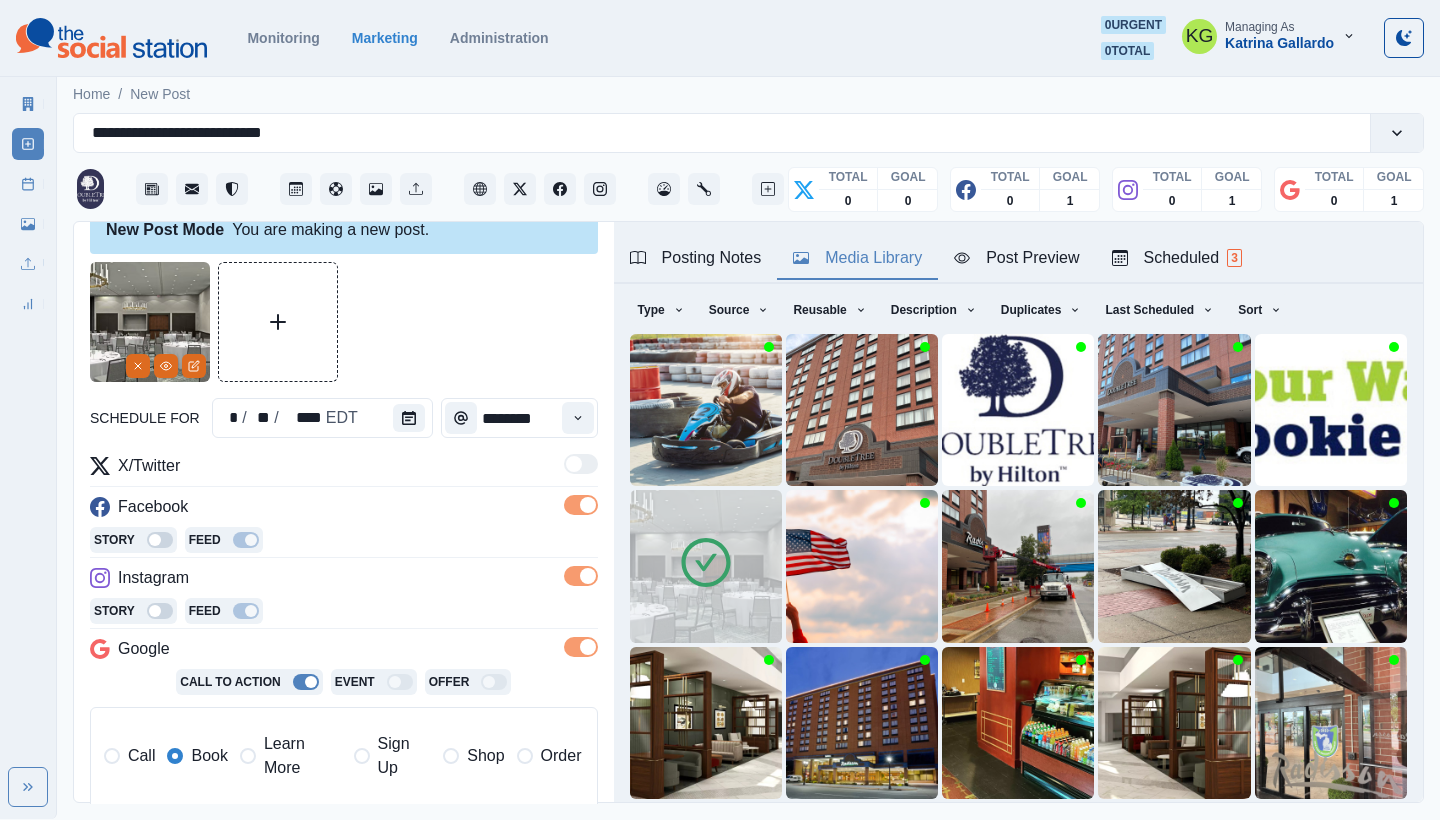 scroll, scrollTop: 0, scrollLeft: 0, axis: both 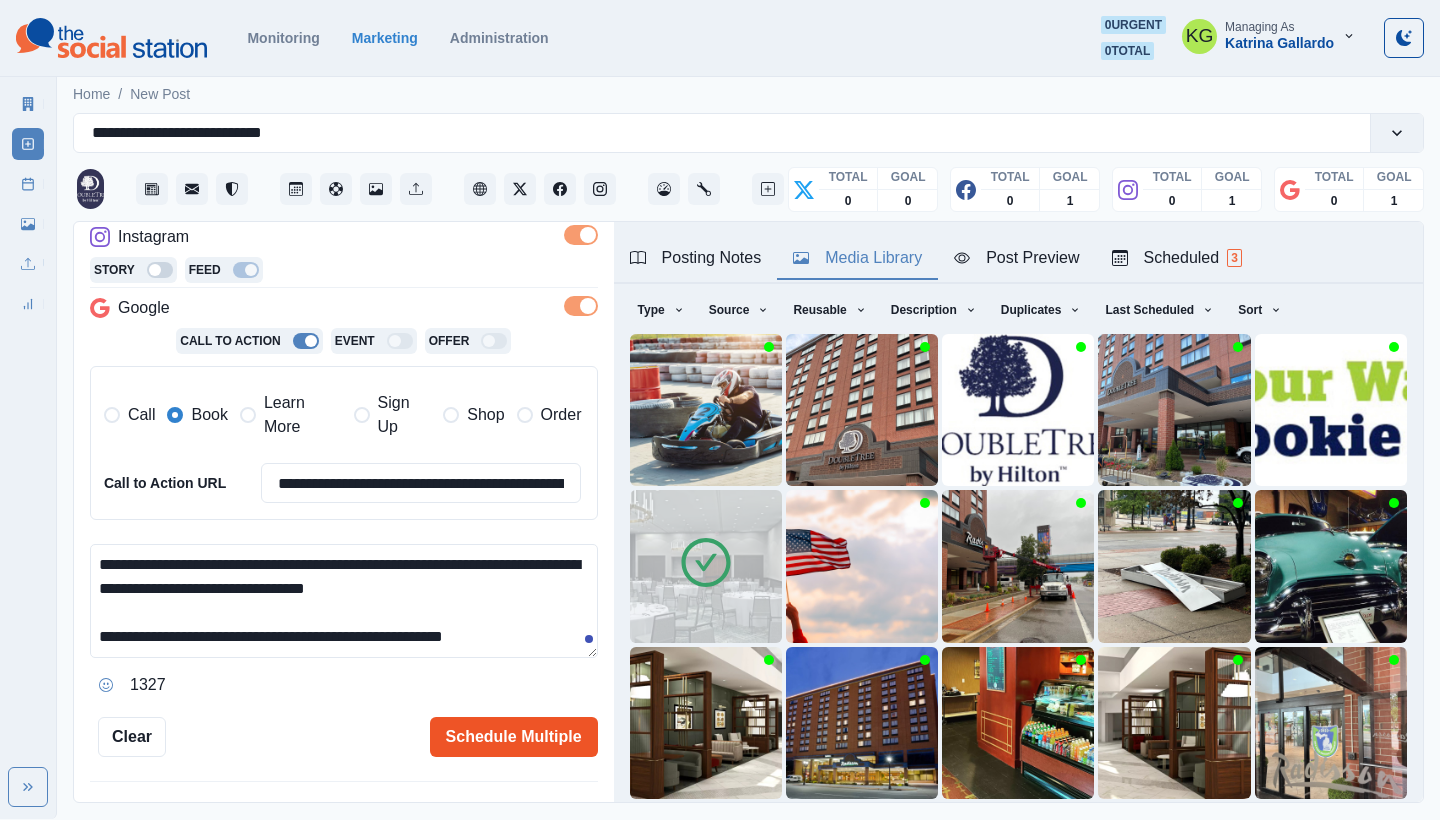 click on "Schedule Multiple" at bounding box center (514, 737) 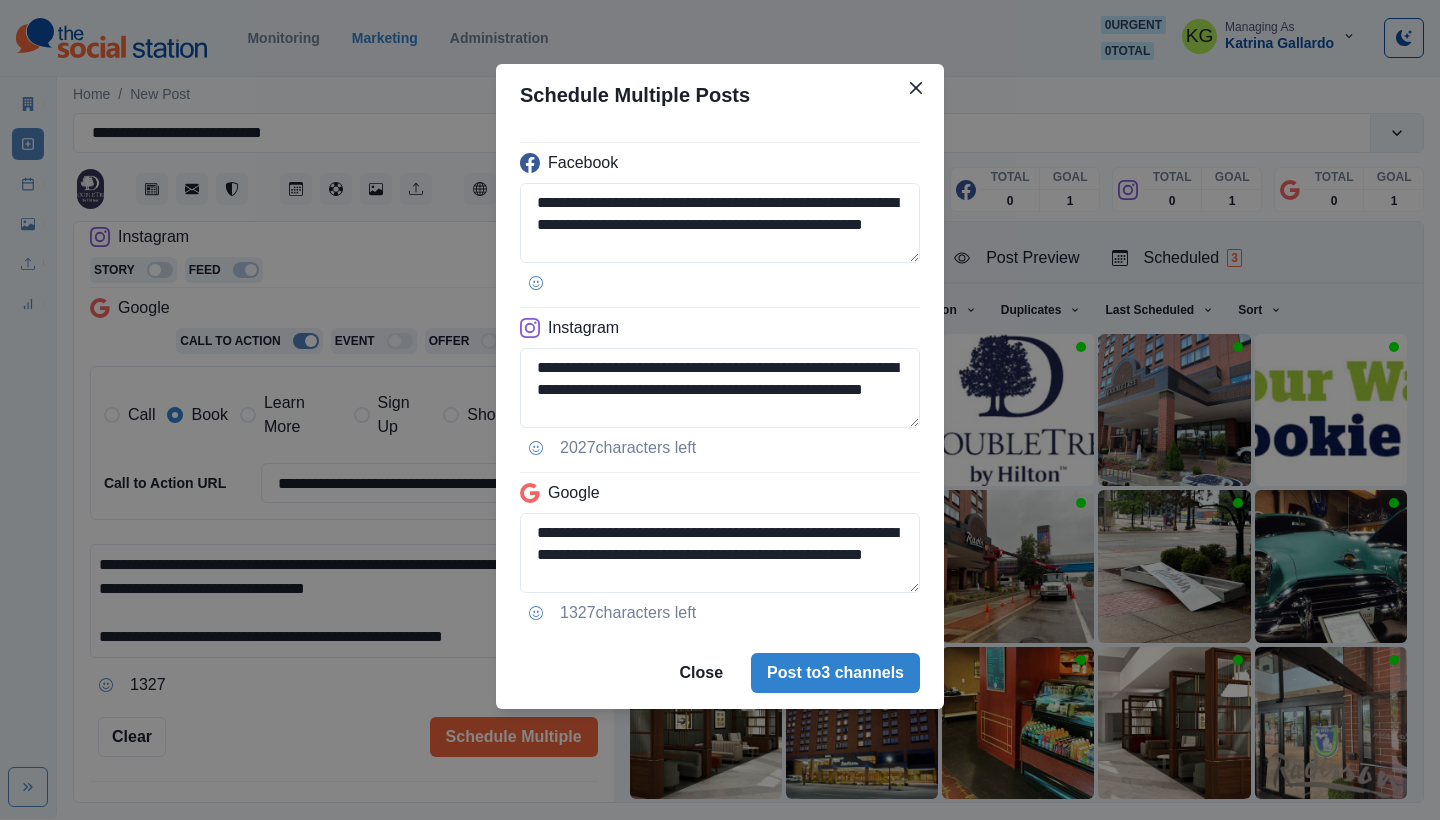 click on "**********" at bounding box center [720, 553] 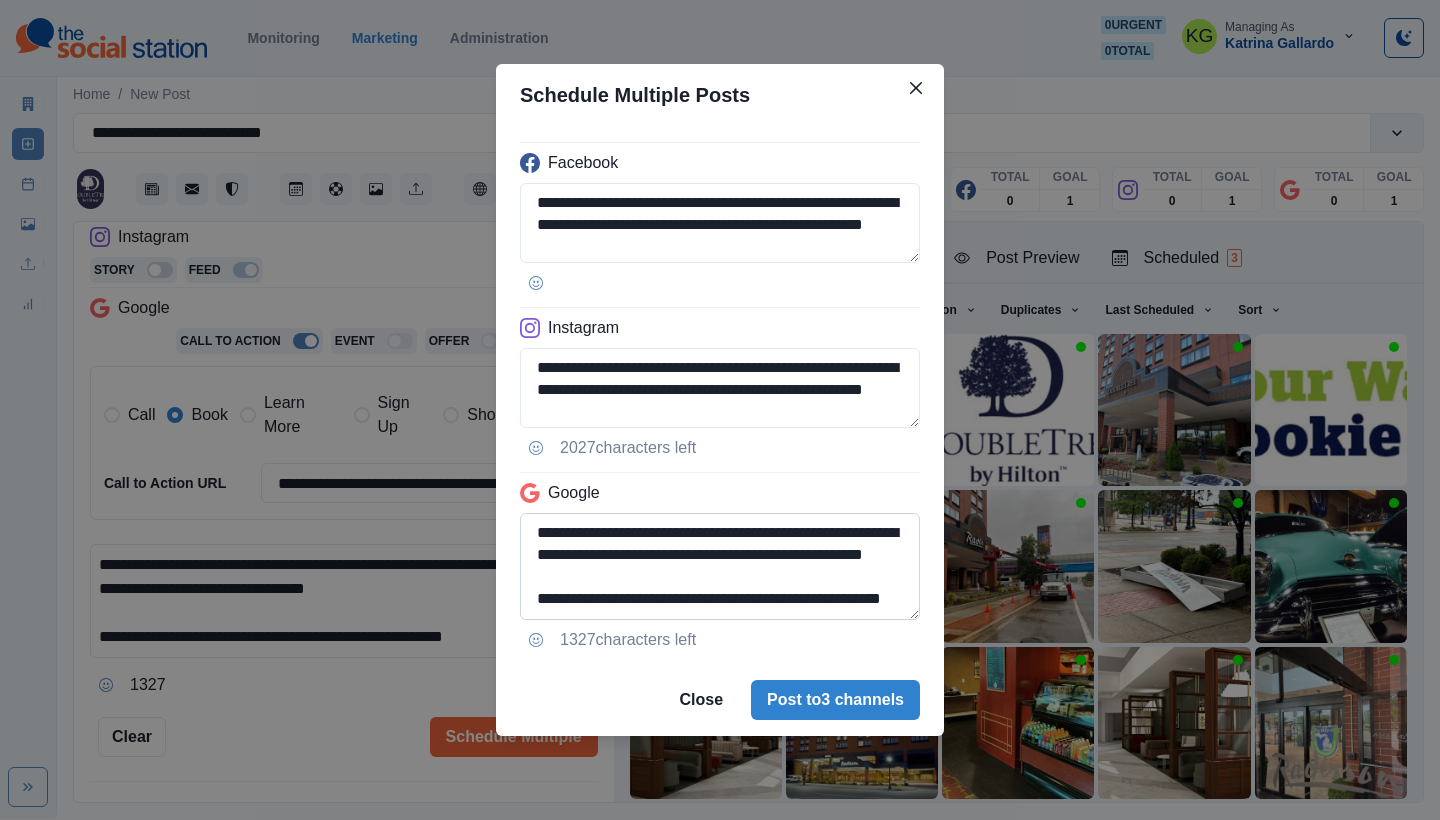 click on "**********" at bounding box center [720, 566] 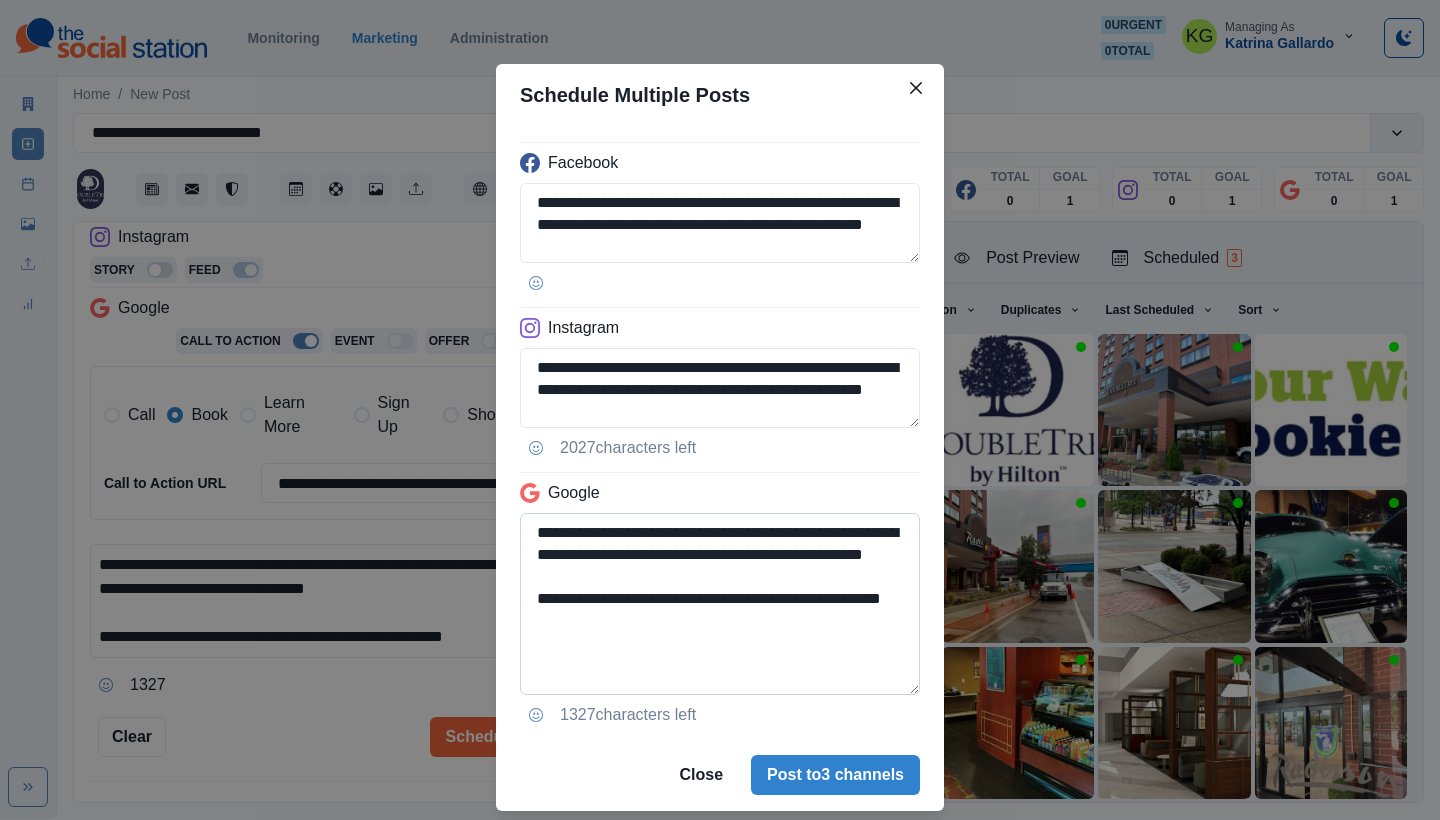 drag, startPoint x: 838, startPoint y: 619, endPoint x: 671, endPoint y: 622, distance: 167.02695 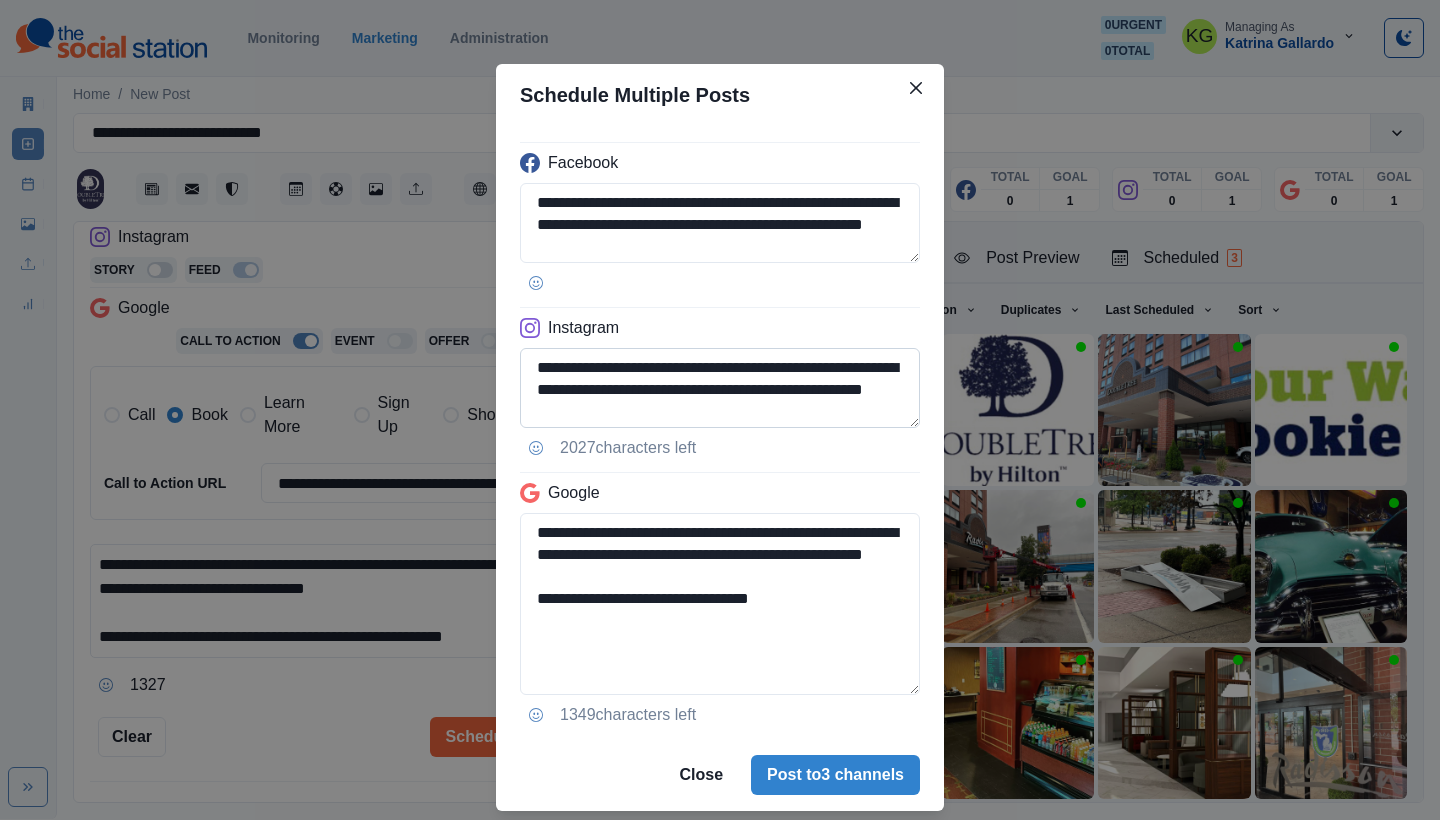 click on "**********" at bounding box center [720, 388] 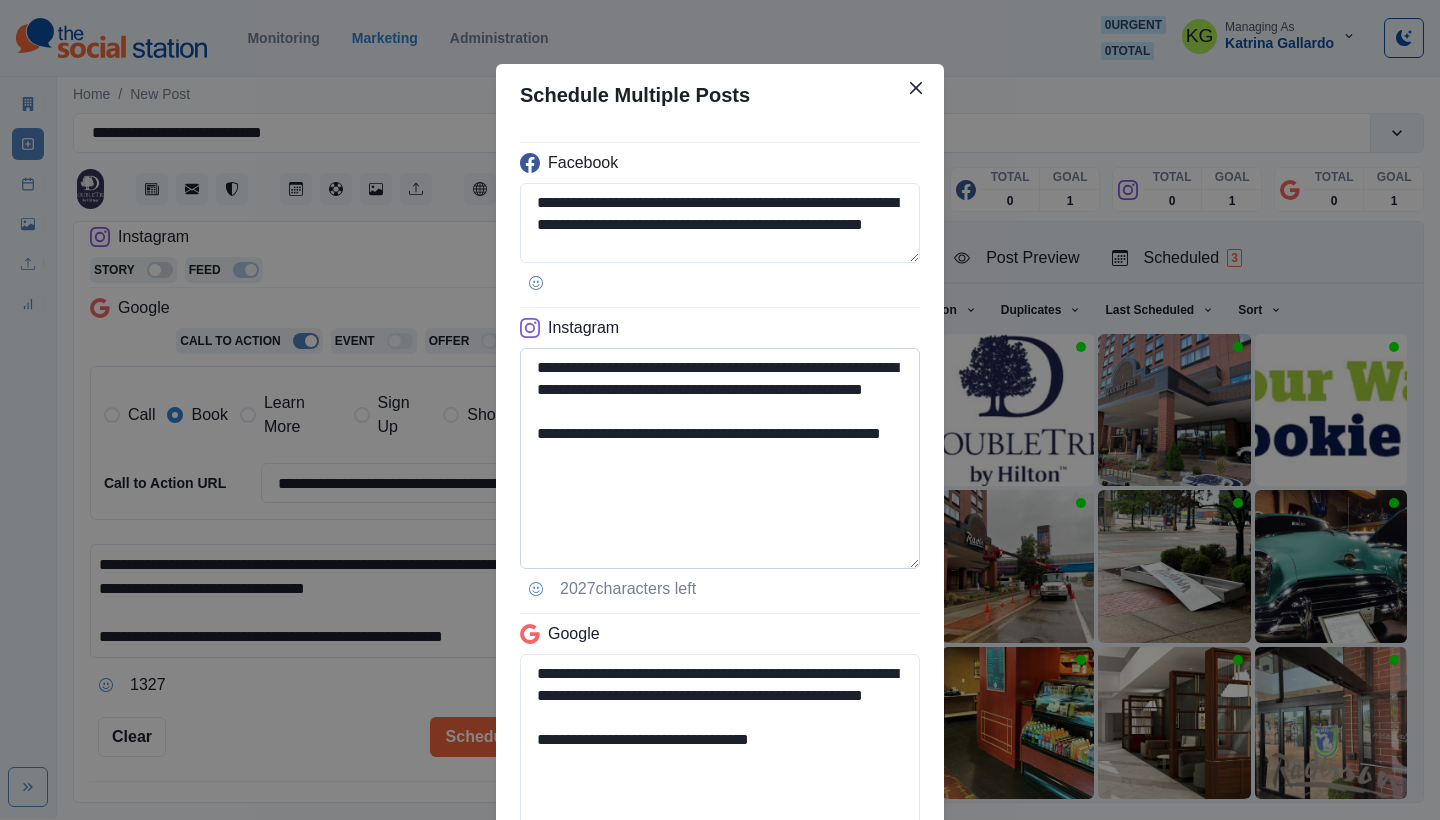 type on "**********" 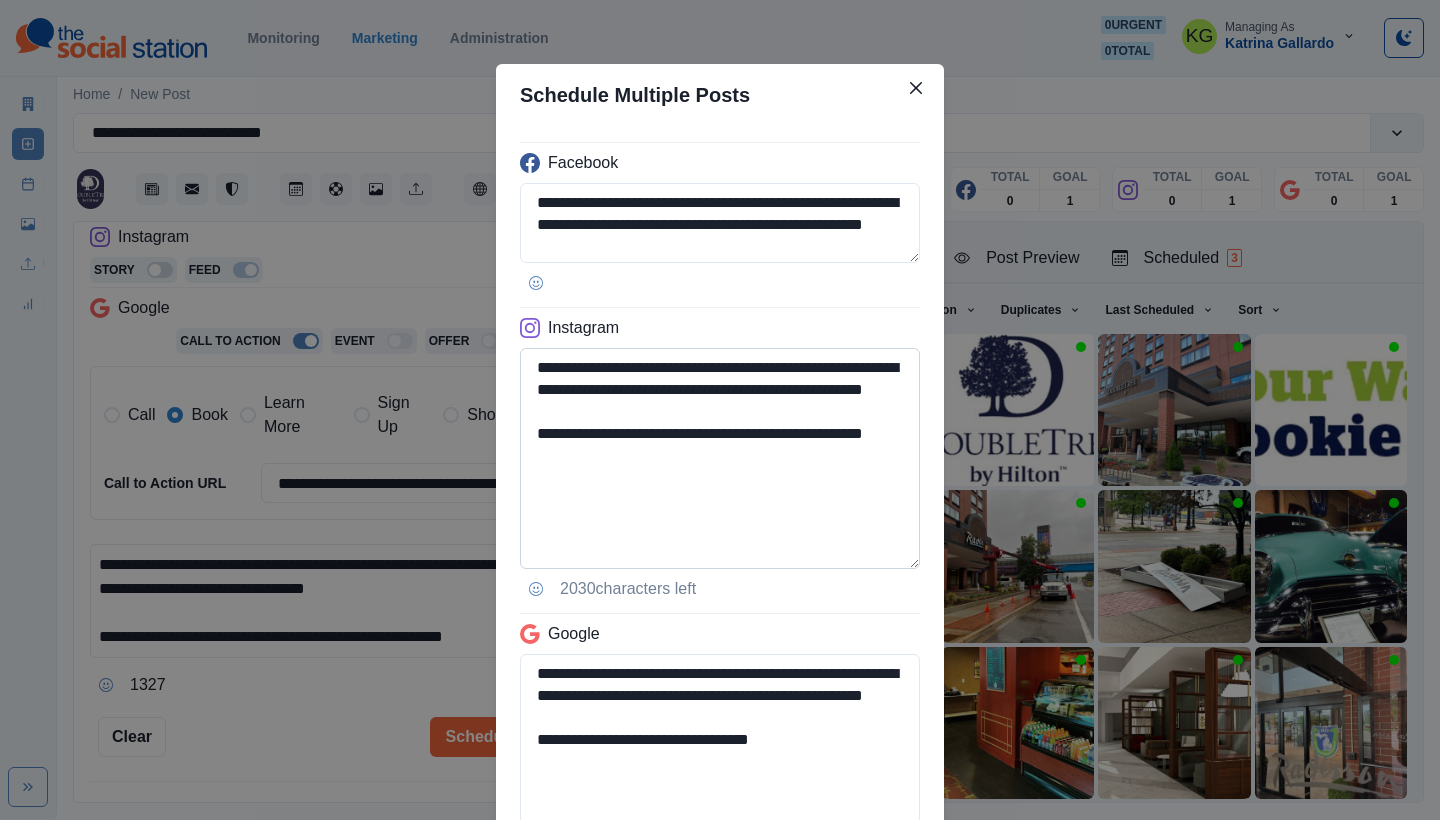 scroll, scrollTop: 196, scrollLeft: 0, axis: vertical 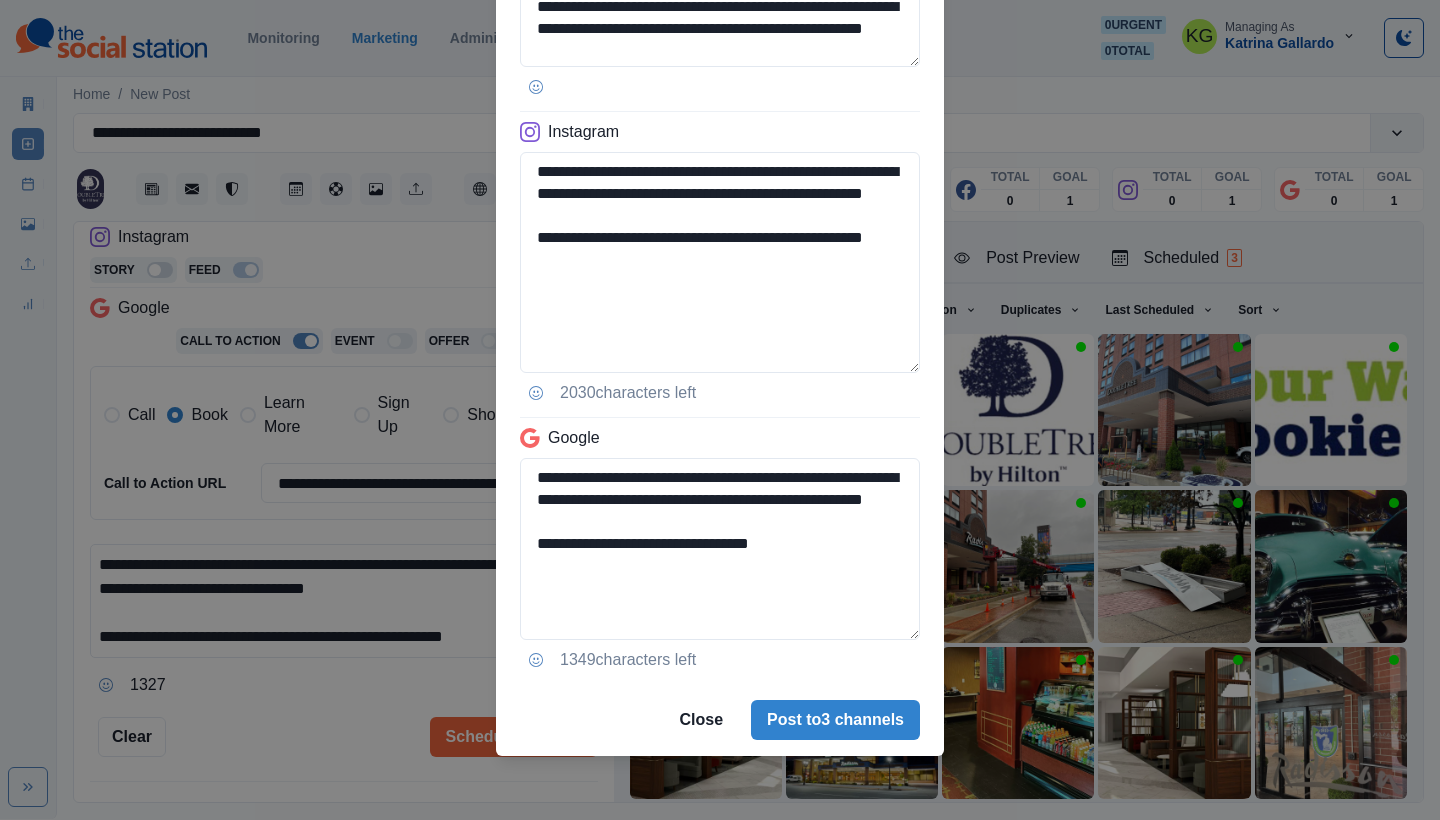 type on "**********" 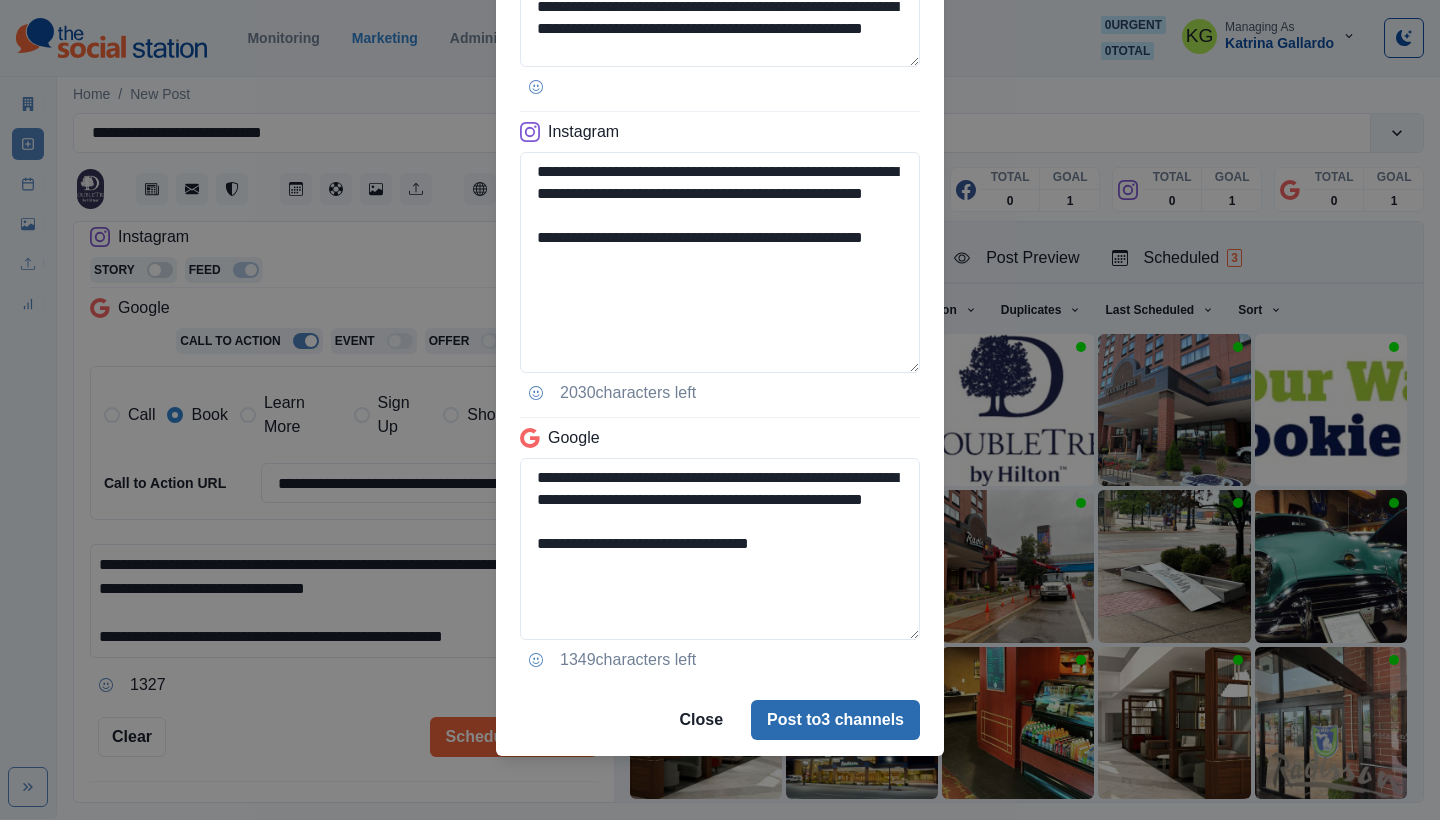 click on "Post to  3   channels" at bounding box center (835, 720) 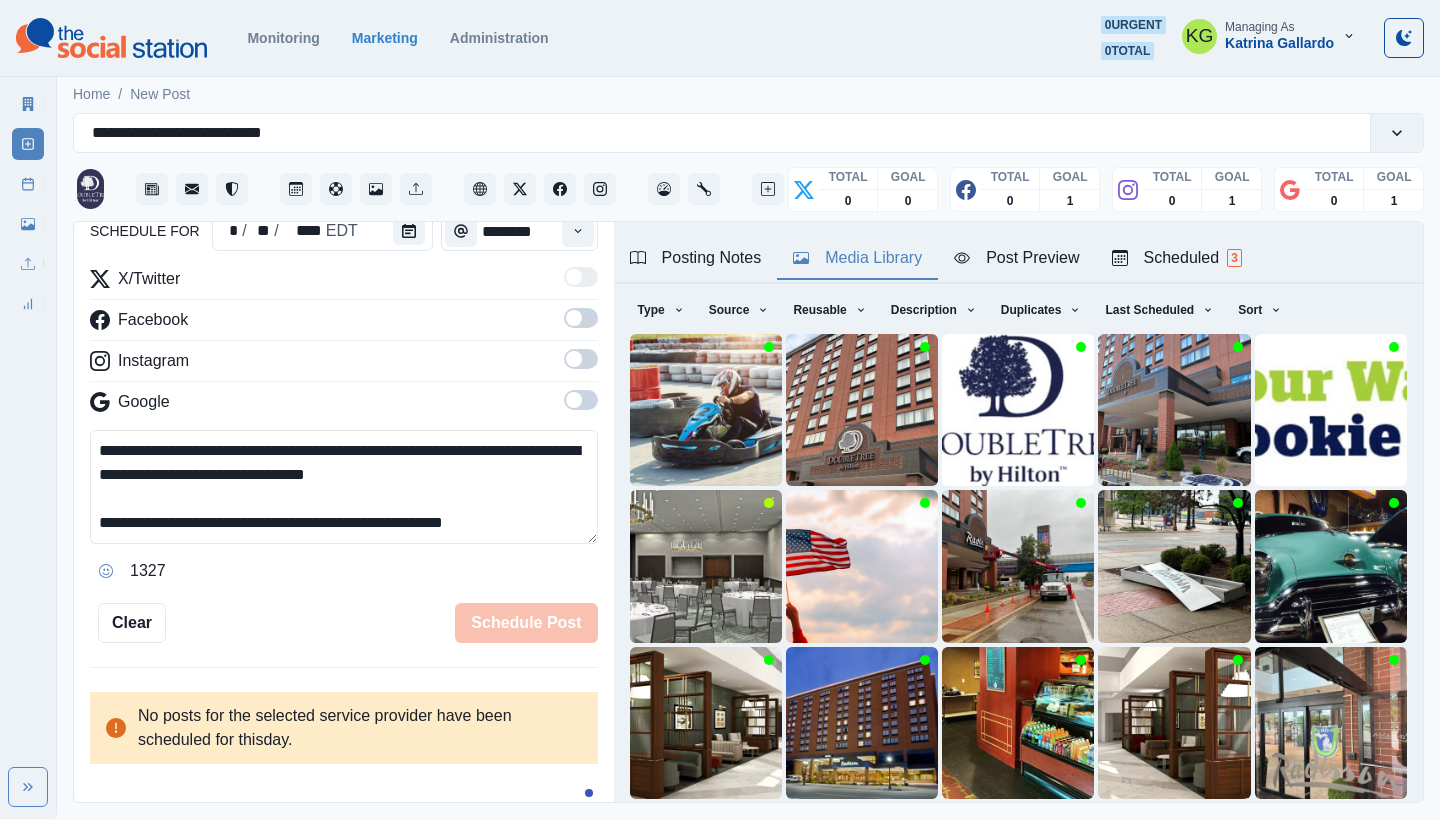 type 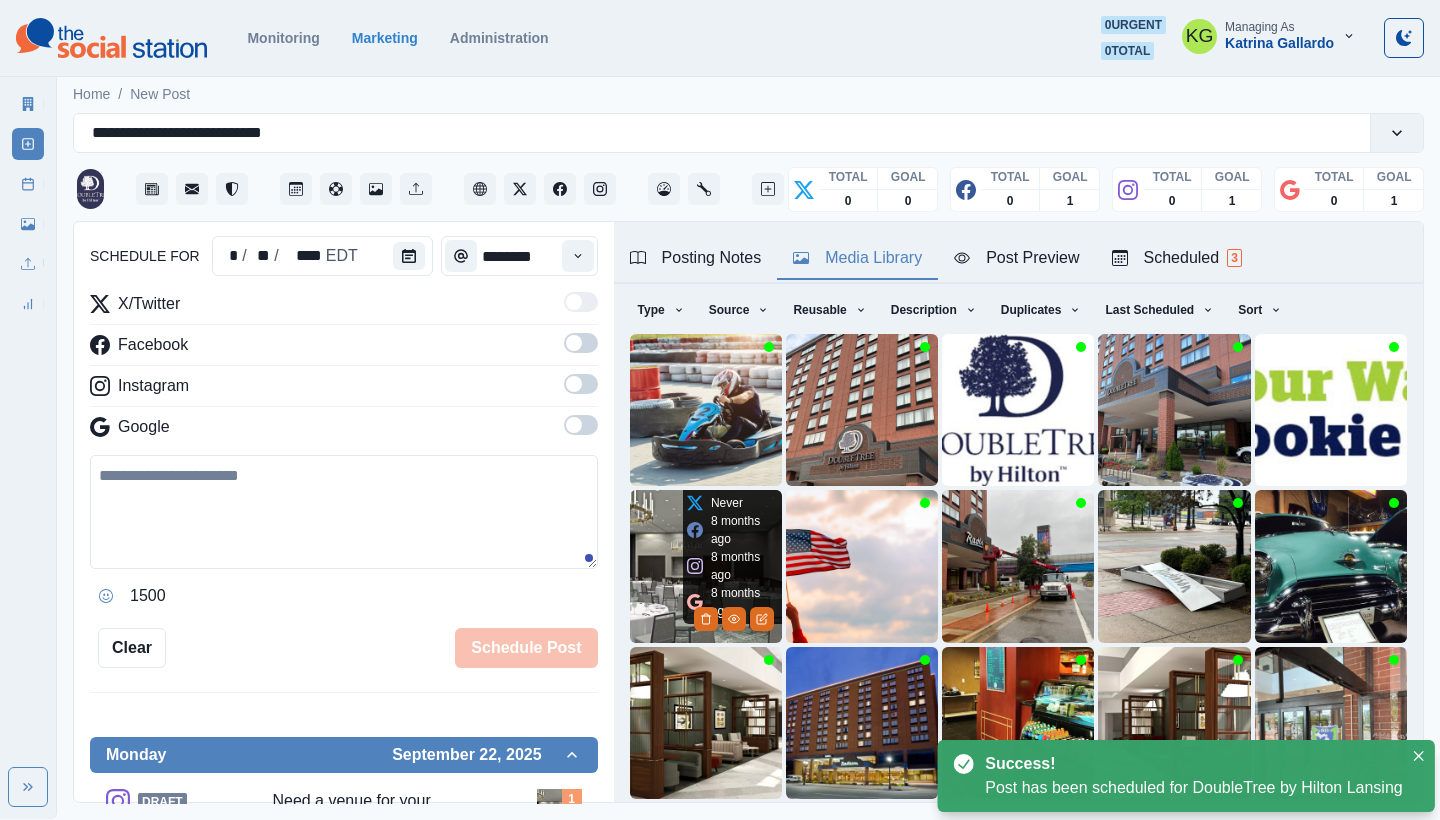 scroll, scrollTop: 122, scrollLeft: 0, axis: vertical 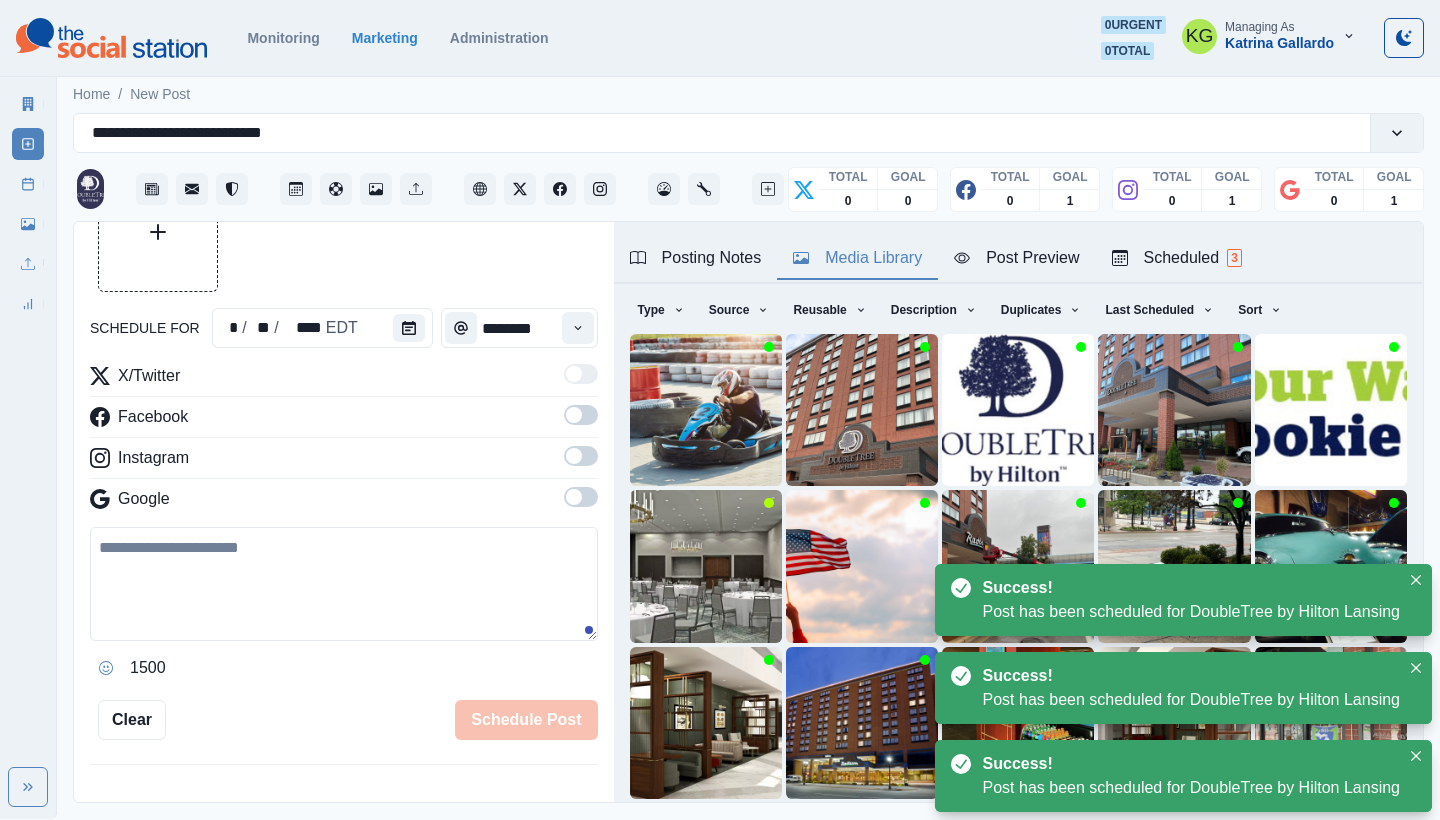 click on "Post Schedule" at bounding box center [28, 184] 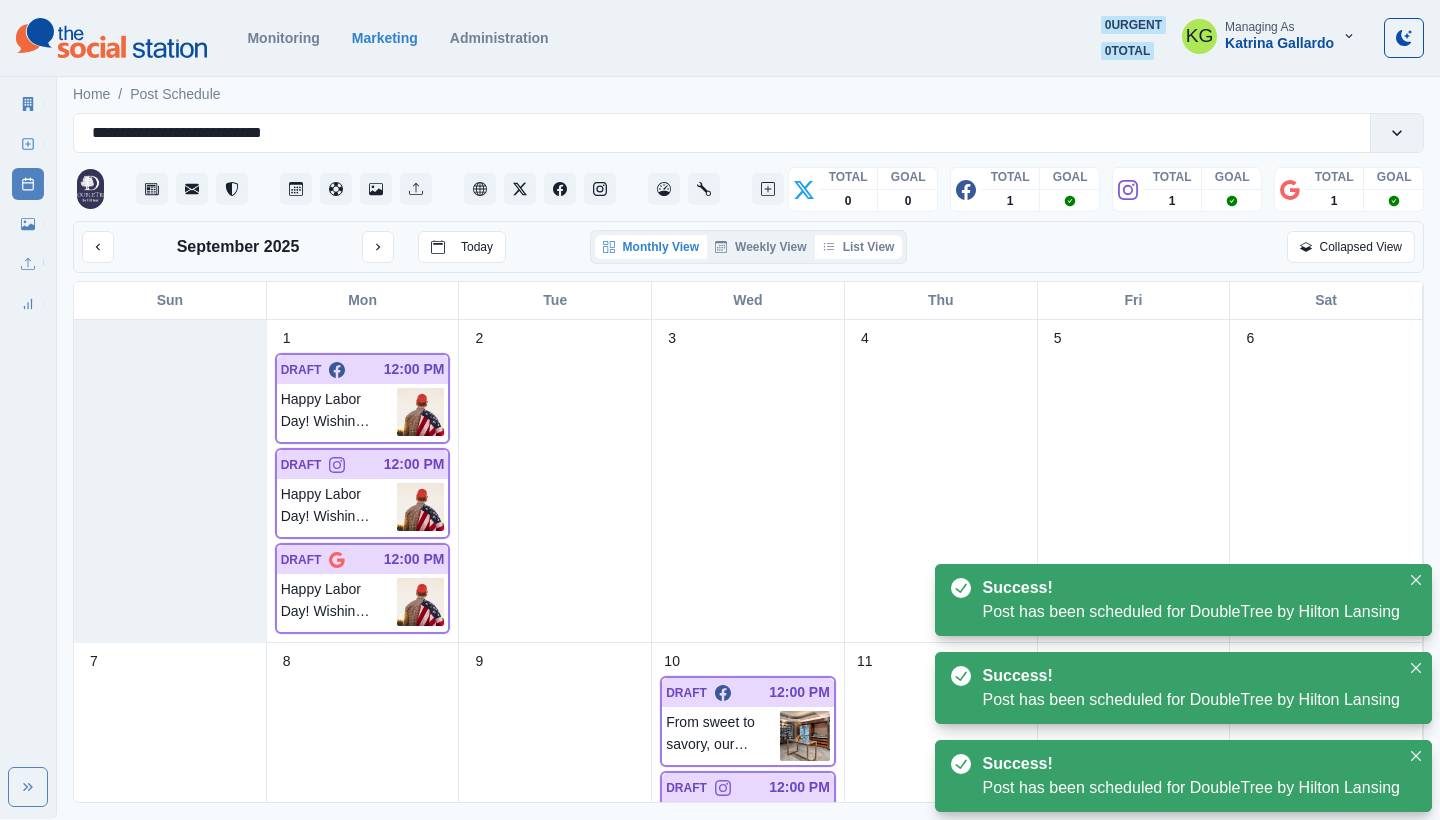 click on "List View" at bounding box center (859, 247) 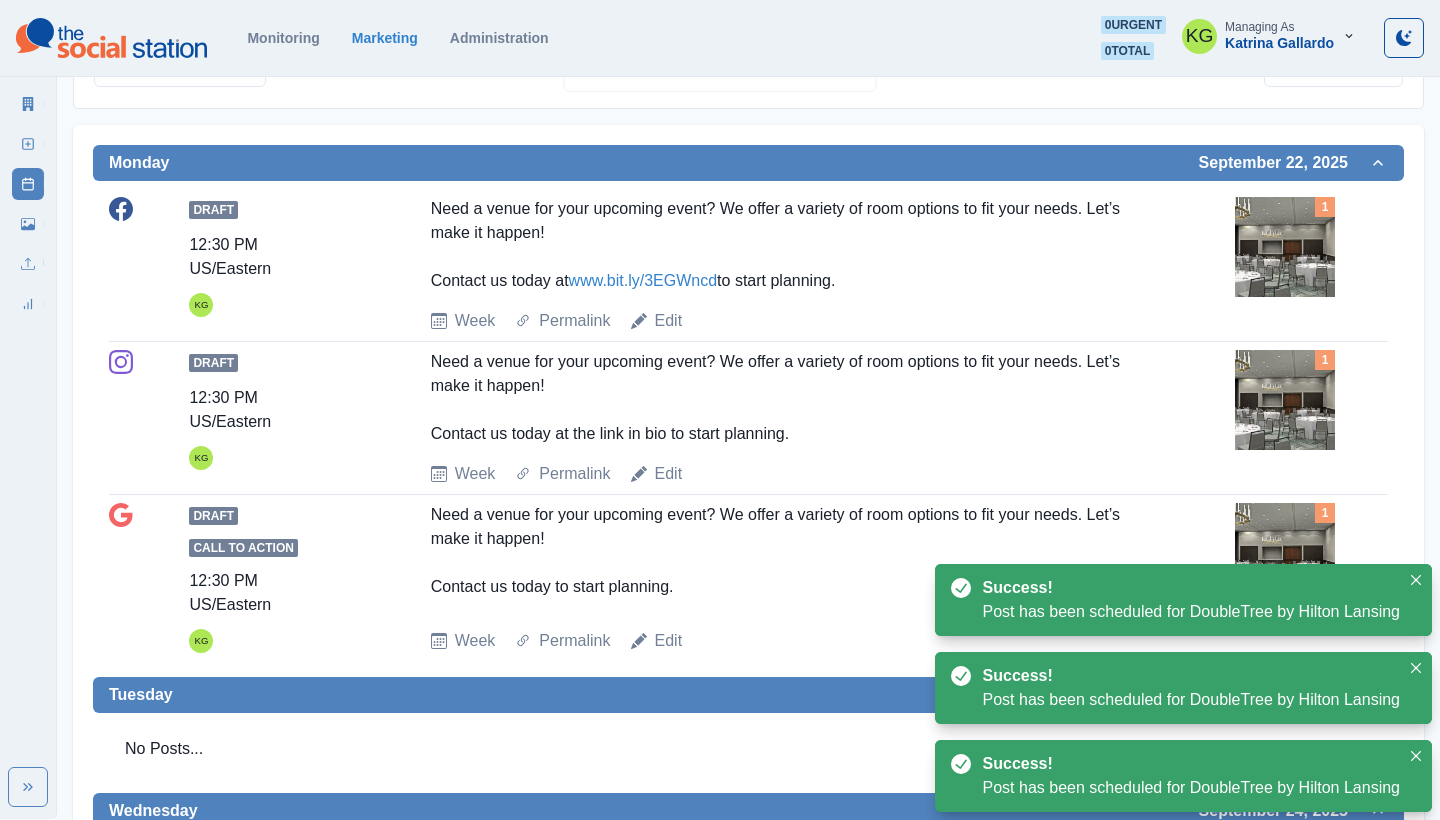 scroll, scrollTop: 318, scrollLeft: 0, axis: vertical 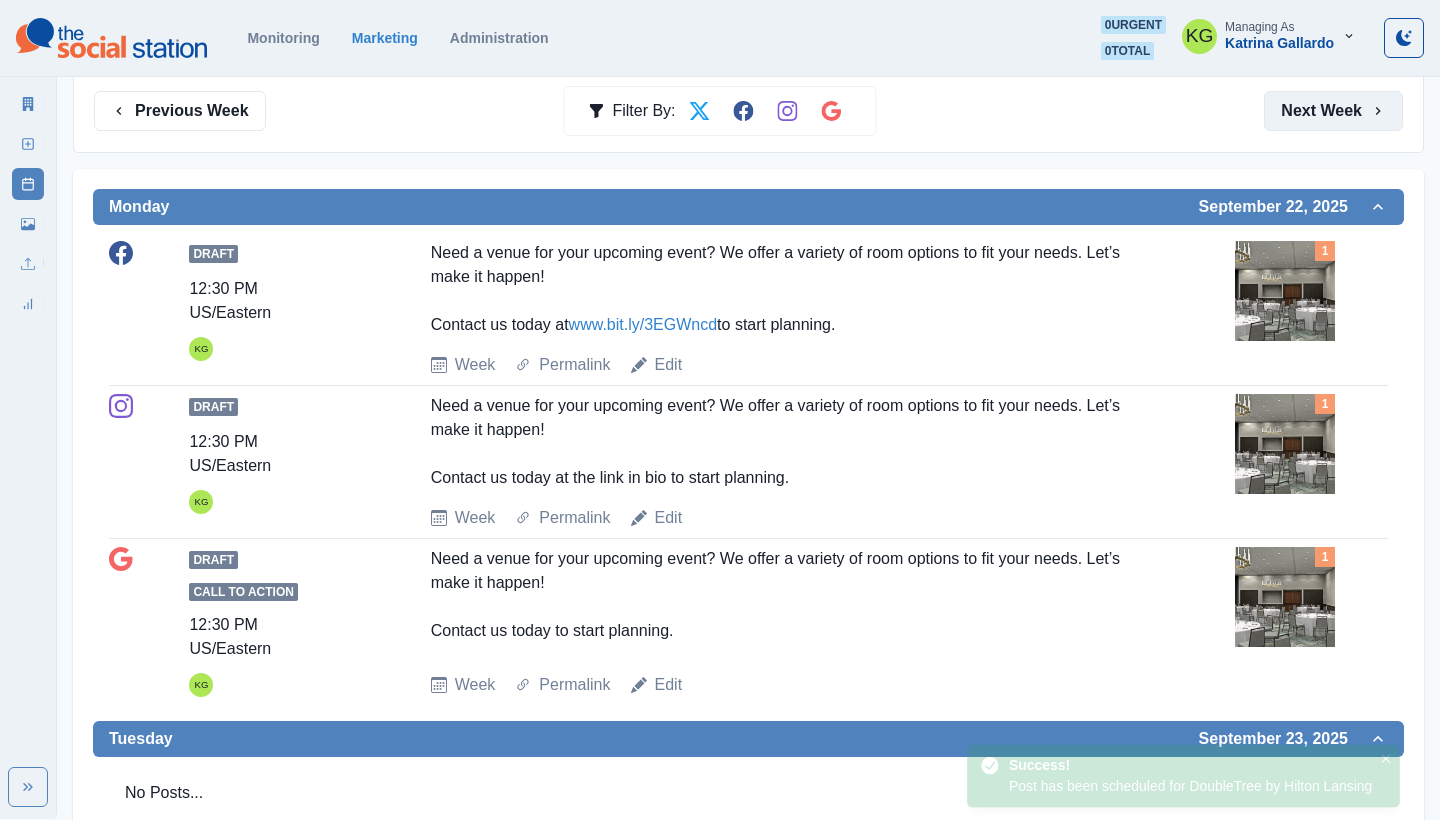 click on "Next Week" at bounding box center (1333, 111) 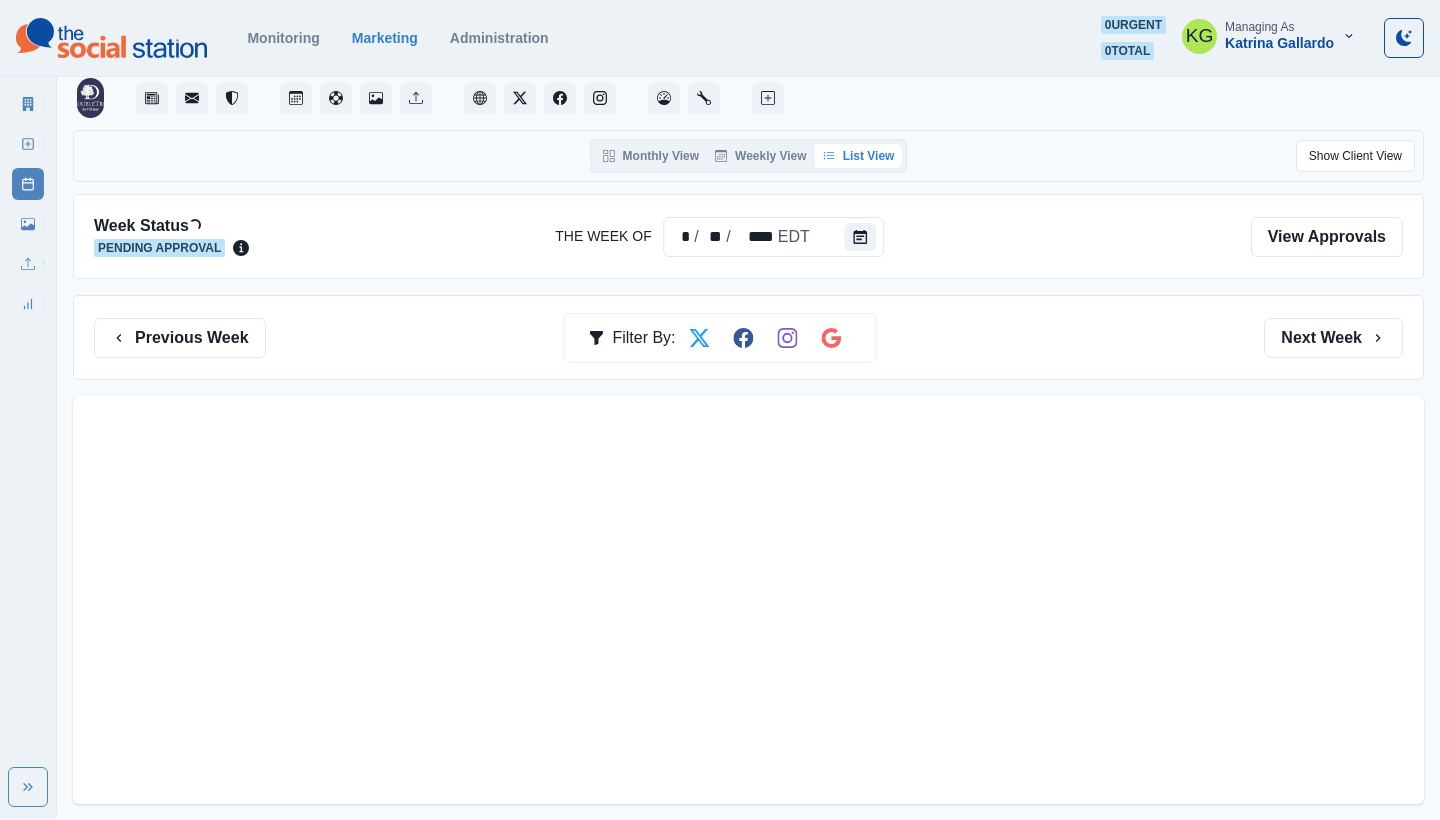 scroll, scrollTop: 0, scrollLeft: 0, axis: both 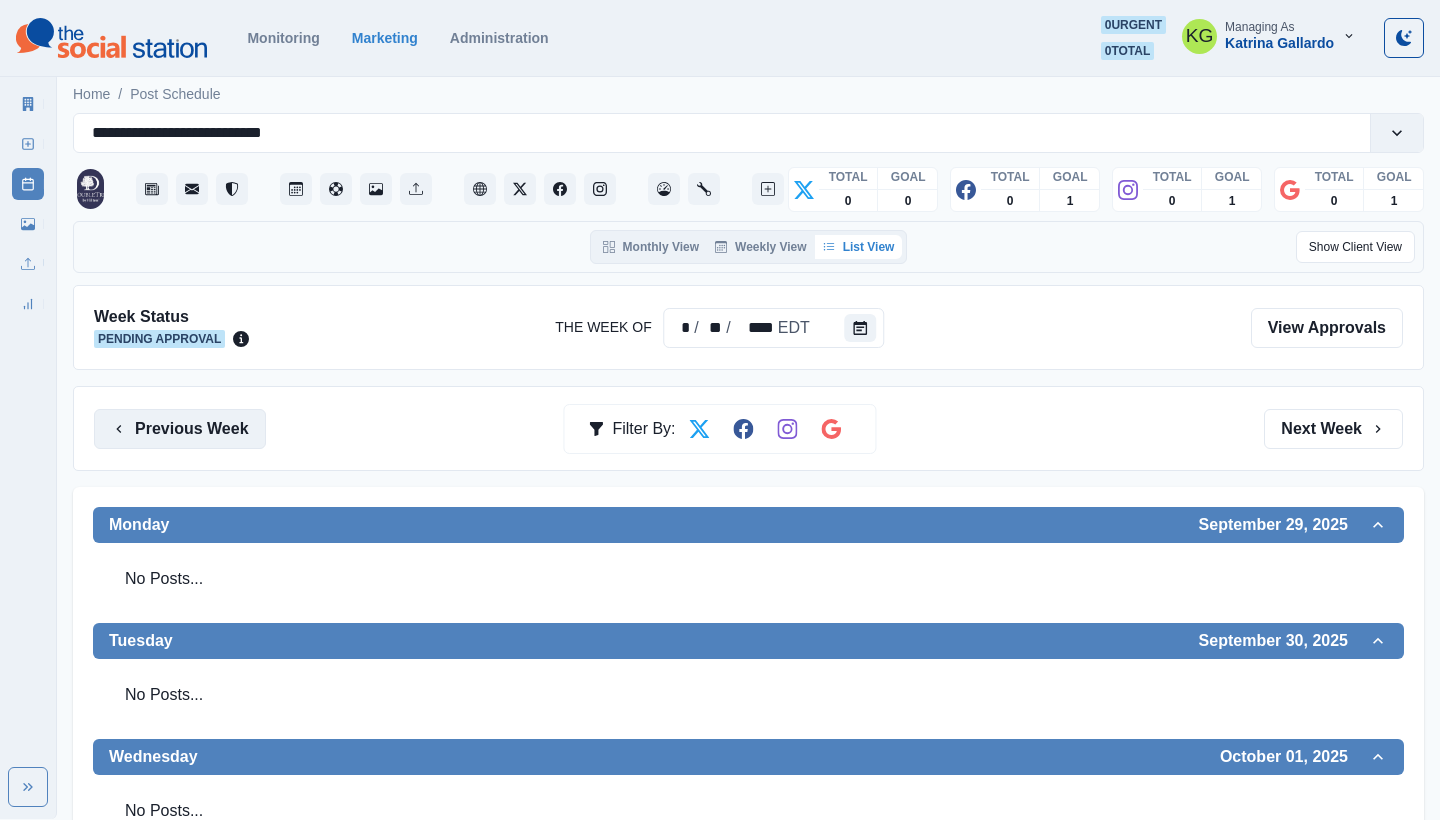 click on "Previous Week" at bounding box center [180, 429] 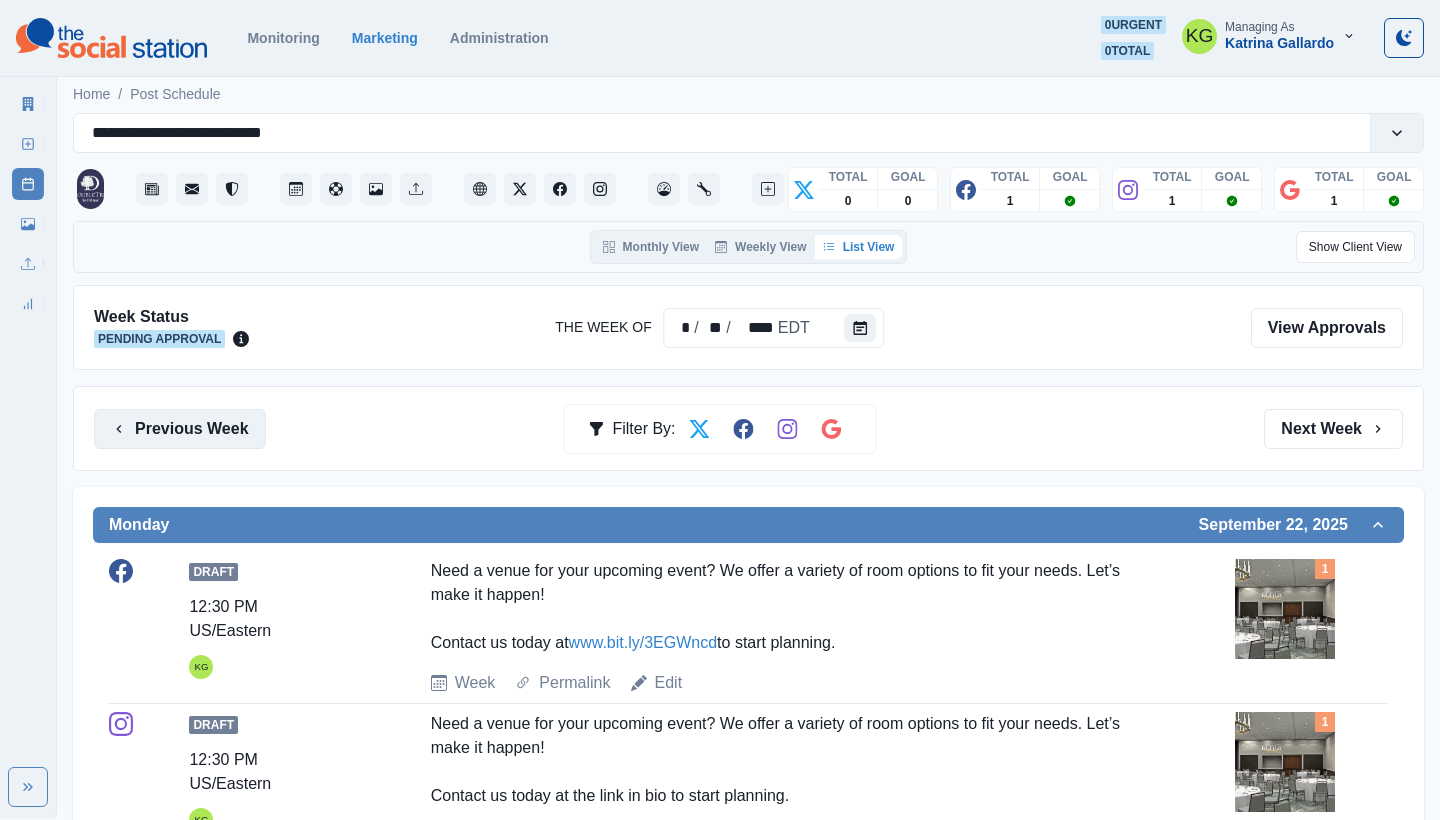 click on "Previous Week" at bounding box center [180, 429] 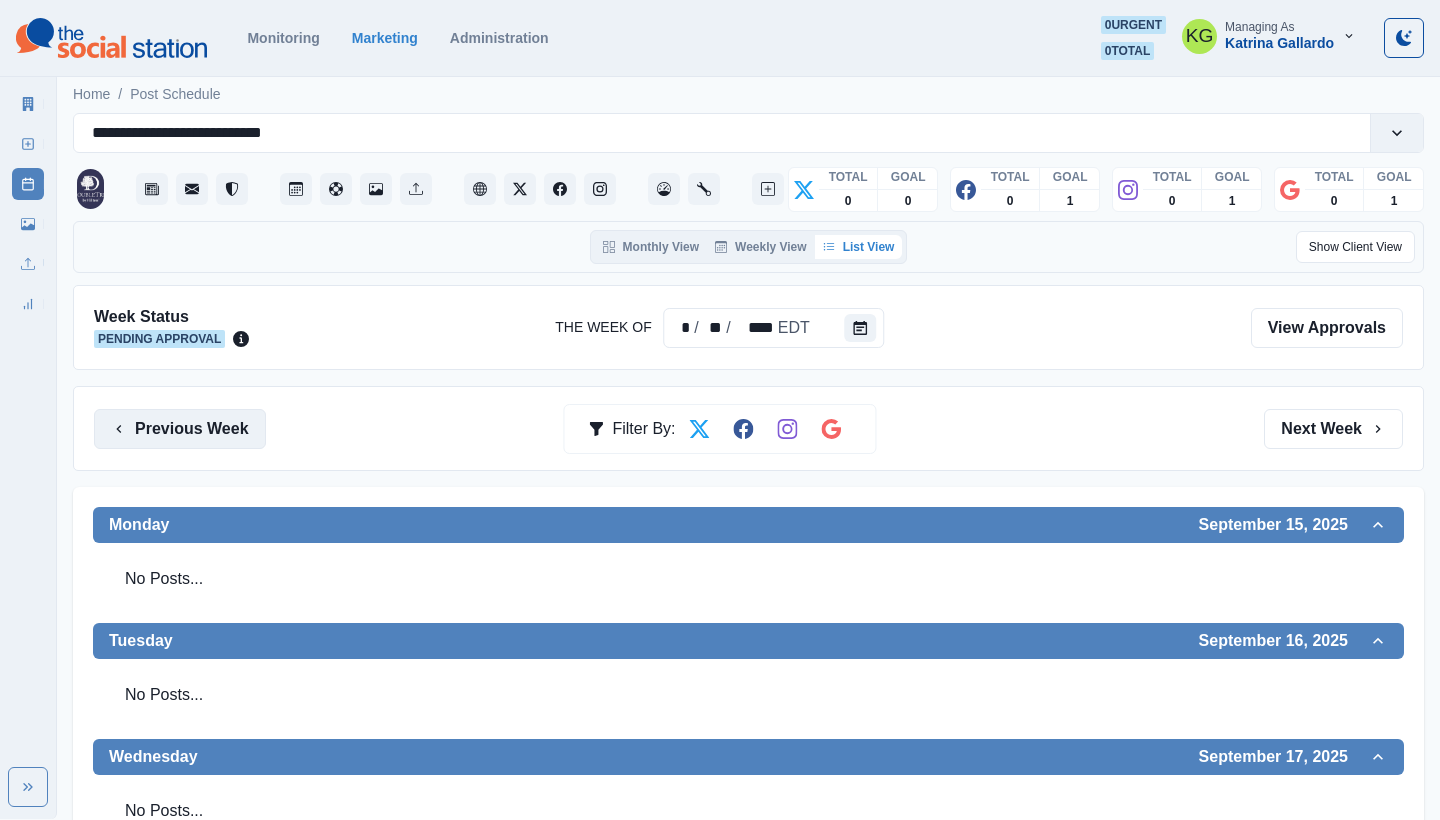 click on "Previous Week" at bounding box center (180, 429) 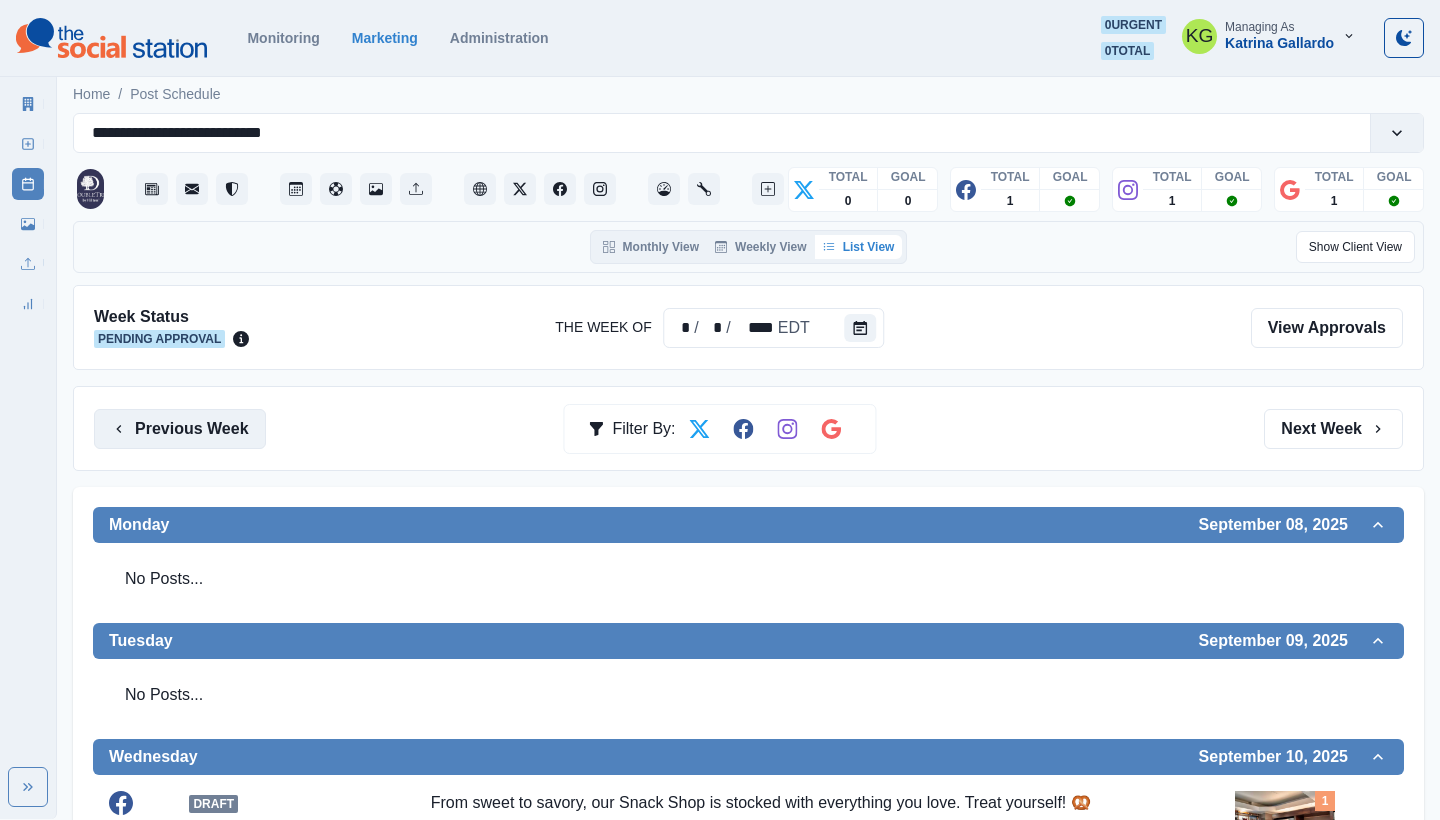 scroll, scrollTop: -1, scrollLeft: 0, axis: vertical 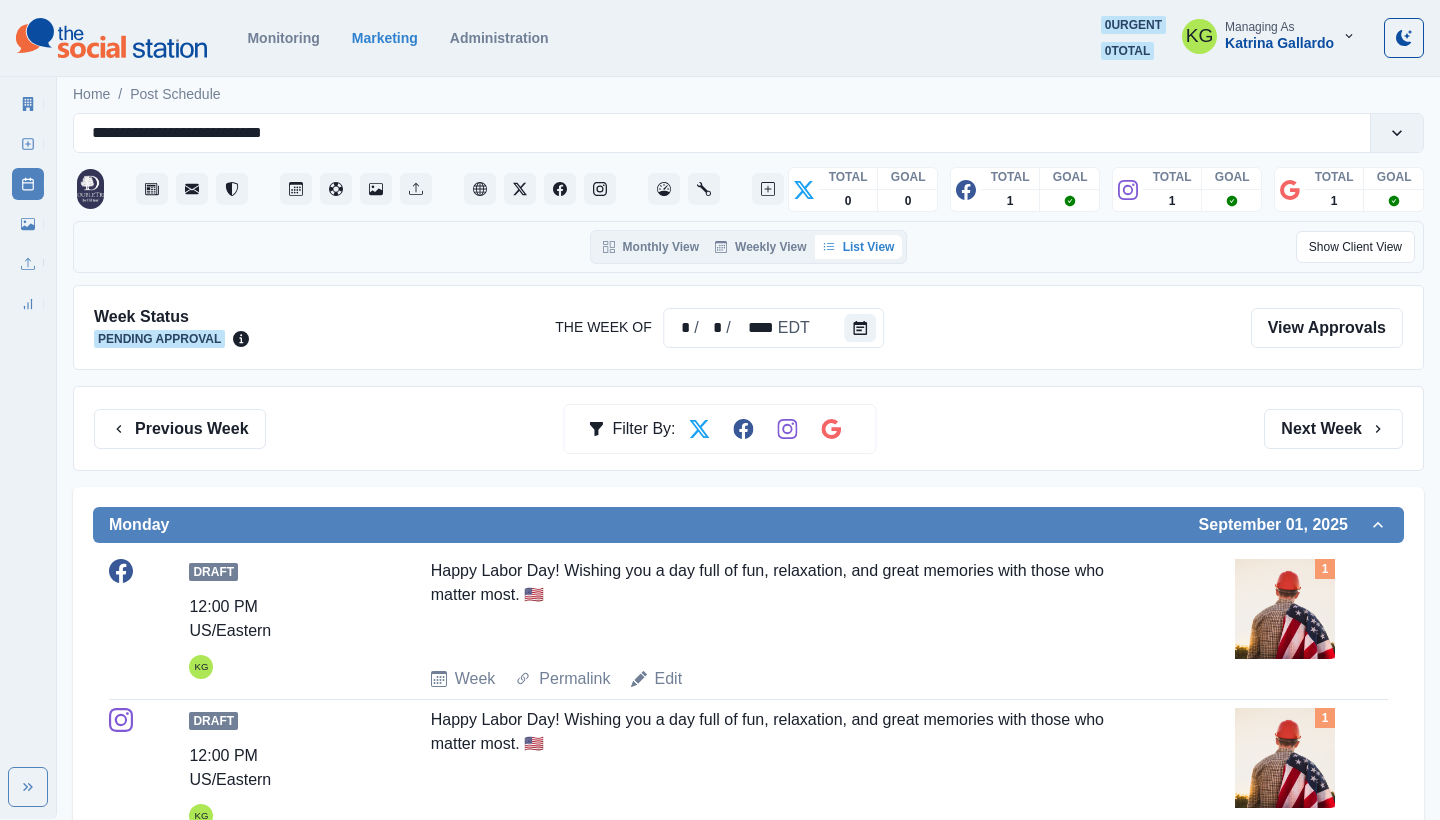 click on "Previous Week Filter By: Next Week" at bounding box center [748, 428] 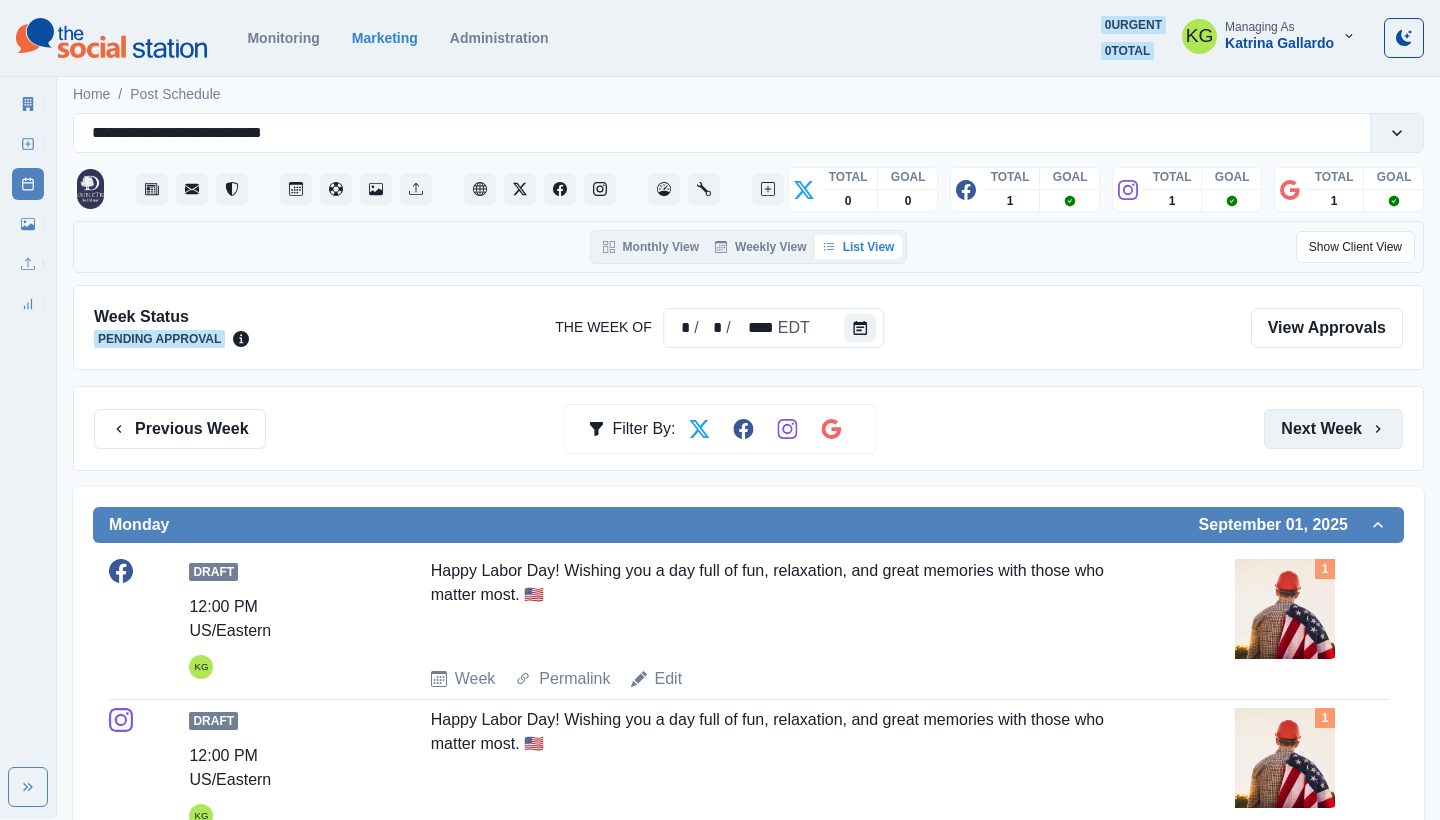 click on "Next Week" at bounding box center [1333, 429] 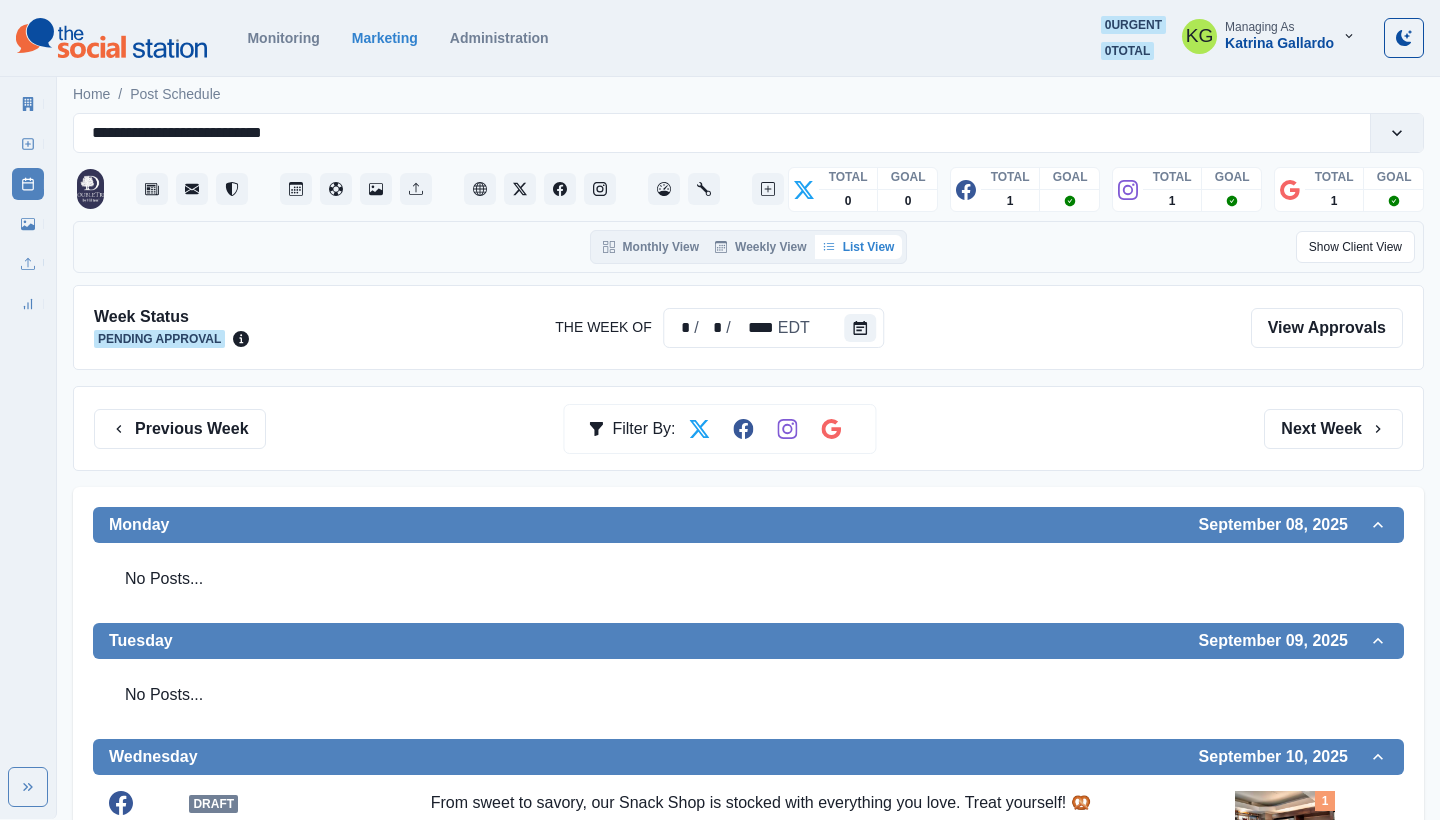 click on "Previous Week Filter By: Next Week" at bounding box center (748, 428) 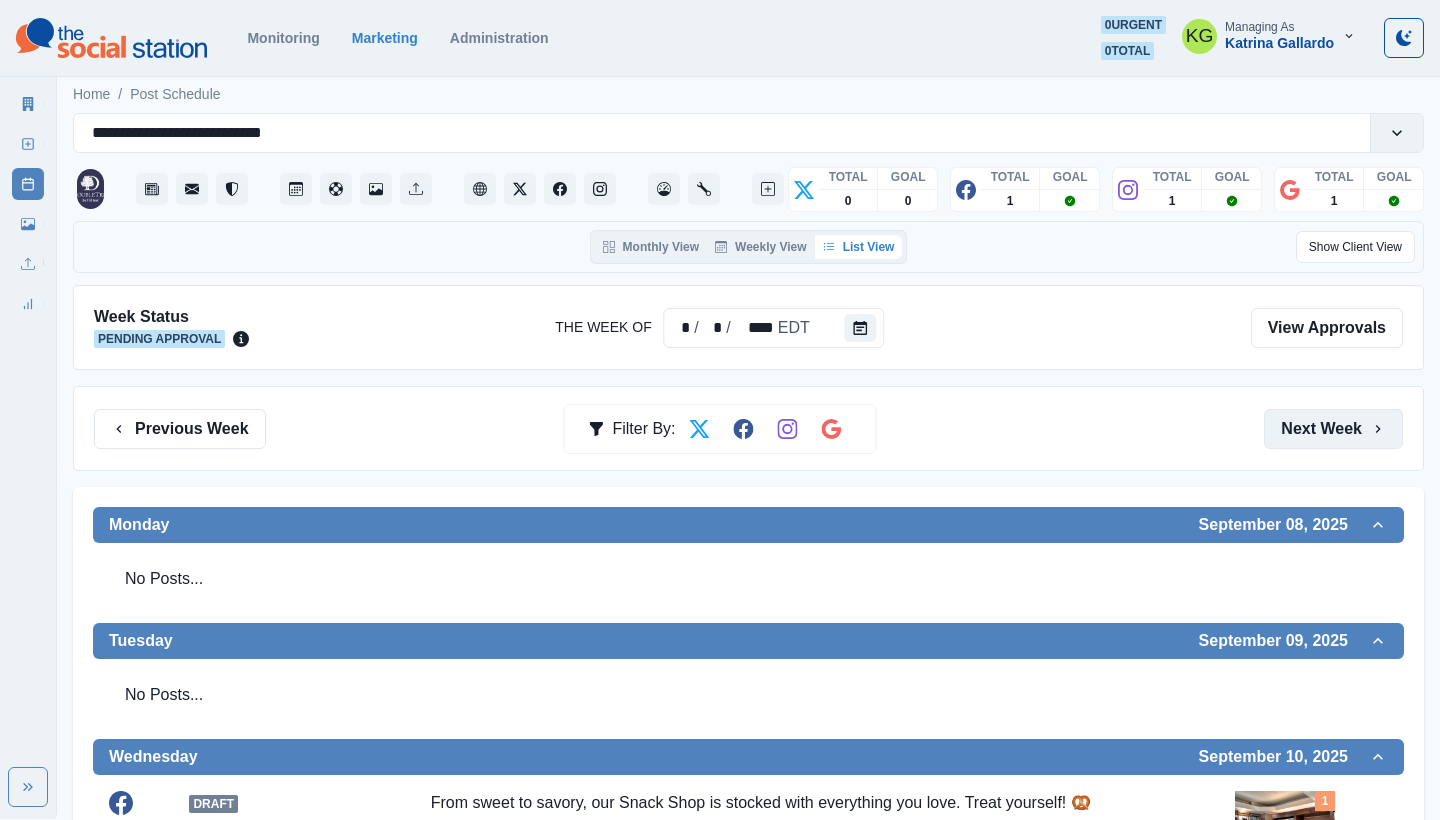 click on "Next Week" at bounding box center [1333, 429] 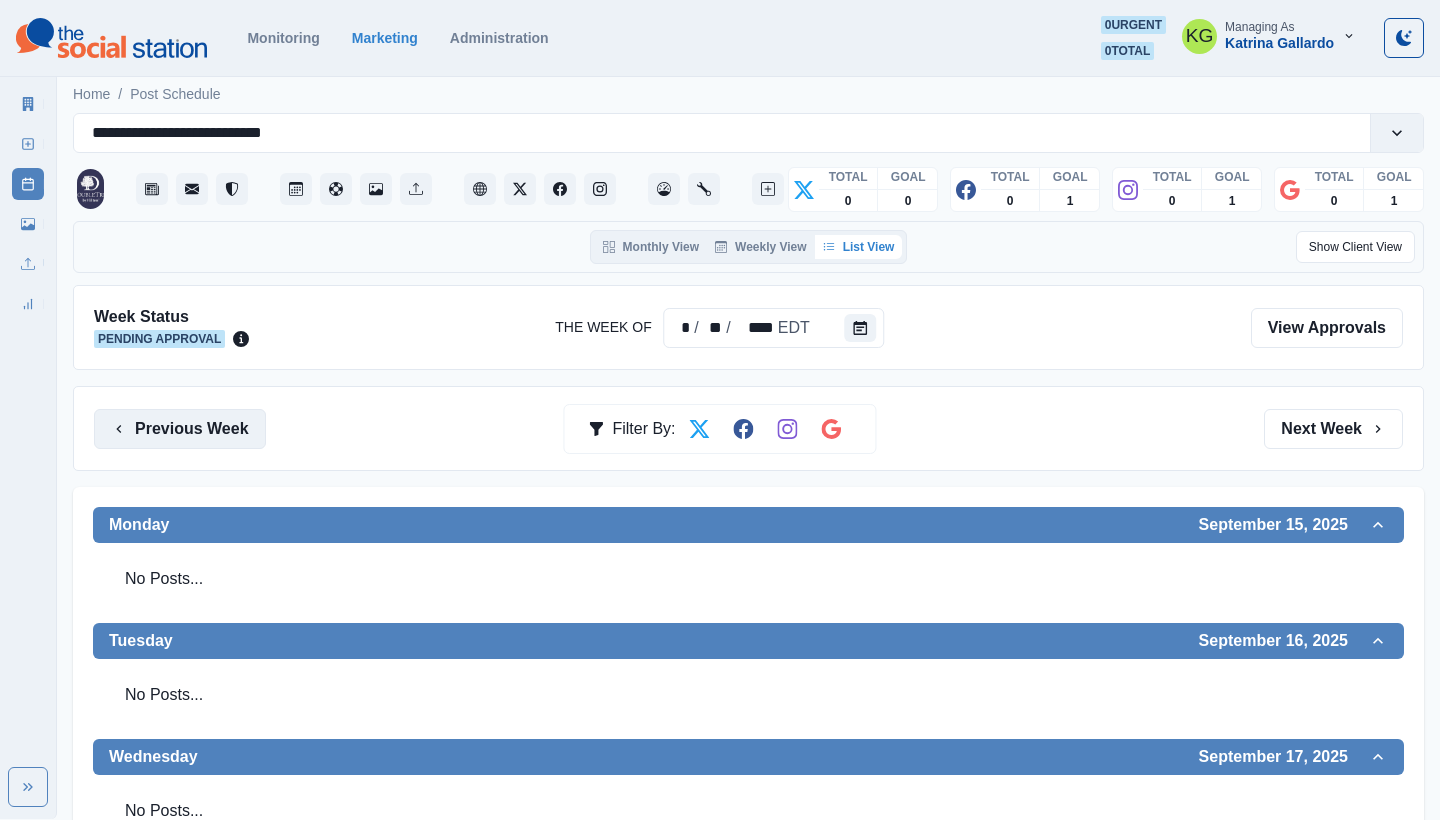 scroll, scrollTop: -1, scrollLeft: 0, axis: vertical 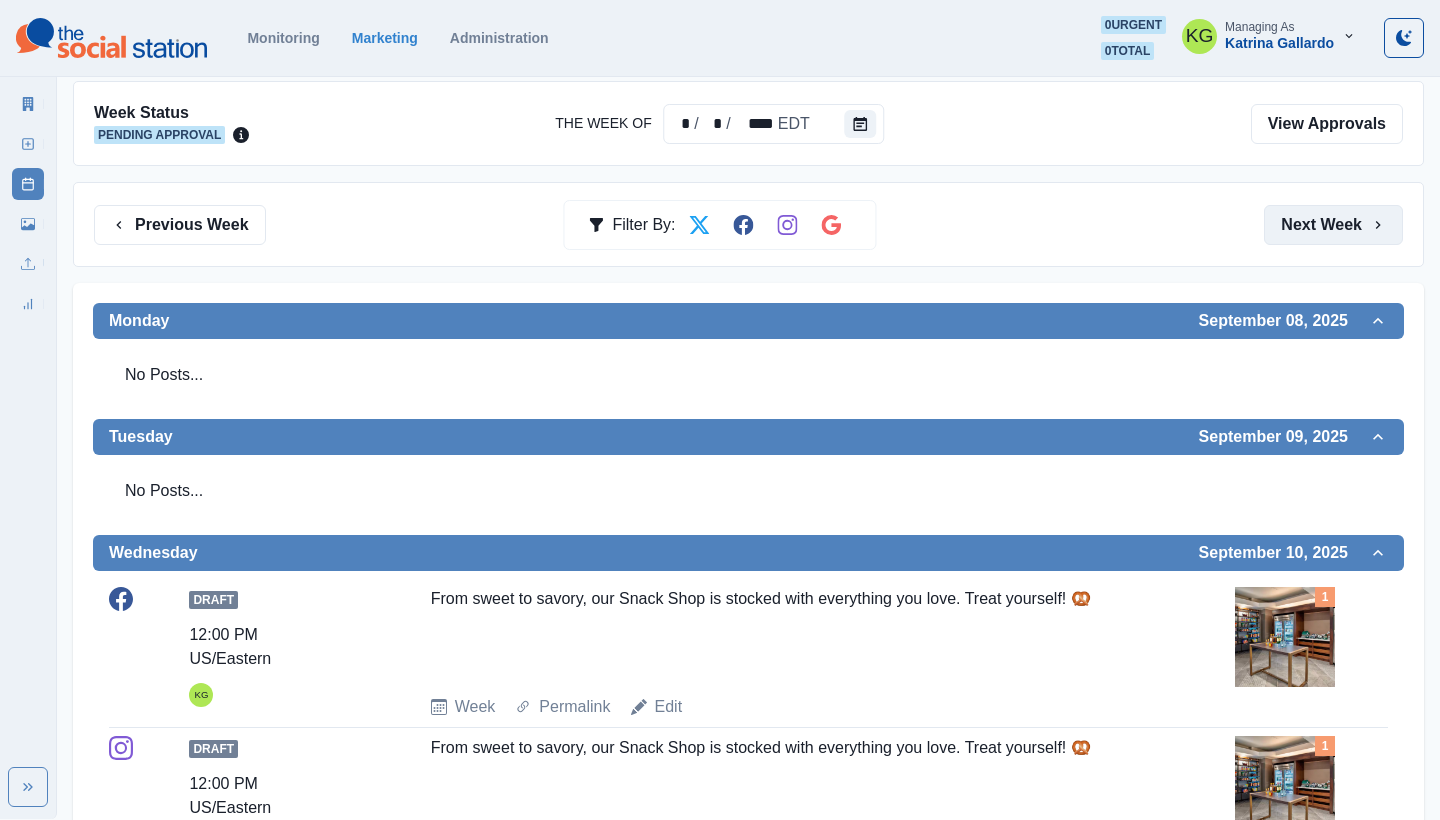 click on "Next Week" at bounding box center (1333, 225) 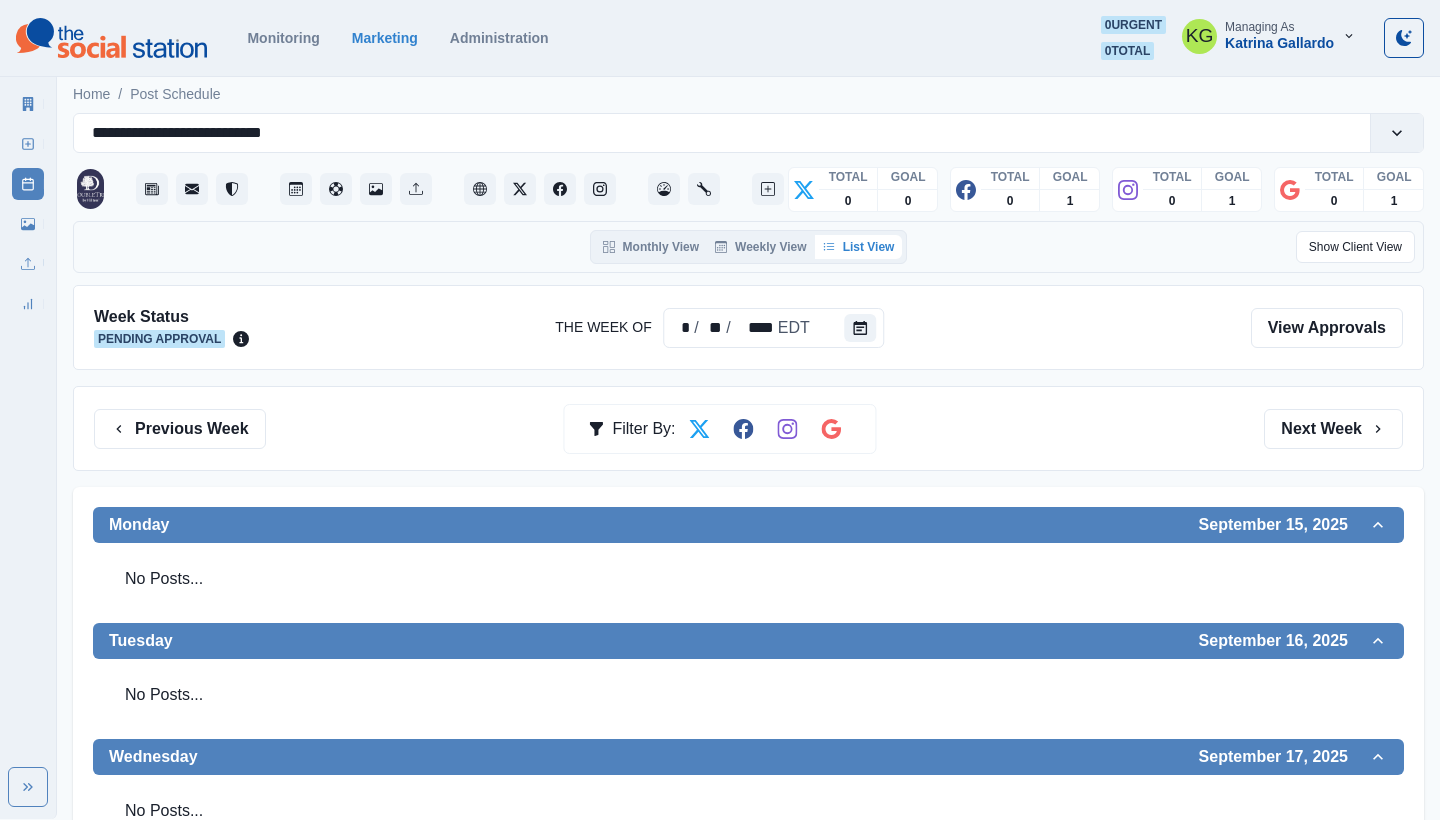 scroll, scrollTop: 0, scrollLeft: 0, axis: both 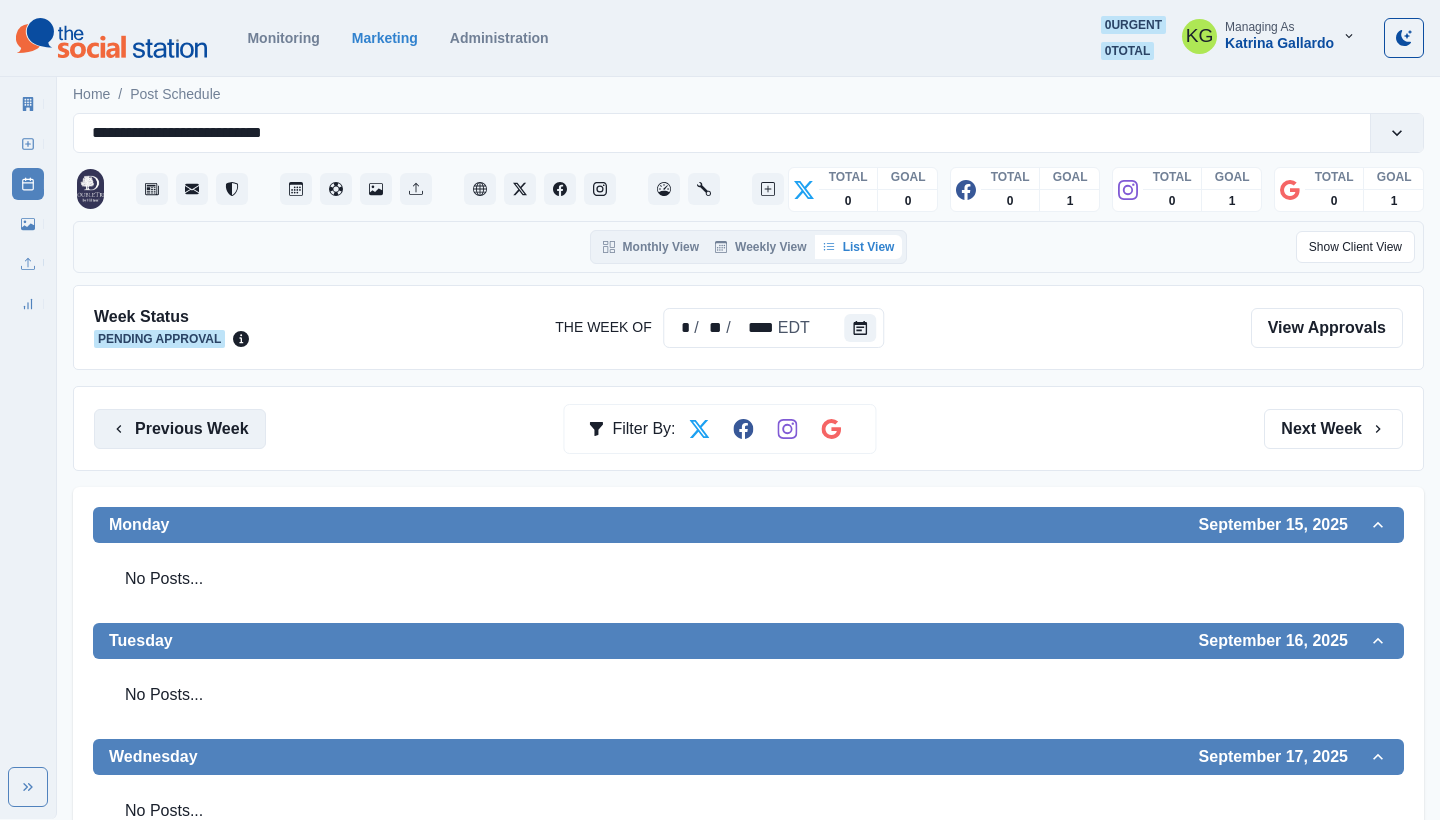 click on "Previous Week" at bounding box center [180, 429] 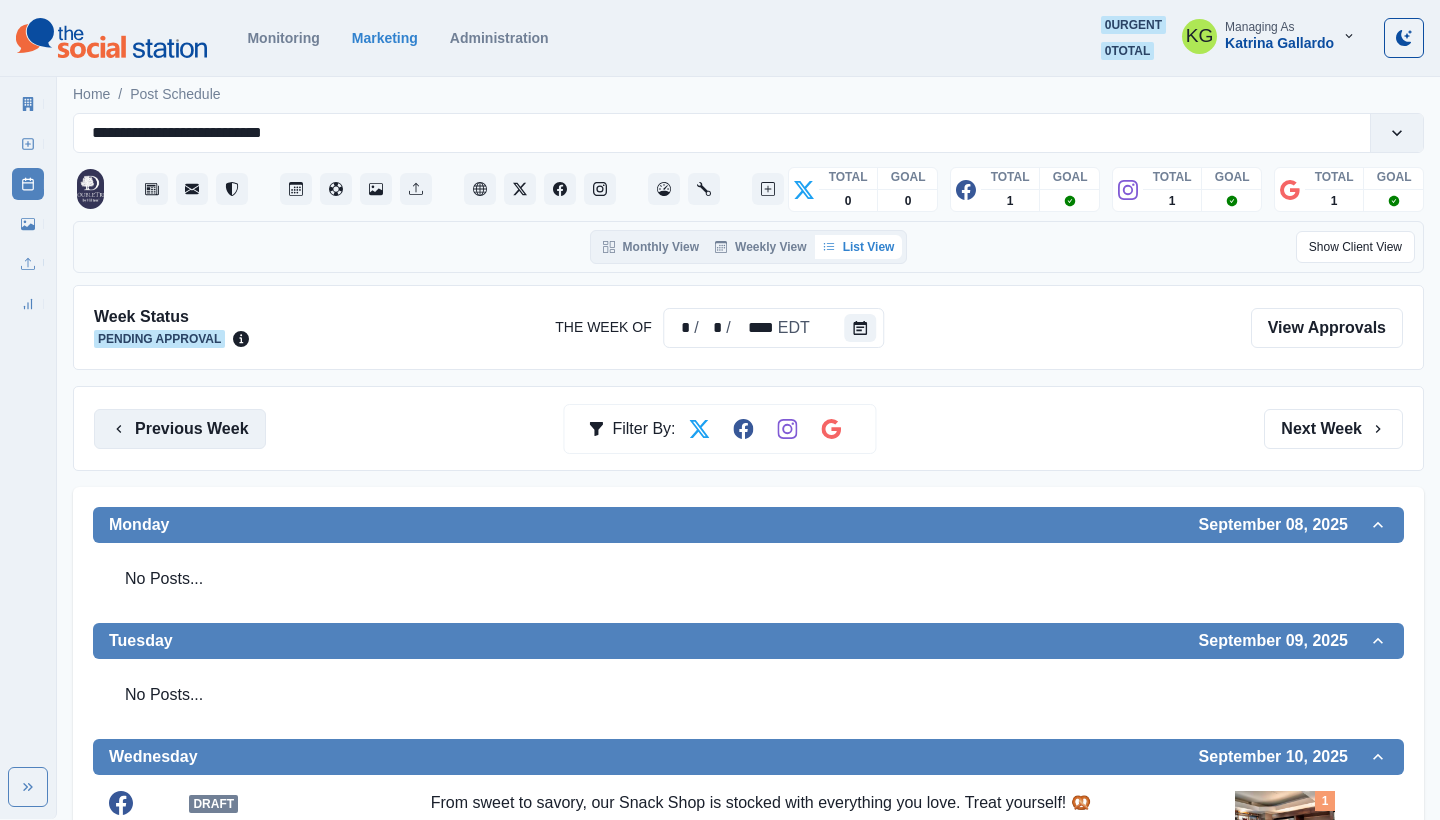 click on "Previous Week" at bounding box center (180, 429) 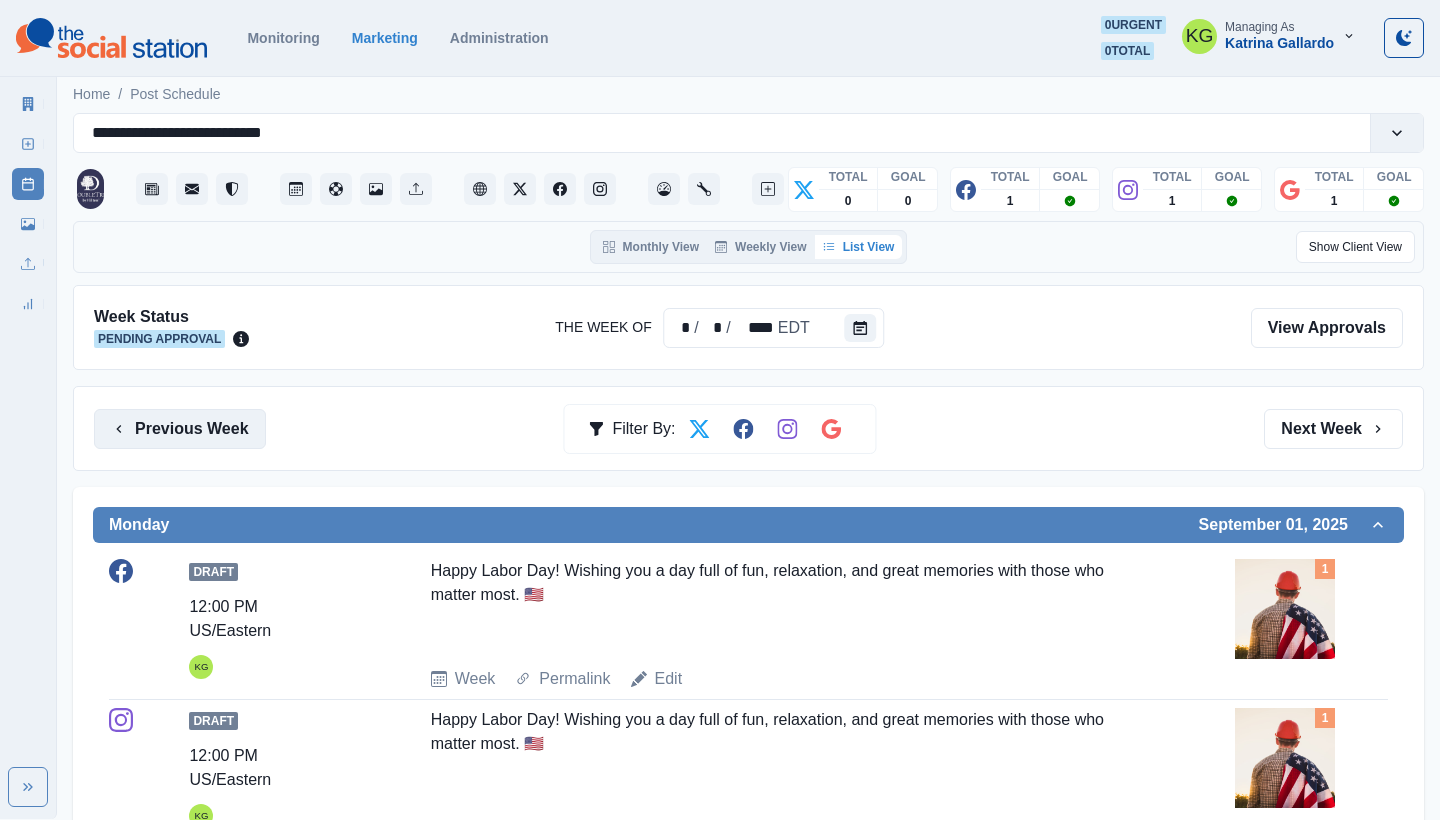 click on "Previous Week" at bounding box center [180, 429] 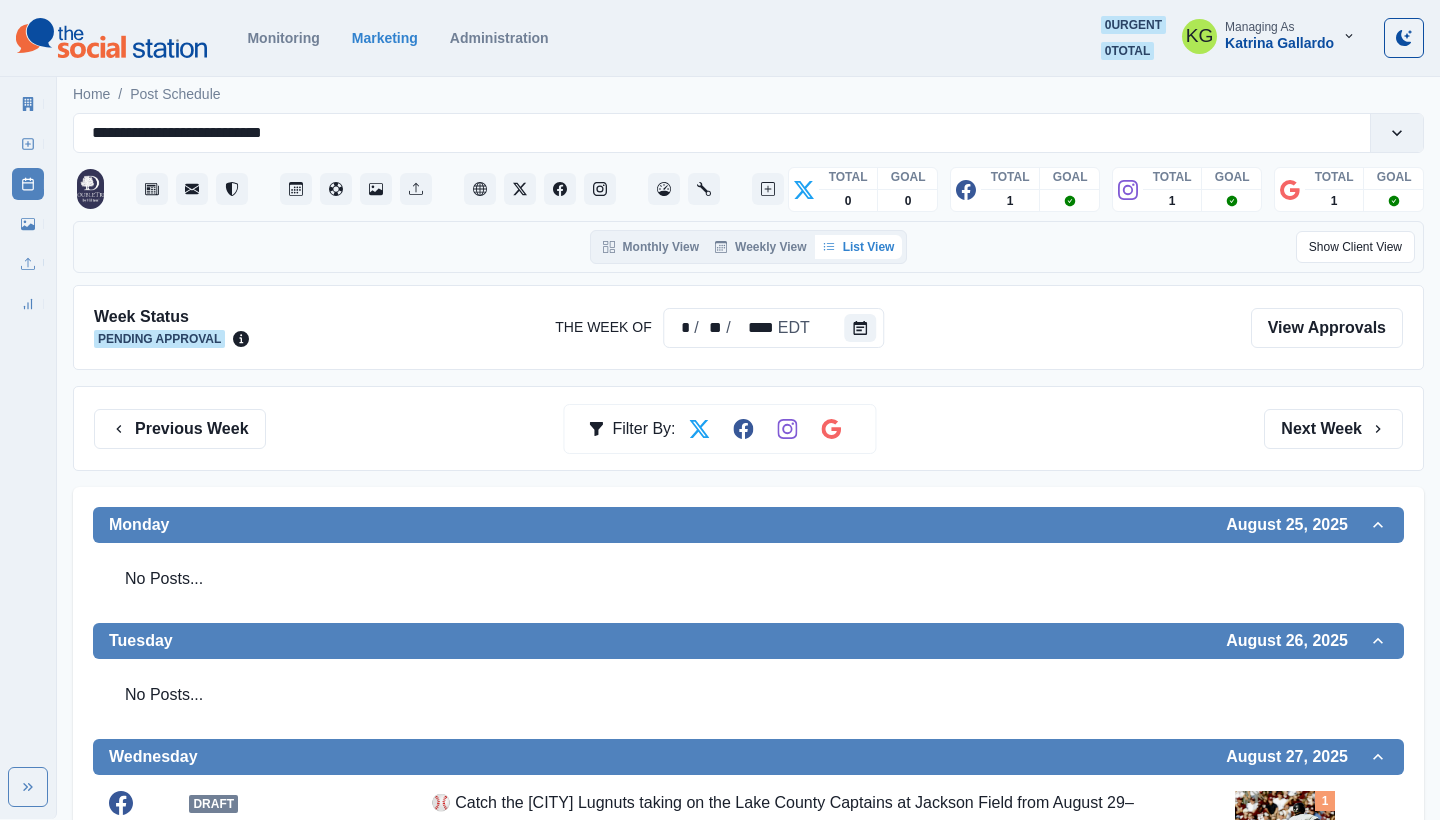 scroll, scrollTop: 515, scrollLeft: 0, axis: vertical 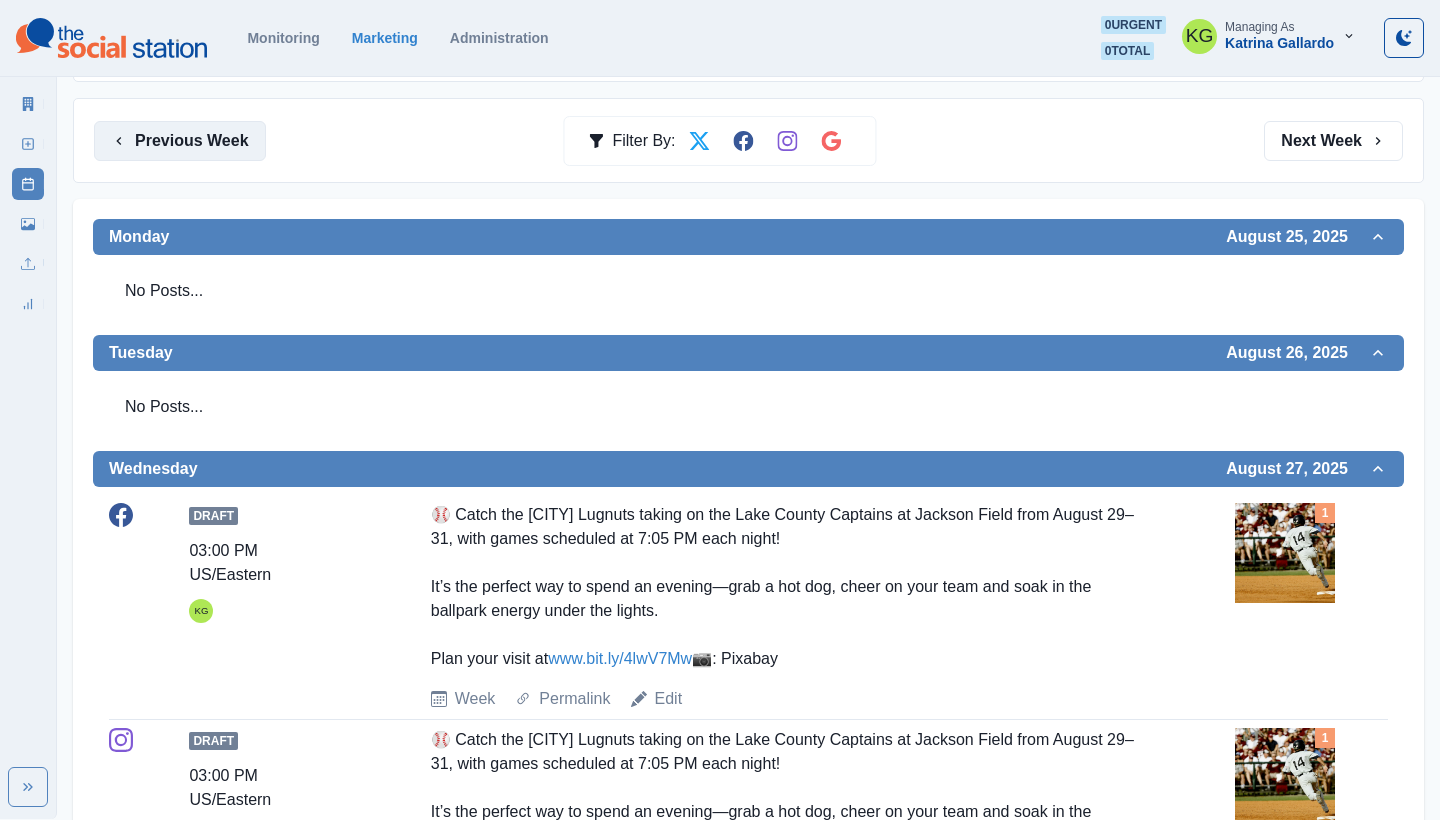 click on "Previous Week" at bounding box center [180, 141] 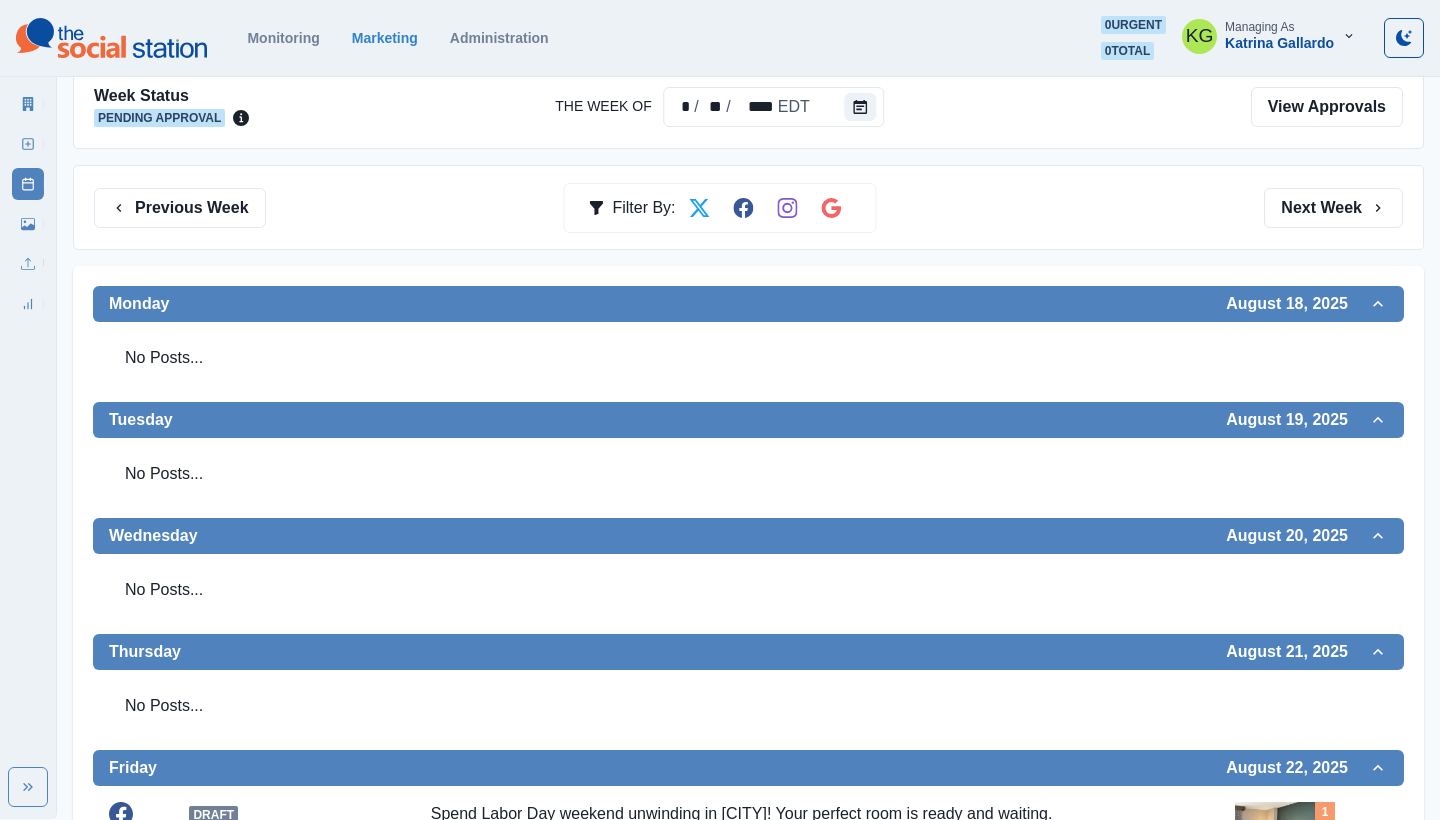scroll, scrollTop: 0, scrollLeft: 0, axis: both 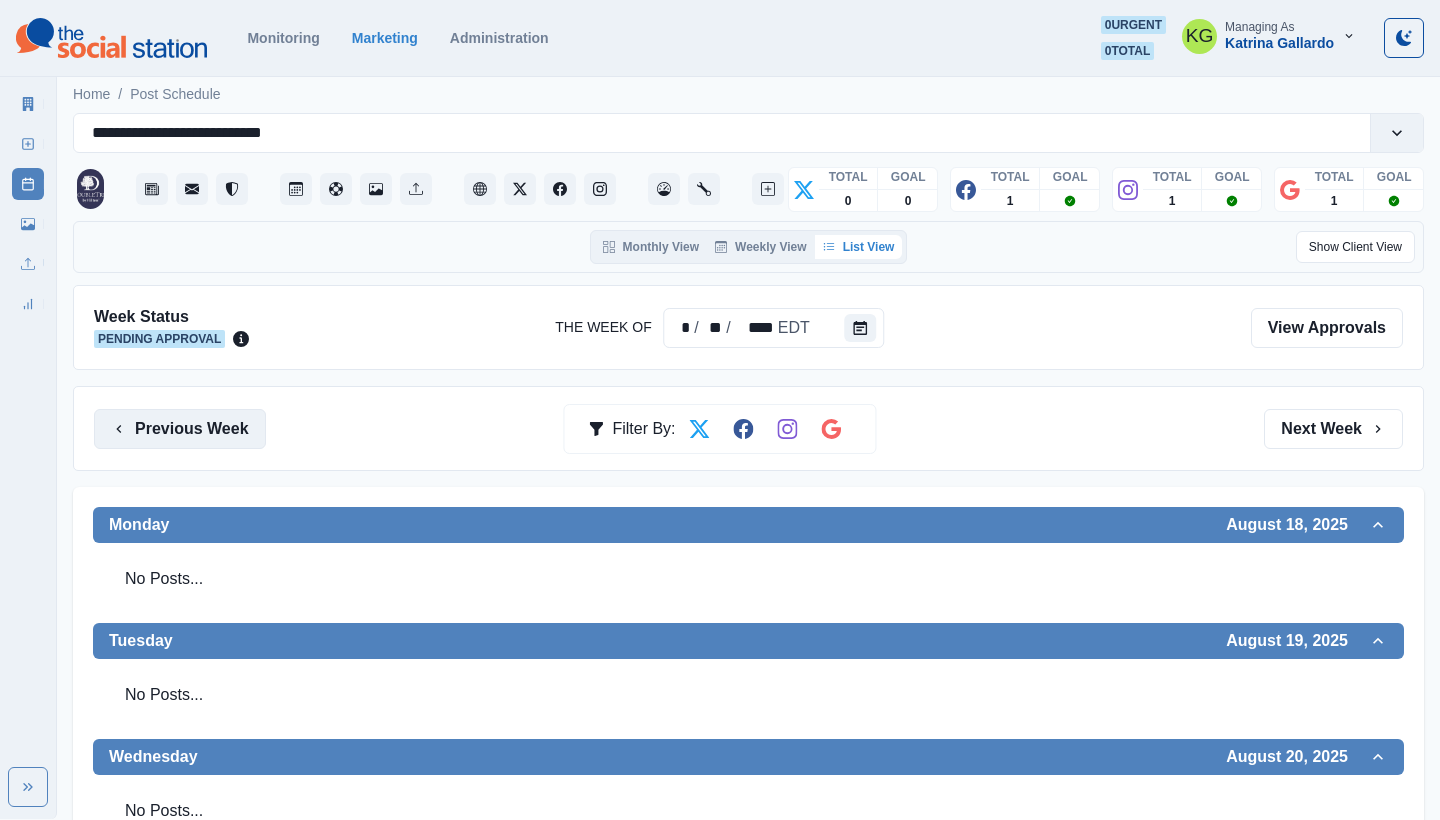 click on "Previous Week" at bounding box center [180, 429] 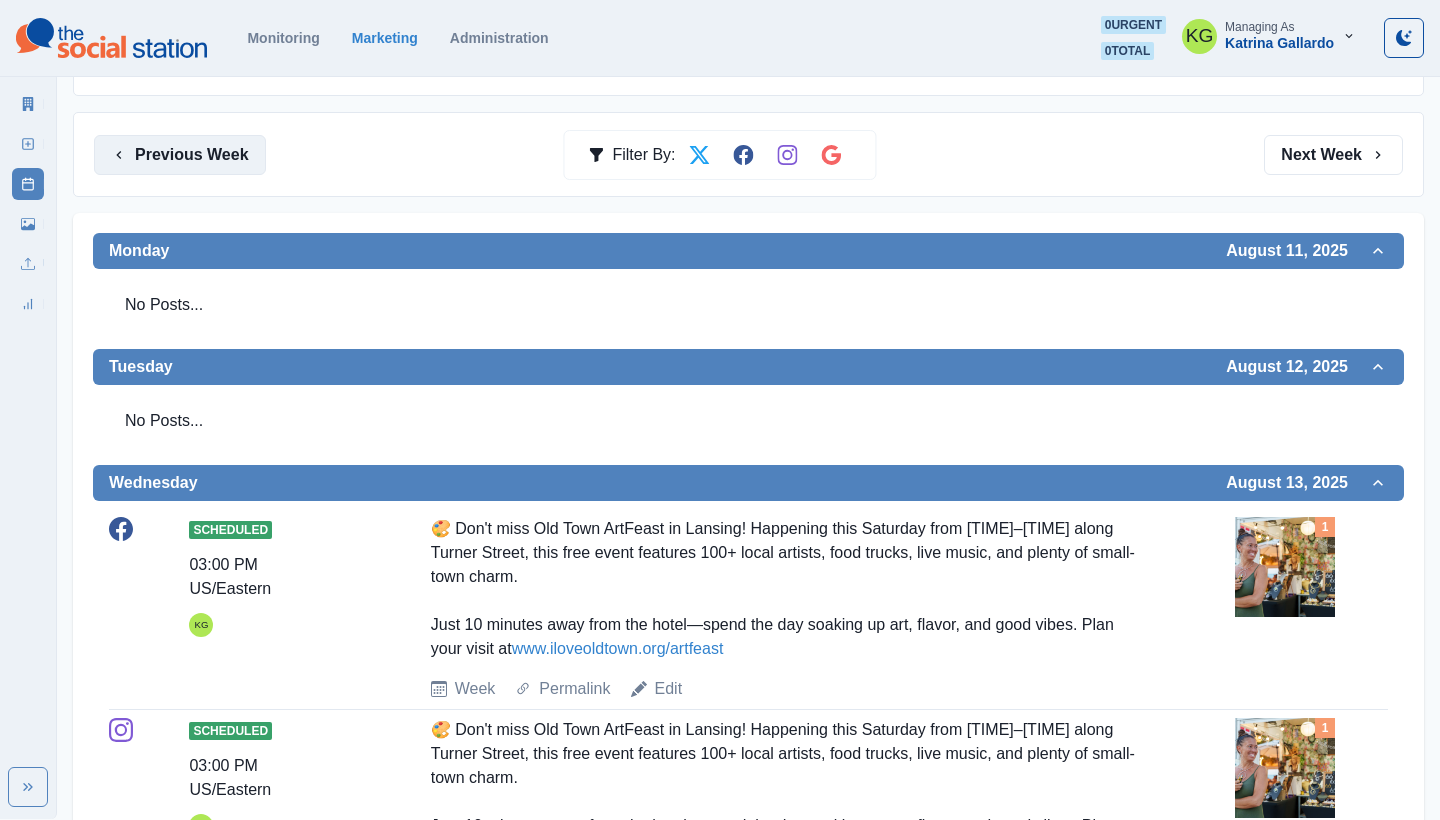 scroll, scrollTop: 433, scrollLeft: 0, axis: vertical 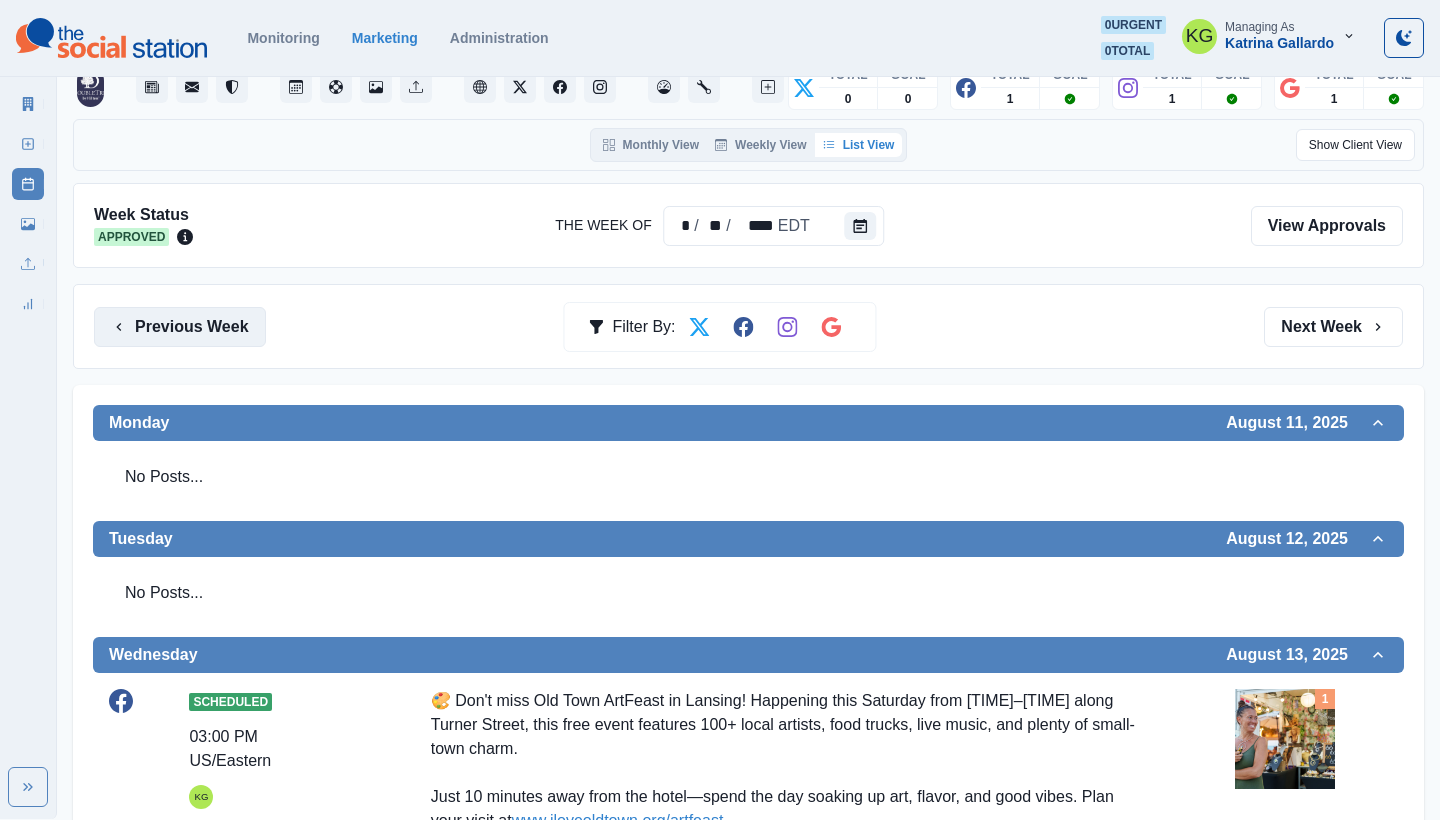 click on "Previous Week" at bounding box center (180, 327) 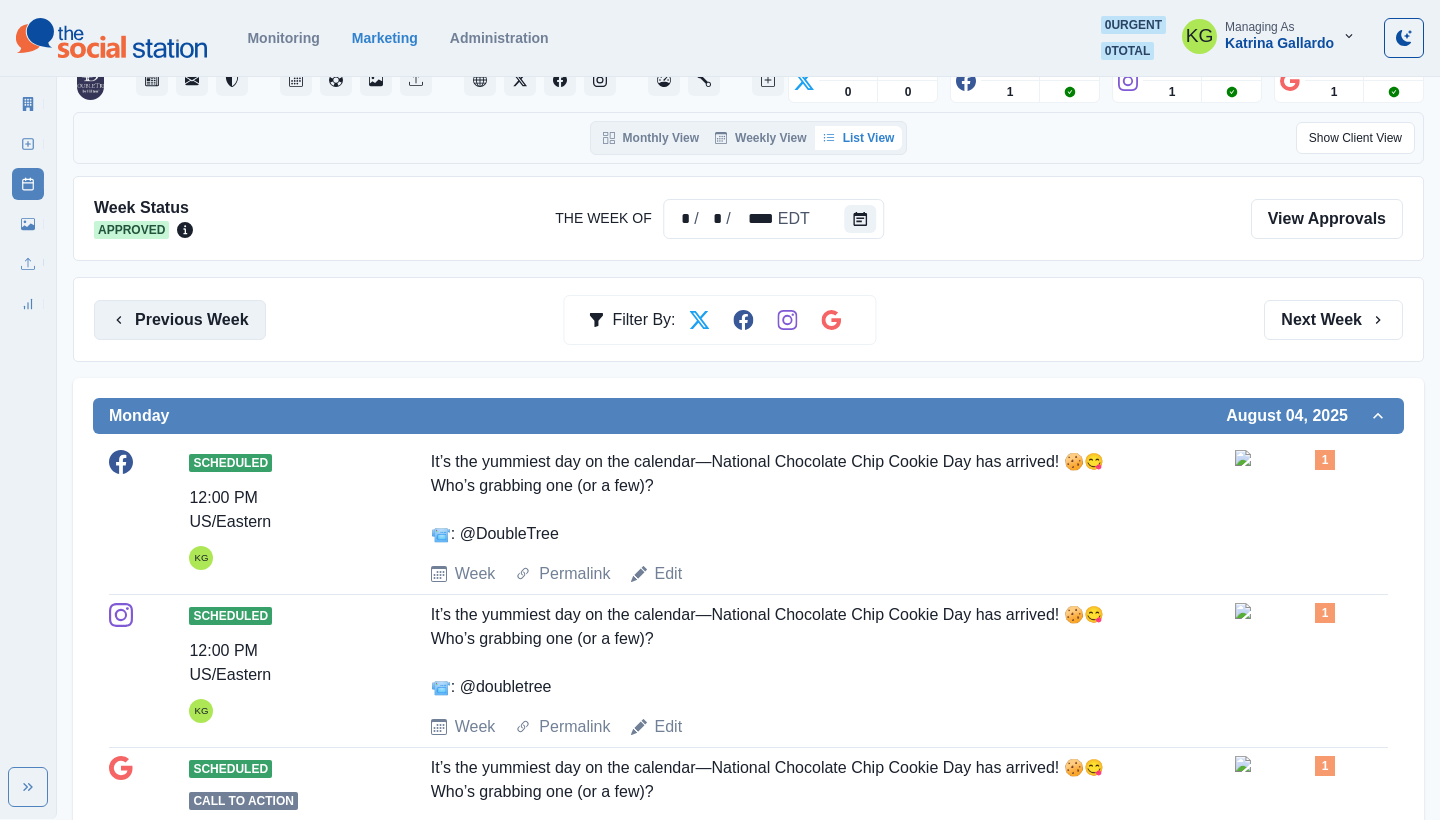 click on "Previous Week" at bounding box center (180, 320) 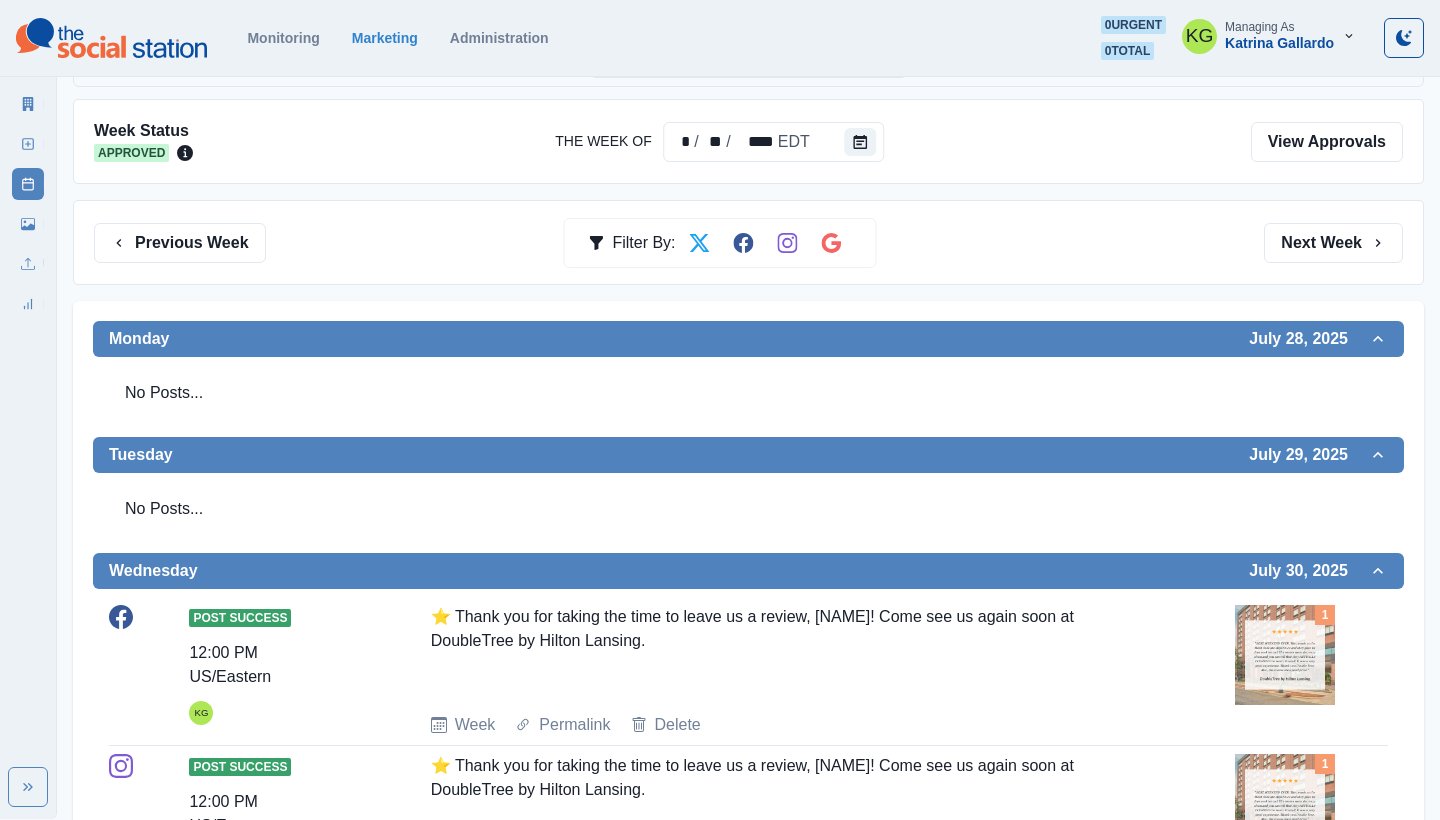 scroll, scrollTop: 58, scrollLeft: 0, axis: vertical 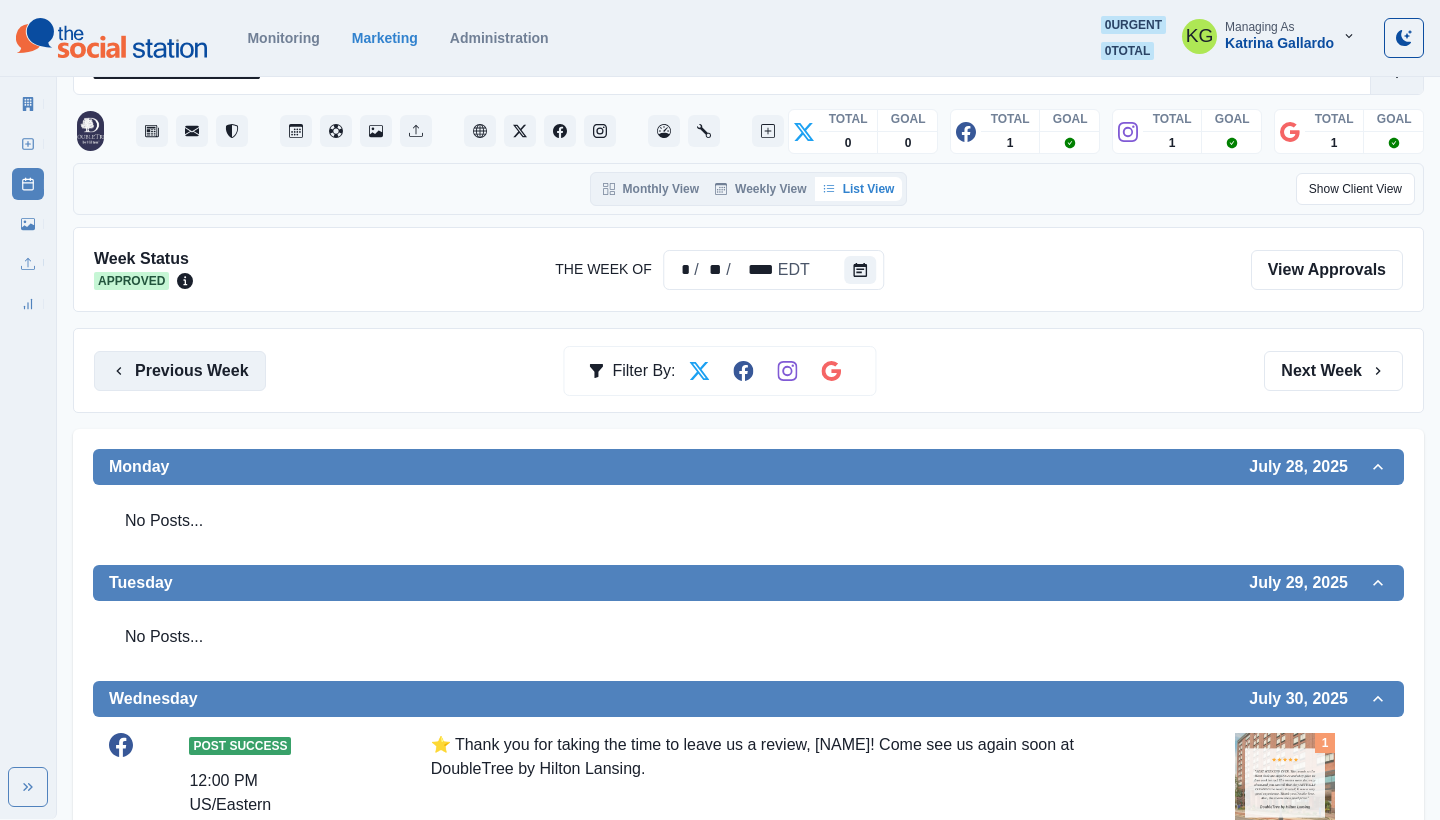 click on "Previous Week" at bounding box center [180, 371] 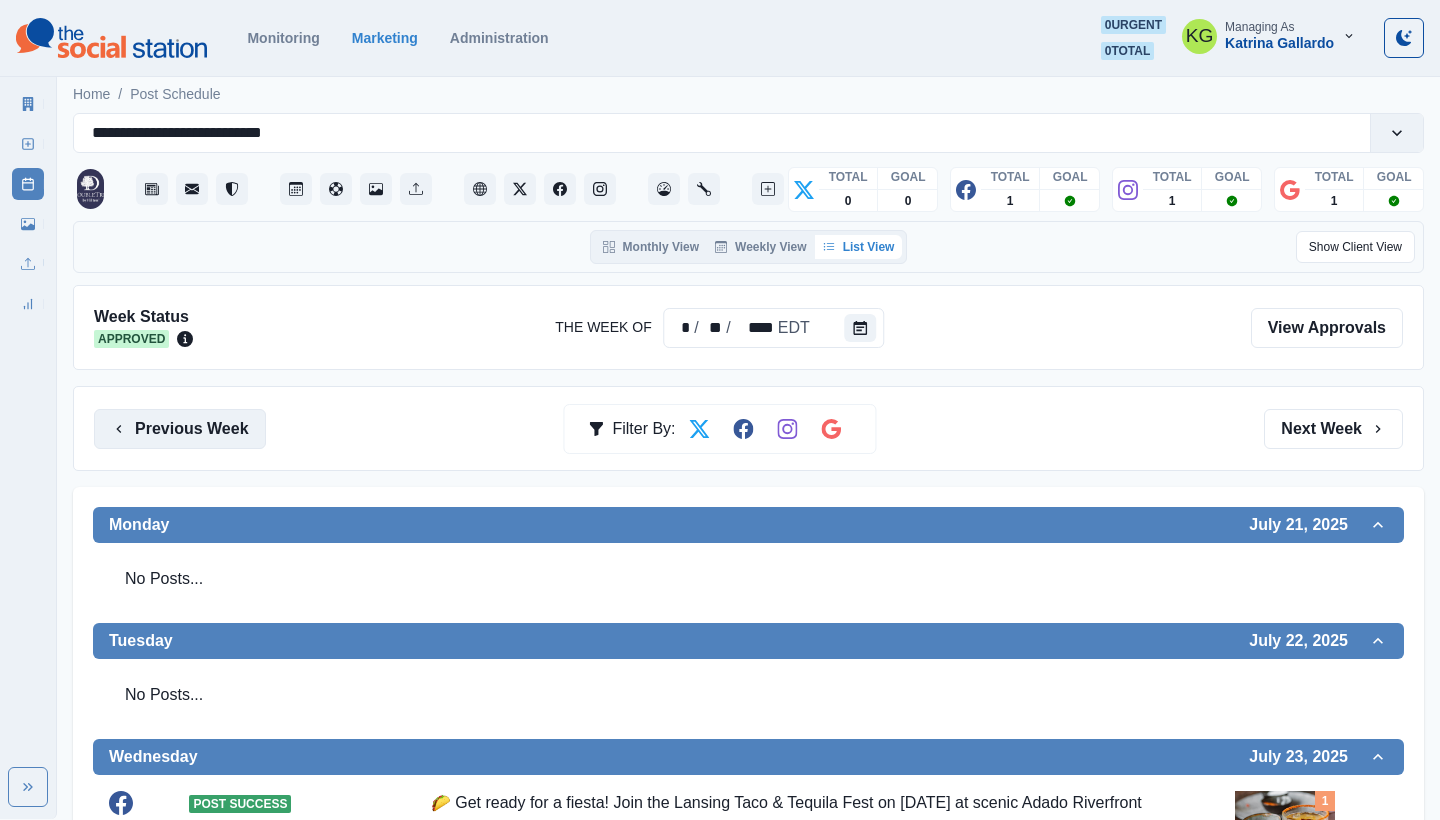 scroll, scrollTop: 0, scrollLeft: 0, axis: both 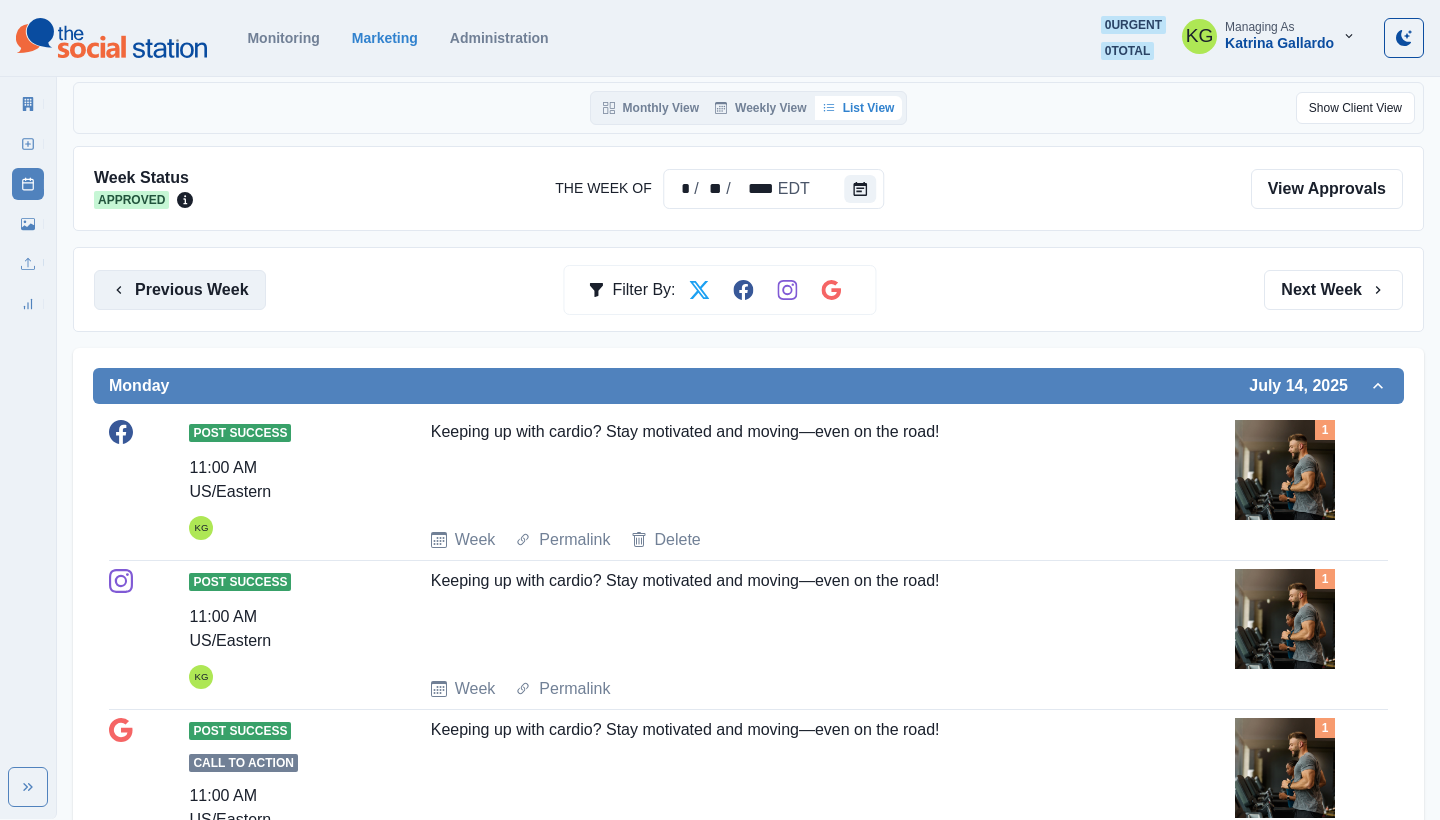 click on "Previous Week" at bounding box center (180, 290) 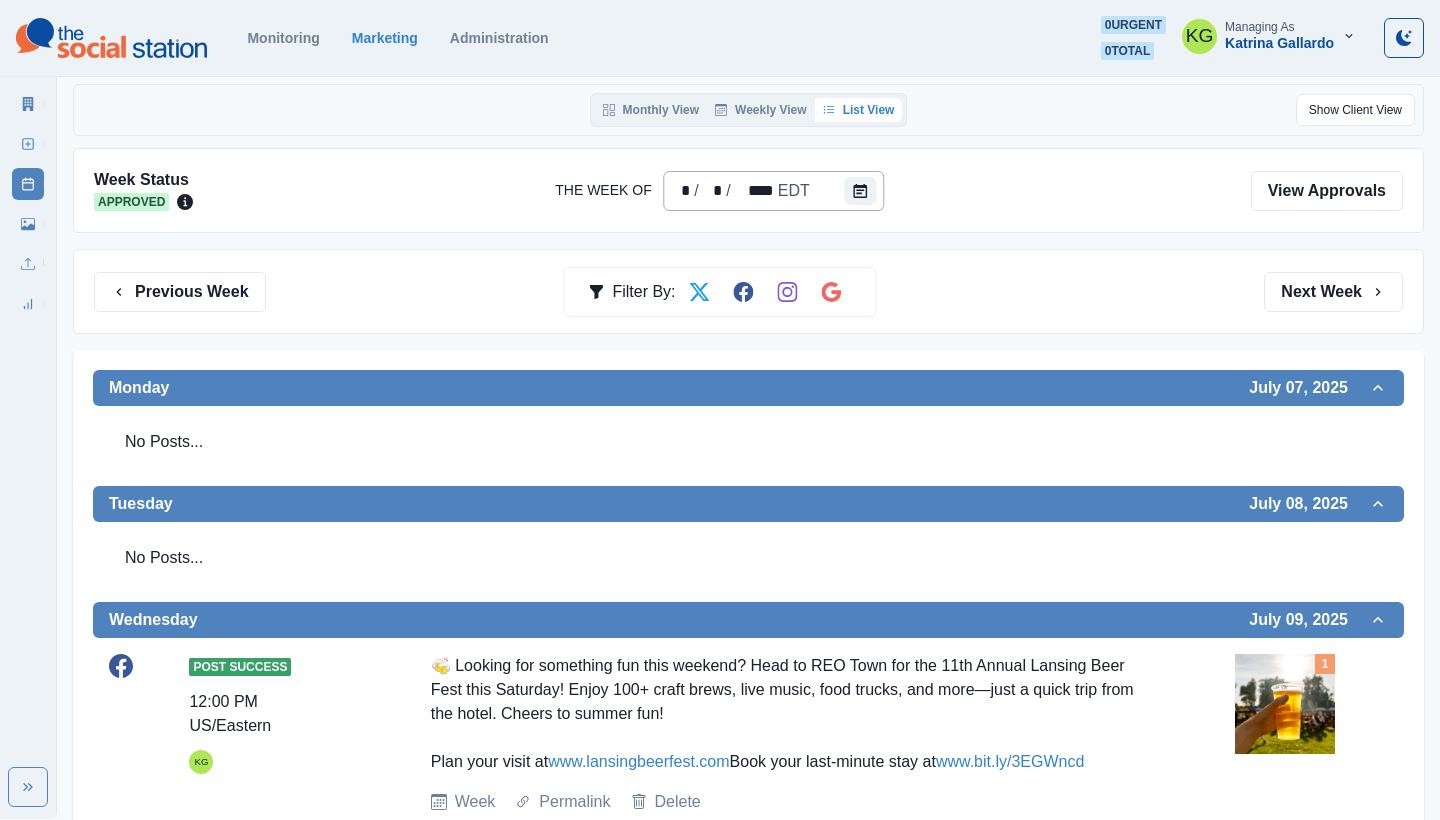 scroll, scrollTop: 3, scrollLeft: 0, axis: vertical 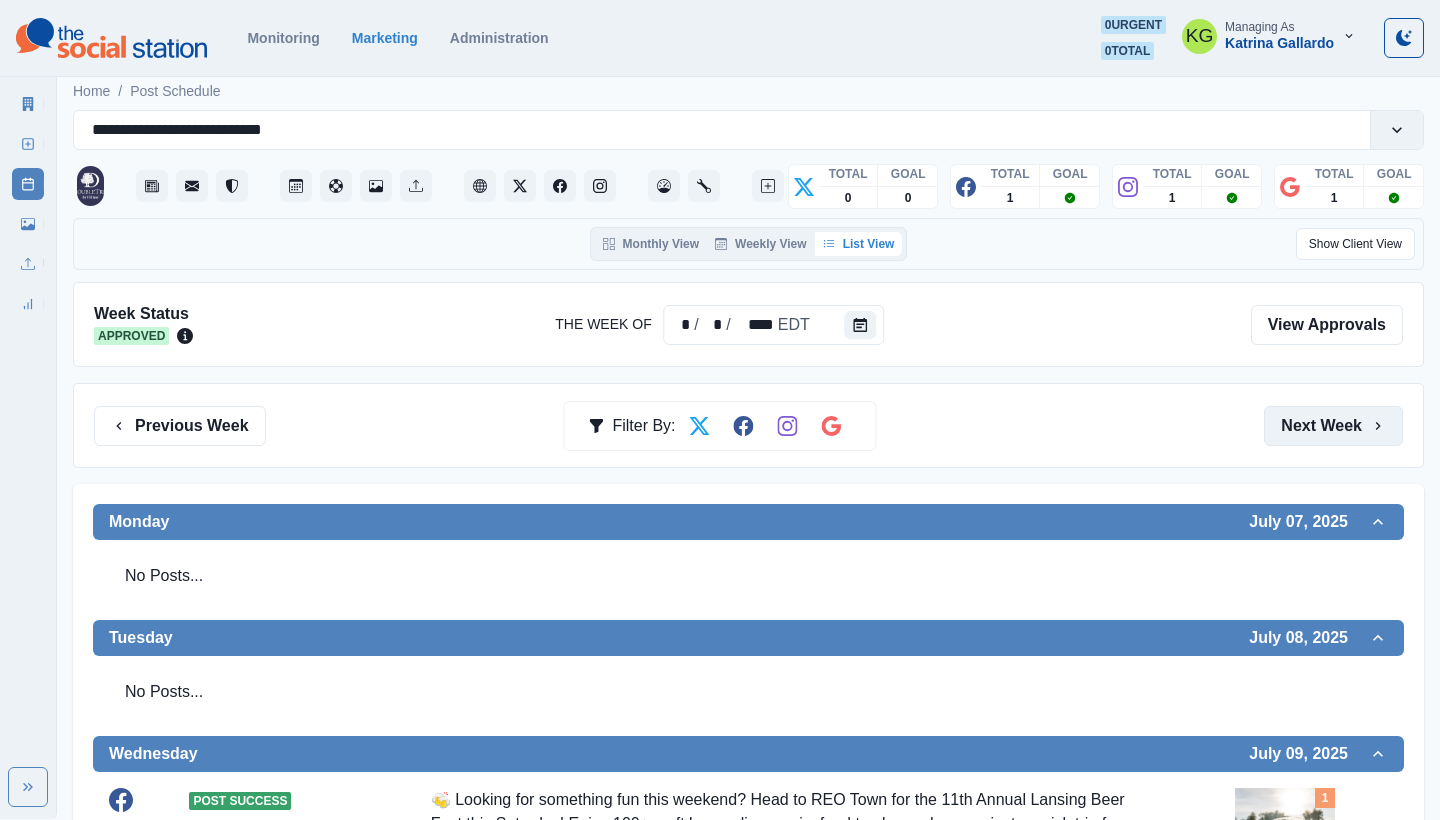 click on "Next Week" at bounding box center [1333, 426] 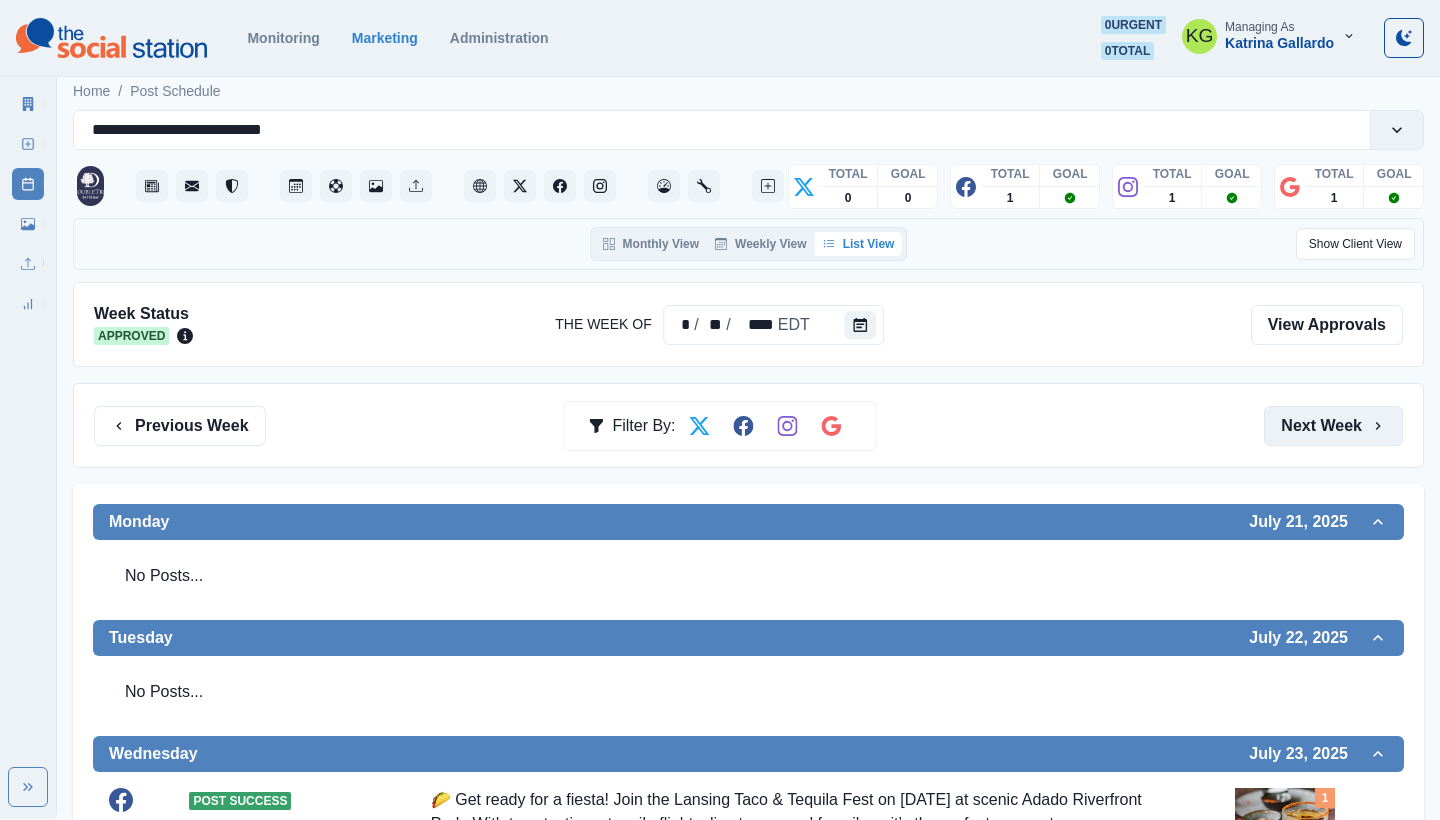click on "Next Week" at bounding box center (1333, 426) 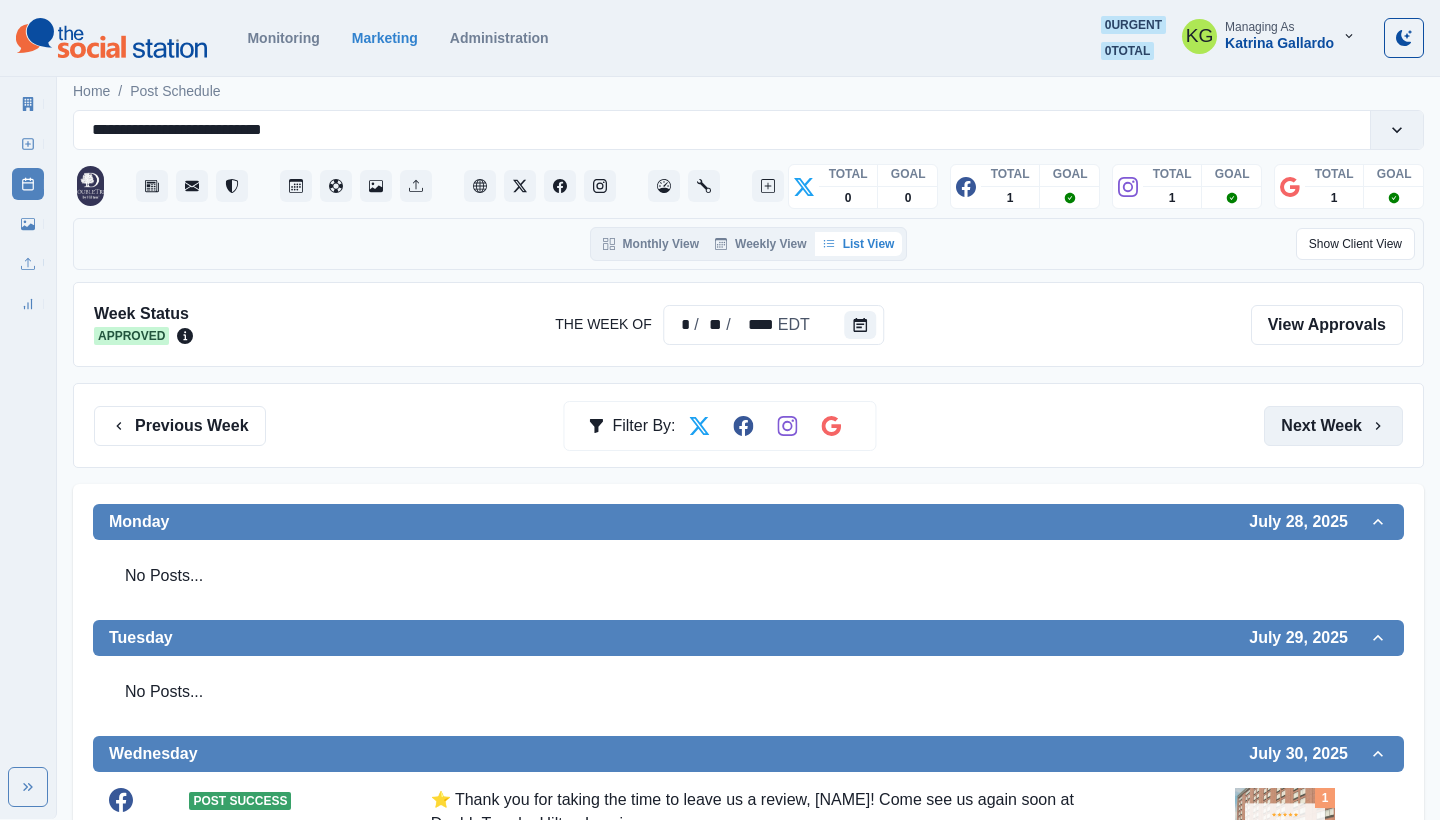 click on "Next Week" at bounding box center (1333, 426) 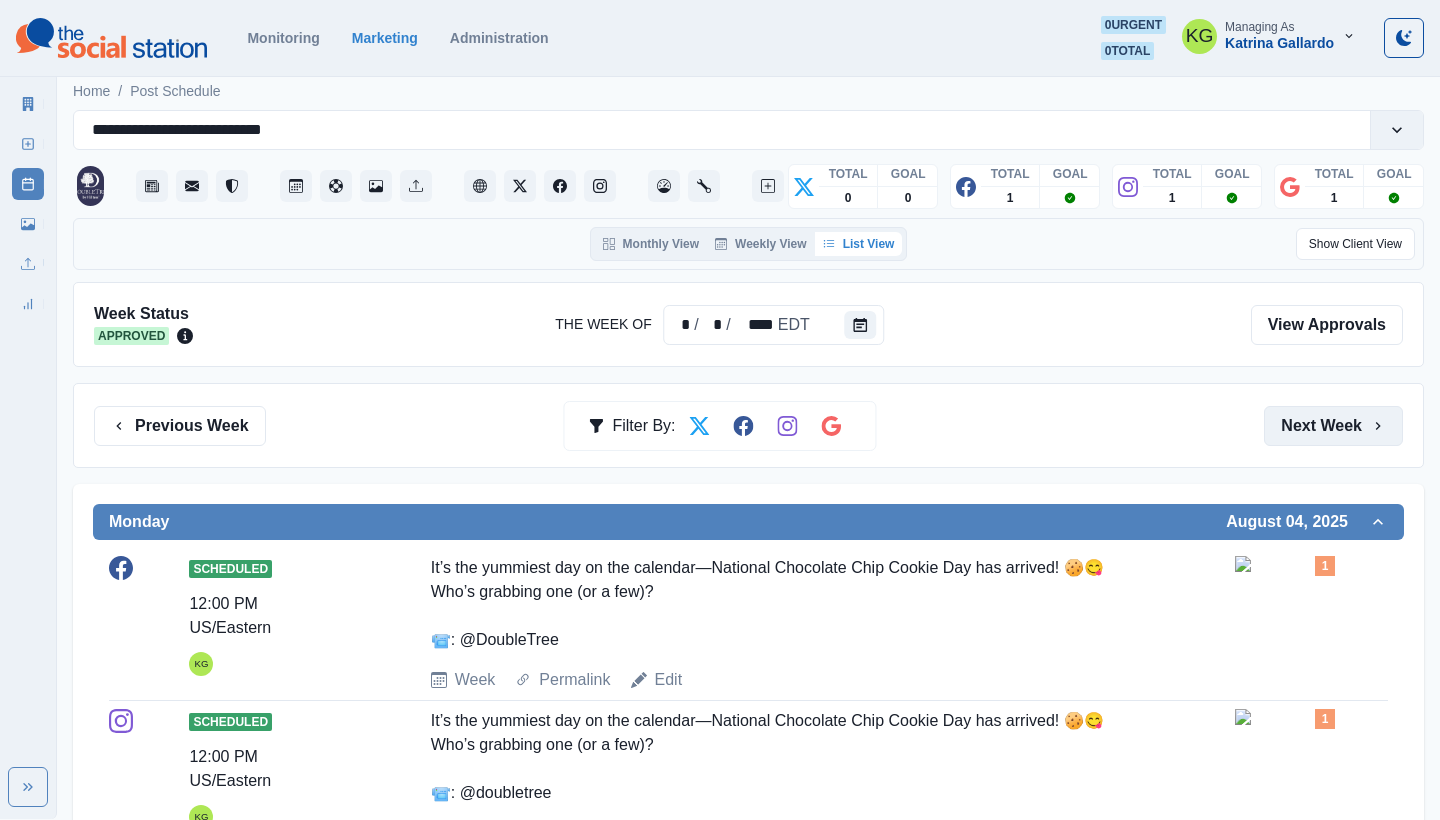 click on "Next Week" at bounding box center [1333, 426] 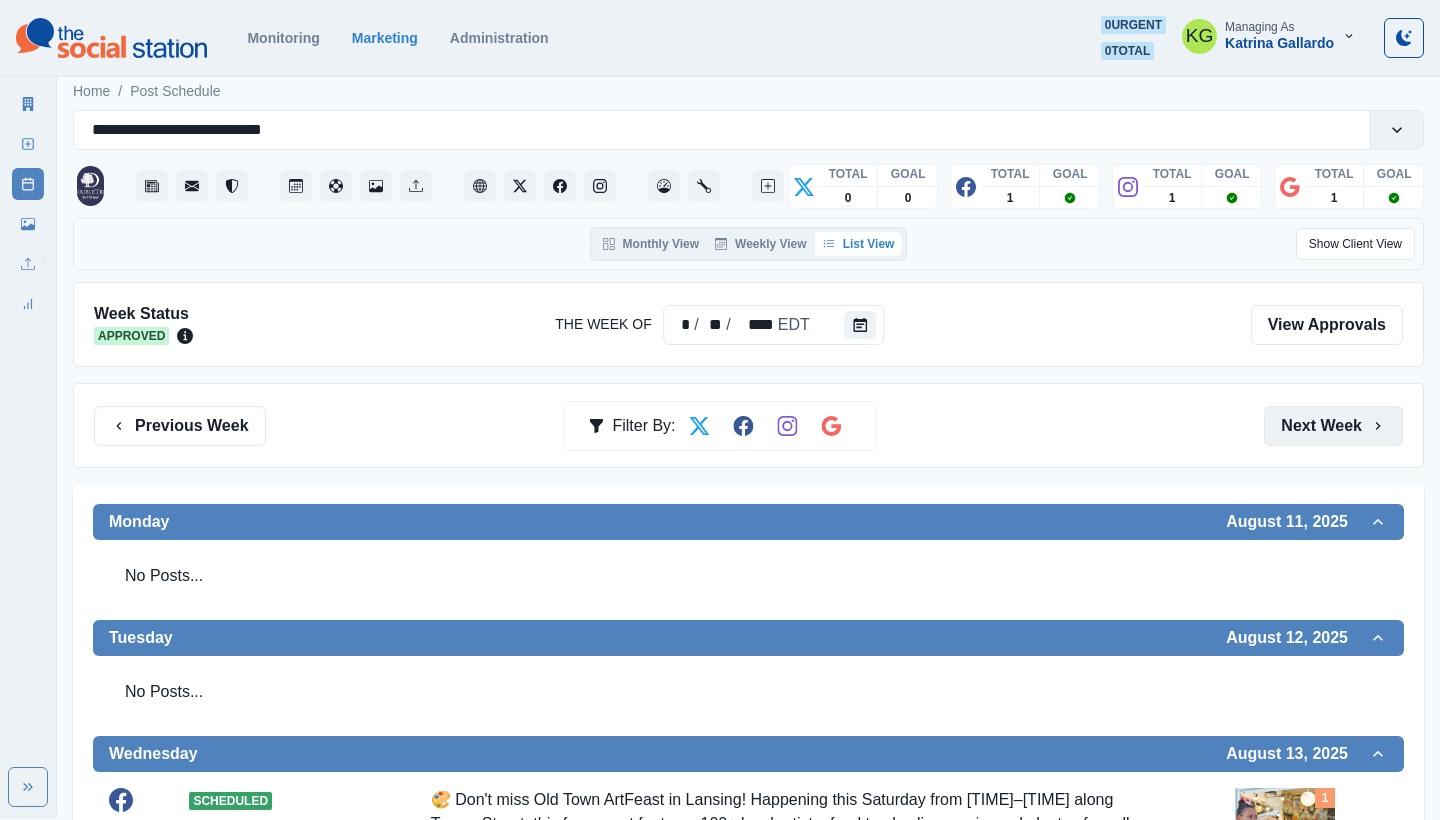 click on "Next Week" at bounding box center (1333, 426) 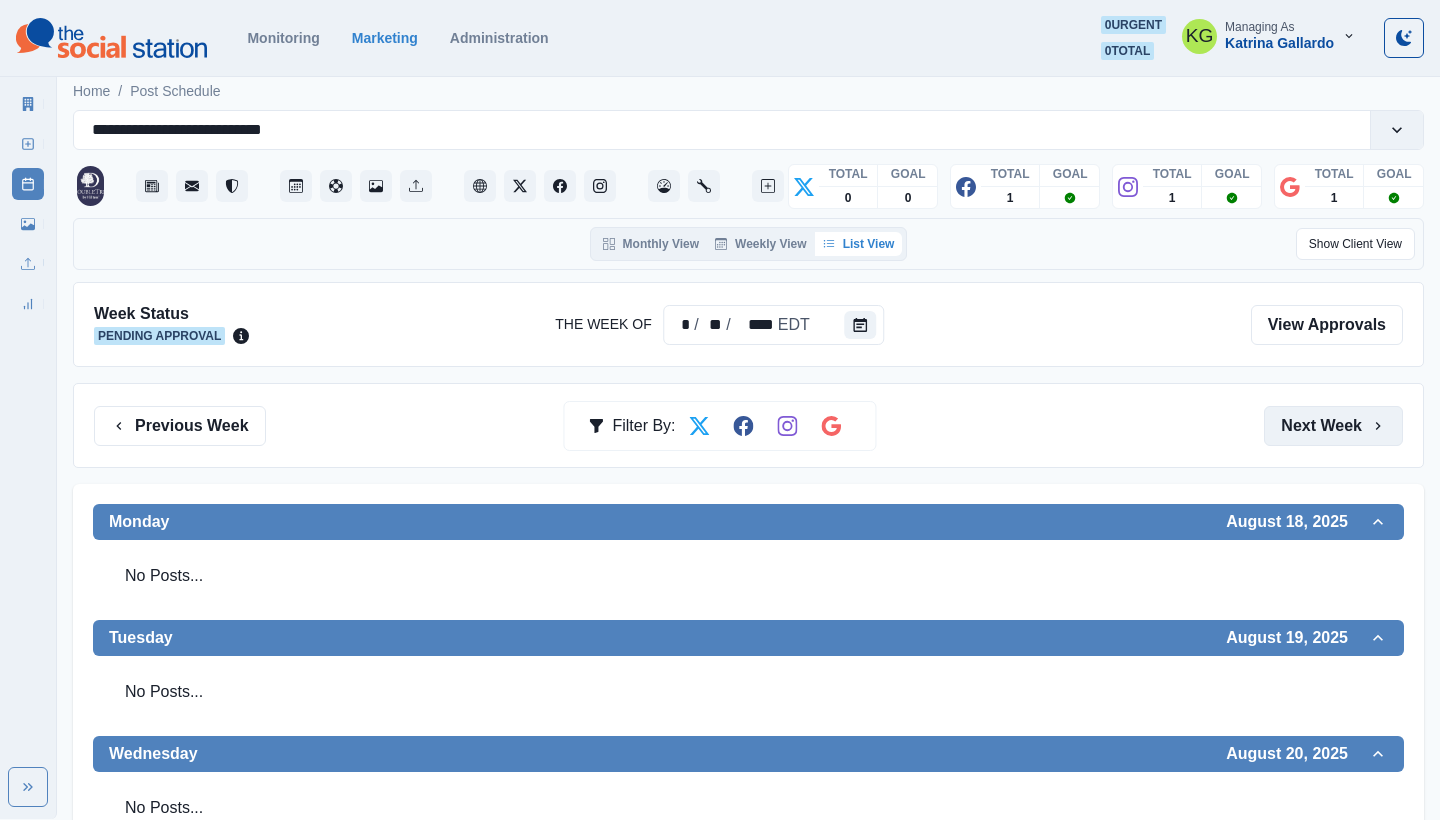 click on "Next Week" at bounding box center [1333, 426] 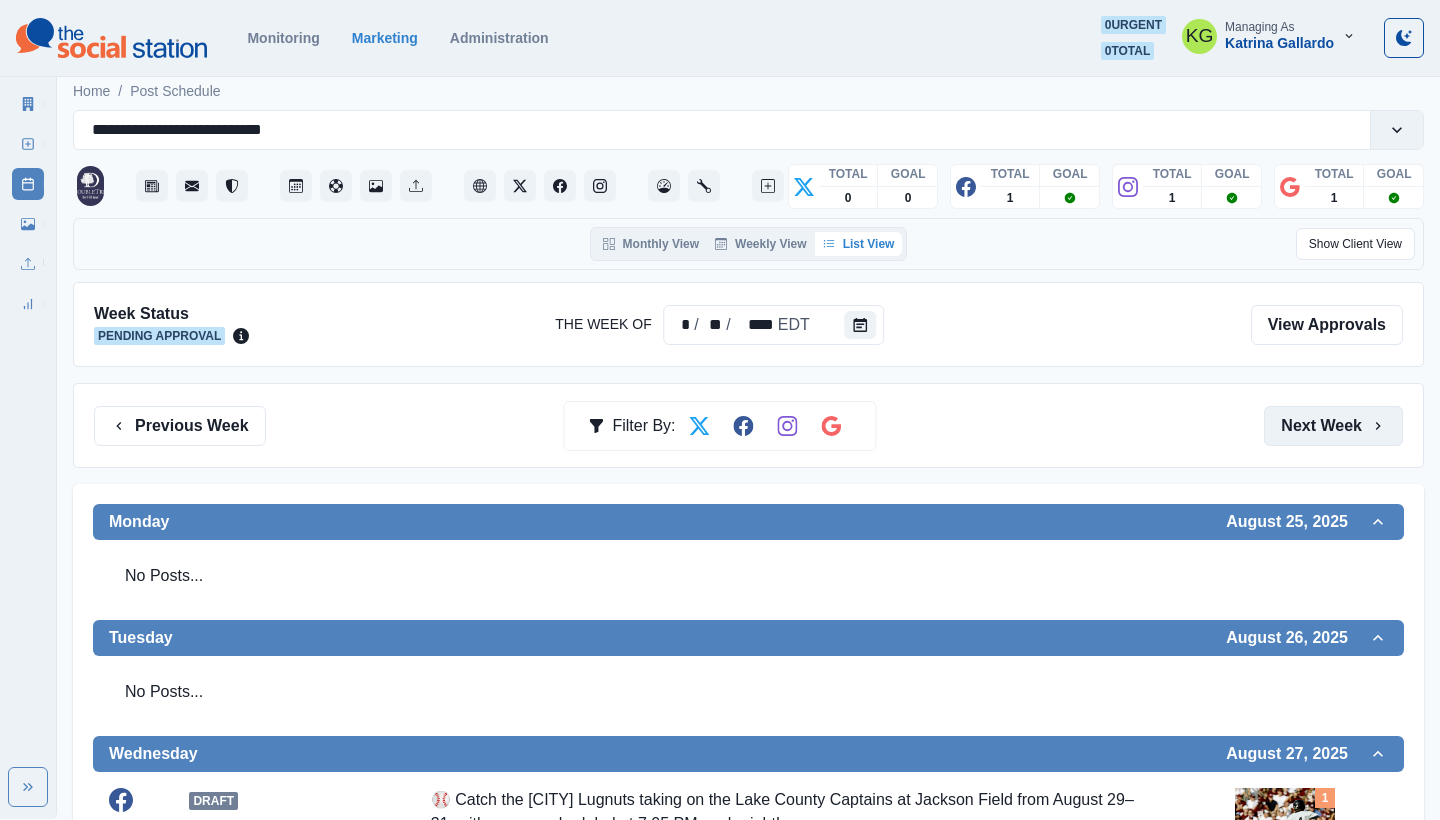 click on "Next Week" at bounding box center (1333, 426) 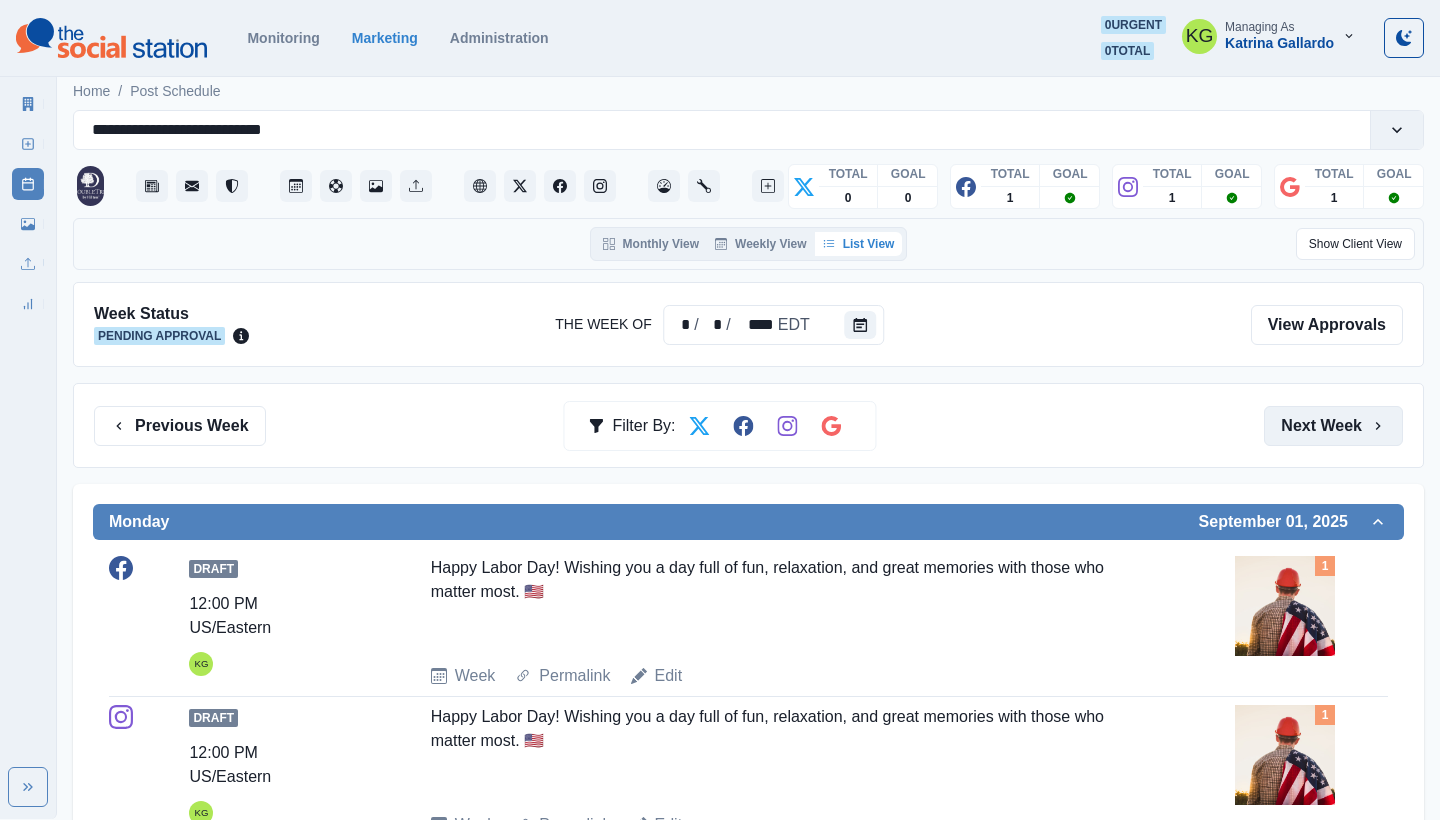click on "Next Week" at bounding box center (1333, 426) 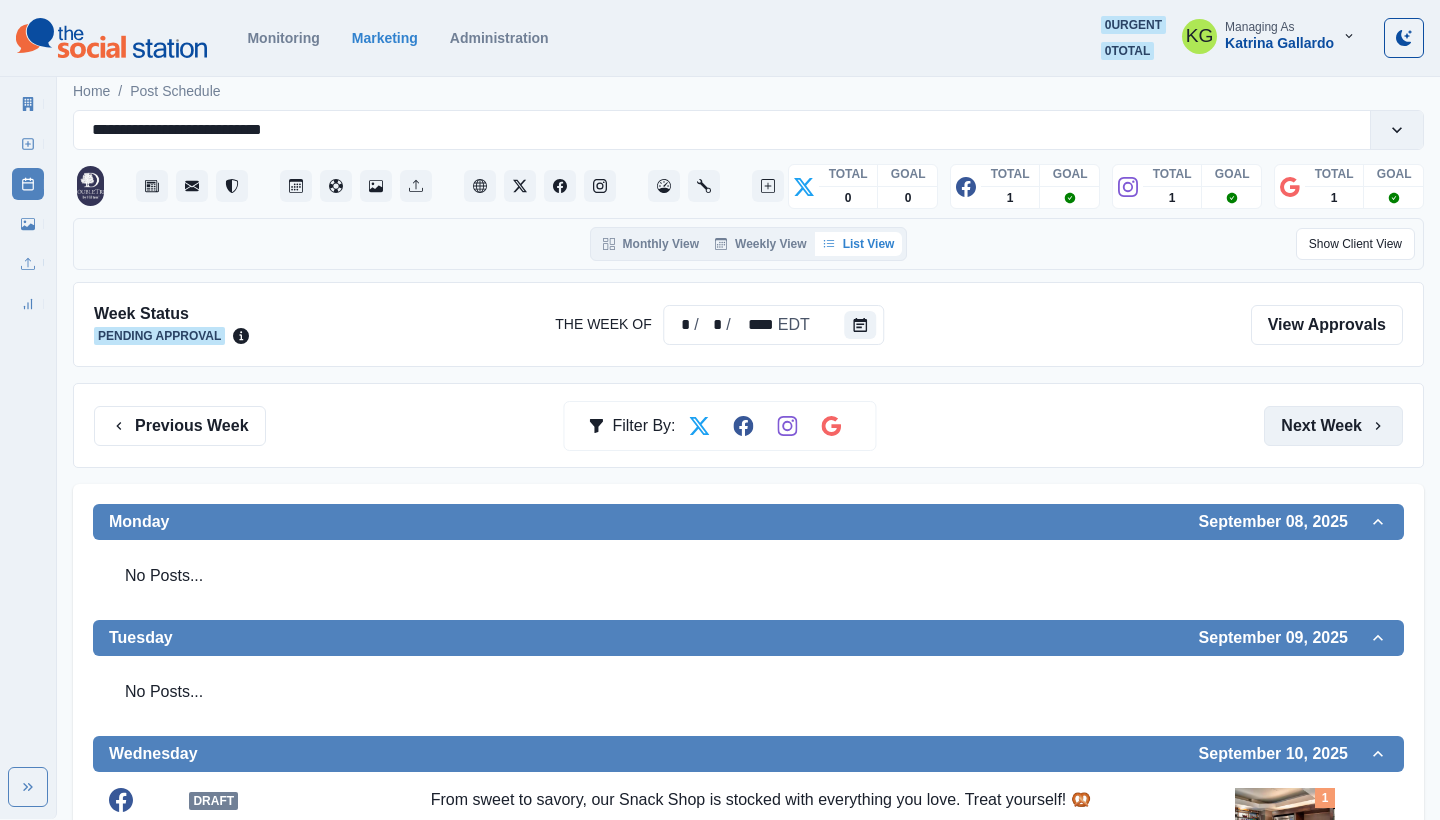click on "Next Week" at bounding box center [1333, 426] 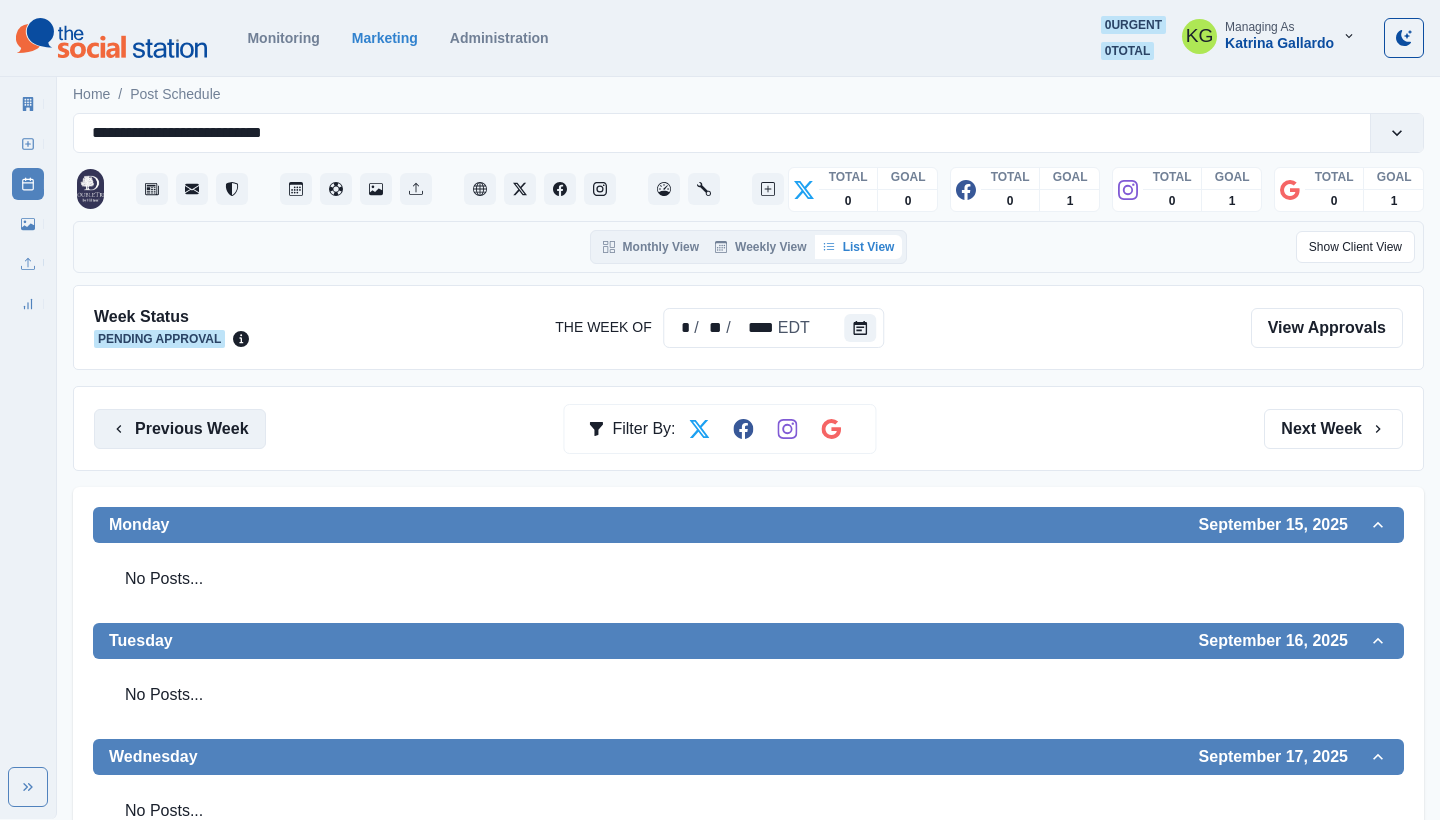 scroll, scrollTop: 0, scrollLeft: 0, axis: both 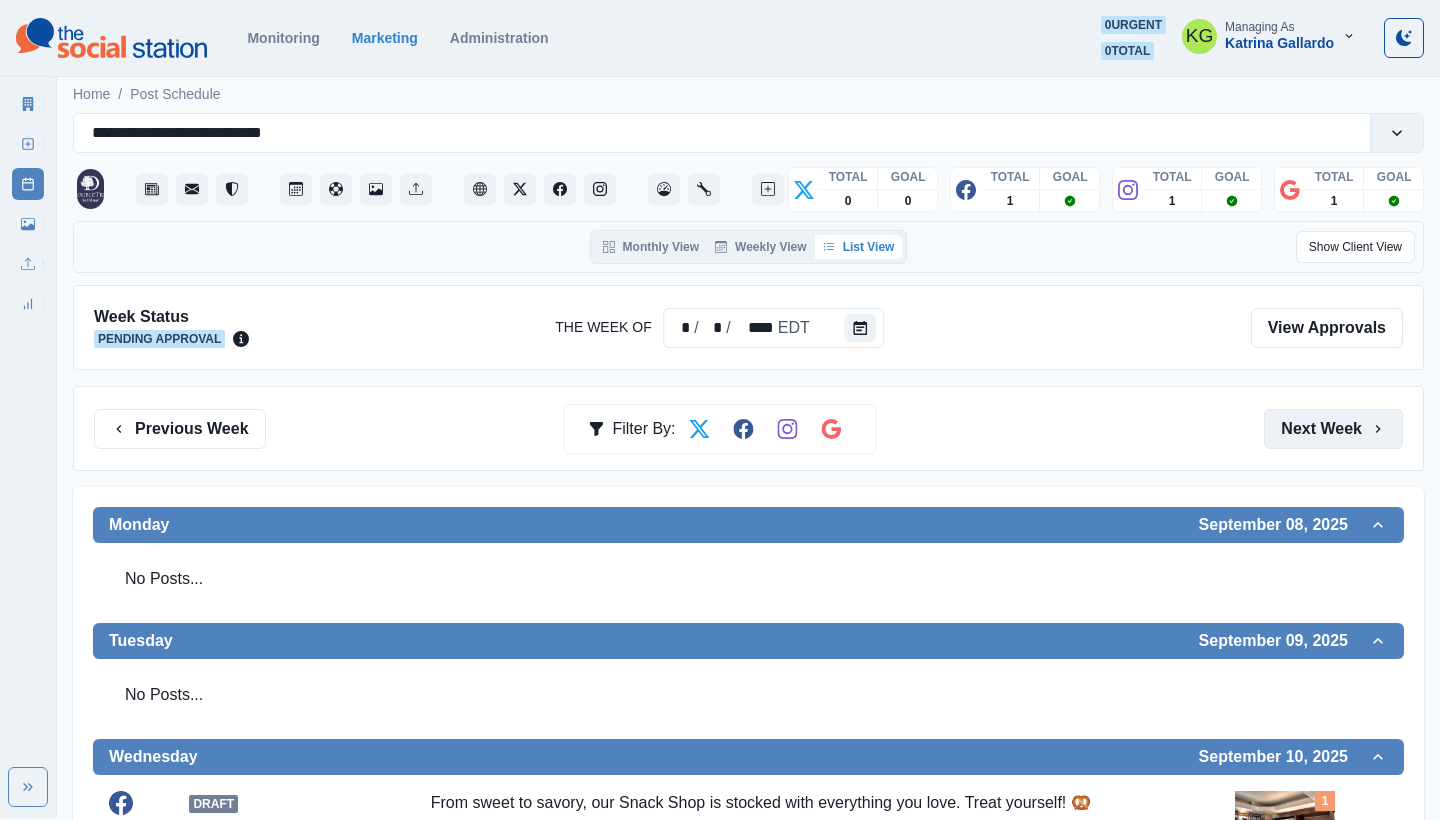 click on "Next Week" at bounding box center (1333, 429) 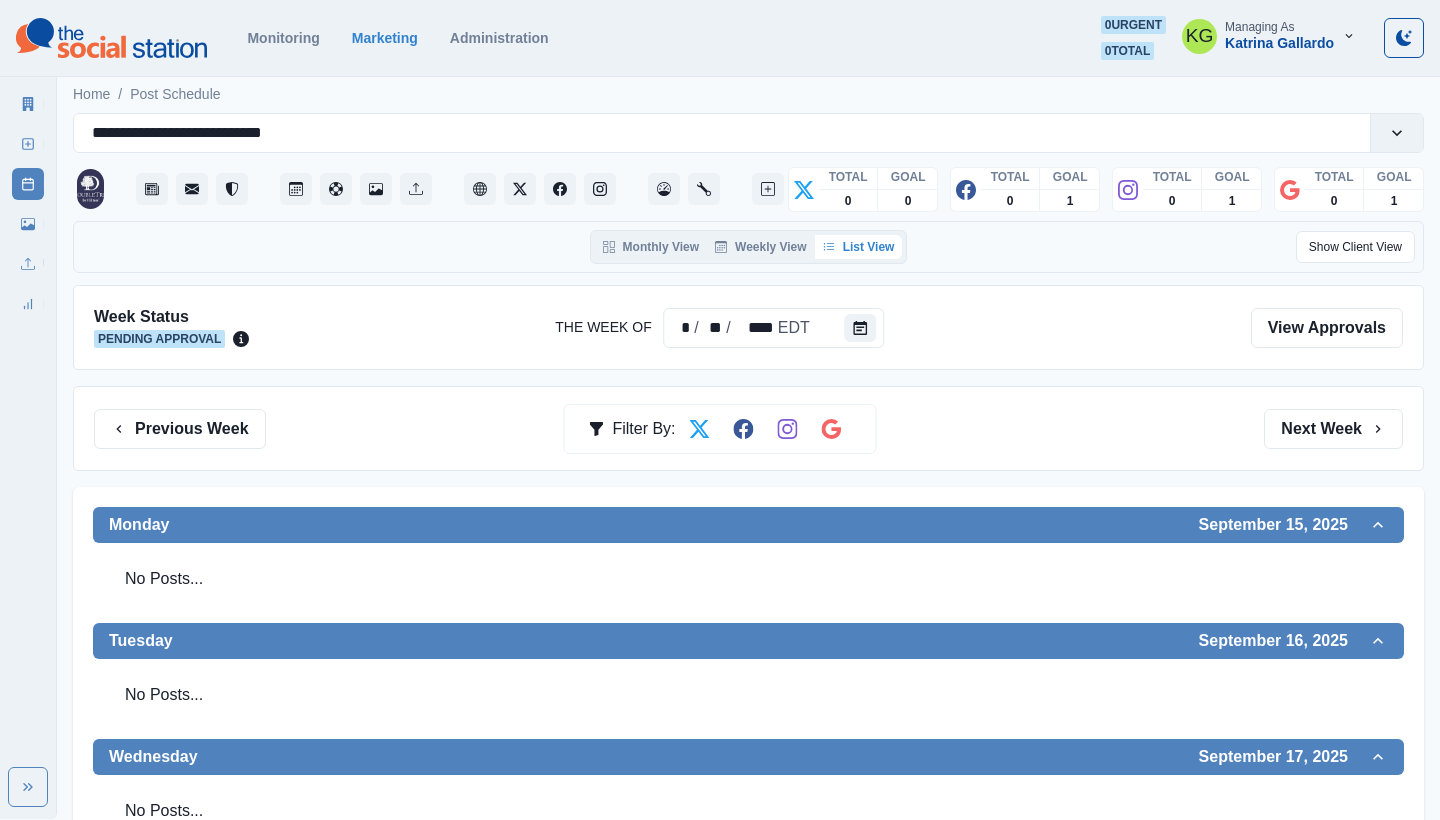 scroll, scrollTop: 0, scrollLeft: 0, axis: both 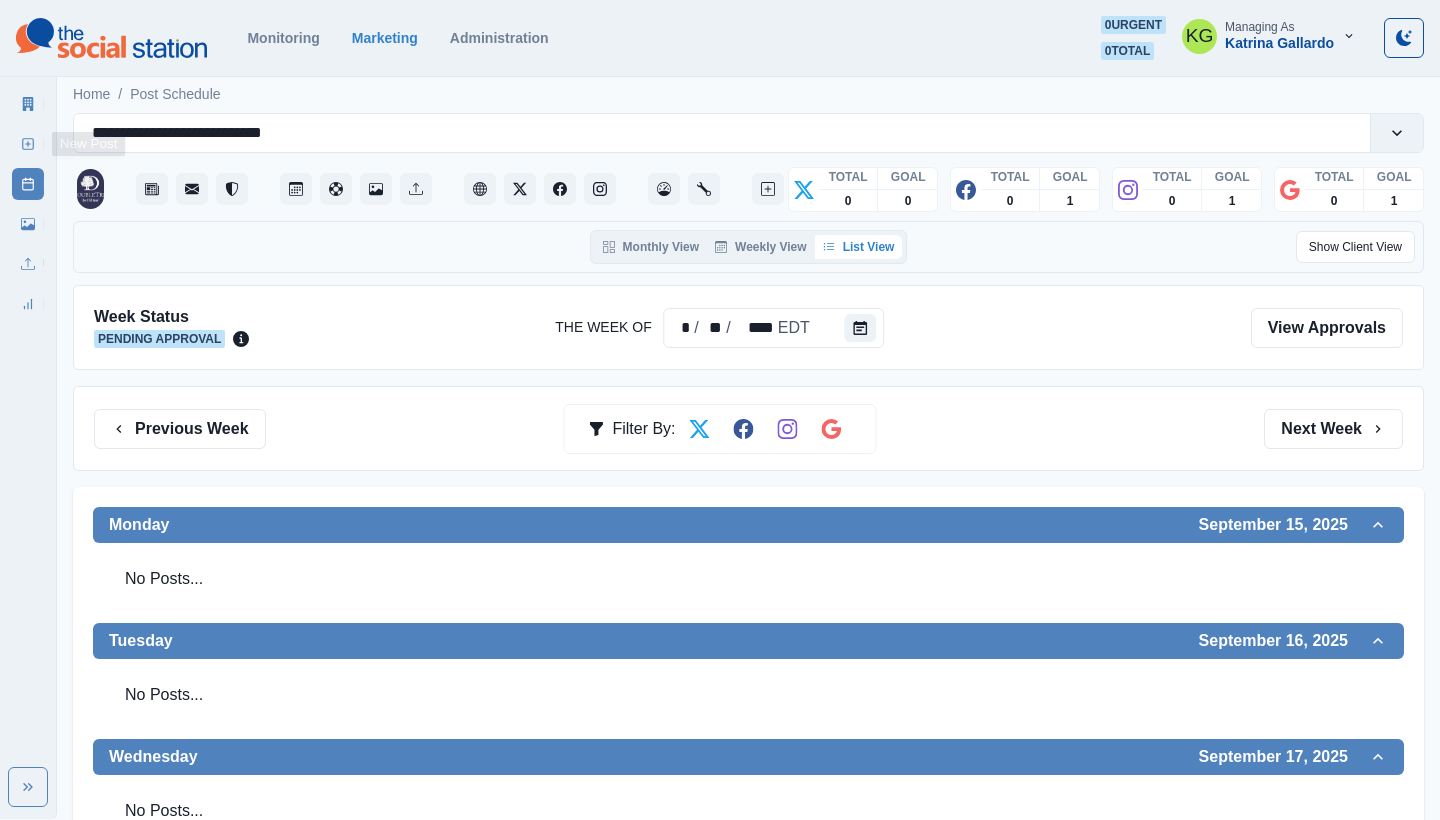 click on "New Post" at bounding box center [28, 144] 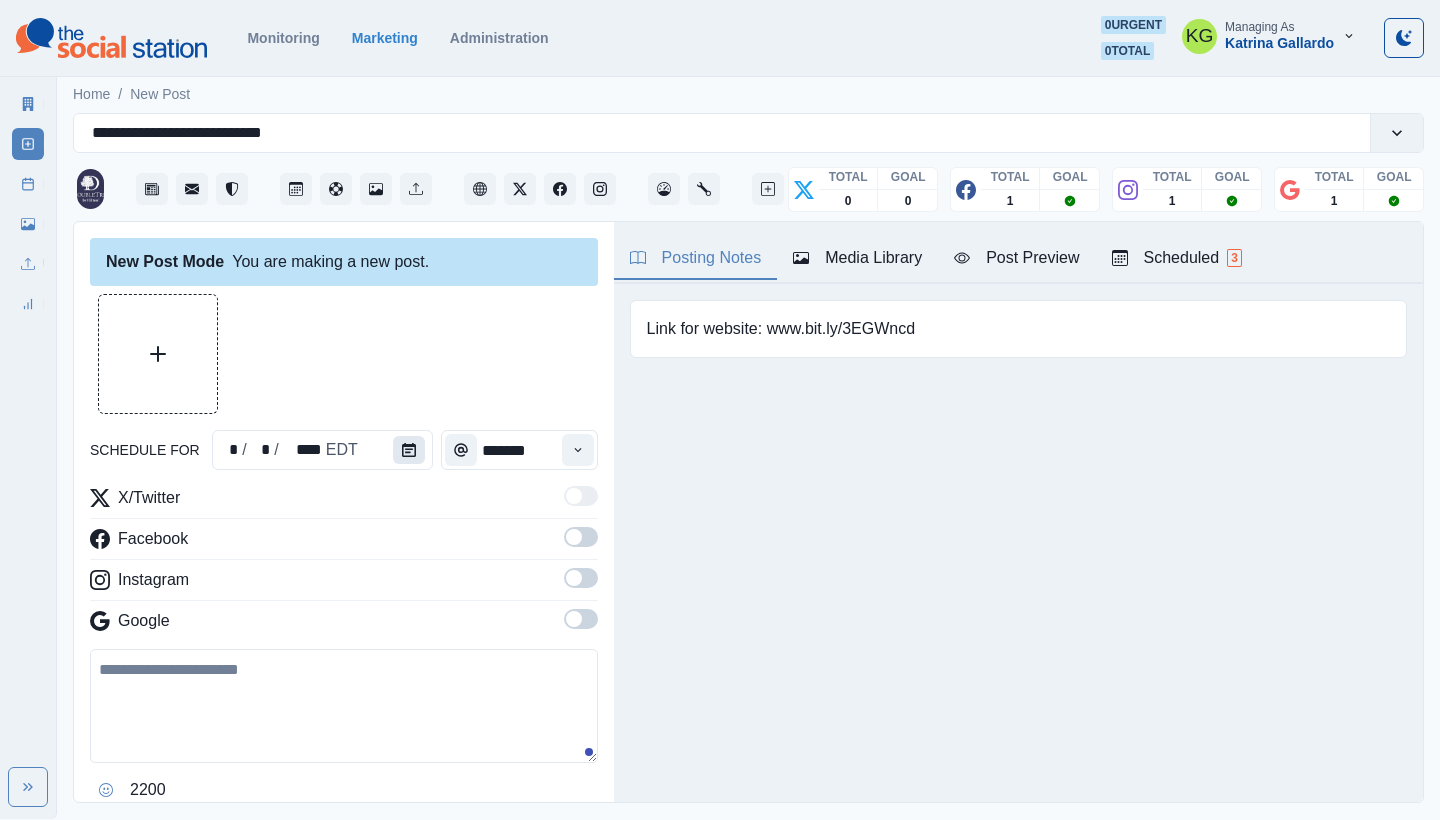 click 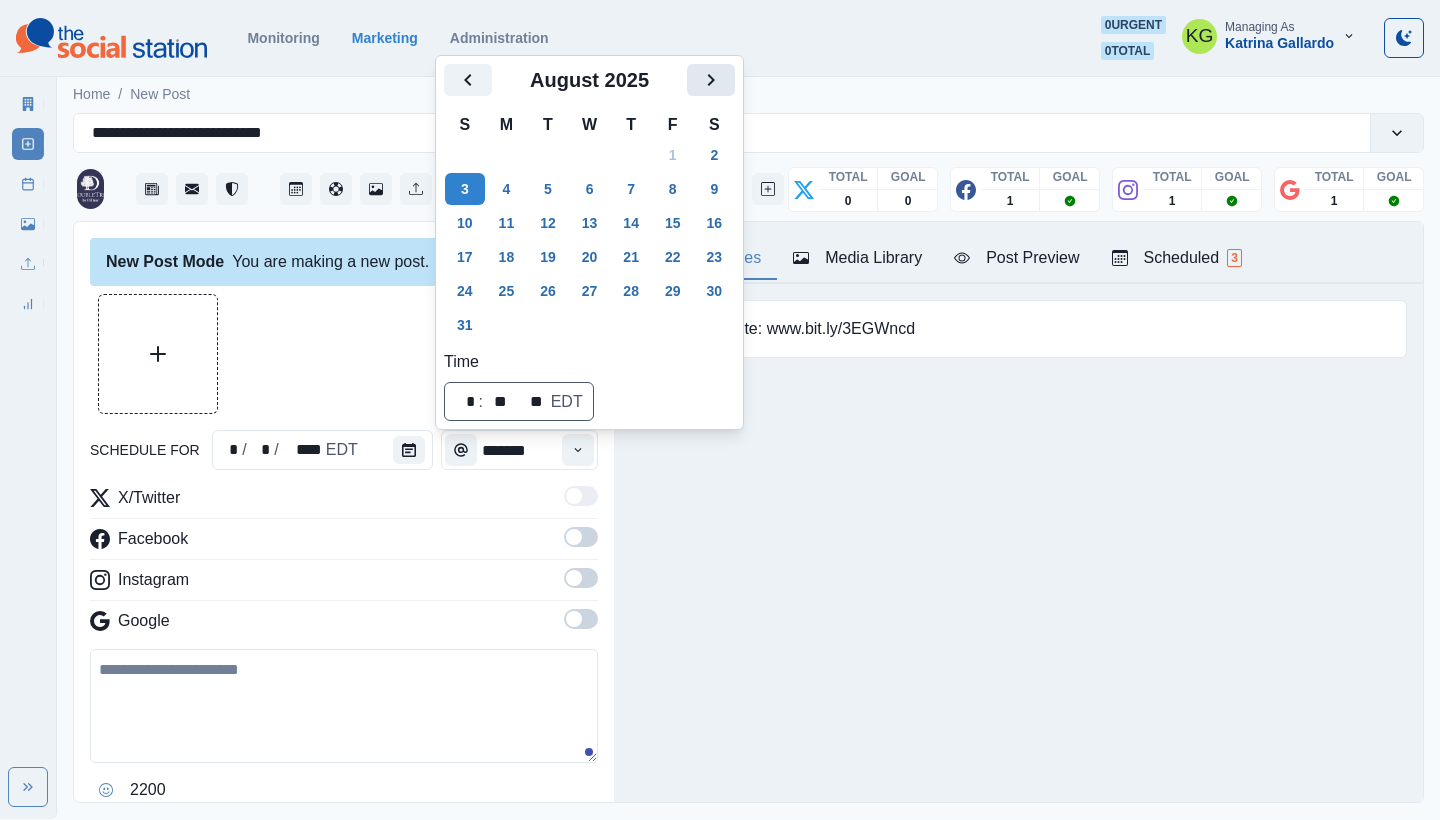 click at bounding box center [711, 80] 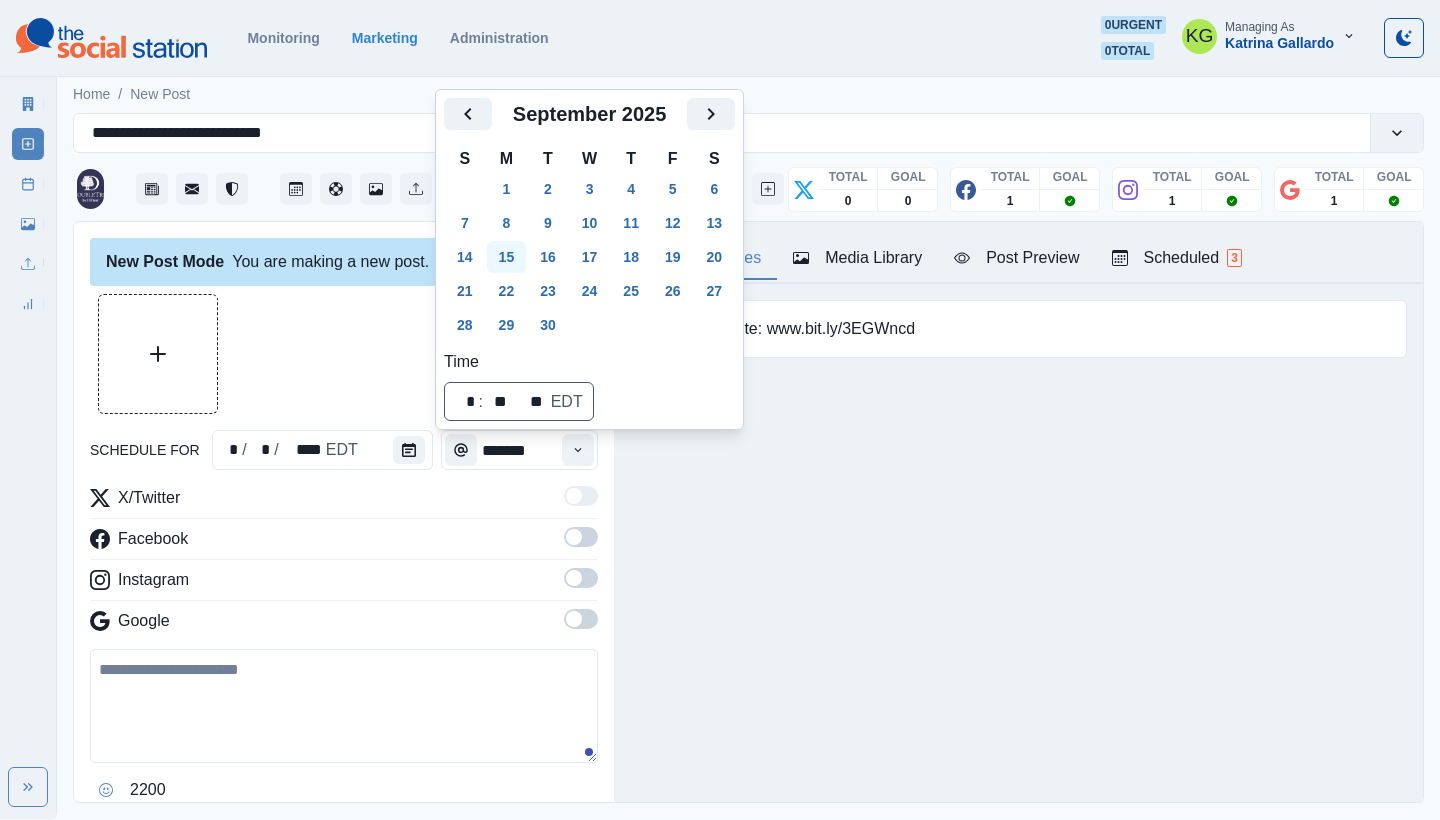 click on "15" at bounding box center [507, 257] 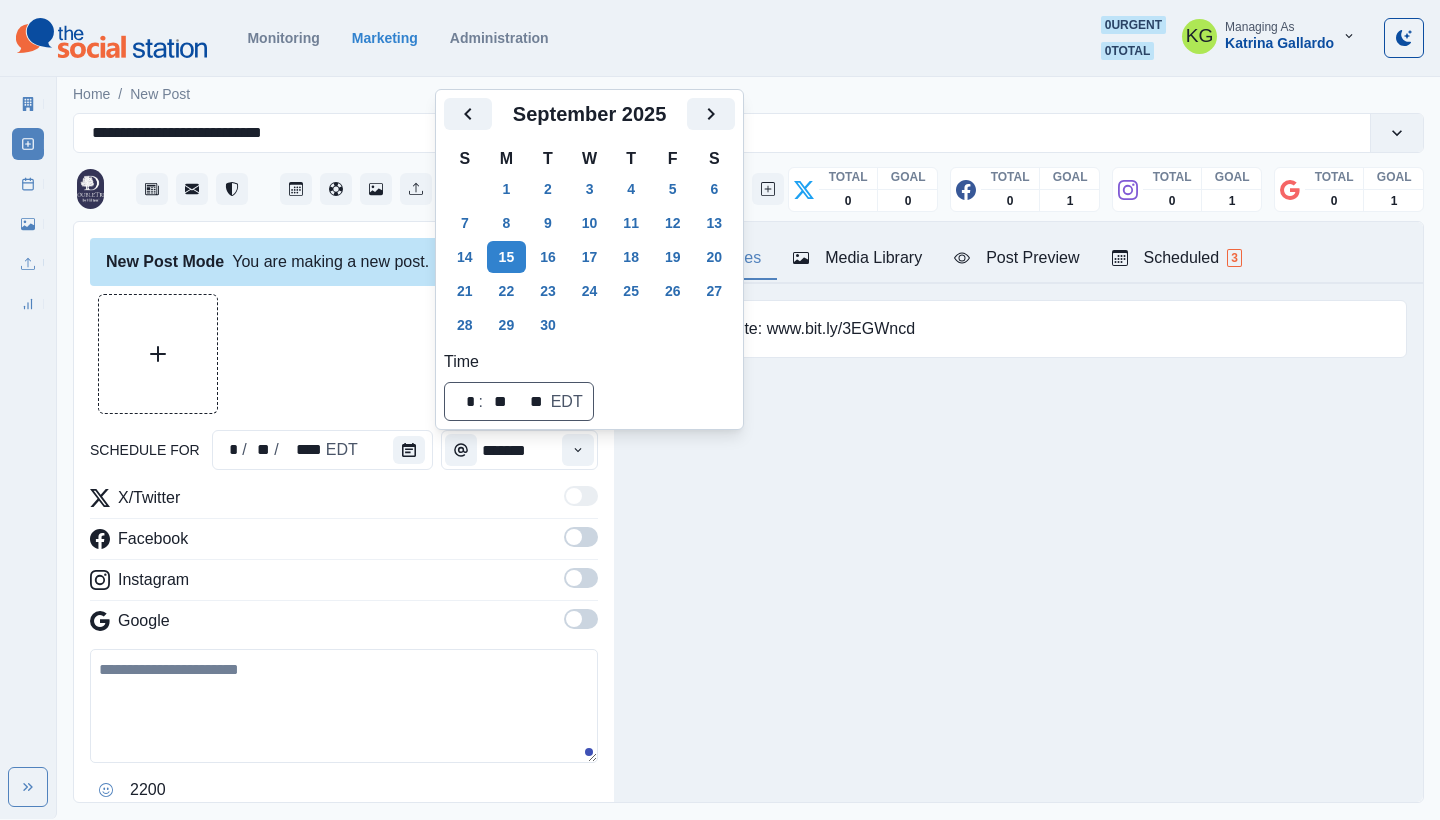 click on "Posting Notes Media Library Post Preview Scheduled 3 Link for website: www.bit.ly/3EGWncd Upload Type Any Image Video Source Any Upload Social Manager Found: Instagram Found: Google Customer Photo Found: TripAdvisor Review Found: Yelp Review Reusable Any Yes No Description Any Missing Description Duplicates Any Show Duplicated Media Last Scheduled Any Over A Month Ago Over 3 Months Ago Over 6 Months Ago Never Scheduled Sort Newest Media Oldest Media Most Recently Scheduled Least Recently Scheduled Please select a service provider to see a post preview. Week Of * / * / **** GMT+7 Wednesday July 30, 2025 Post Success 12:00 PM US/Eastern KG ⭐ Thank you for taking the time to leave us a review, [NAME]! Come see us again soon at DoubleTree by Hilton Lansing. Week Permalink 1 Post Success 12:00 PM US/Eastern KG ⭐ Thank you for taking the time to leave us a review, [NAME]! Come see us again soon at DoubleTree by Hilton Lansing. Week Permalink 1 Post Success Call to Action 12:00 PM US/Eastern KG Week Delete" at bounding box center [1018, 512] 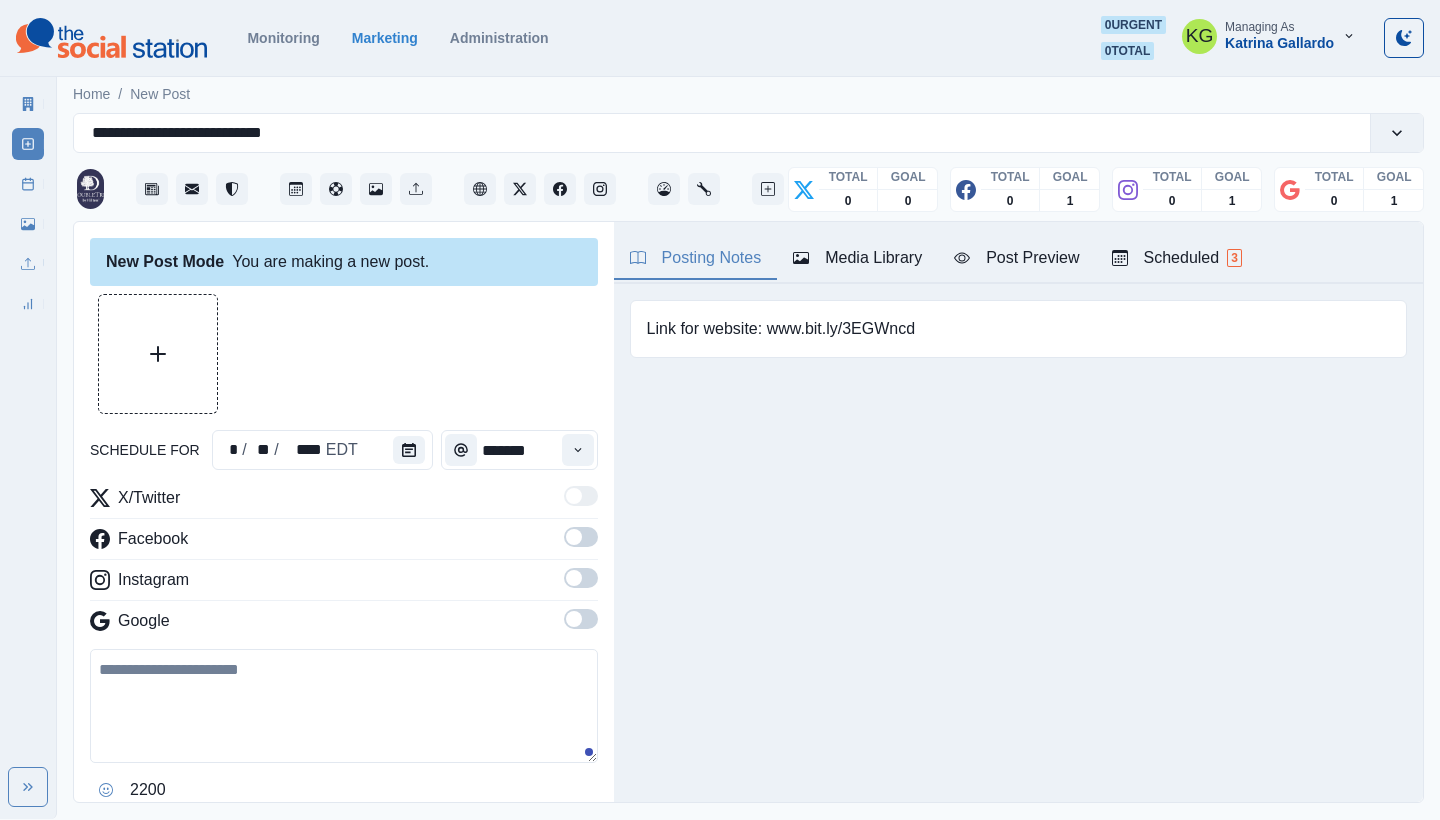 click at bounding box center (578, 450) 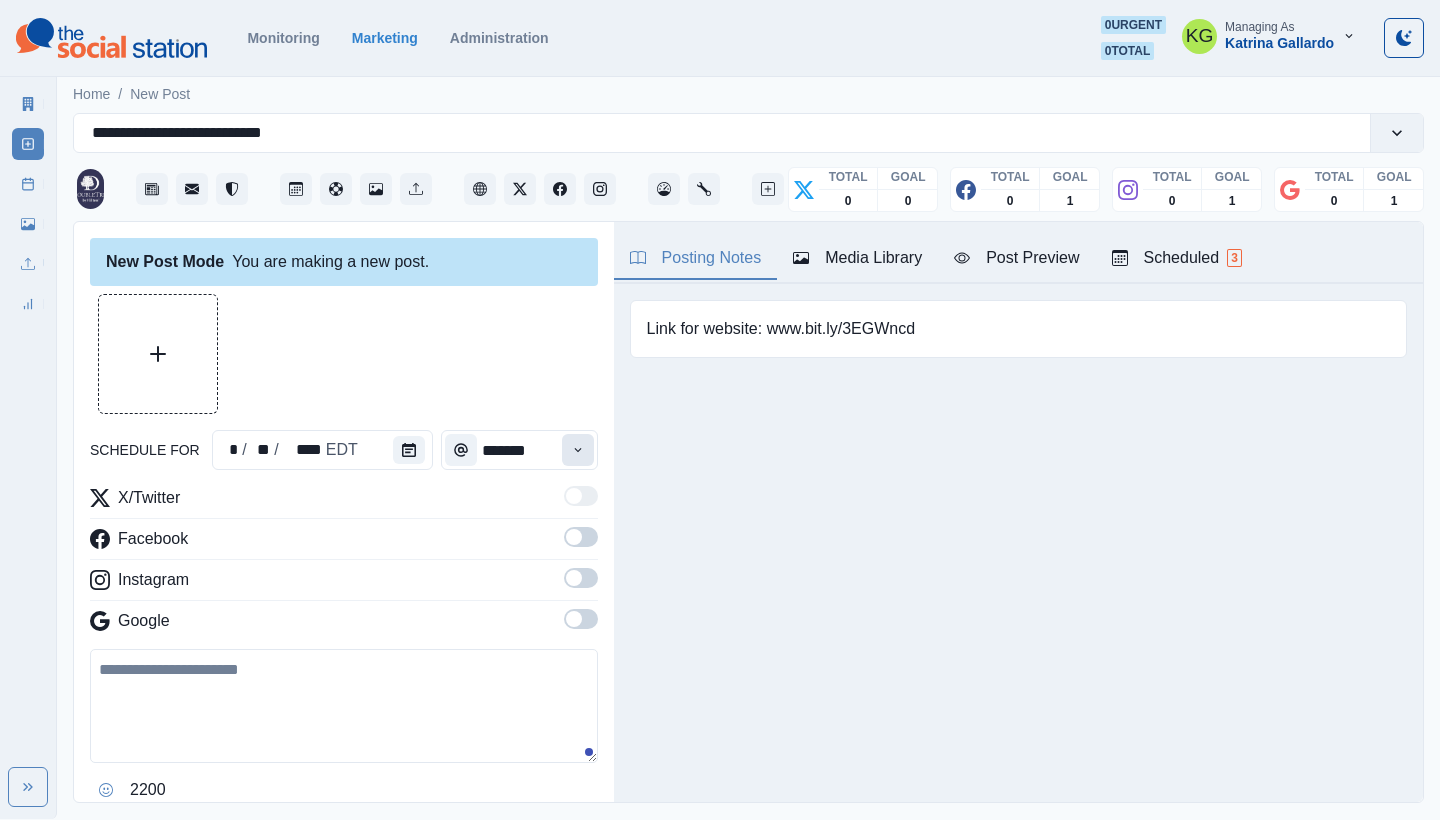 click at bounding box center (578, 450) 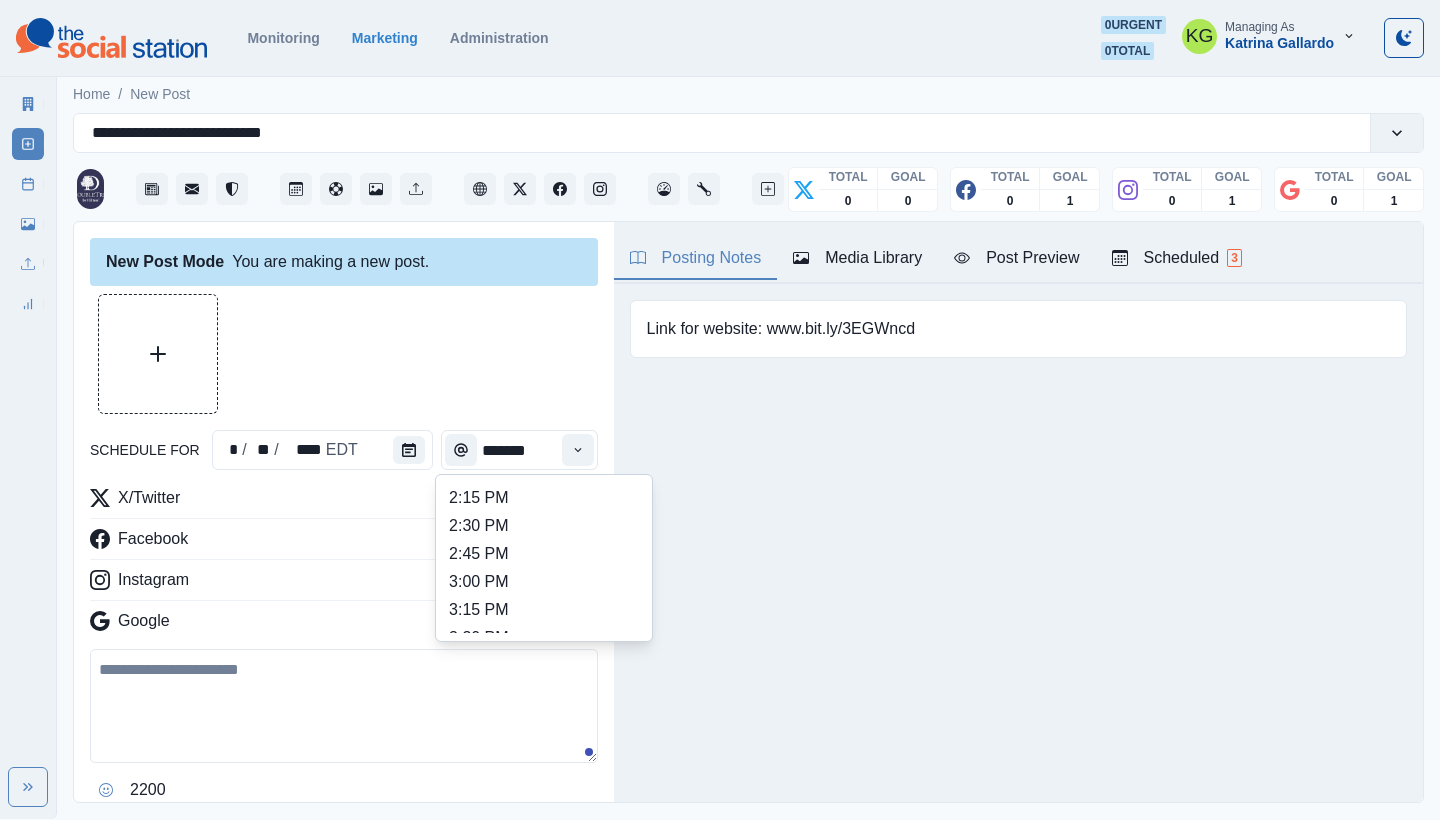 scroll, scrollTop: 702, scrollLeft: 0, axis: vertical 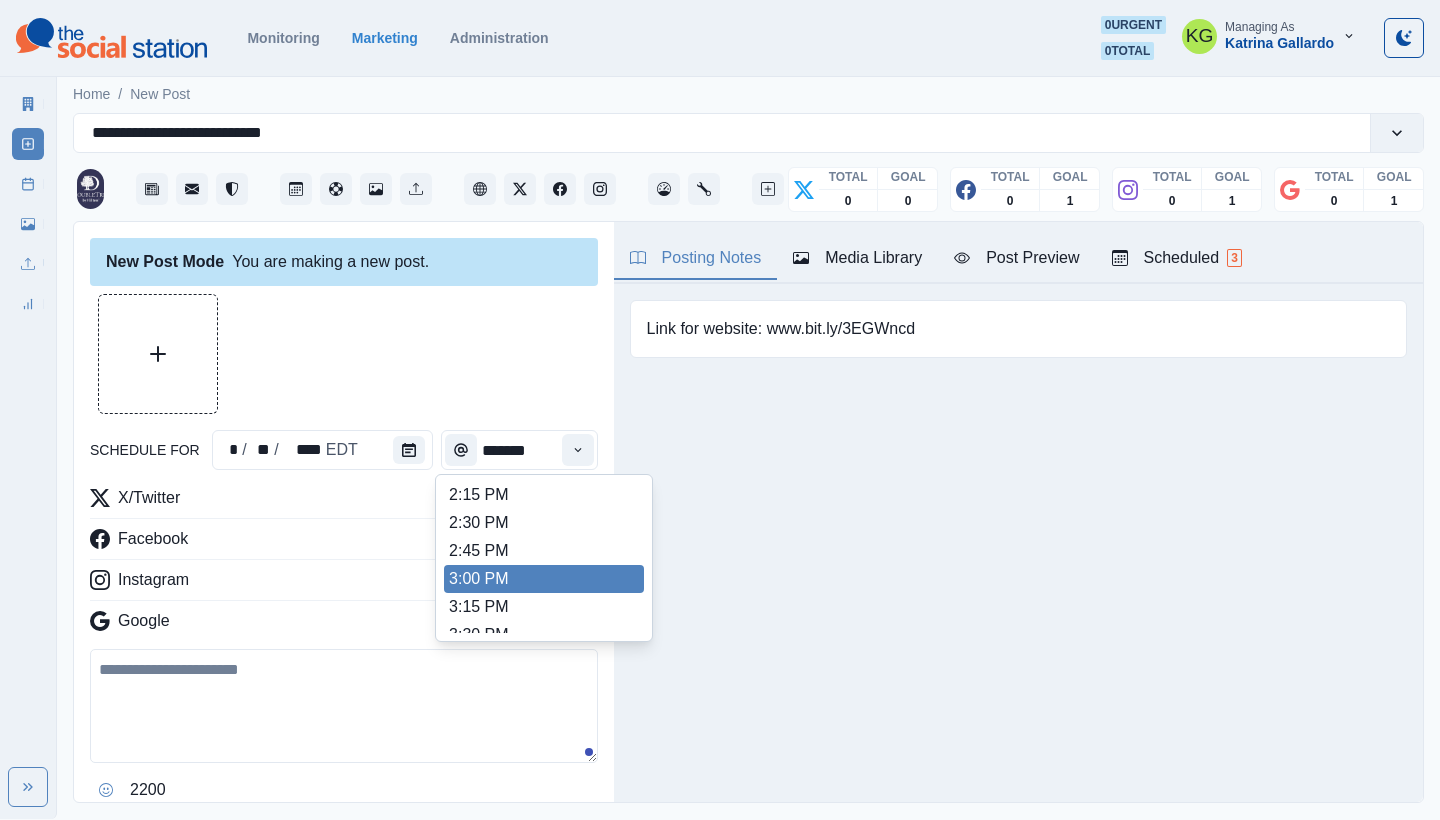 click on "3:00 PM" at bounding box center (544, 579) 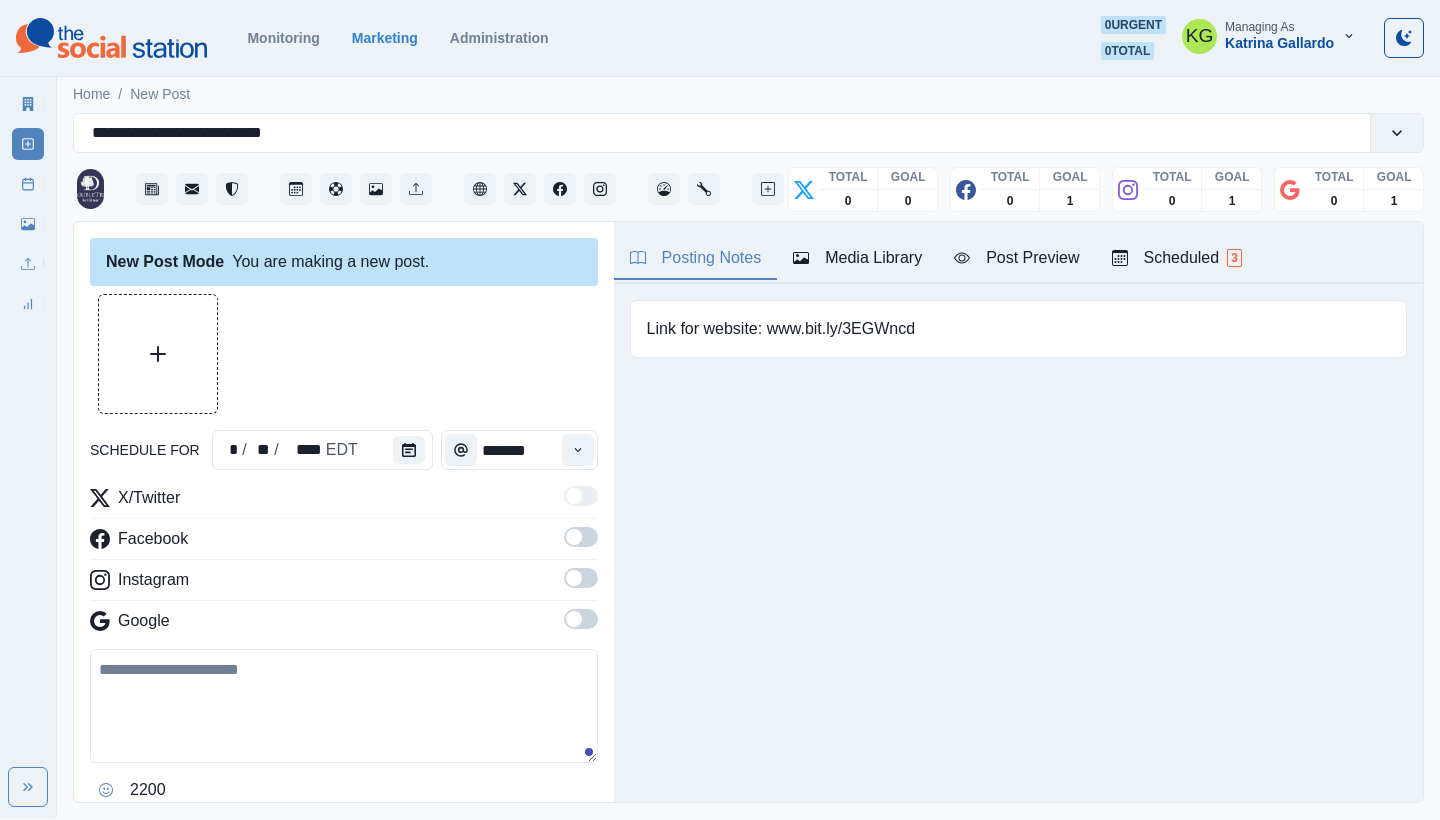 click at bounding box center [581, 619] 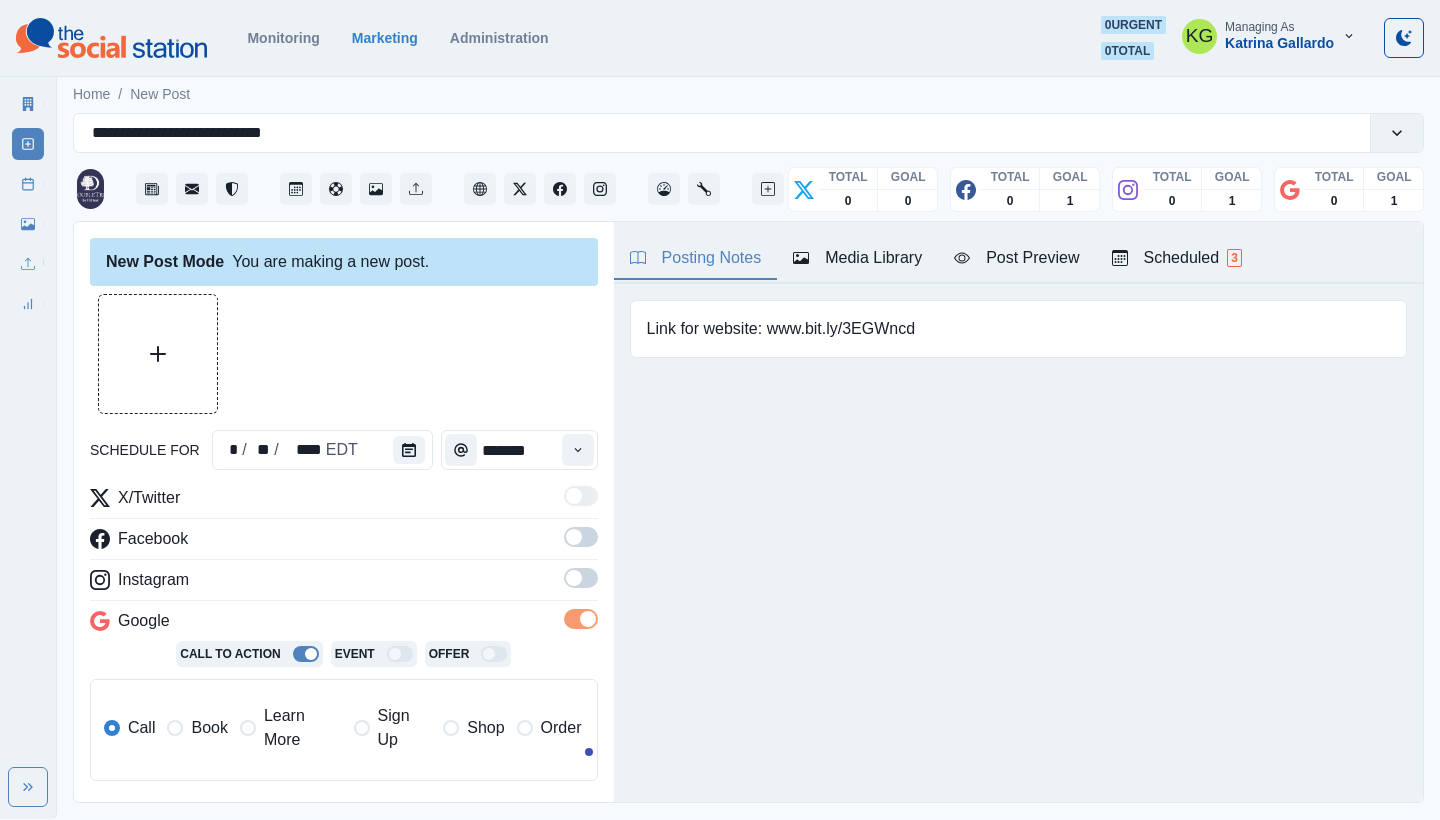 click at bounding box center (581, 584) 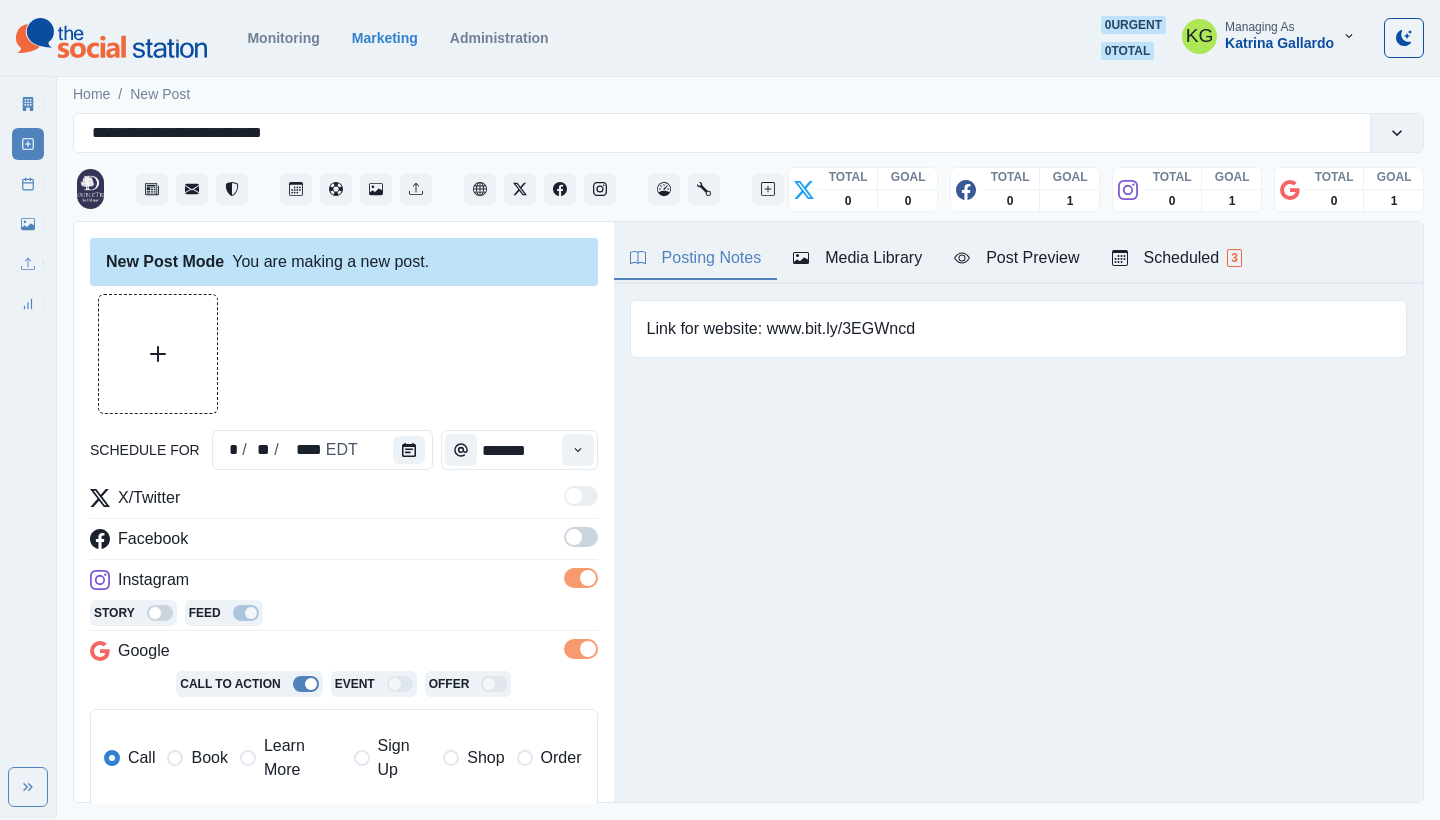 click at bounding box center [574, 537] 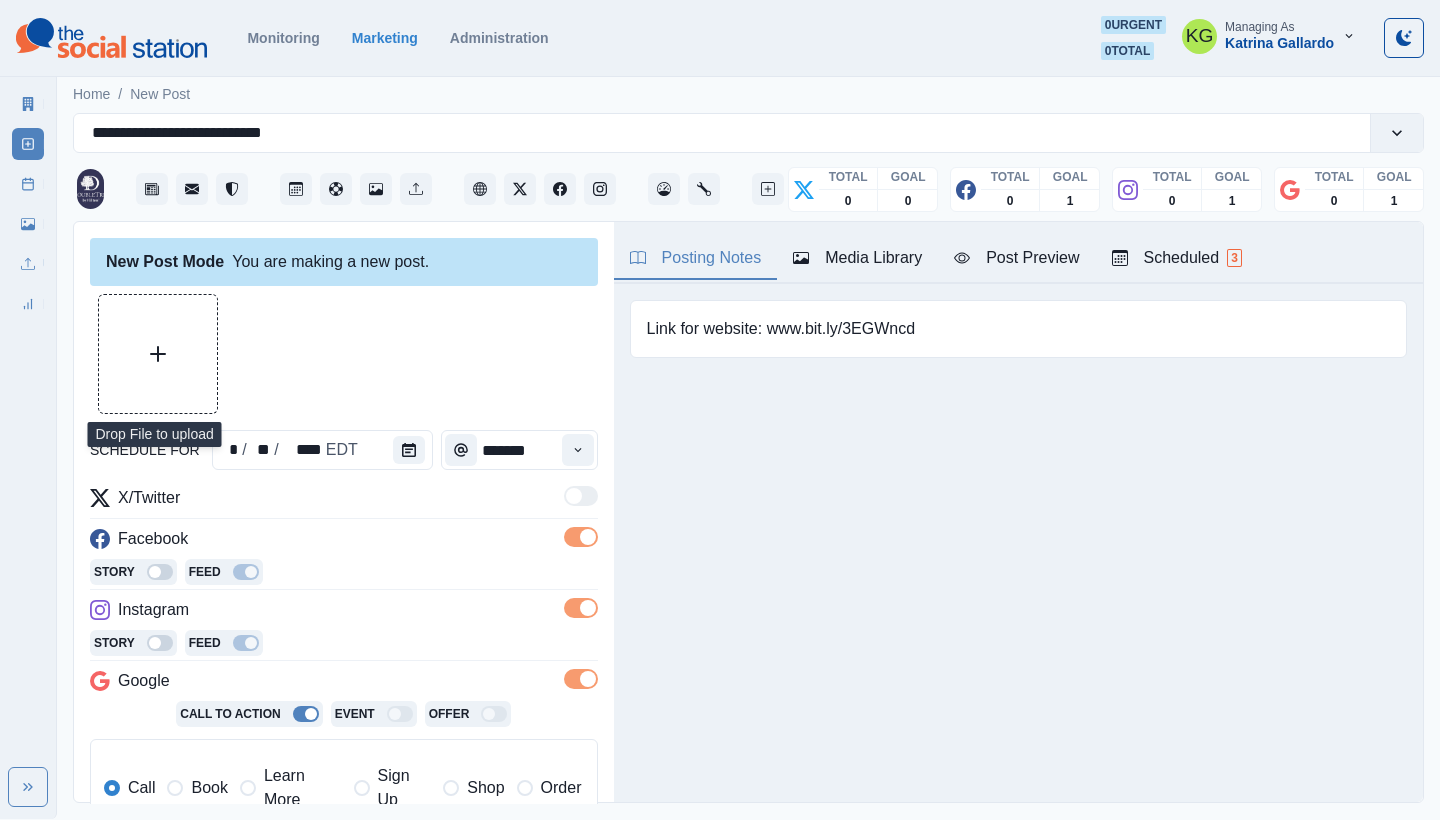click at bounding box center [158, 354] 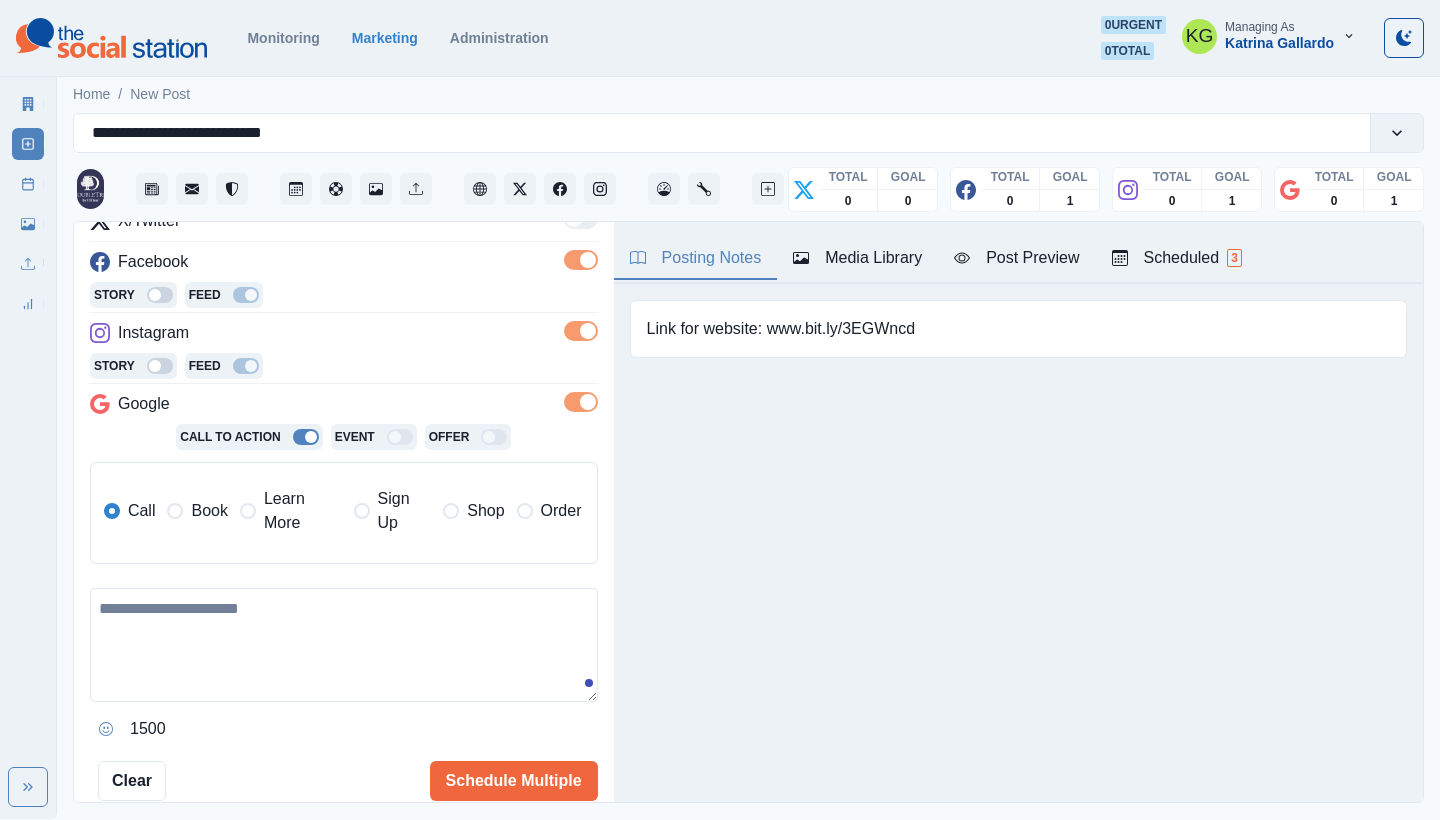 scroll, scrollTop: 398, scrollLeft: 0, axis: vertical 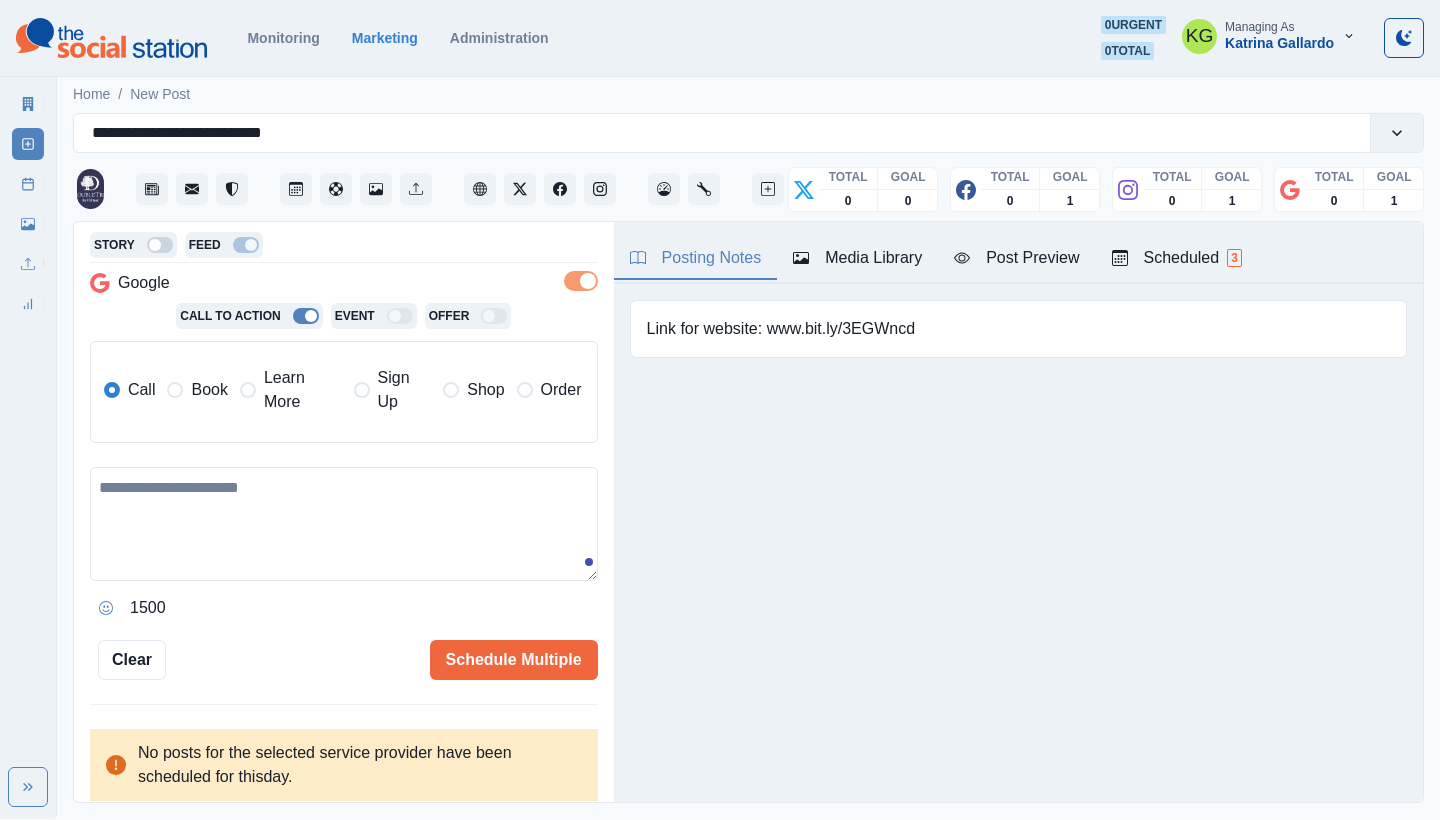 click on "Learn More" at bounding box center [303, 390] 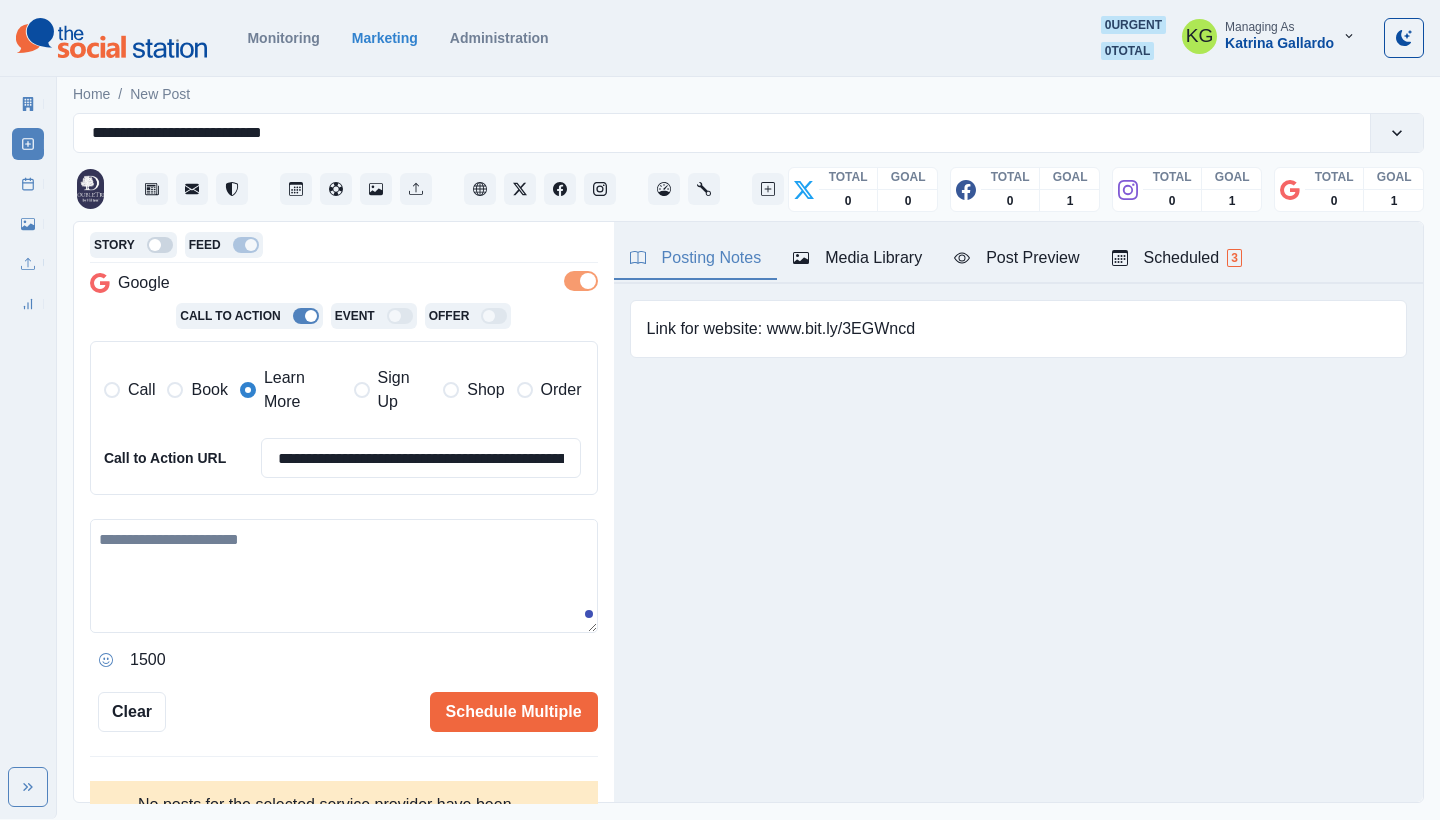 click at bounding box center (344, 576) 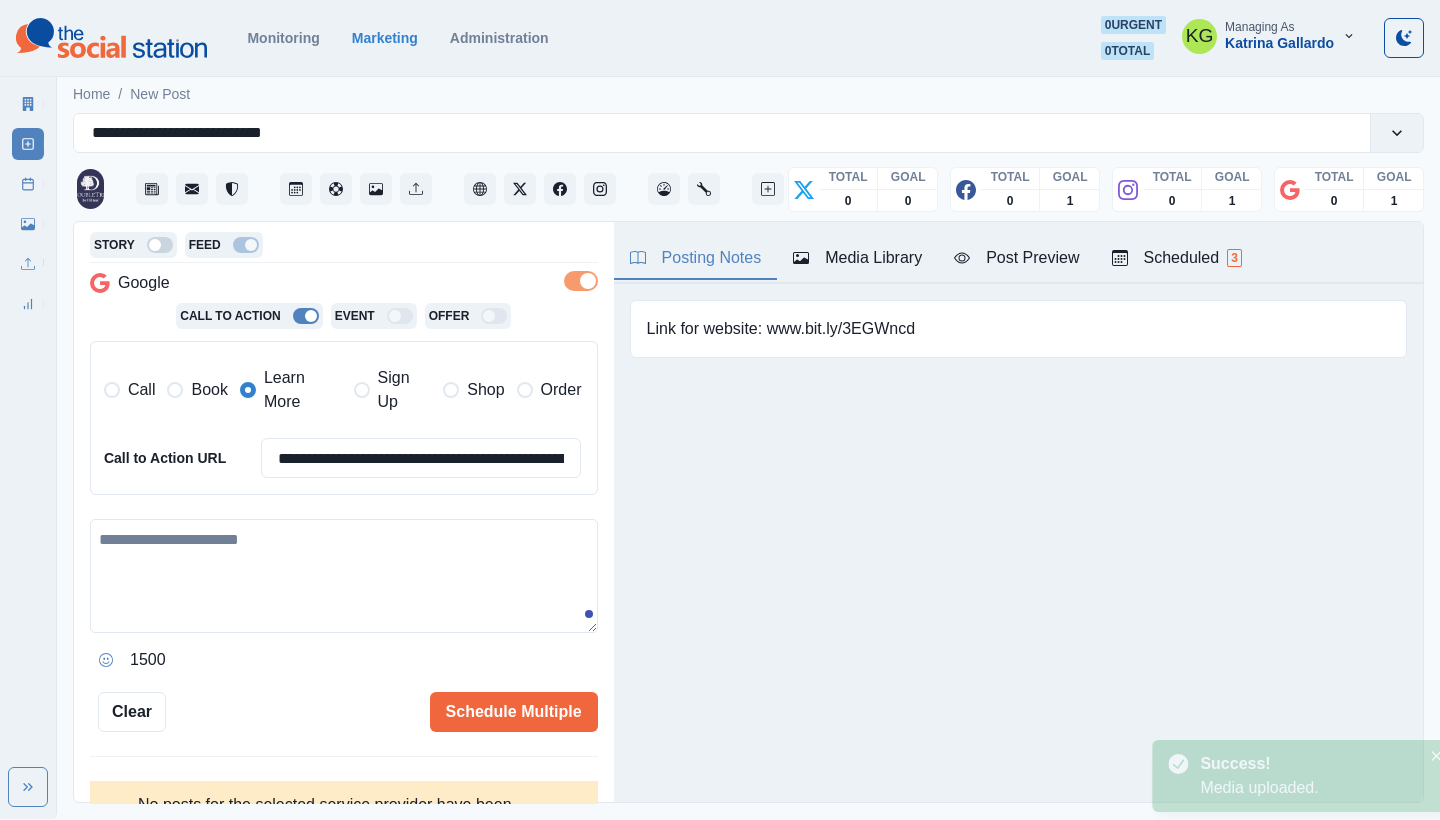 paste on "**********" 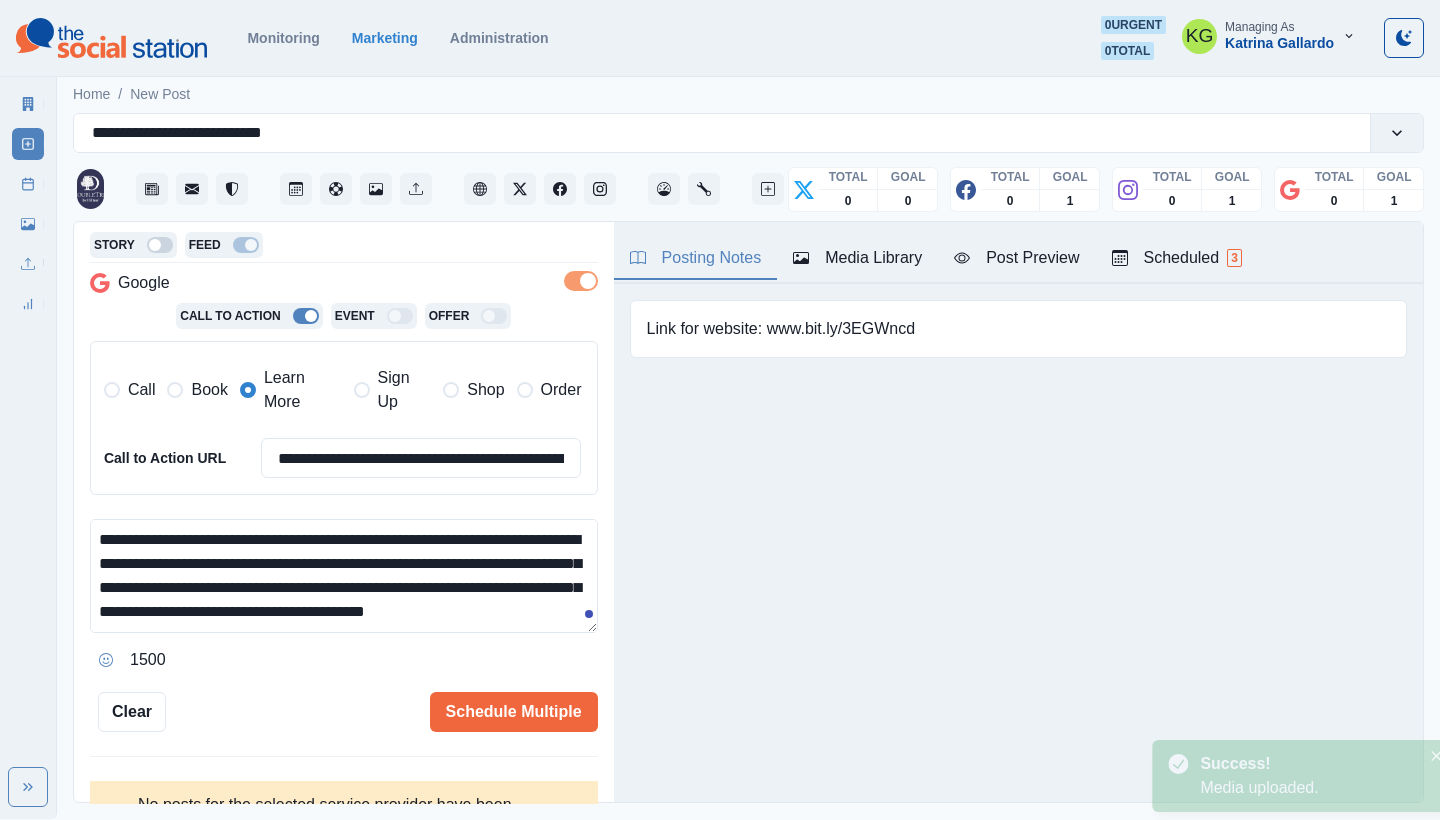 scroll, scrollTop: 72, scrollLeft: 0, axis: vertical 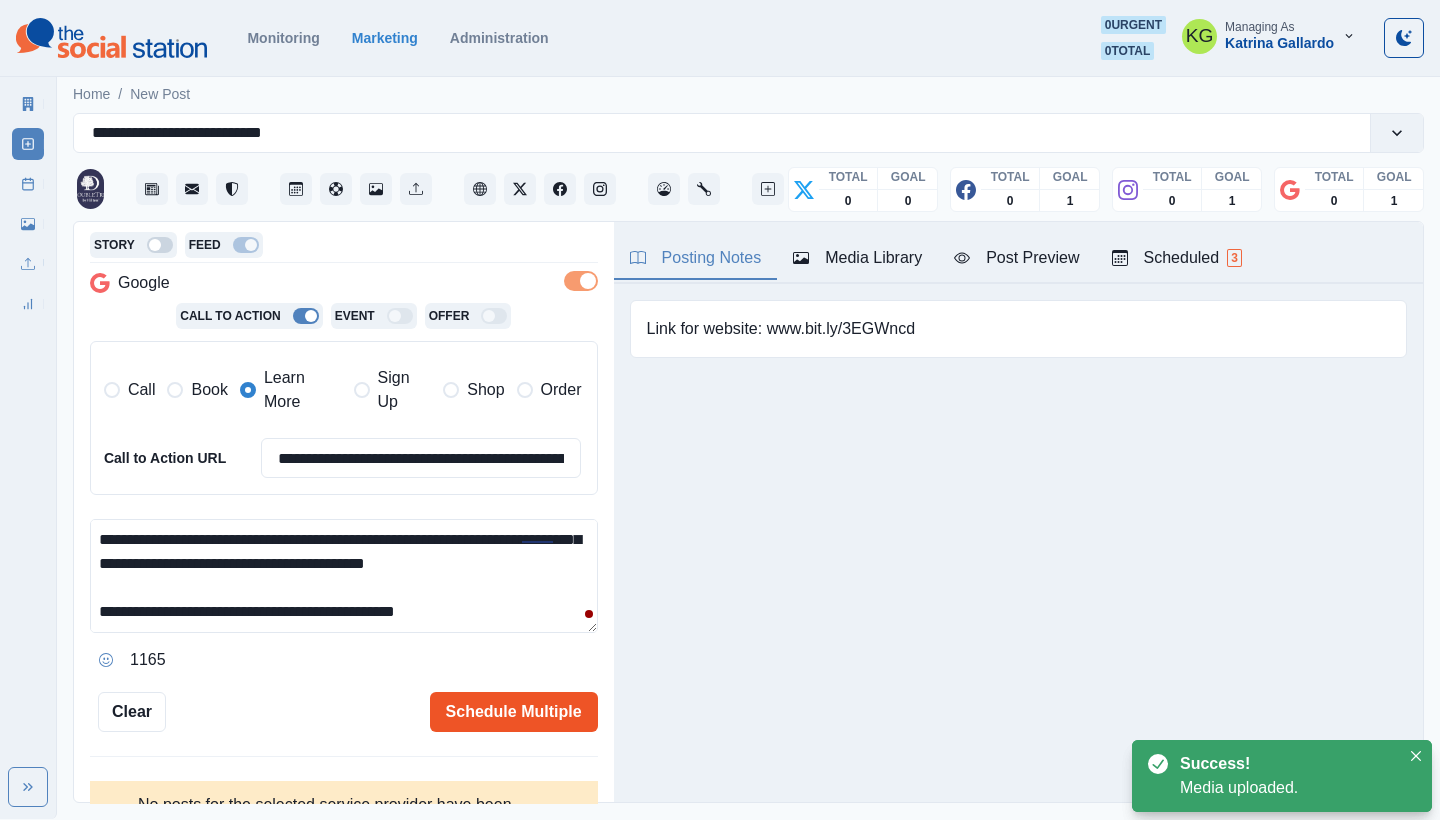 drag, startPoint x: 597, startPoint y: 619, endPoint x: 586, endPoint y: 698, distance: 79.762146 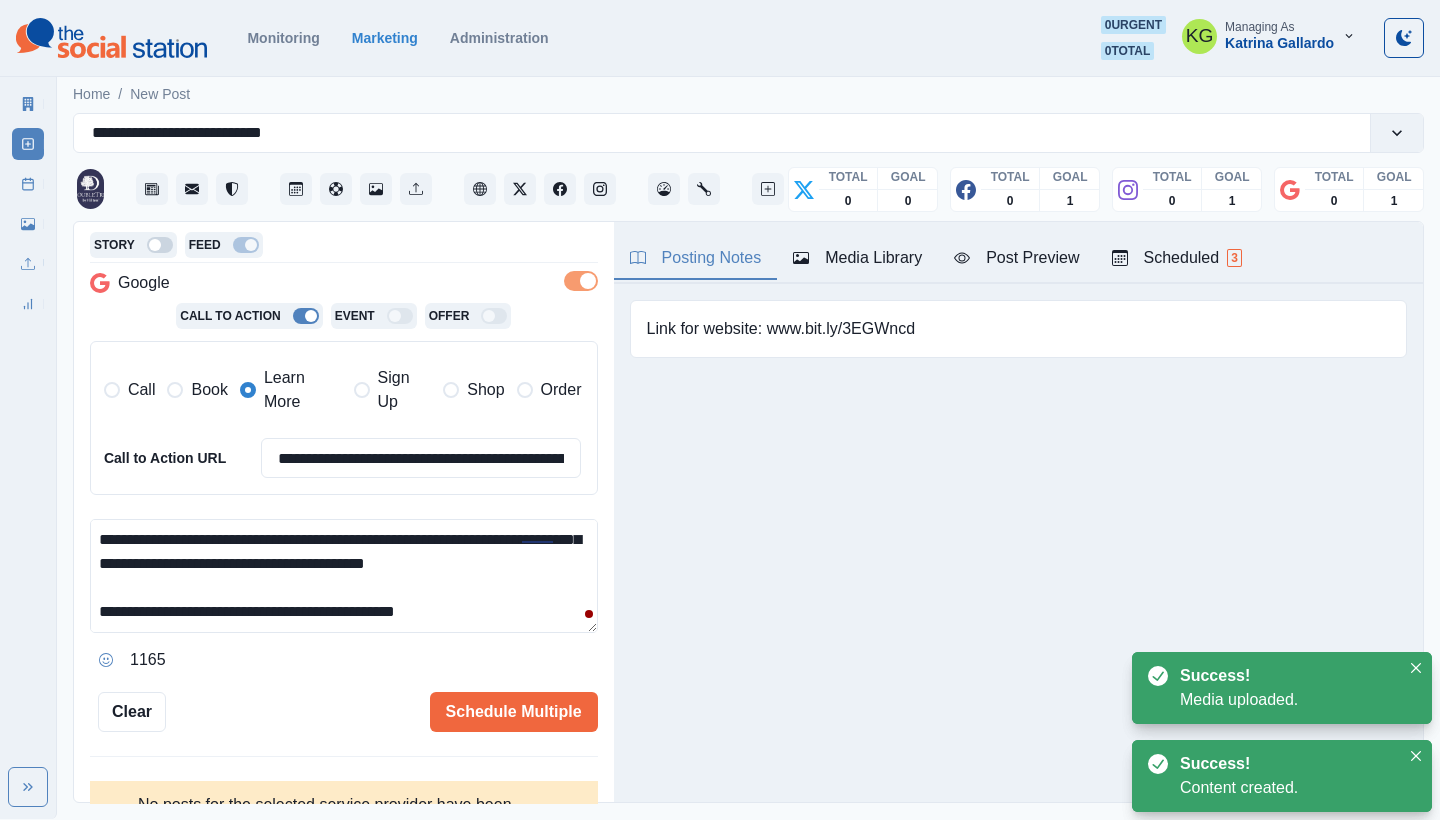 scroll, scrollTop: 53, scrollLeft: 0, axis: vertical 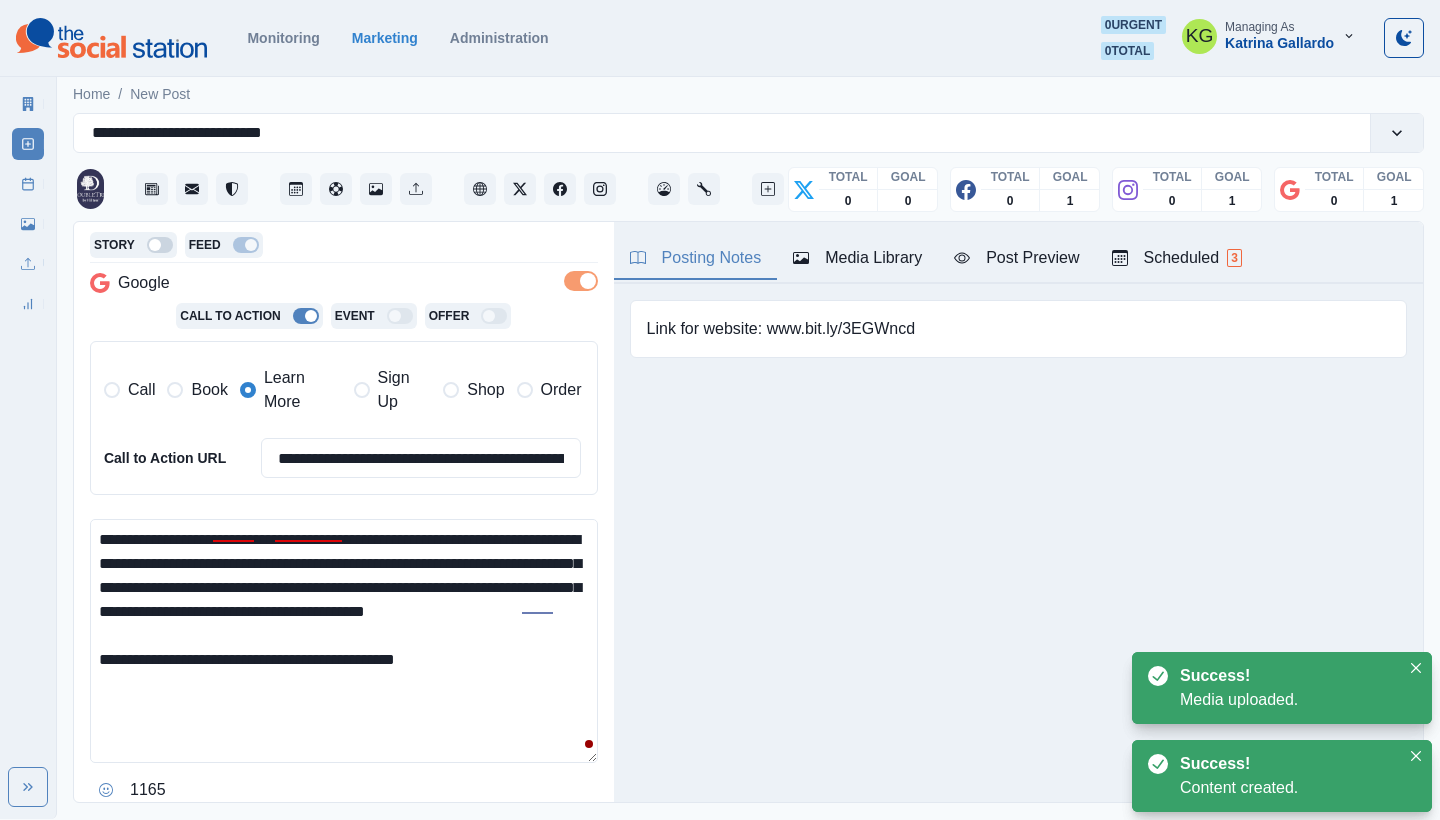 click on "**********" at bounding box center [748, 445] 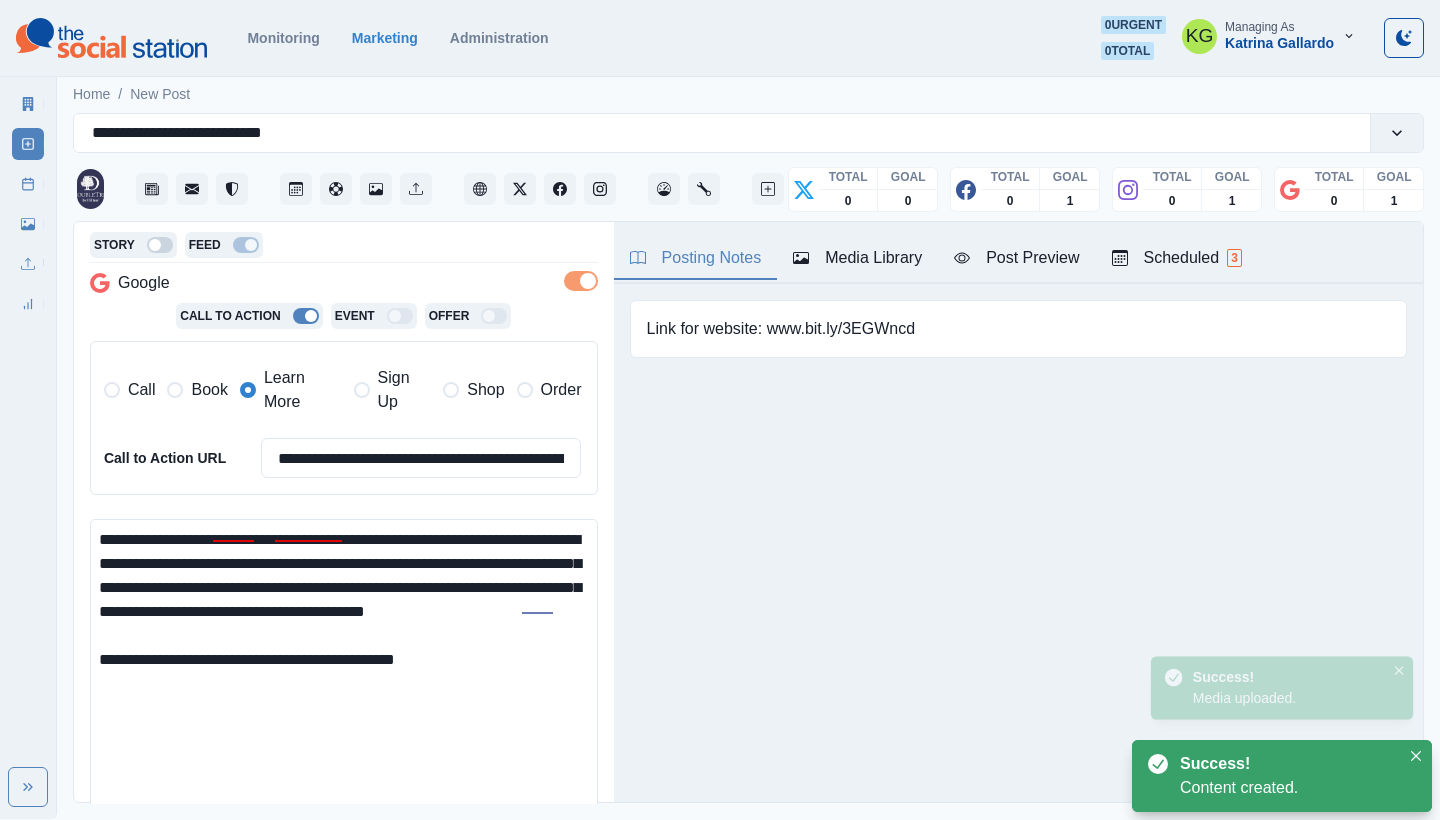 click on "**********" at bounding box center [344, 674] 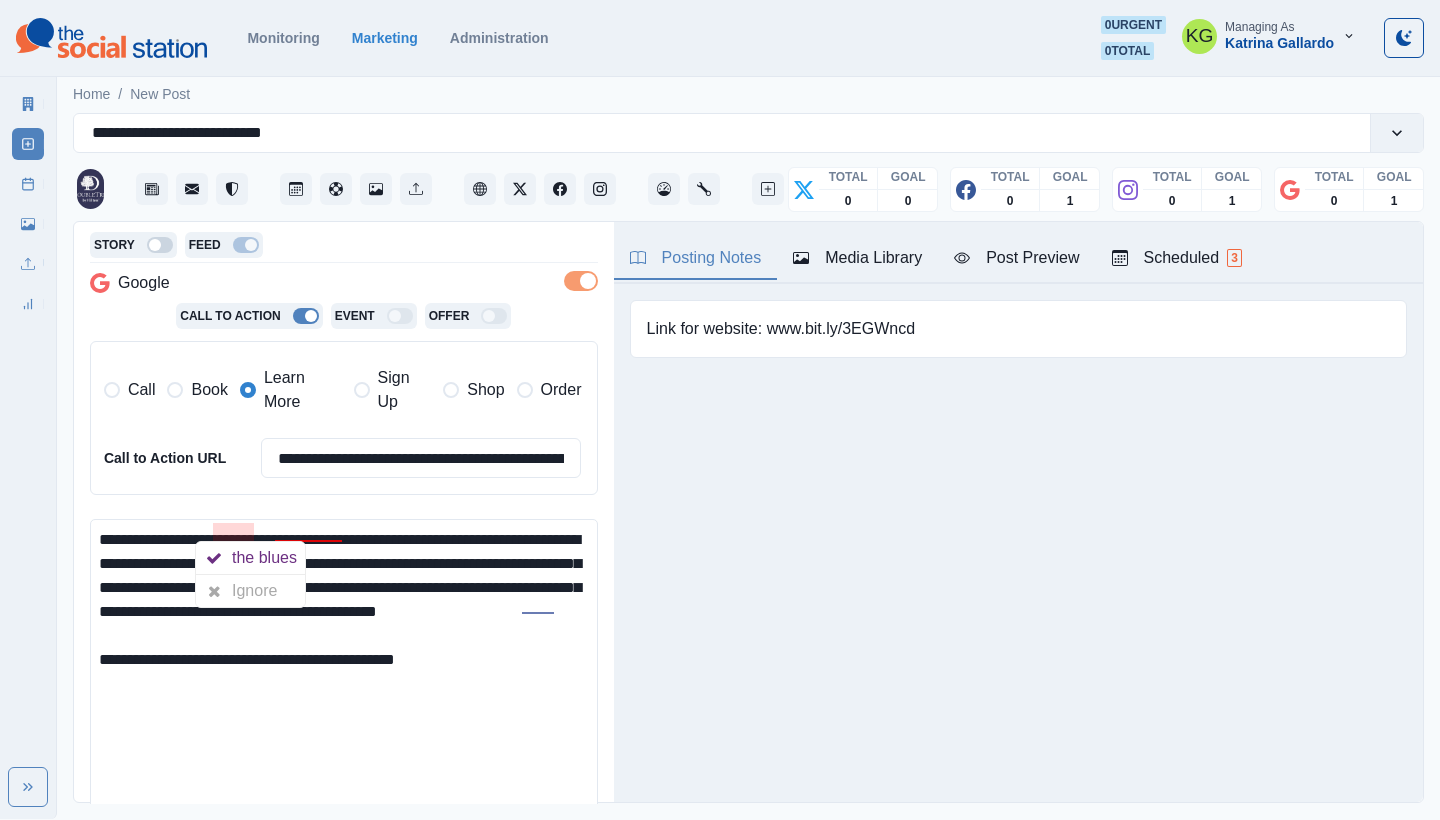 click on "**********" at bounding box center (344, 674) 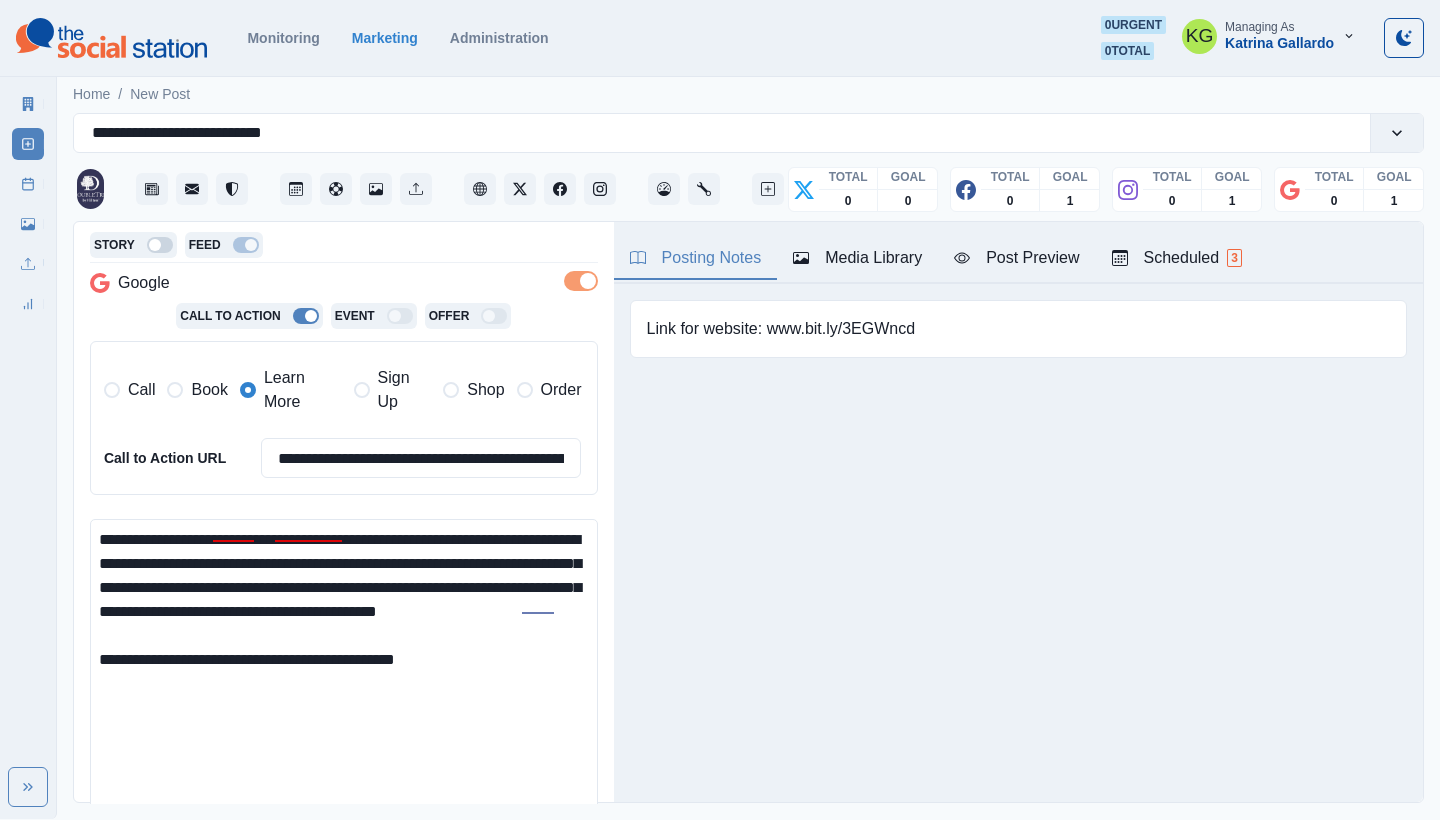 click on "**********" at bounding box center (344, 674) 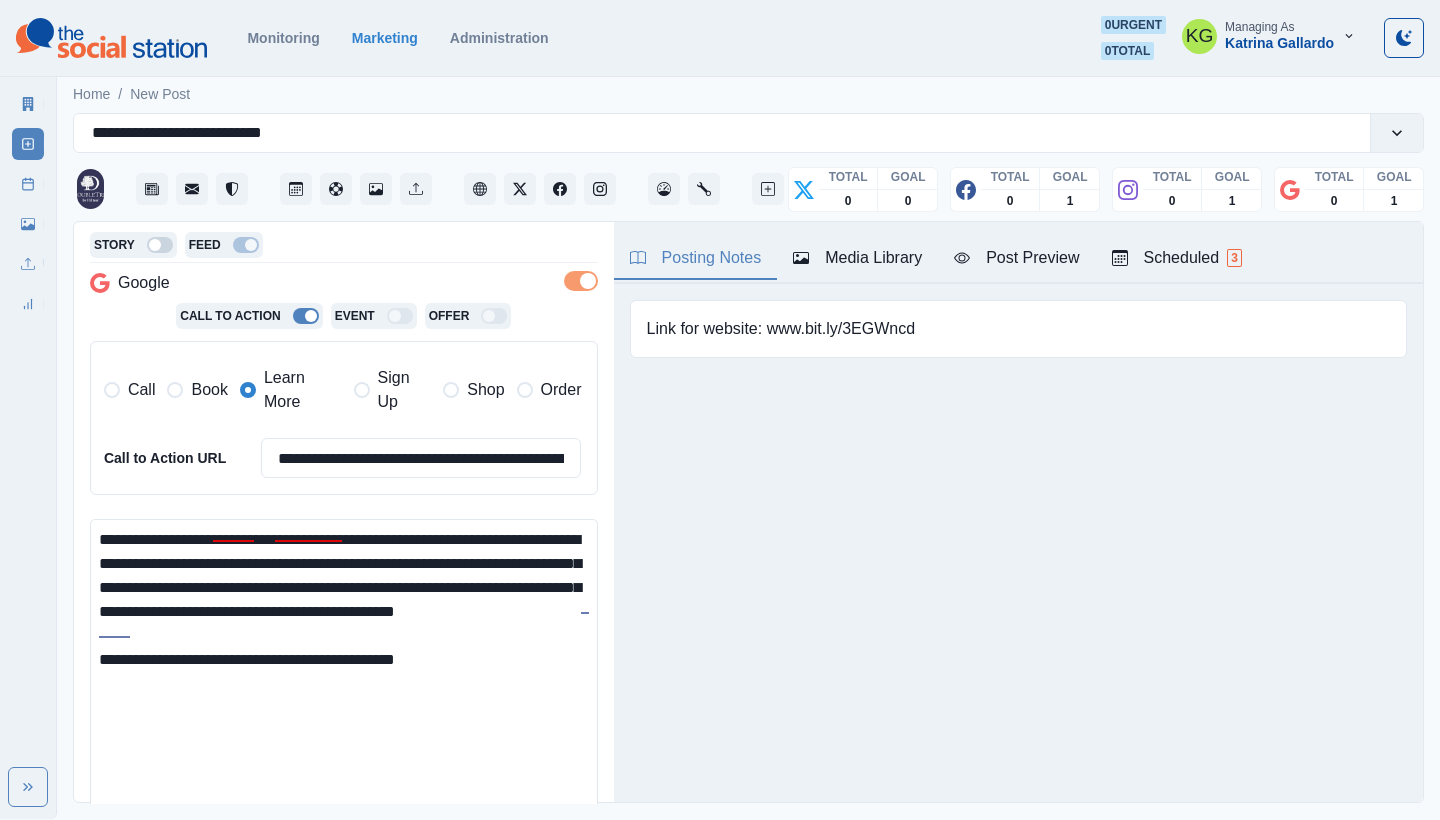 drag, startPoint x: 352, startPoint y: 556, endPoint x: 315, endPoint y: 556, distance: 37 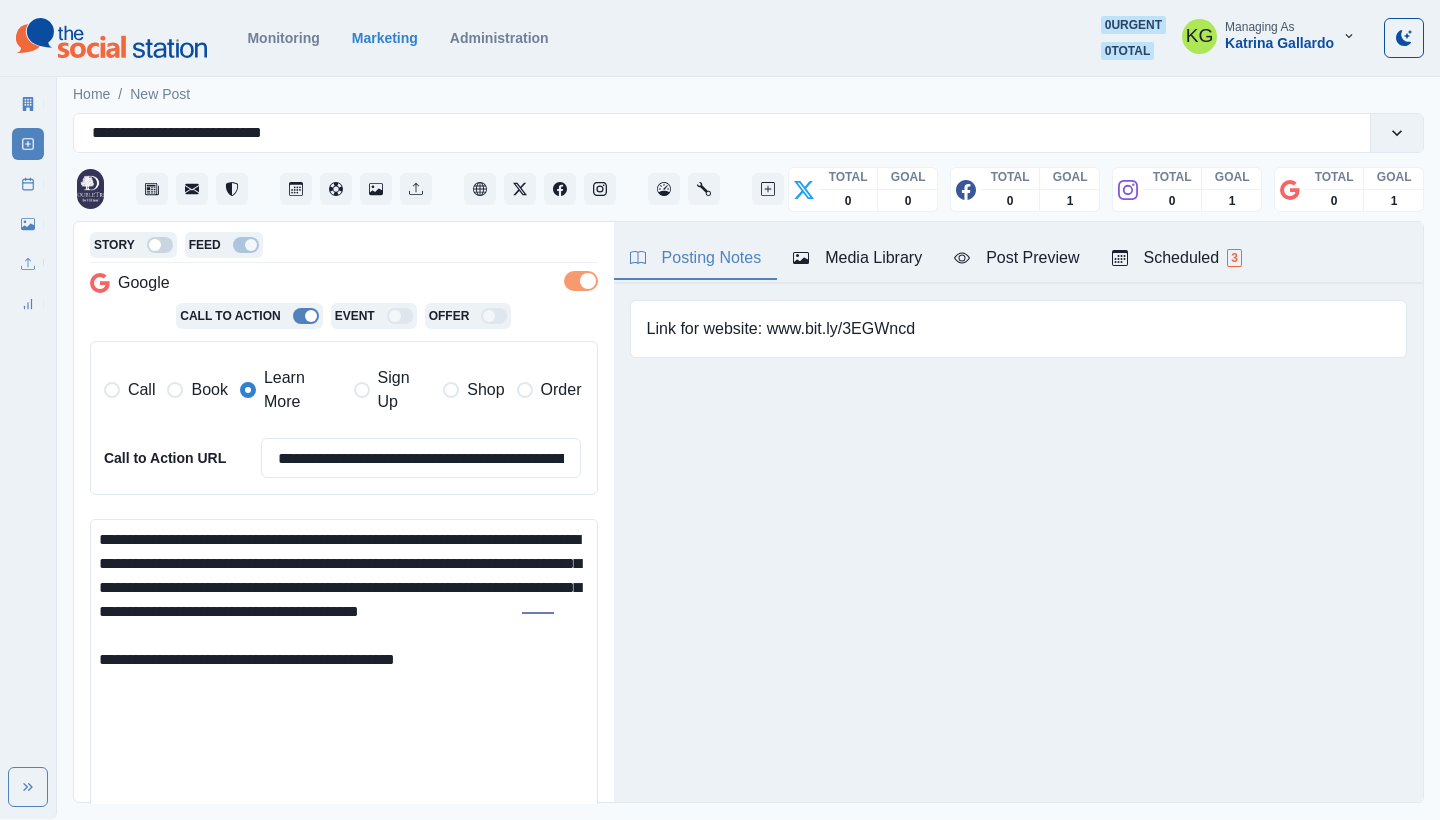 click on "**********" at bounding box center [344, 674] 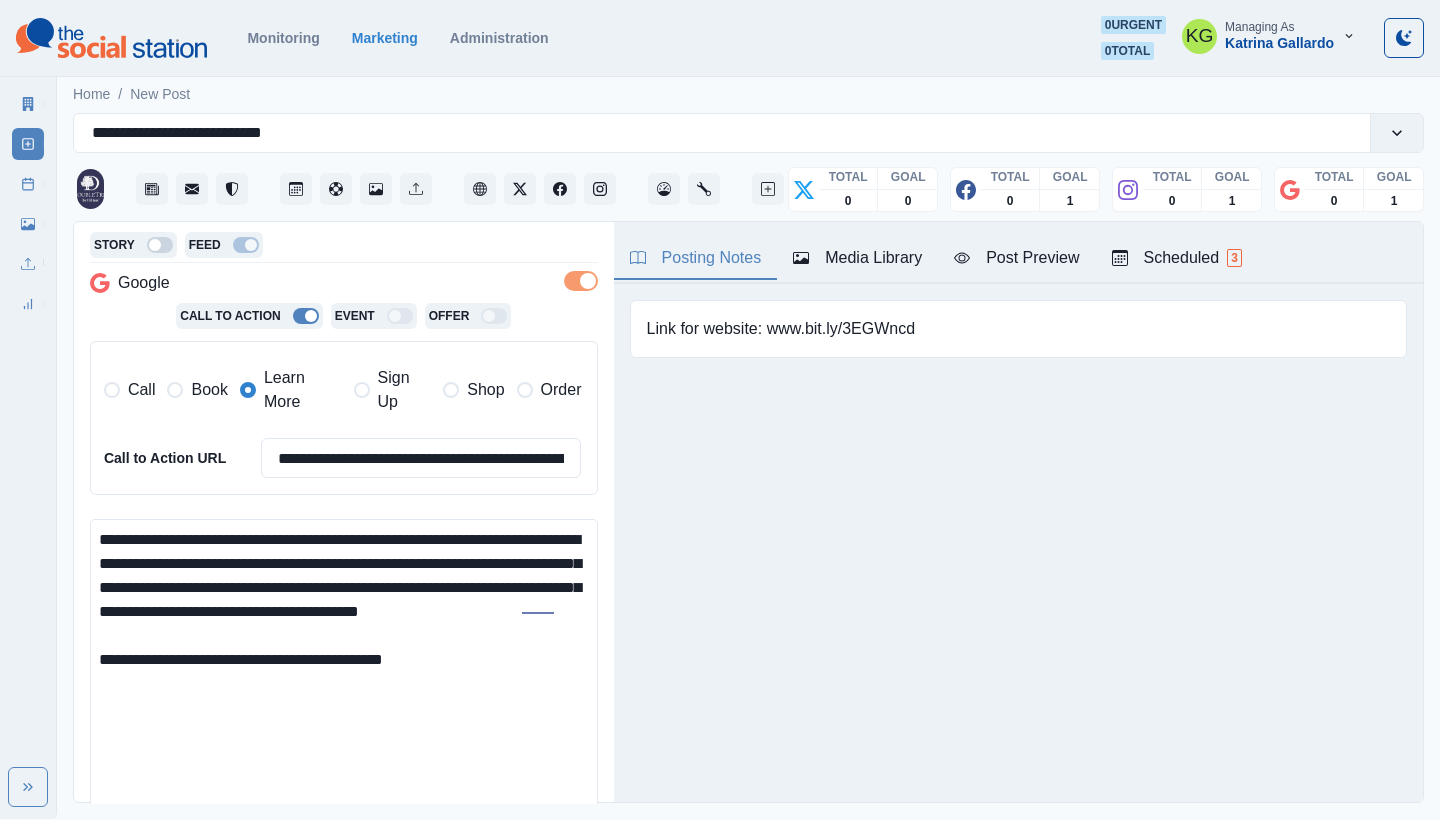 click on "**********" at bounding box center (344, 674) 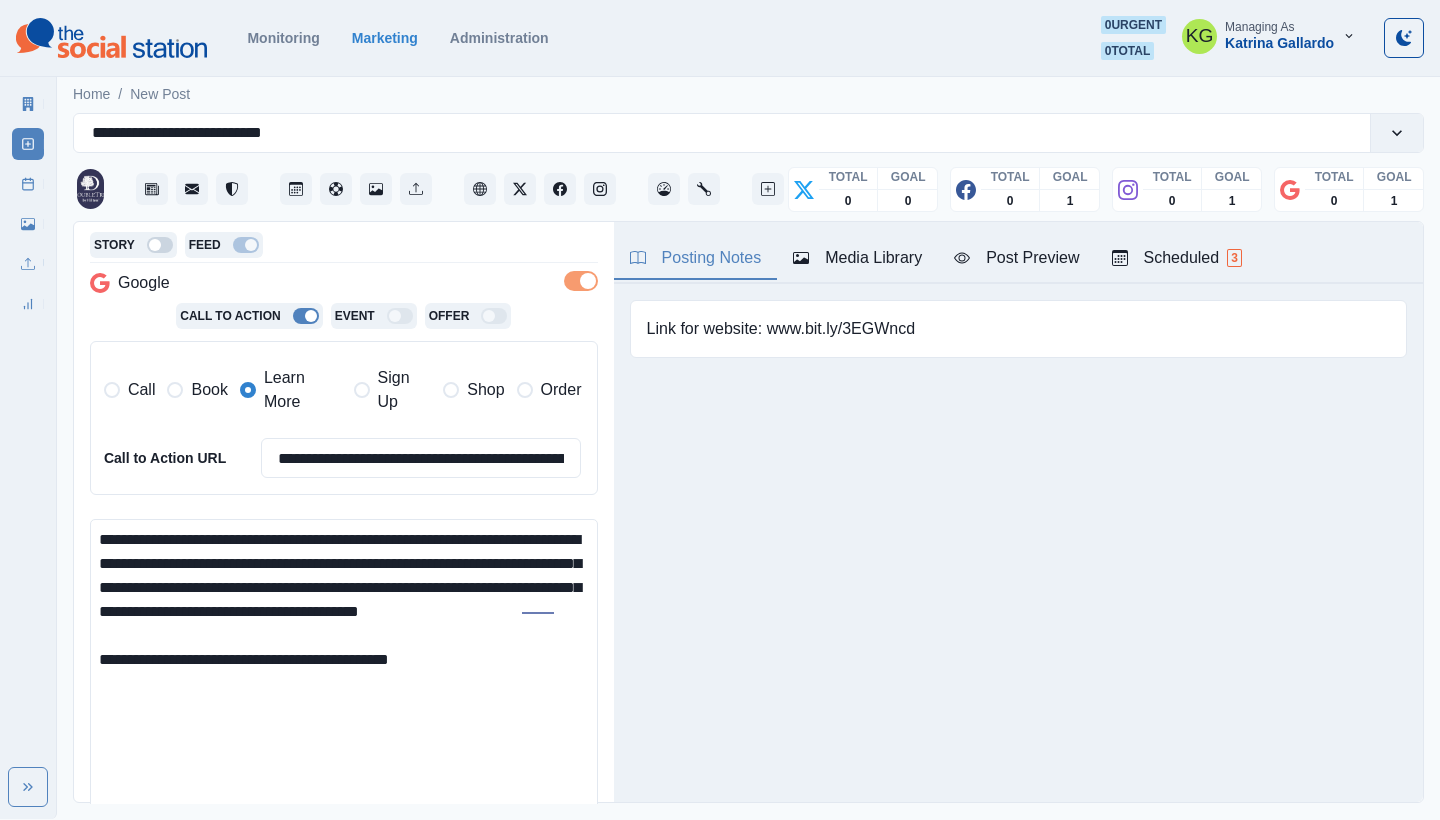 click on "**********" at bounding box center [344, 674] 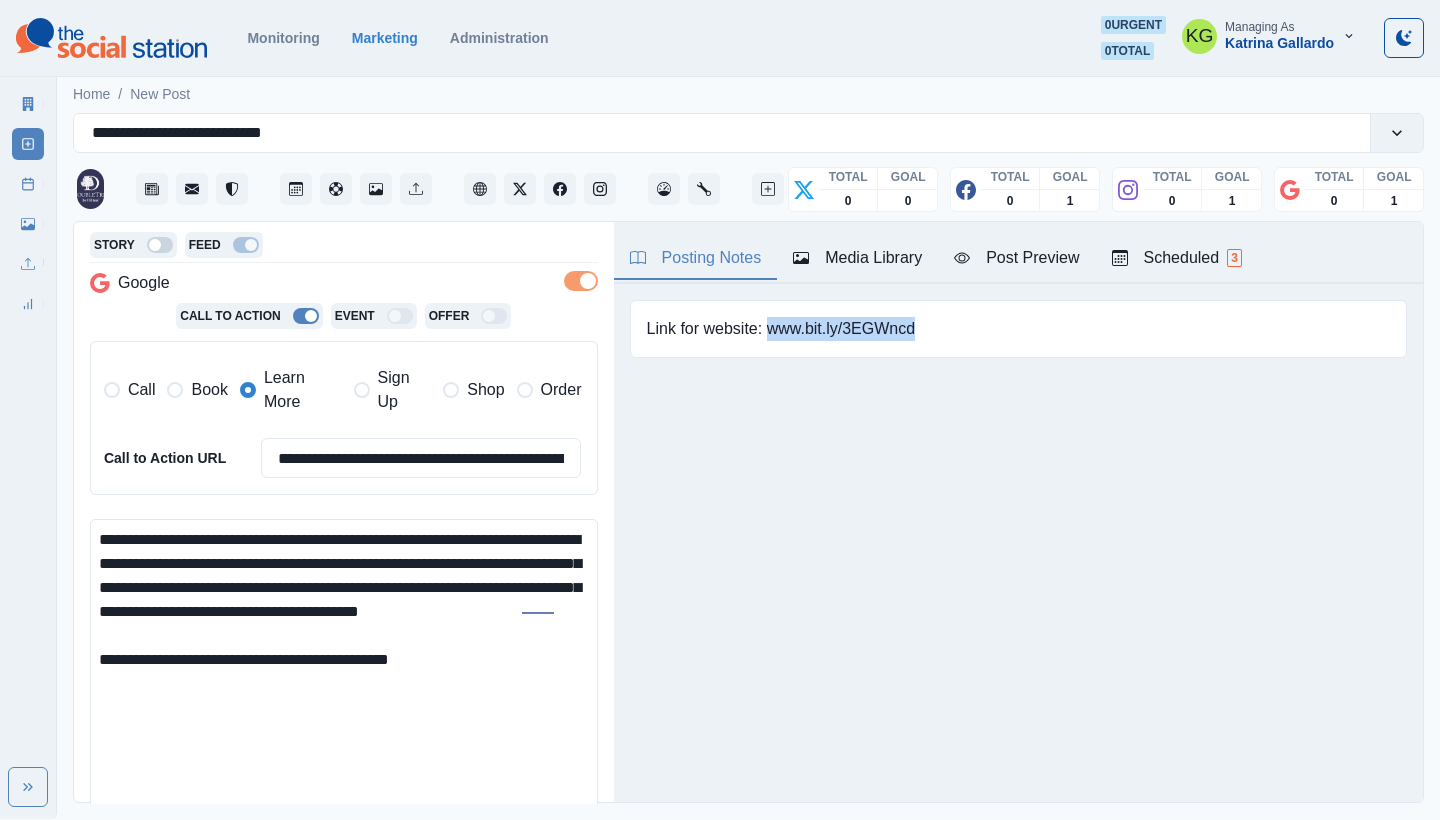 drag, startPoint x: 944, startPoint y: 322, endPoint x: 771, endPoint y: 331, distance: 173.23395 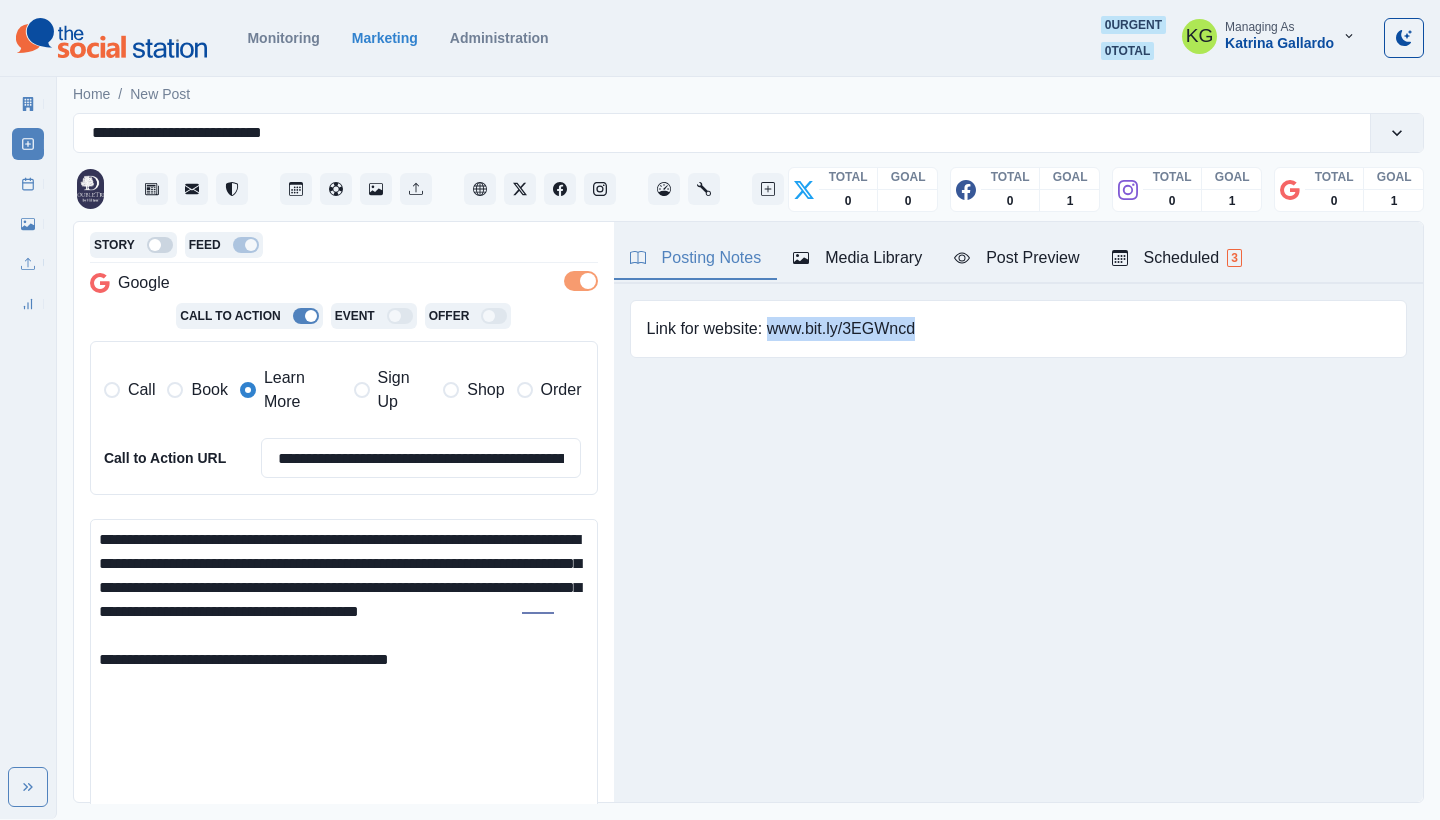 copy on "www.bit.ly/3EGWncd" 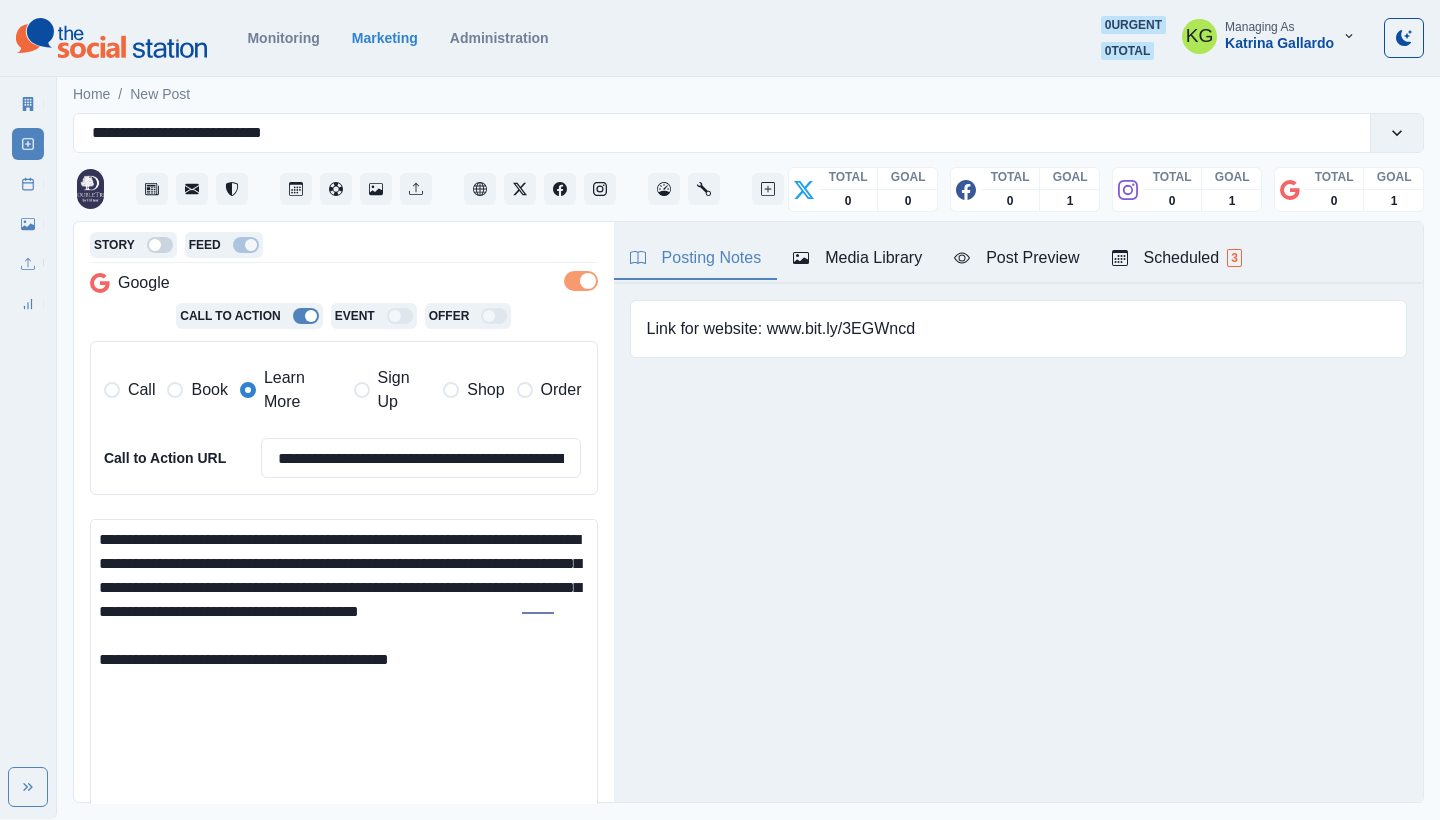 click on "**********" at bounding box center [344, 674] 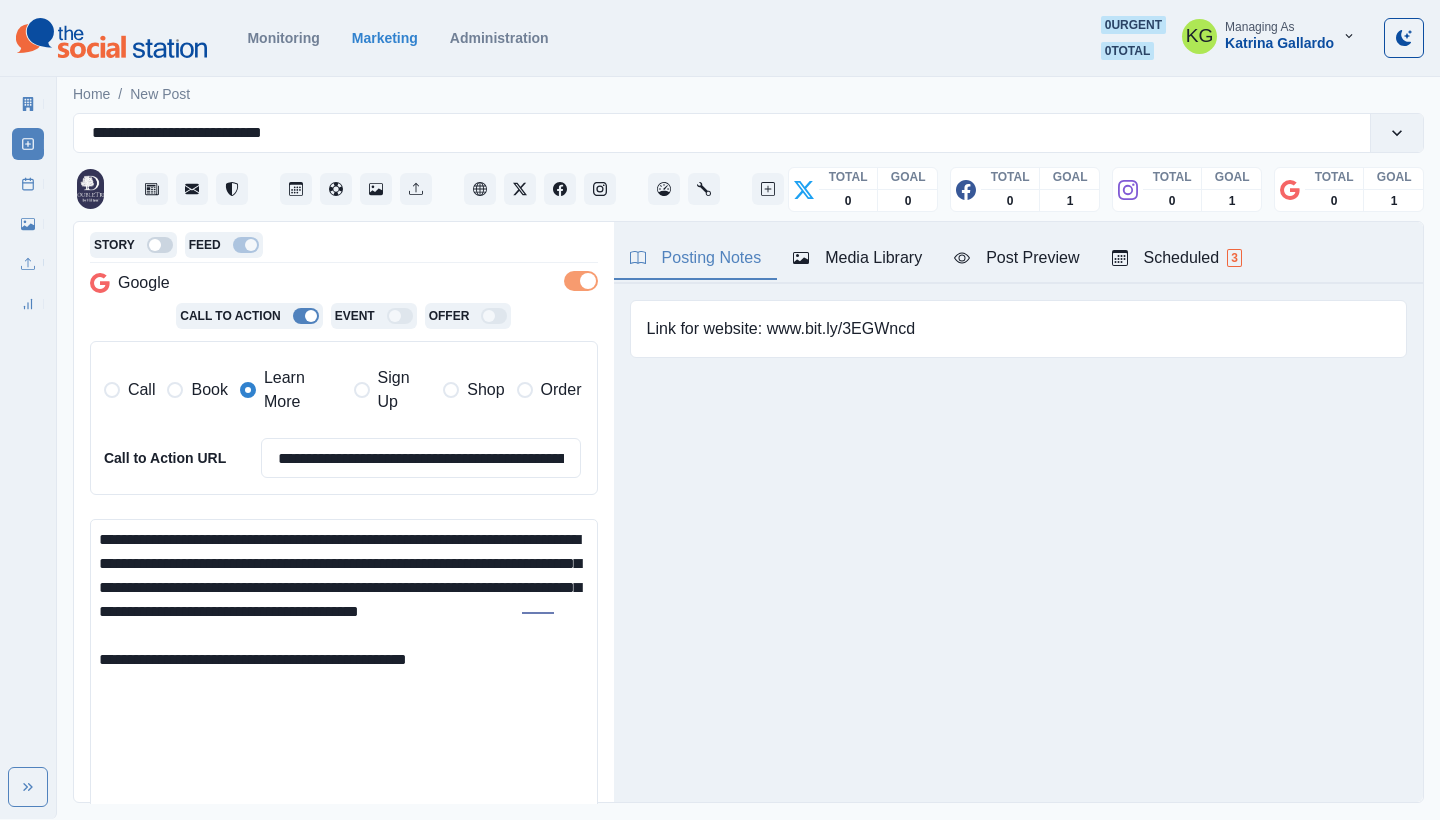 paste on "**********" 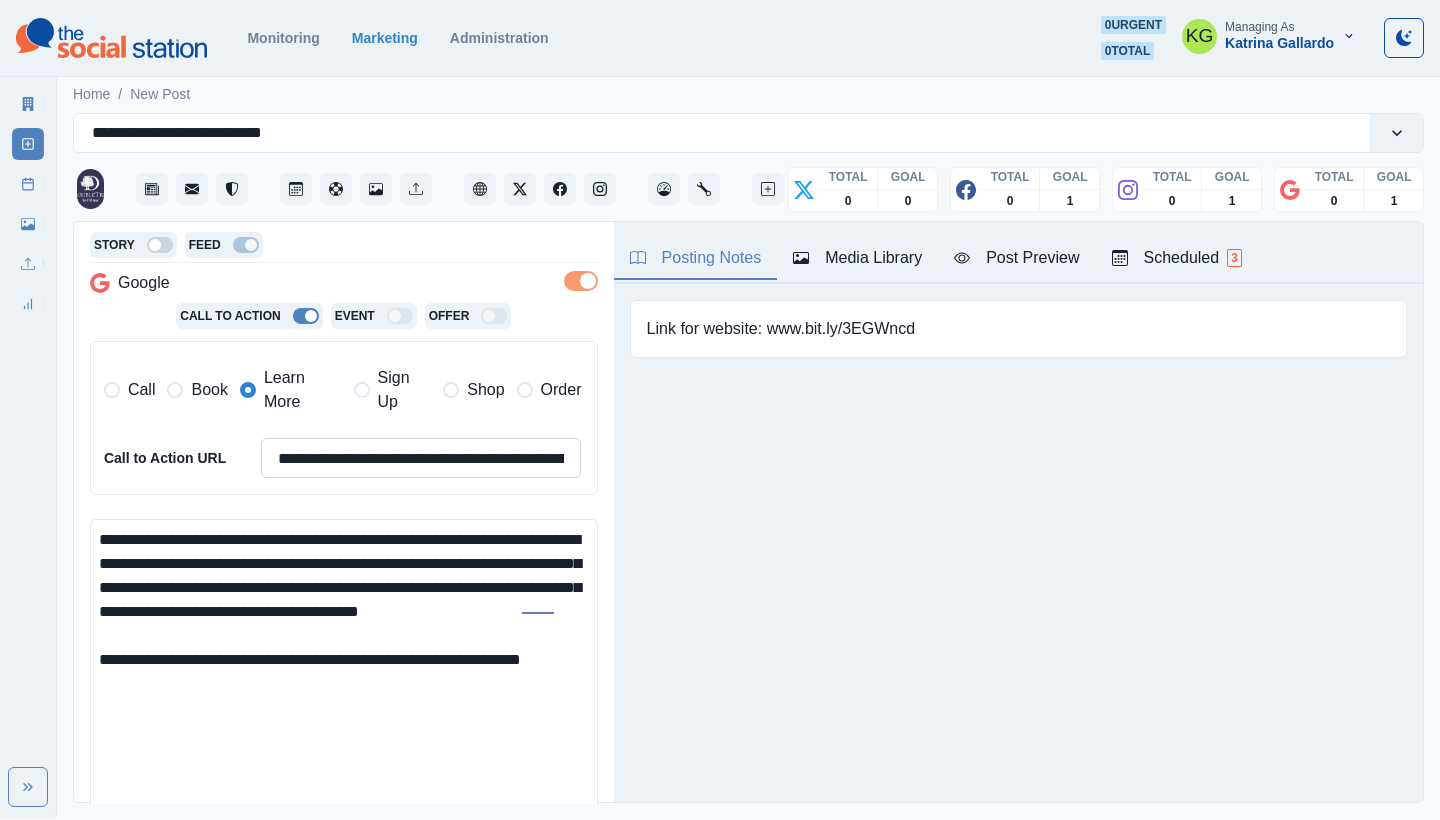 type on "**********" 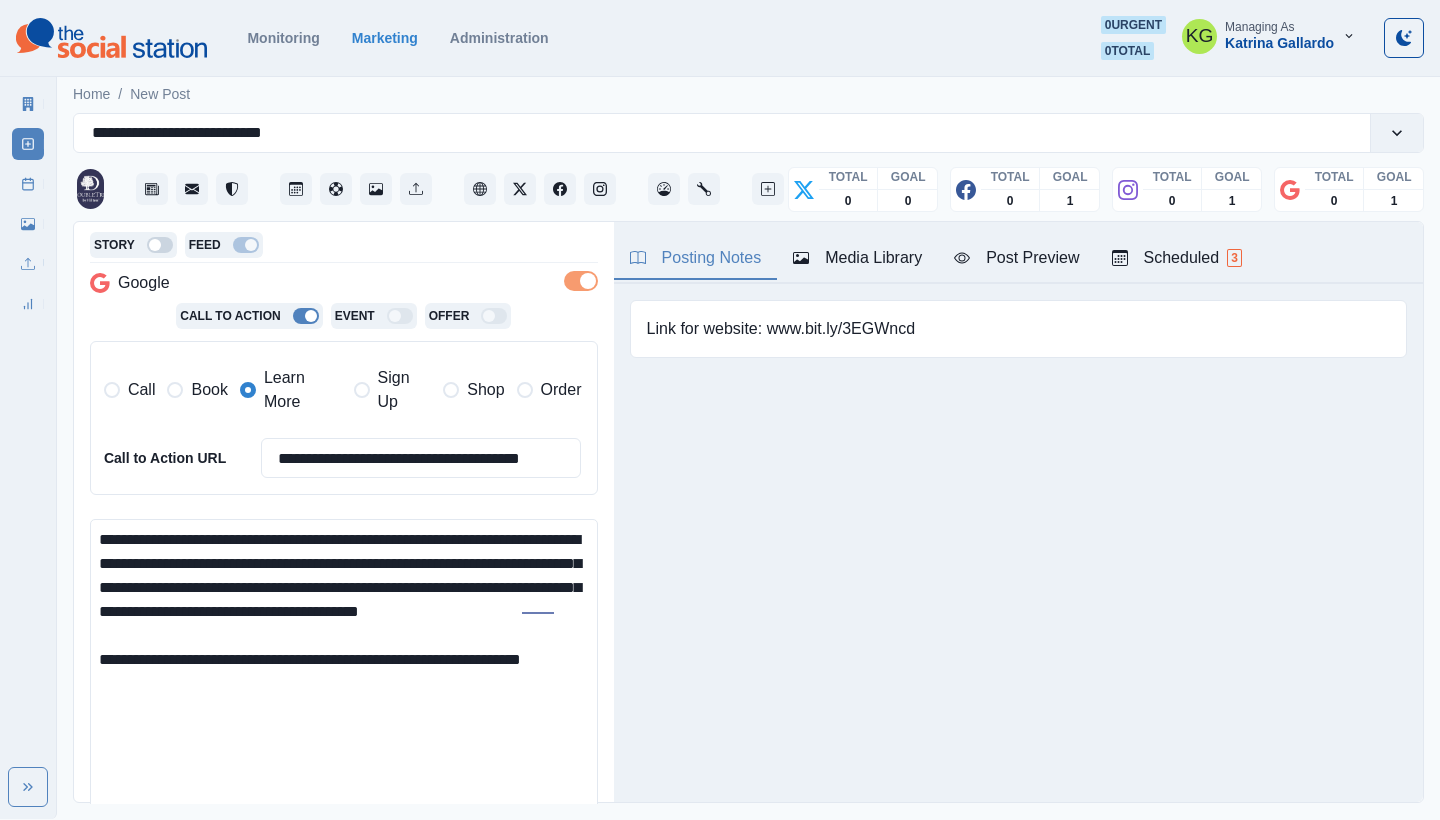 type on "**********" 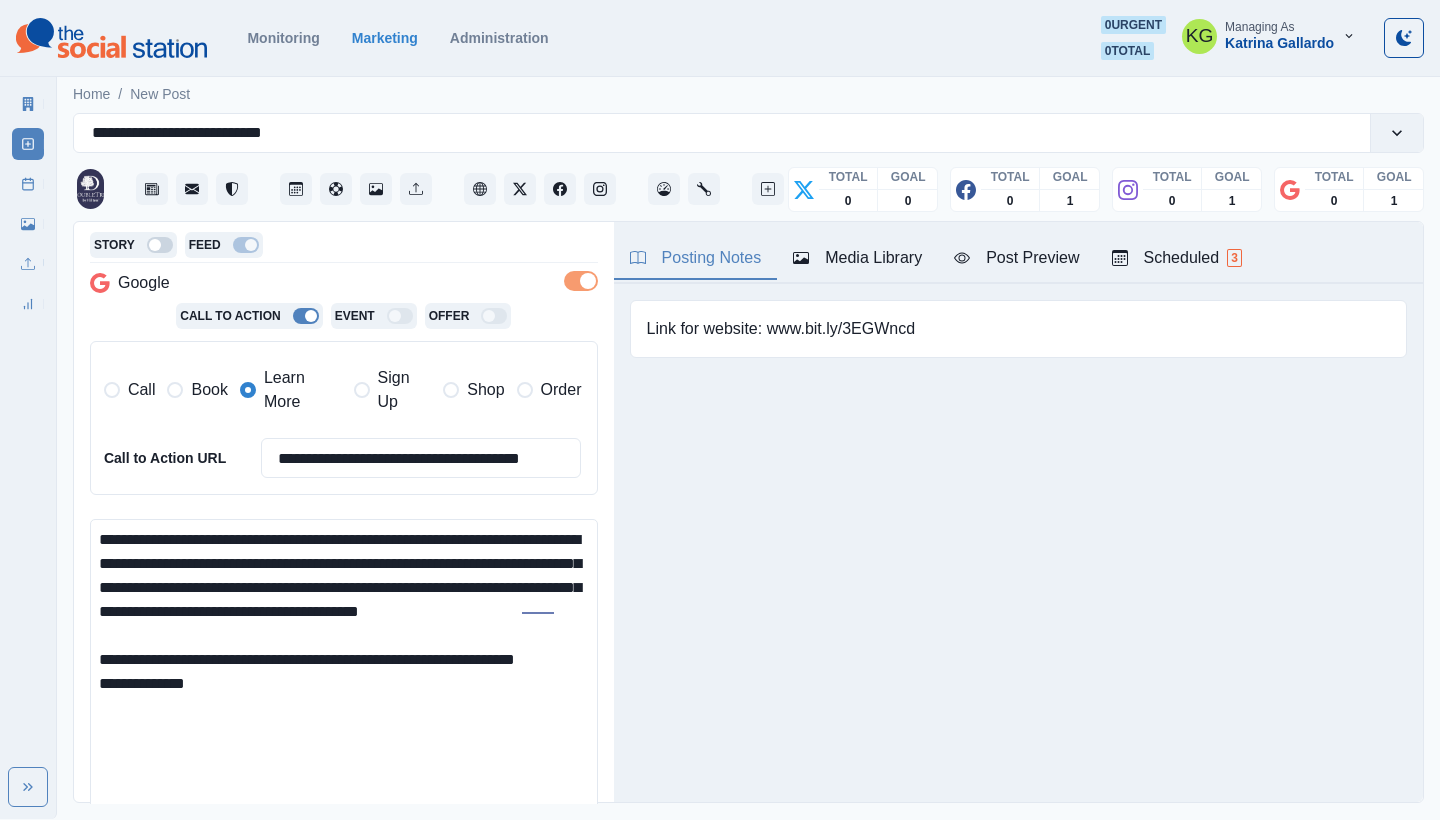 paste on "**********" 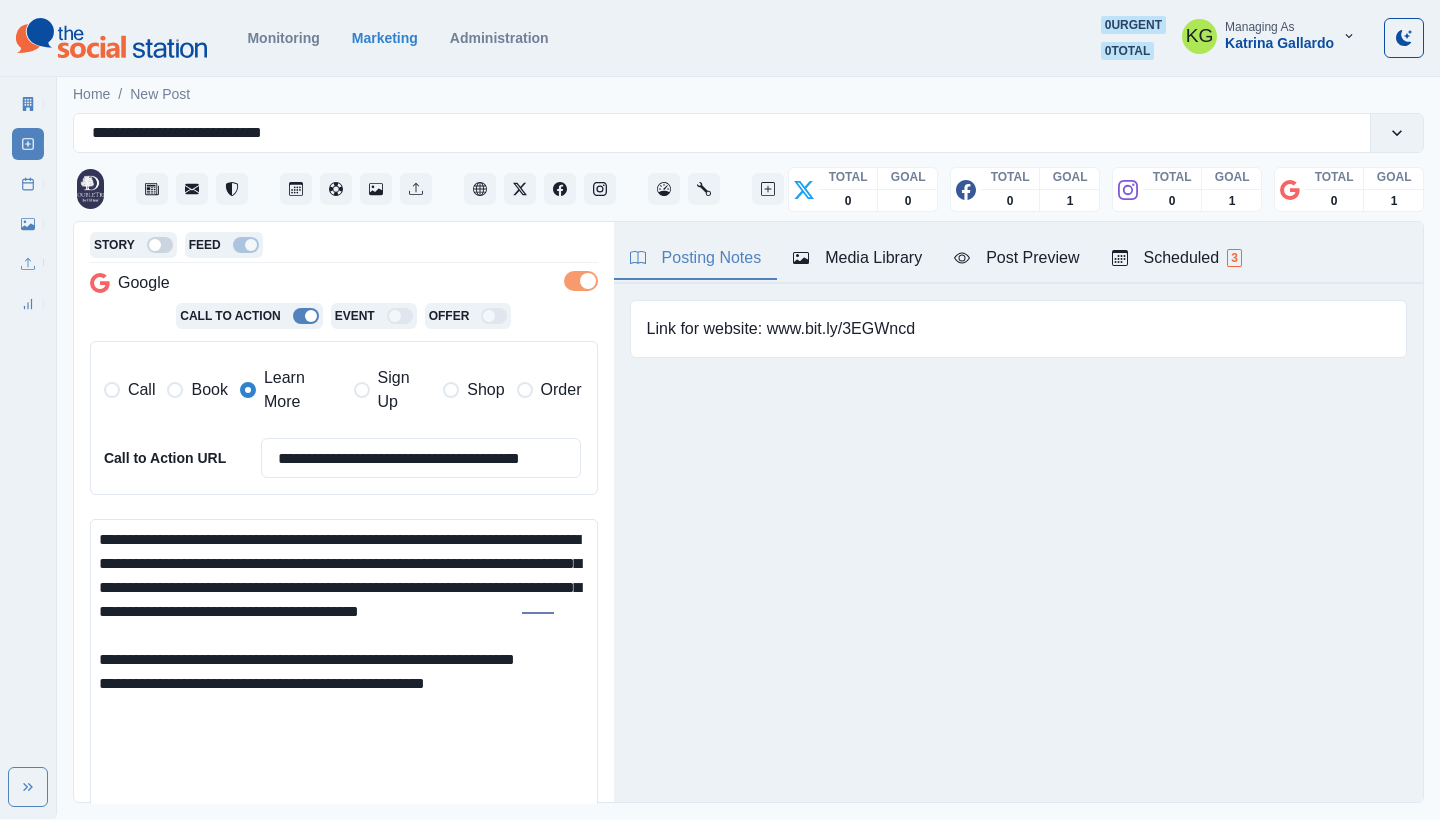 drag, startPoint x: 538, startPoint y: 729, endPoint x: 203, endPoint y: 722, distance: 335.07312 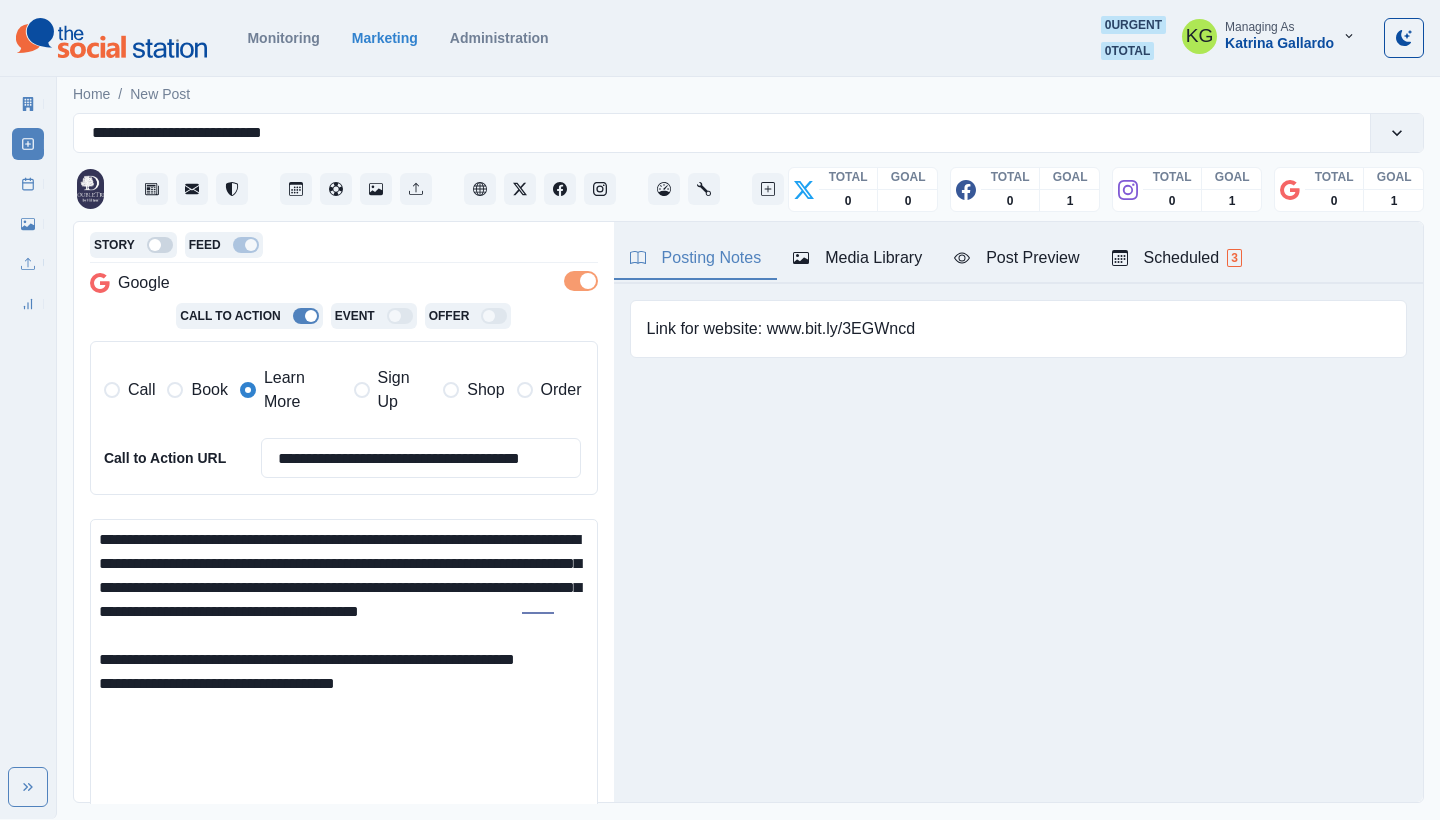 drag, startPoint x: 254, startPoint y: 726, endPoint x: 207, endPoint y: 725, distance: 47.010635 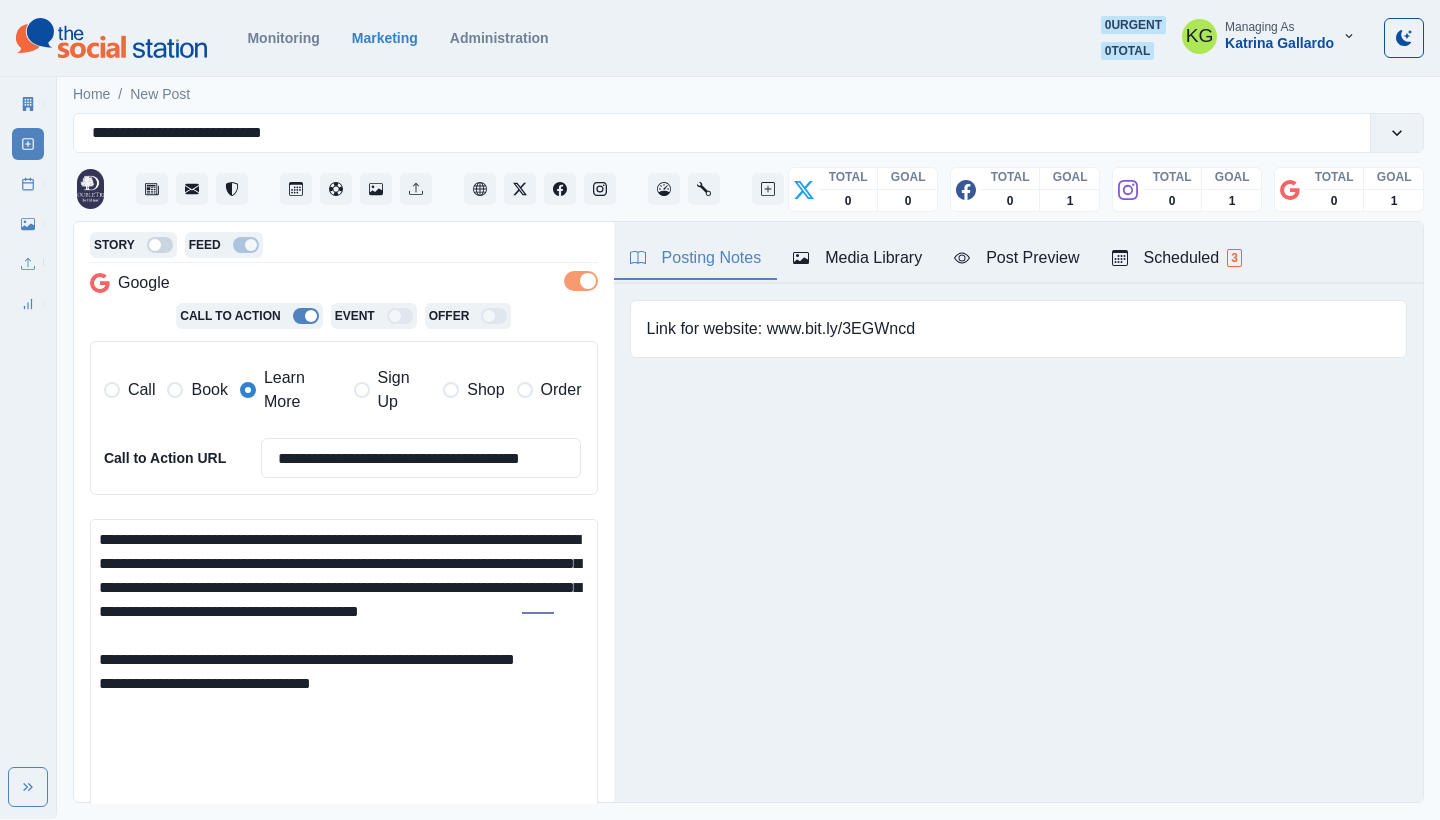 click on "**********" at bounding box center (344, 674) 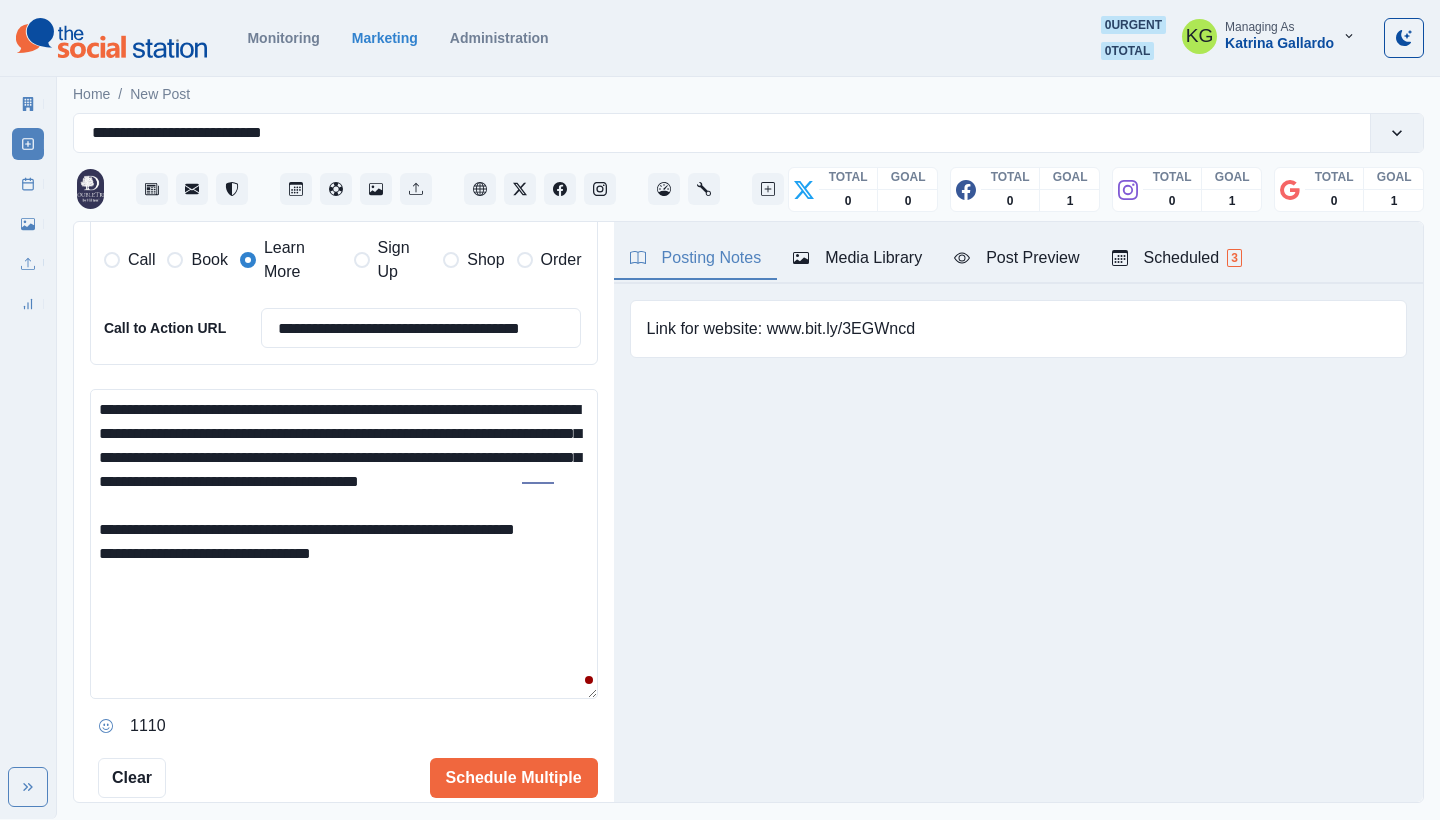 scroll, scrollTop: 527, scrollLeft: 0, axis: vertical 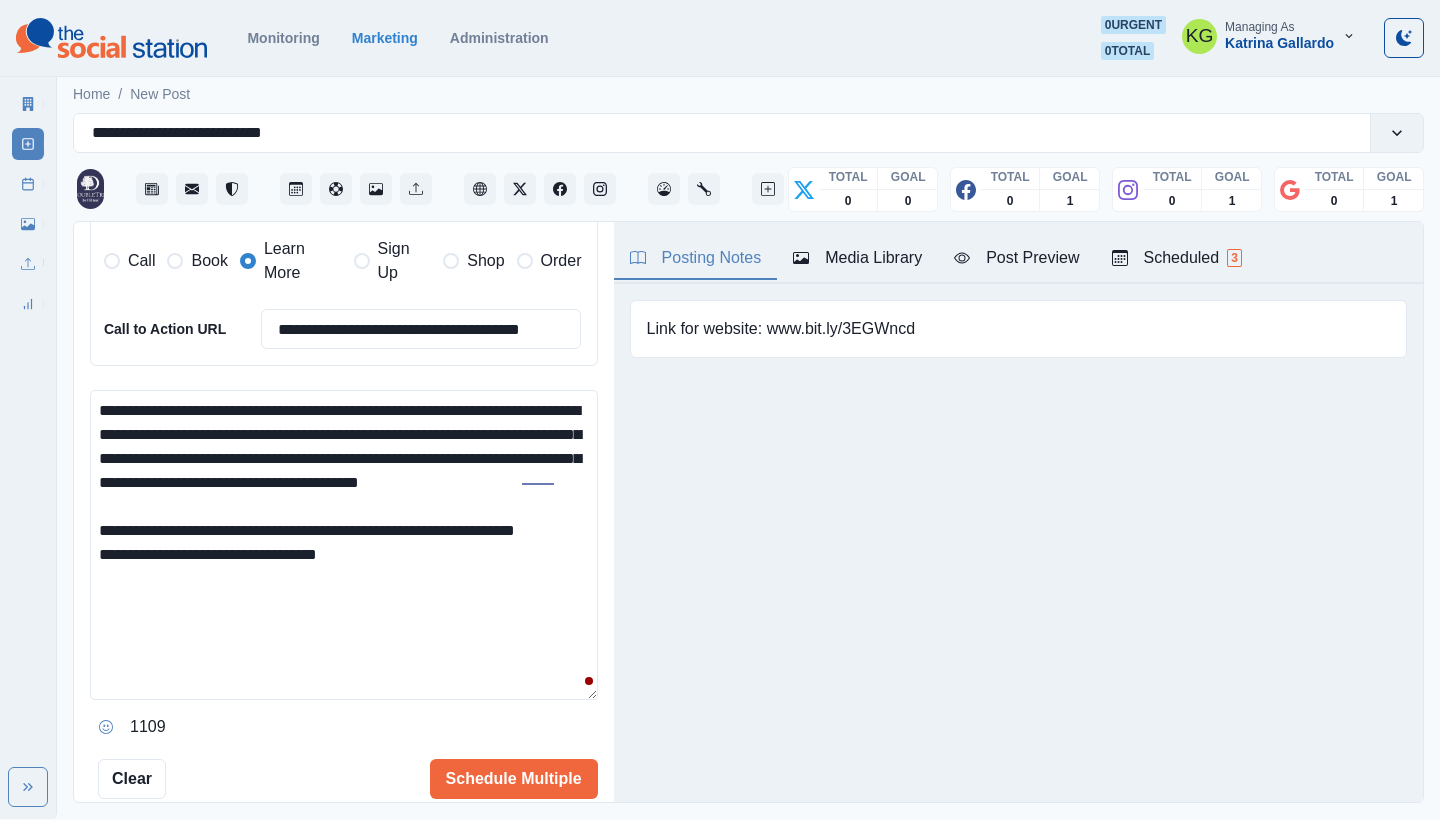 type on "**********" 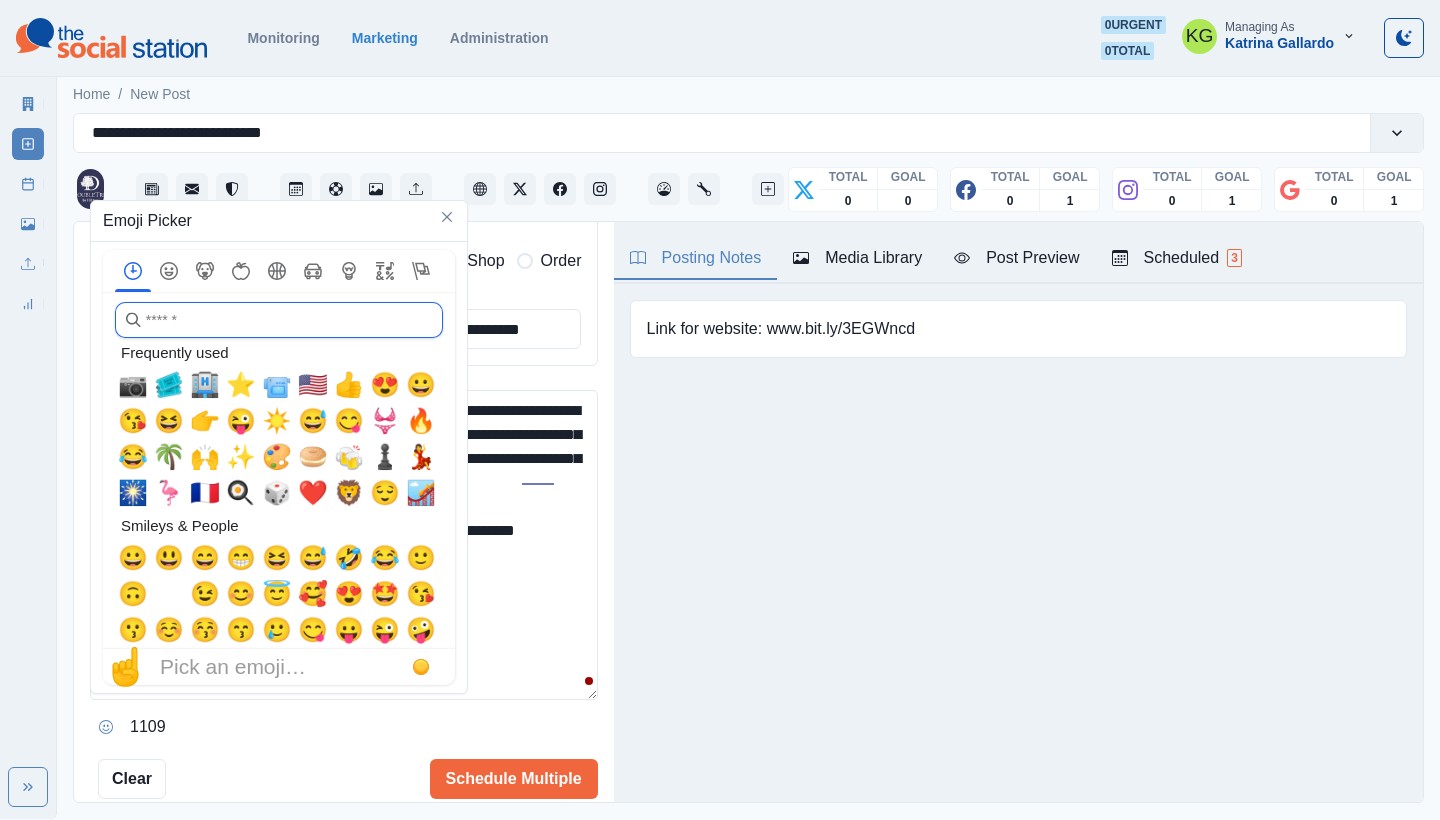 click at bounding box center (279, 320) 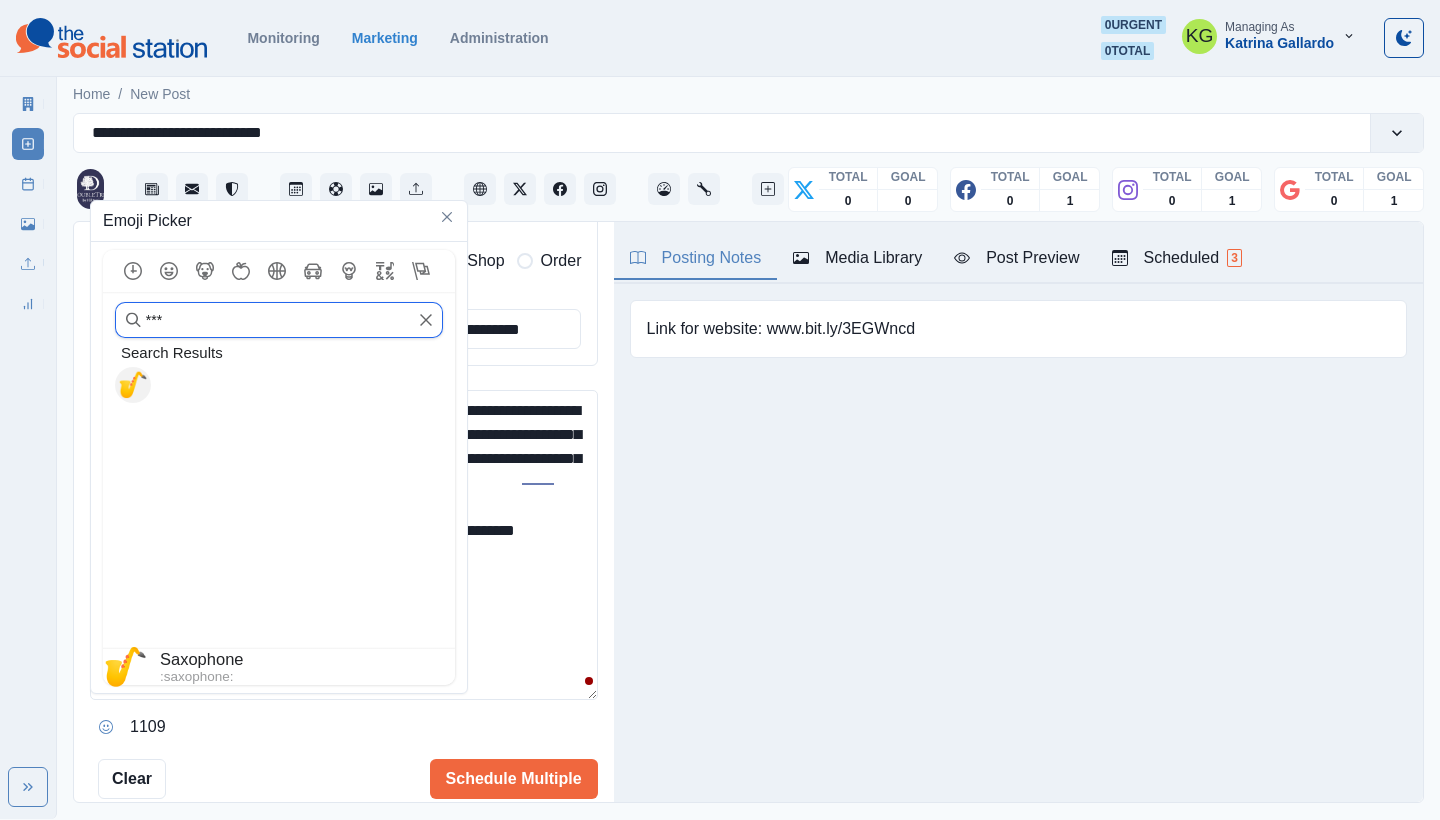 type on "***" 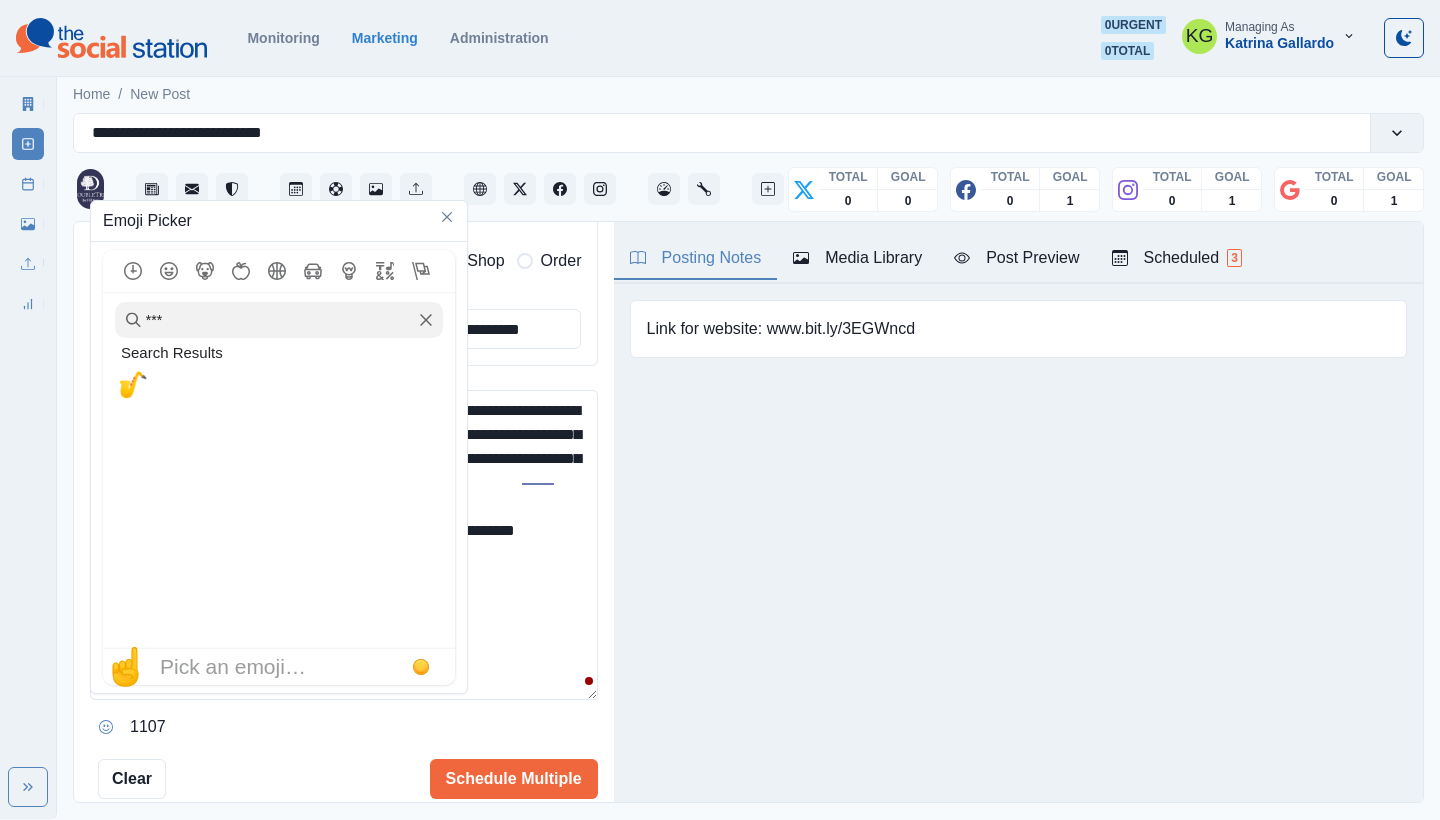 click on "**********" at bounding box center [344, 545] 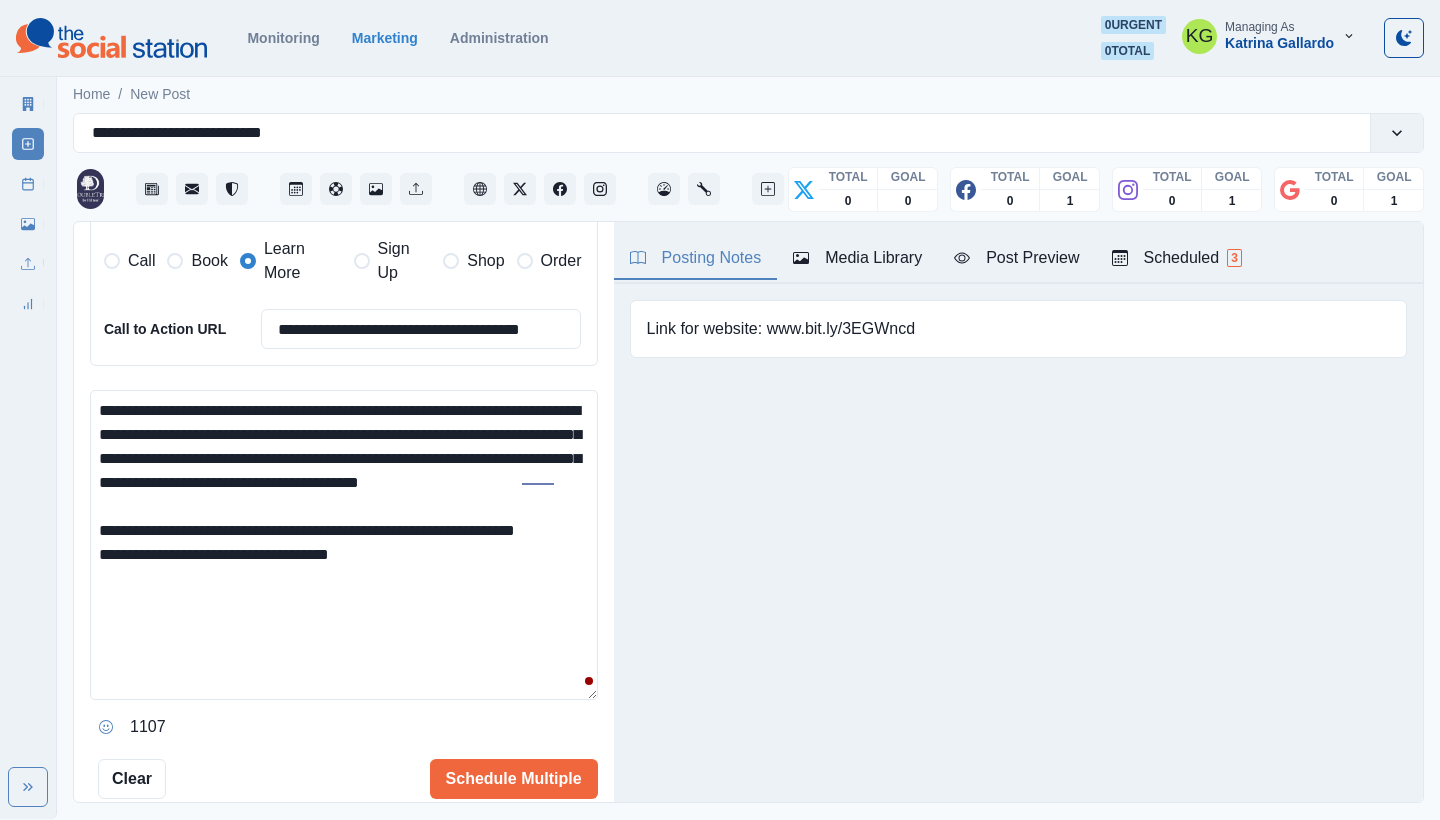 drag, startPoint x: 394, startPoint y: 591, endPoint x: 379, endPoint y: 591, distance: 15 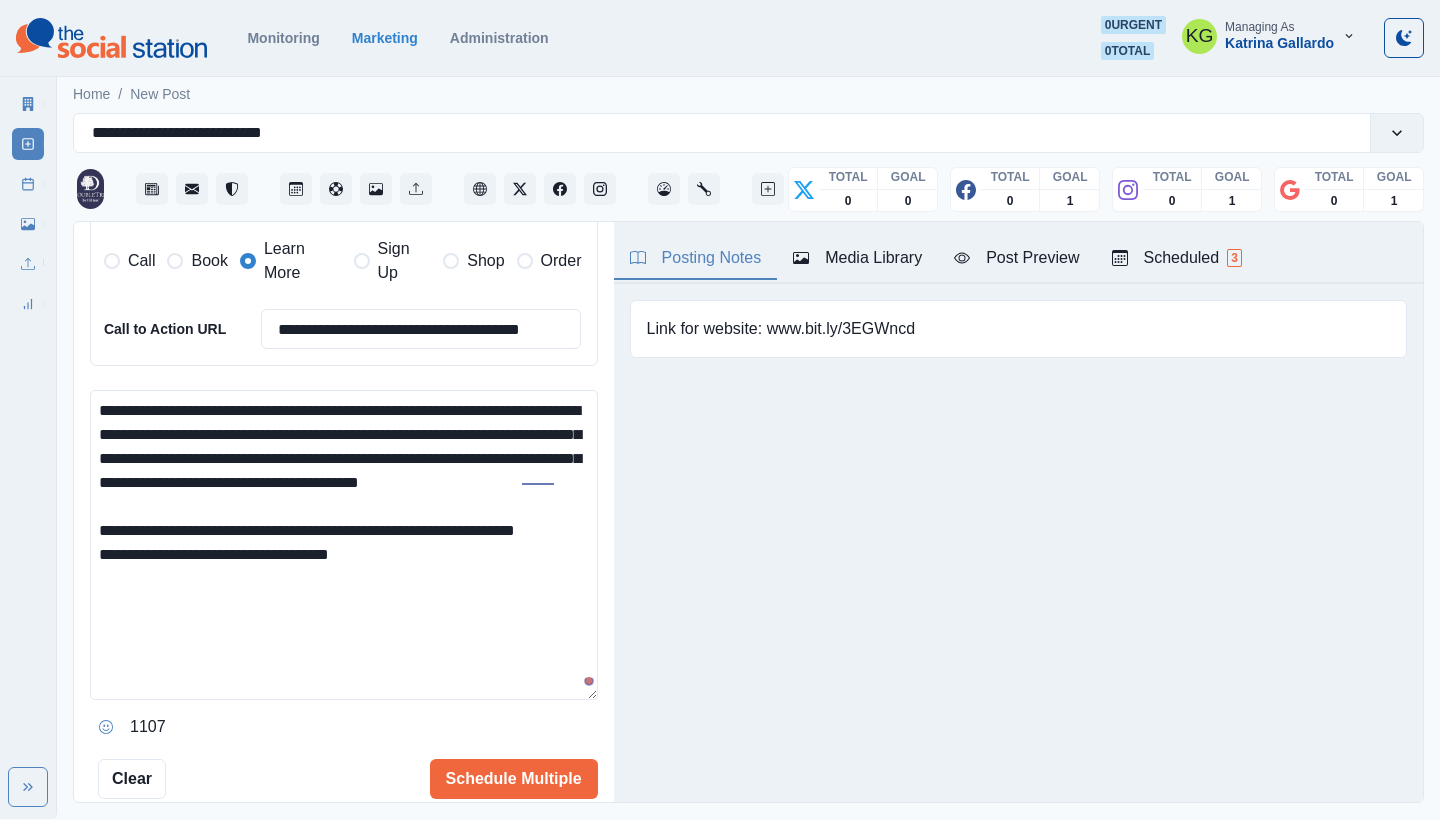 click on "**********" at bounding box center (344, 545) 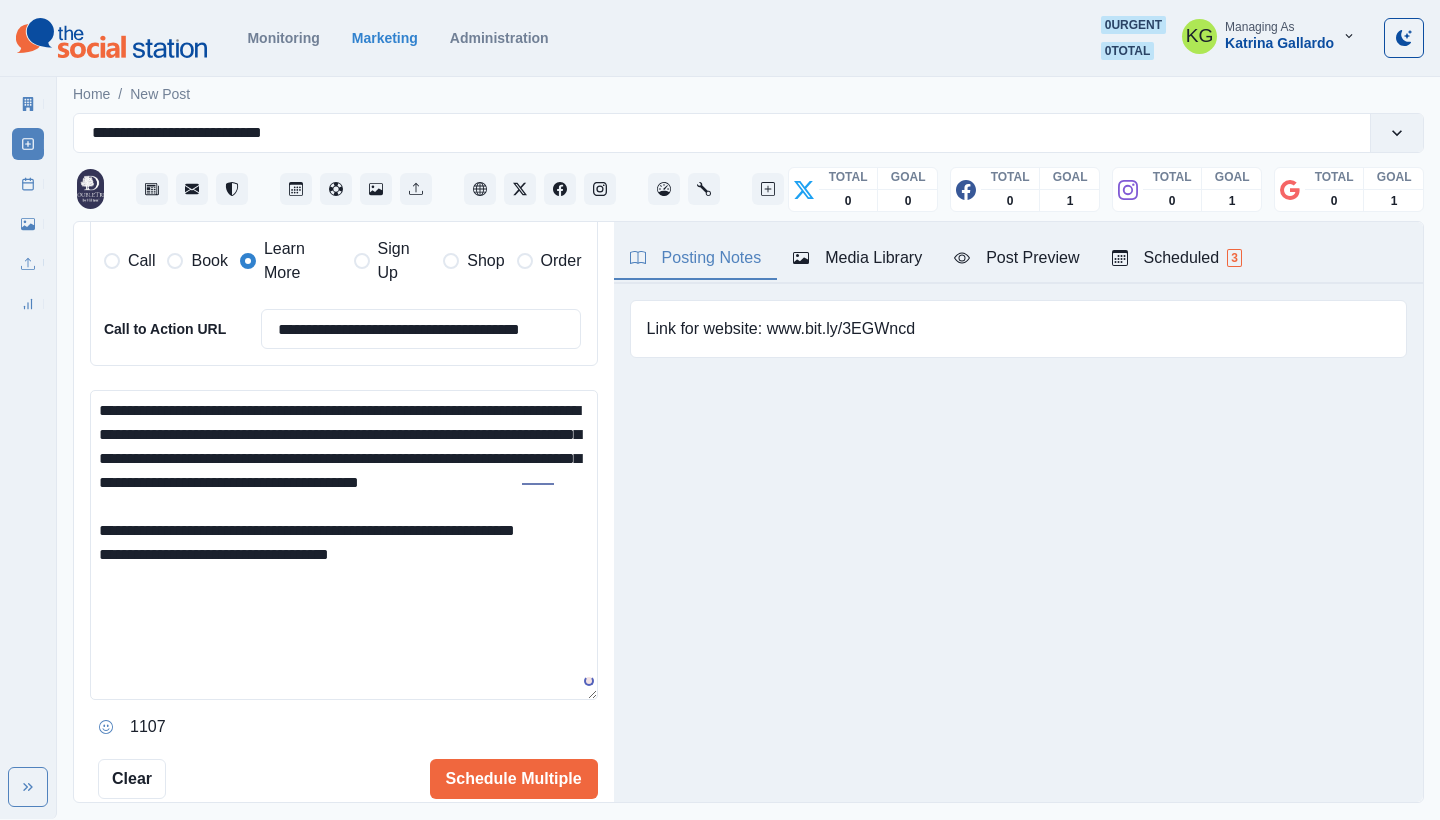 paste on "**" 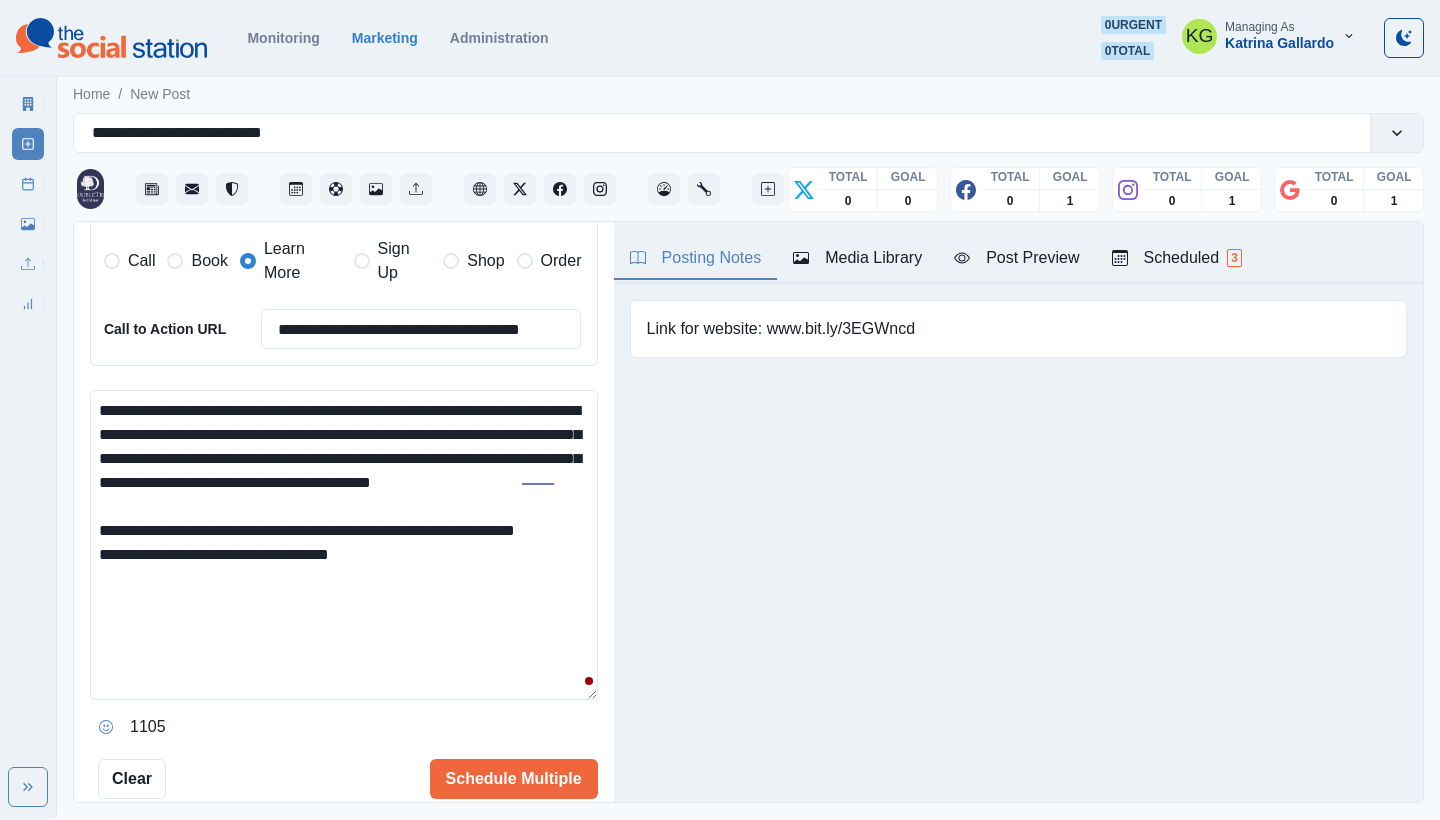 click on "**********" at bounding box center (344, 545) 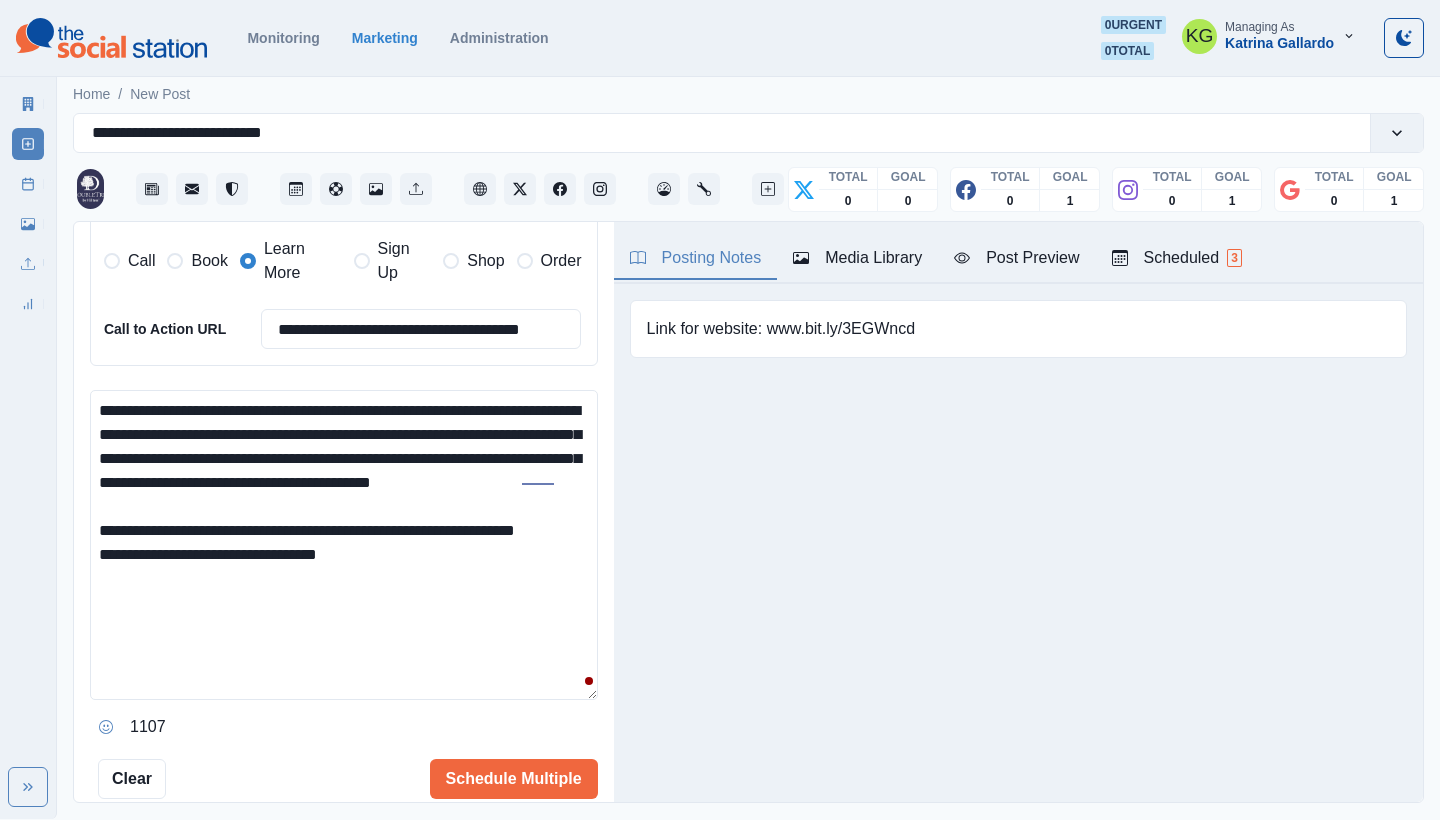 scroll, scrollTop: 543, scrollLeft: 0, axis: vertical 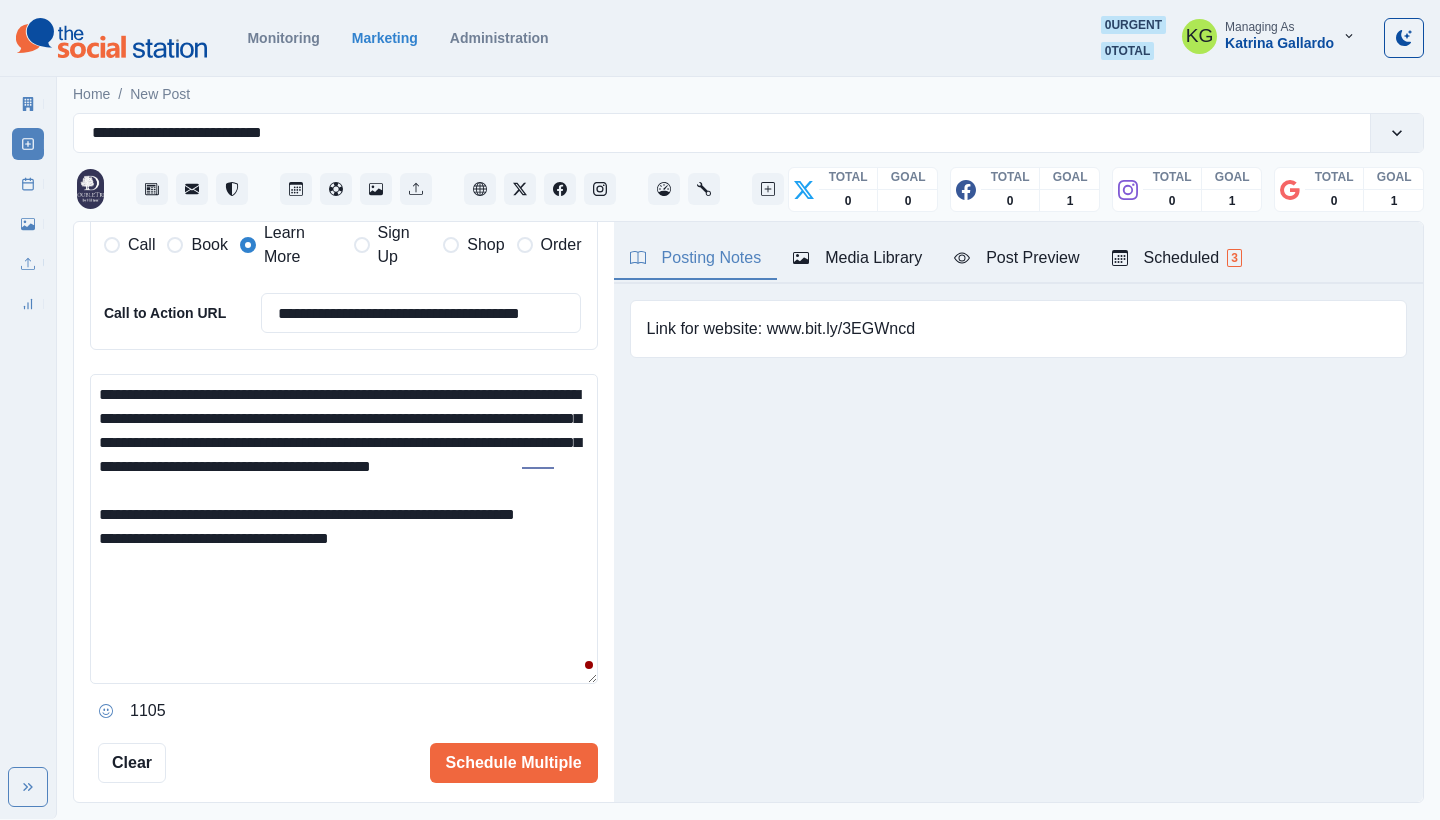 type on "**********" 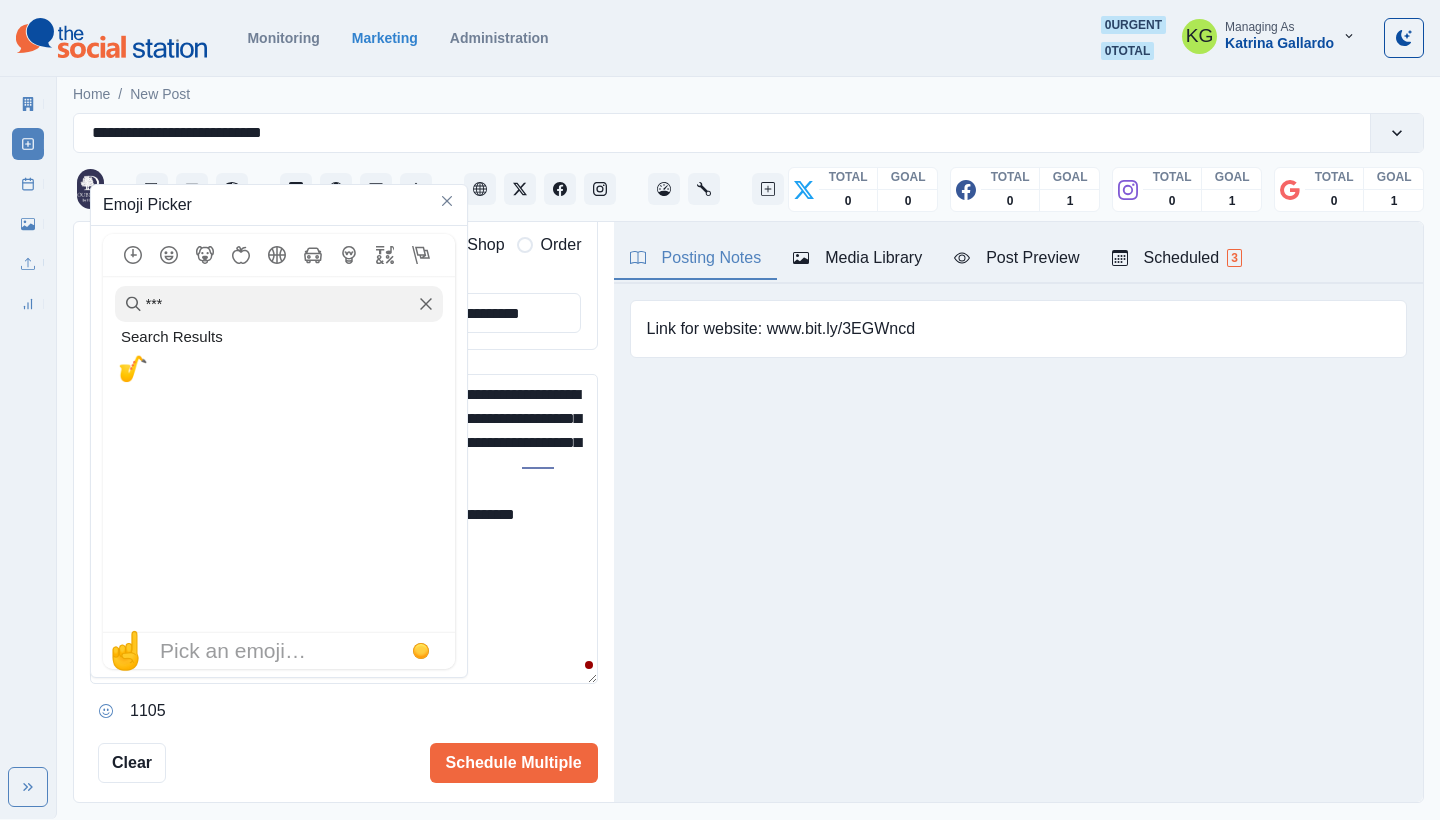 click 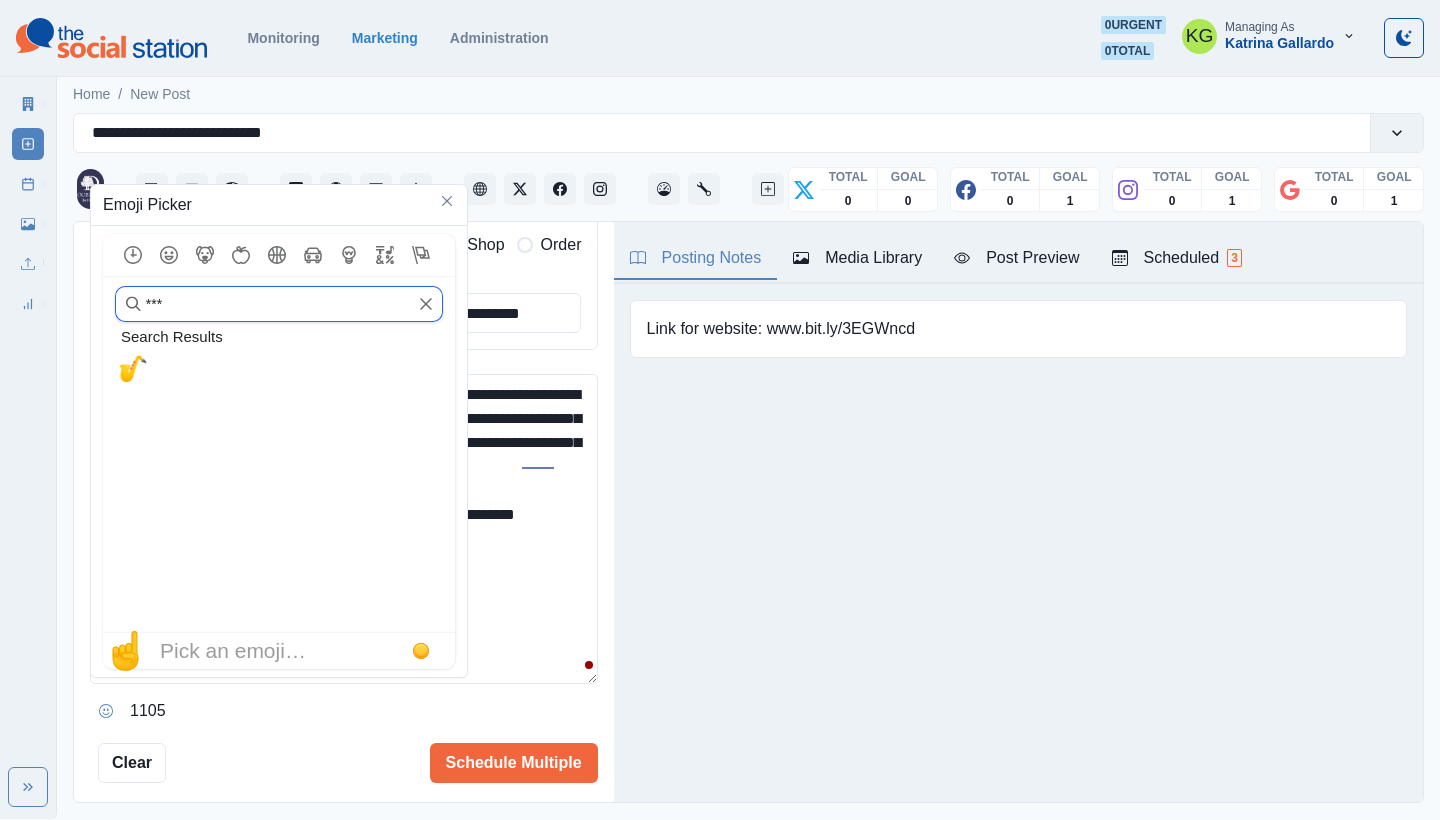 type 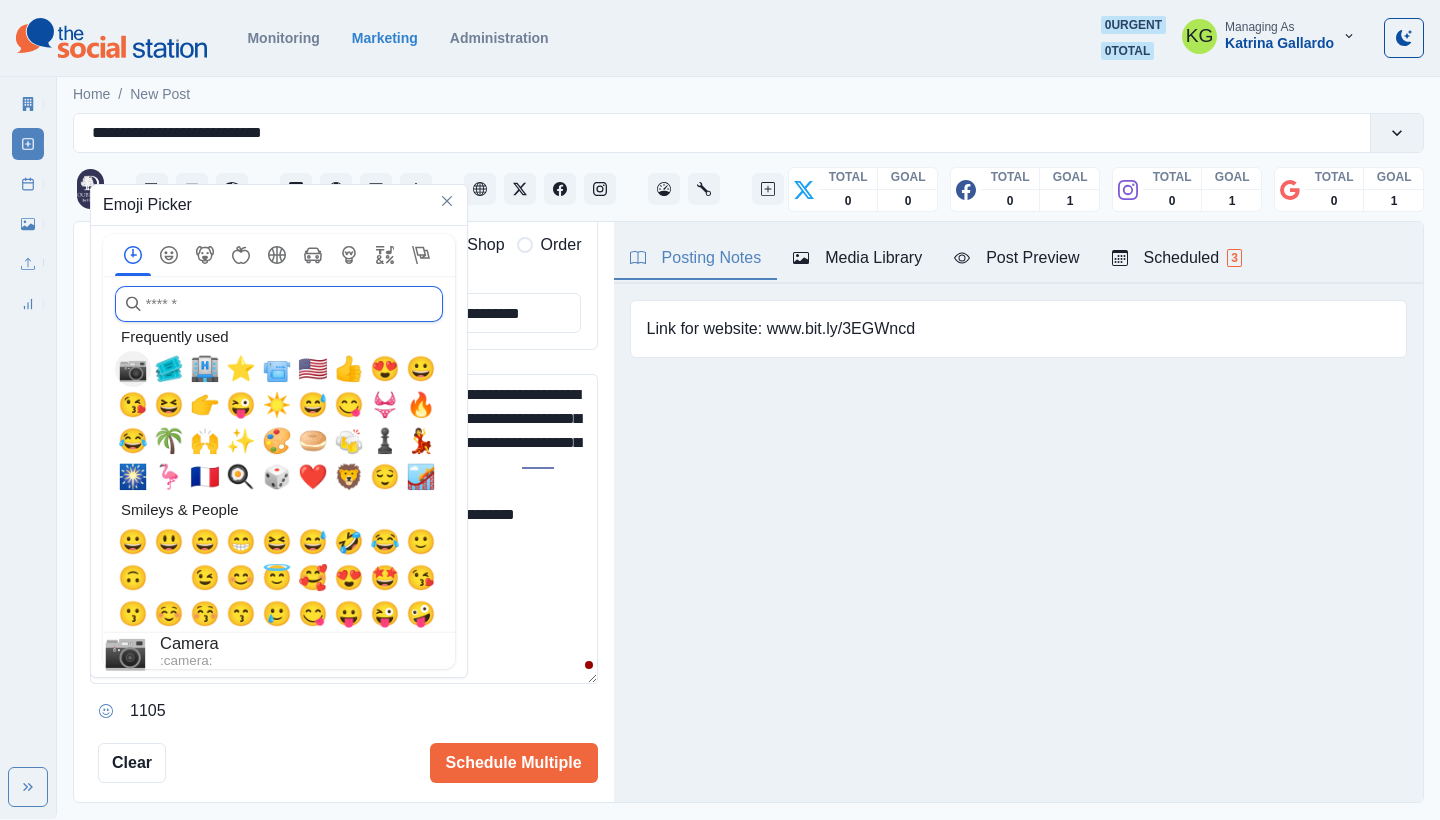 click on "📷" at bounding box center (133, 369) 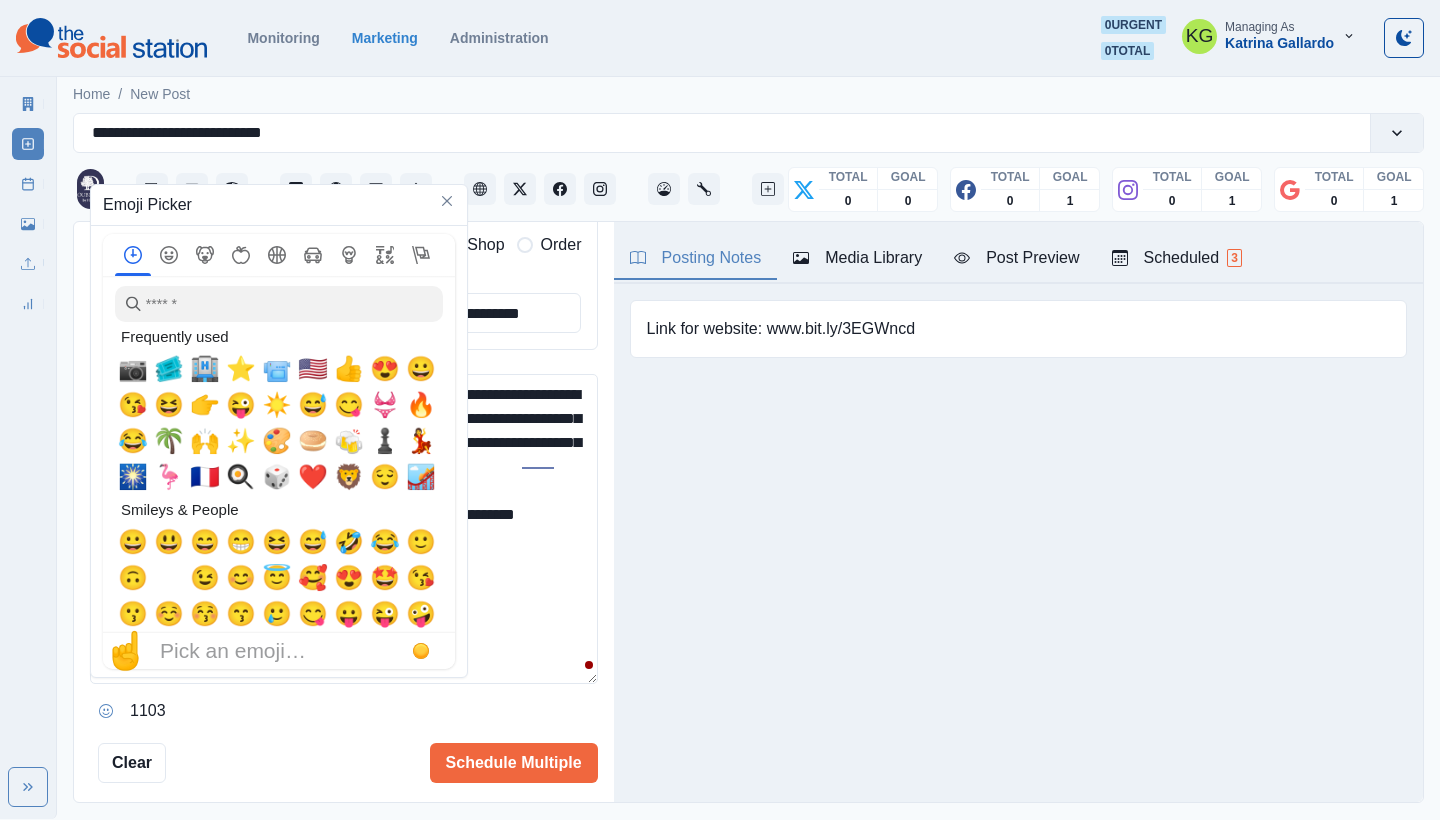click on "**********" at bounding box center (344, 529) 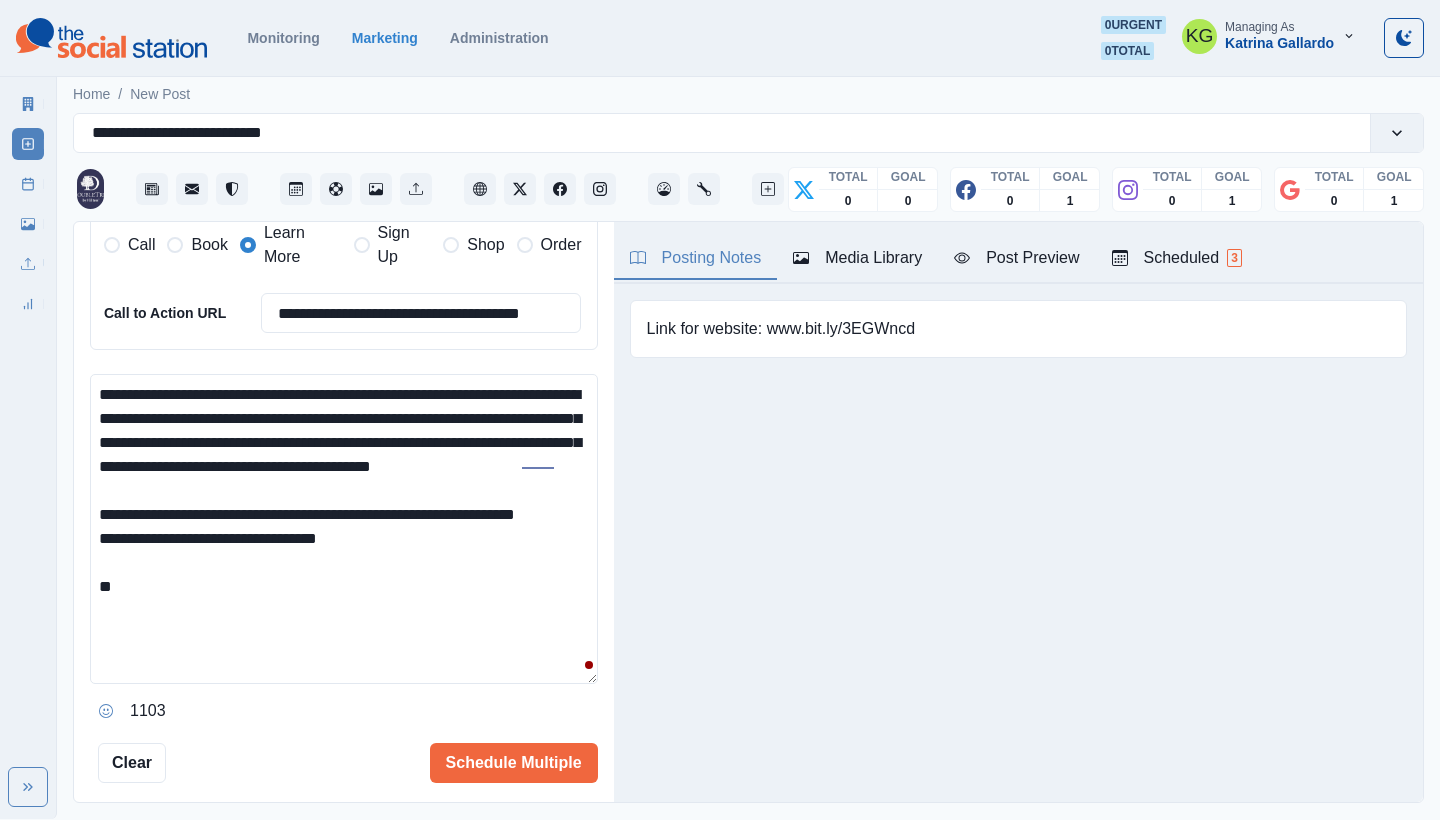 click on "**********" at bounding box center (344, 529) 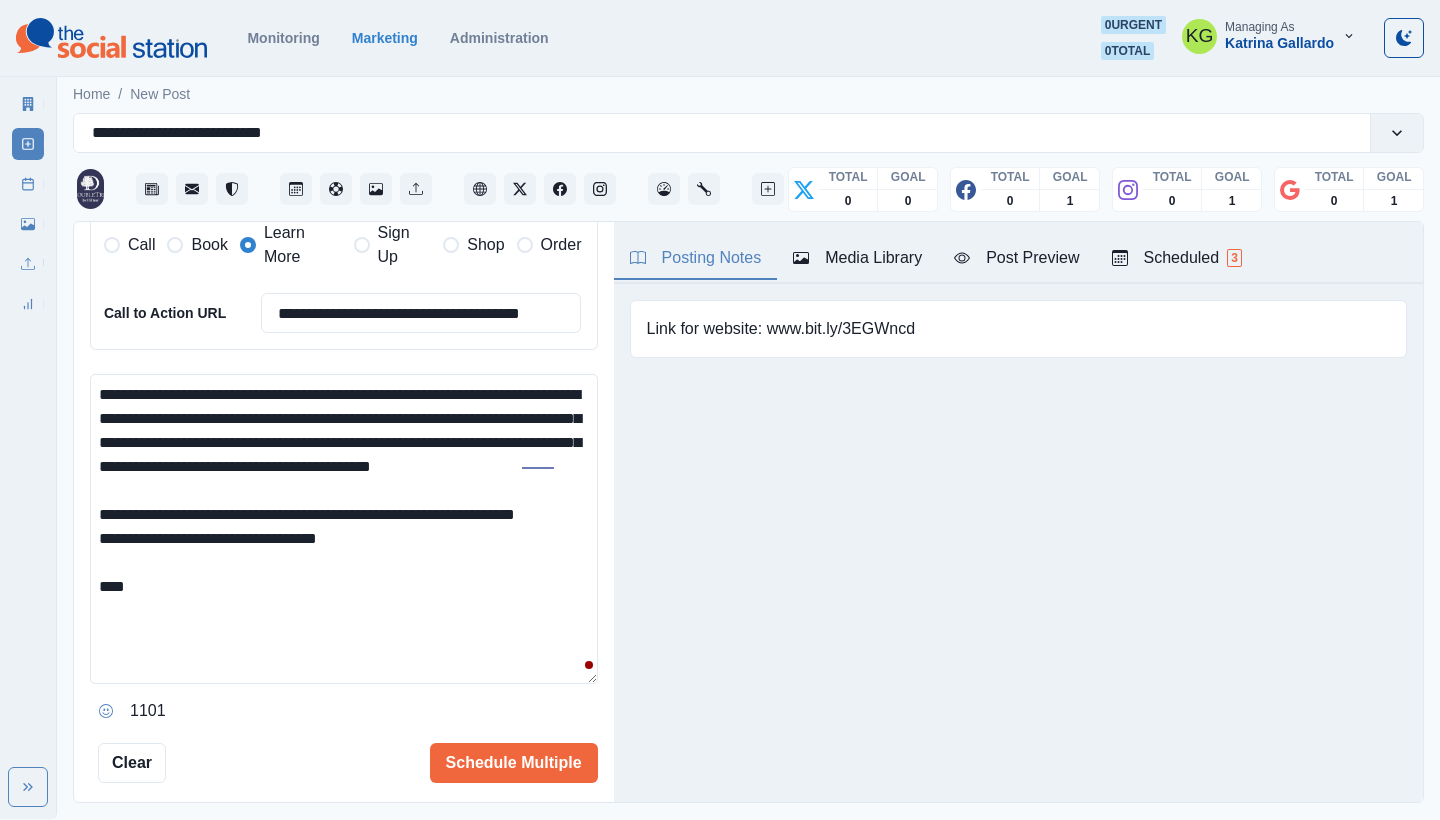 paste on "**********" 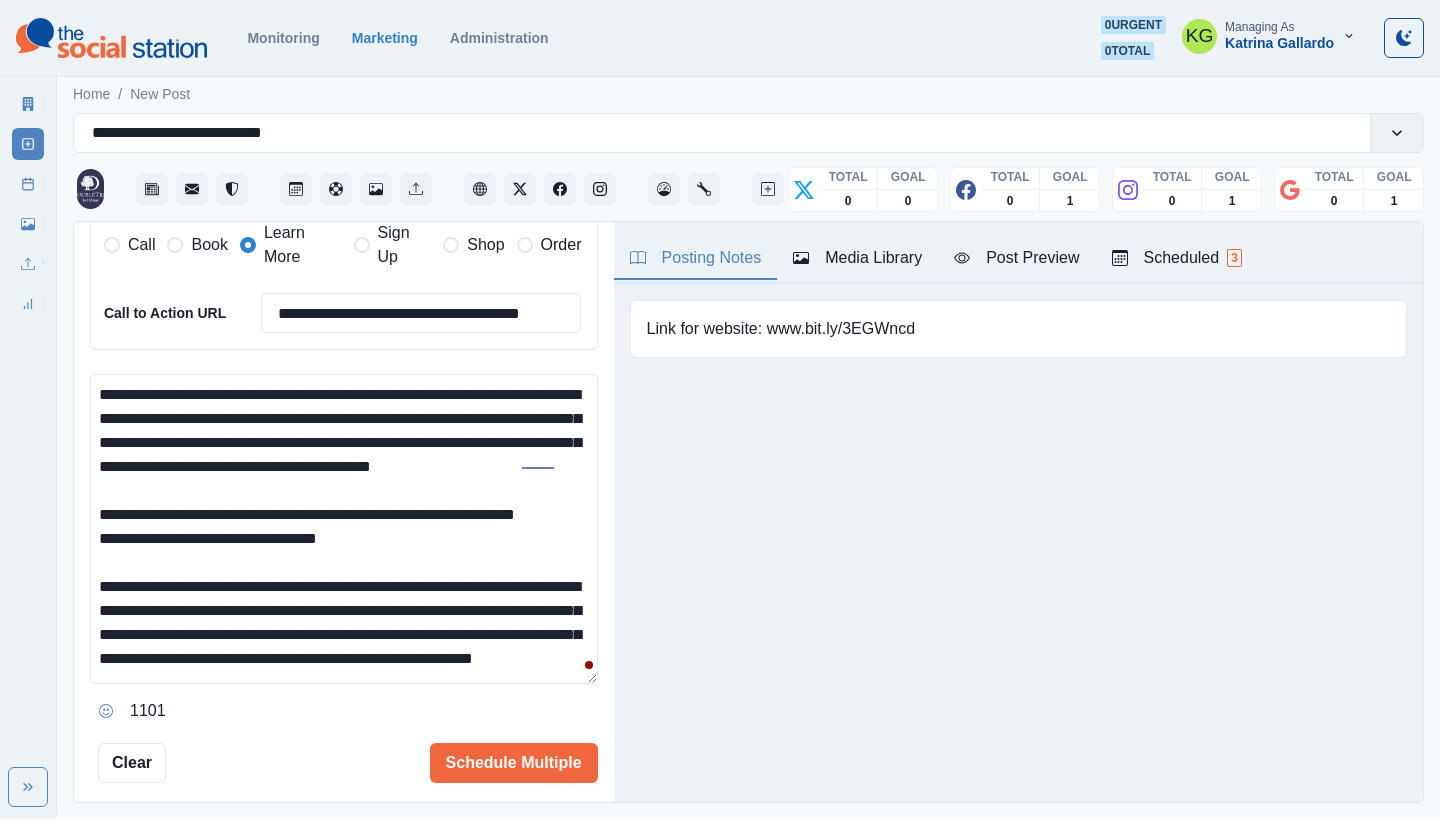 scroll, scrollTop: 140, scrollLeft: 0, axis: vertical 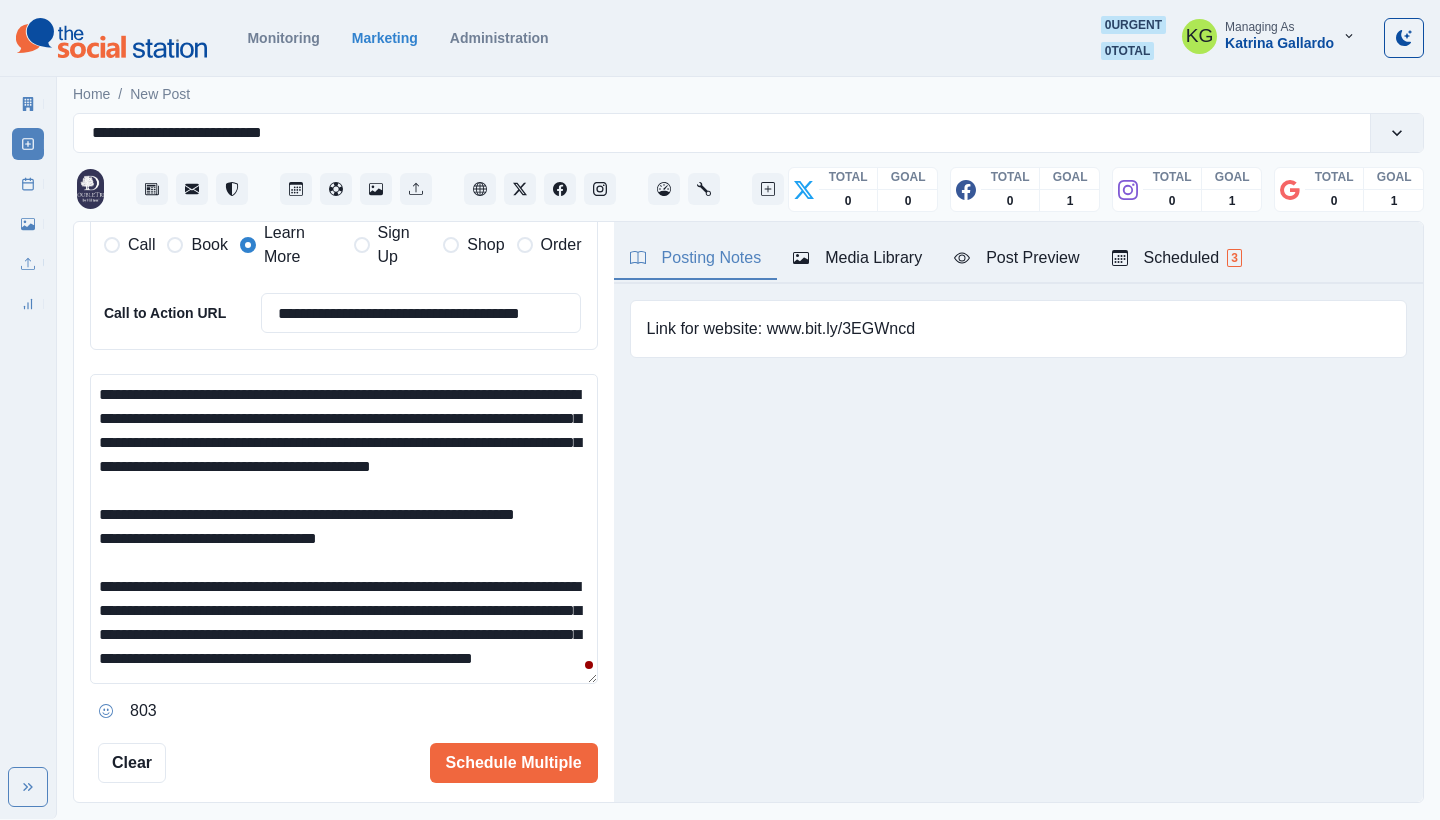 drag, startPoint x: 183, startPoint y: 534, endPoint x: 129, endPoint y: 482, distance: 74.96666 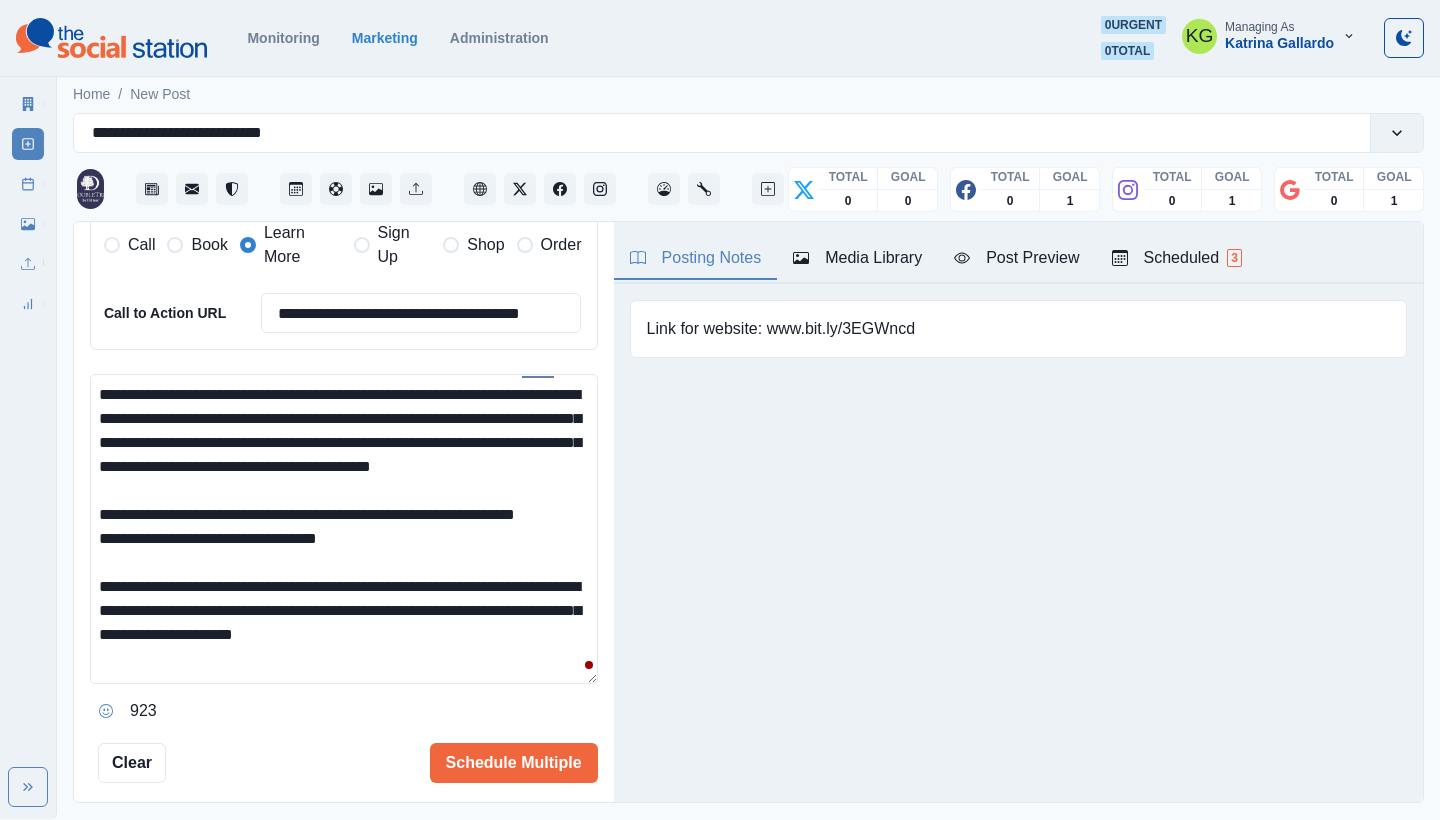 scroll, scrollTop: 92, scrollLeft: 0, axis: vertical 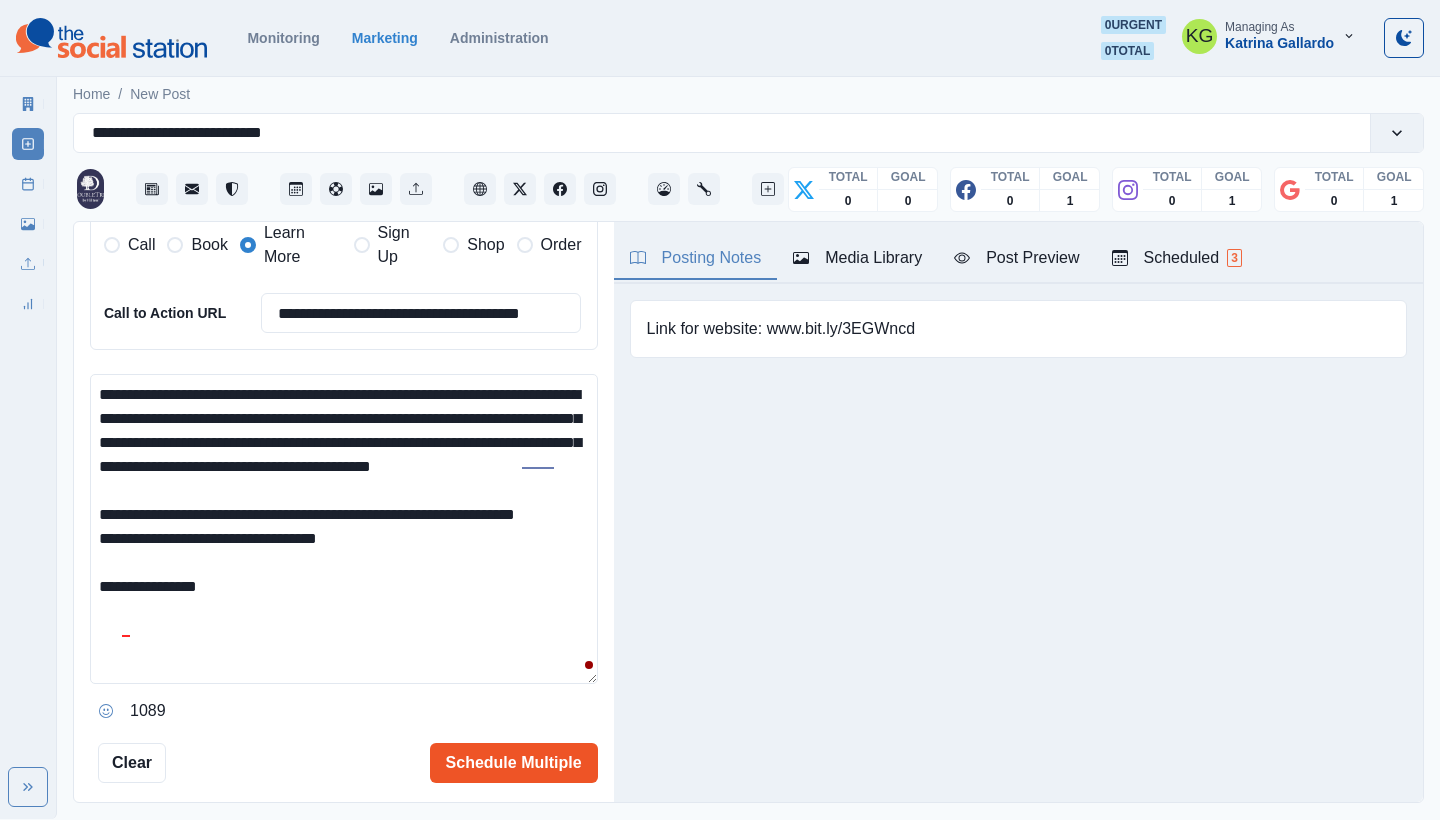 type on "**********" 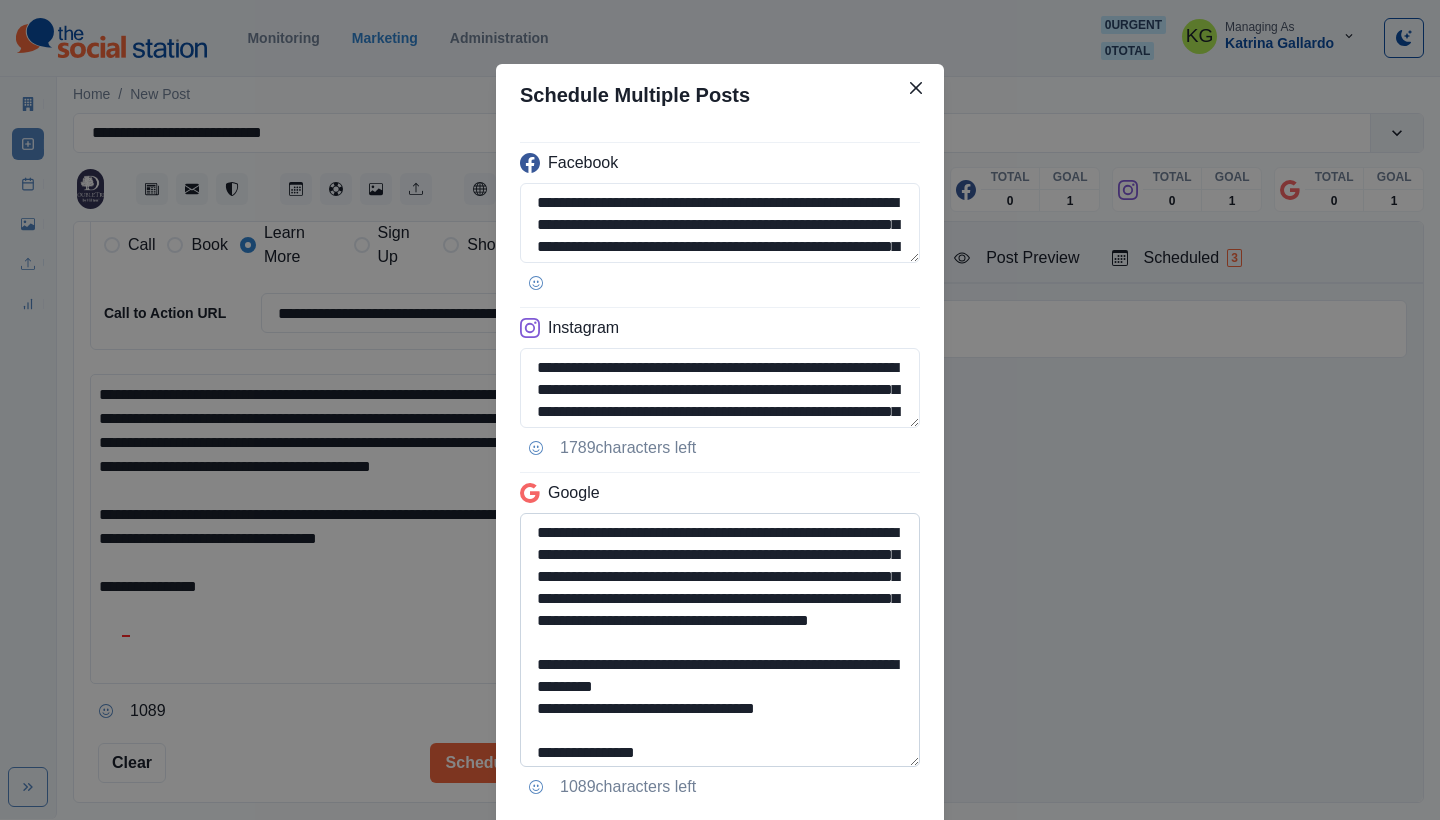 click on "**********" at bounding box center [720, 640] 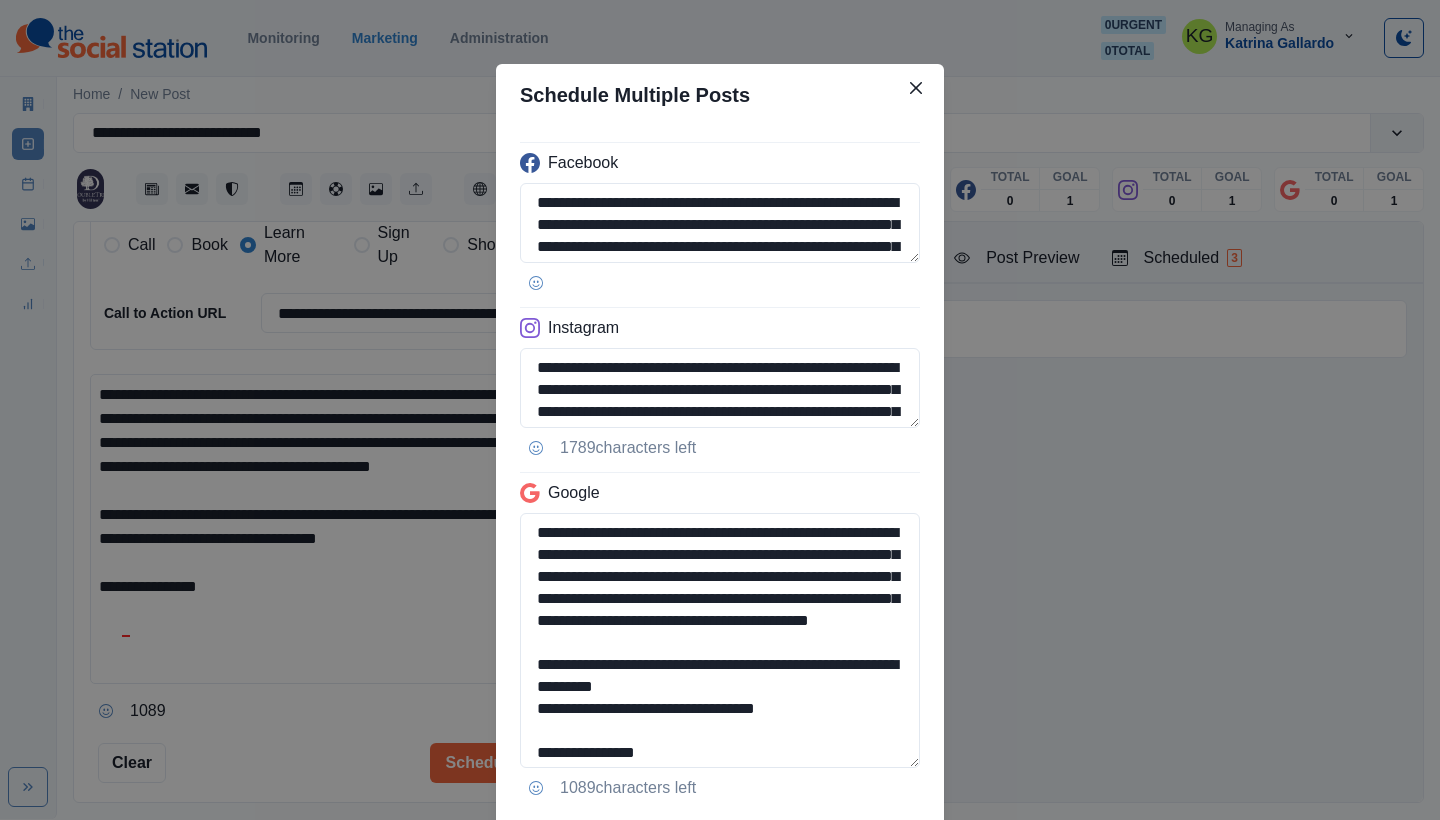 drag, startPoint x: 828, startPoint y: 729, endPoint x: 502, endPoint y: 683, distance: 329.2294 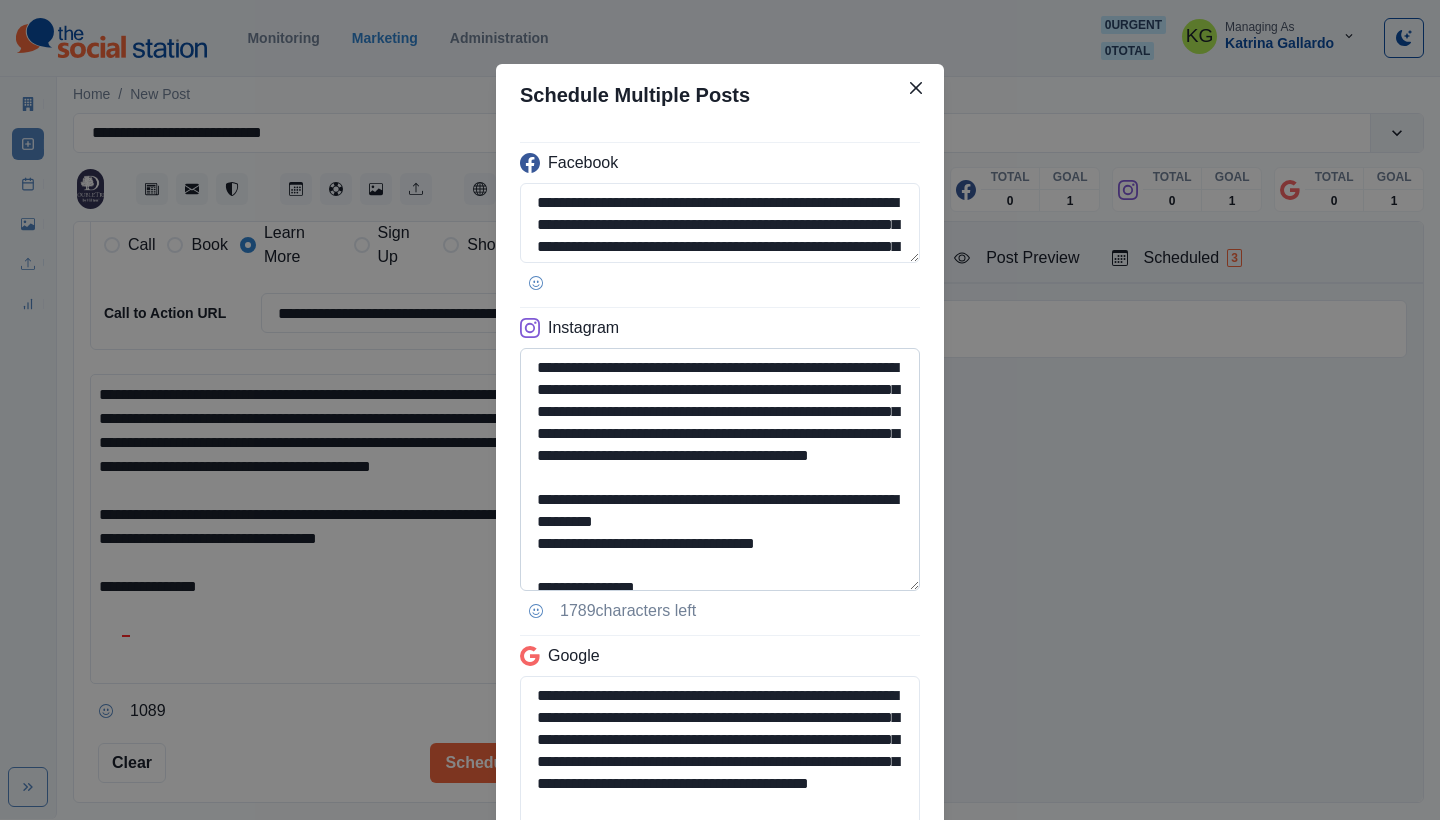 click on "**********" at bounding box center (720, 469) 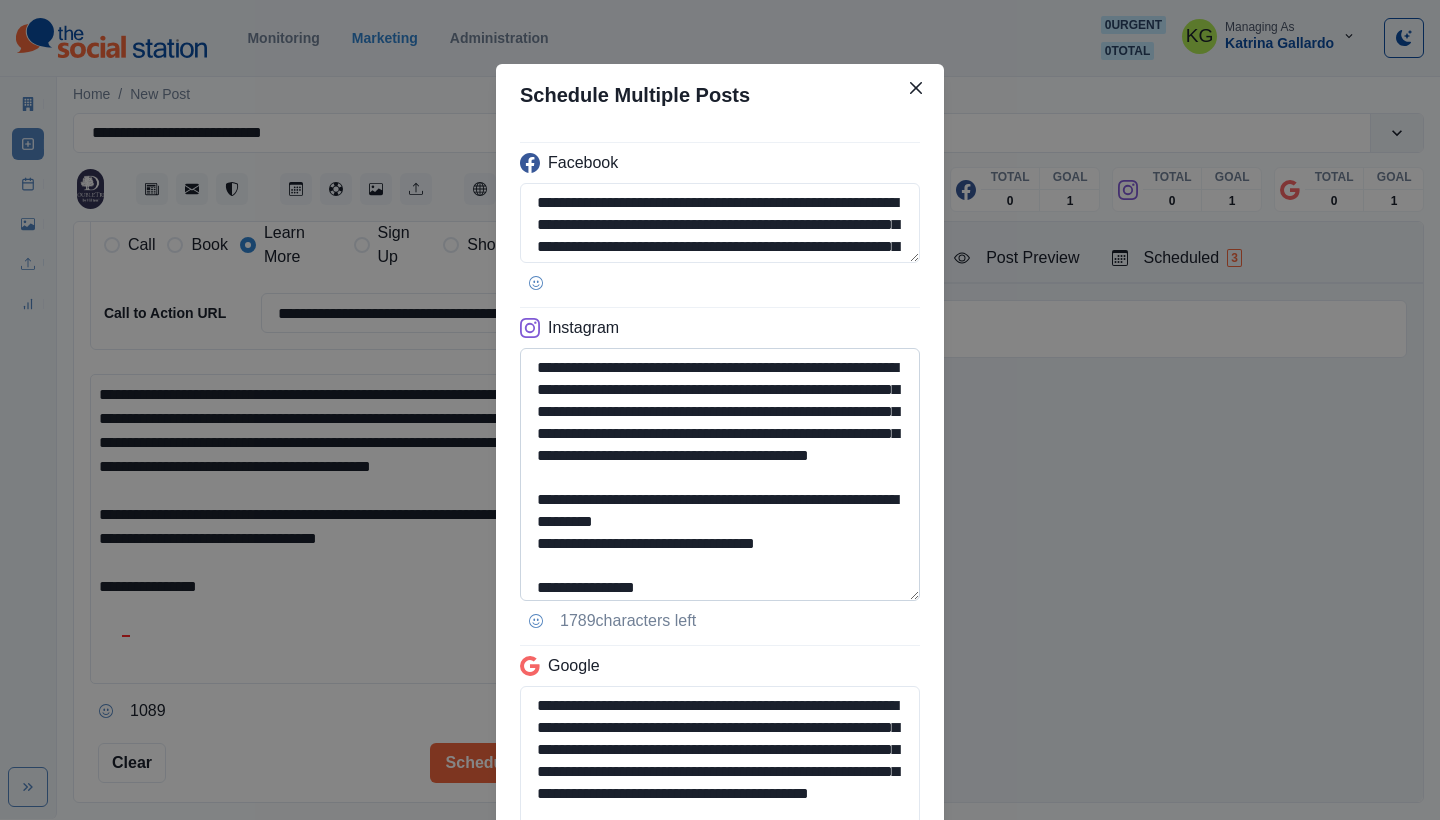 type on "**********" 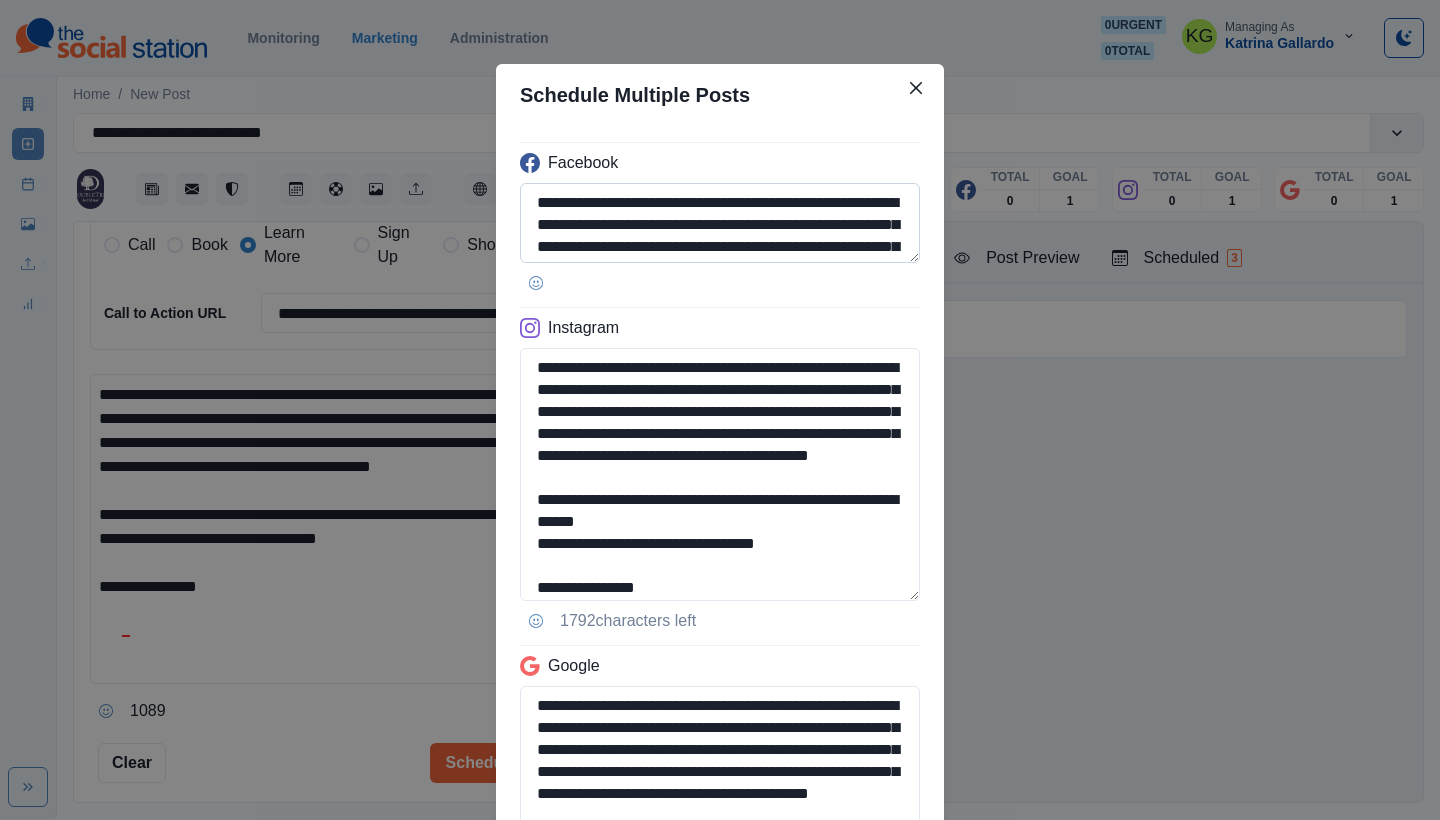scroll, scrollTop: 0, scrollLeft: 0, axis: both 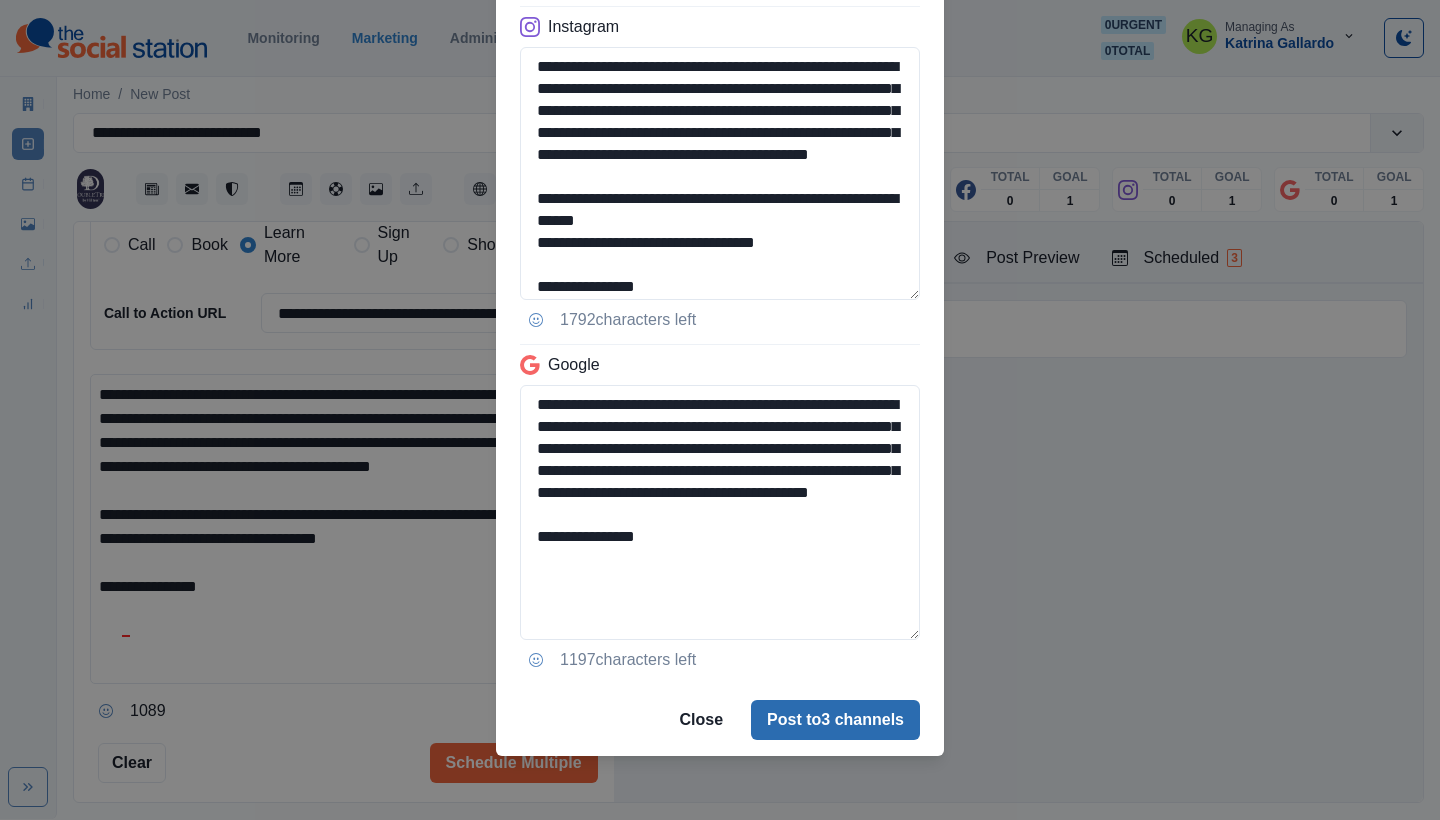 type on "**********" 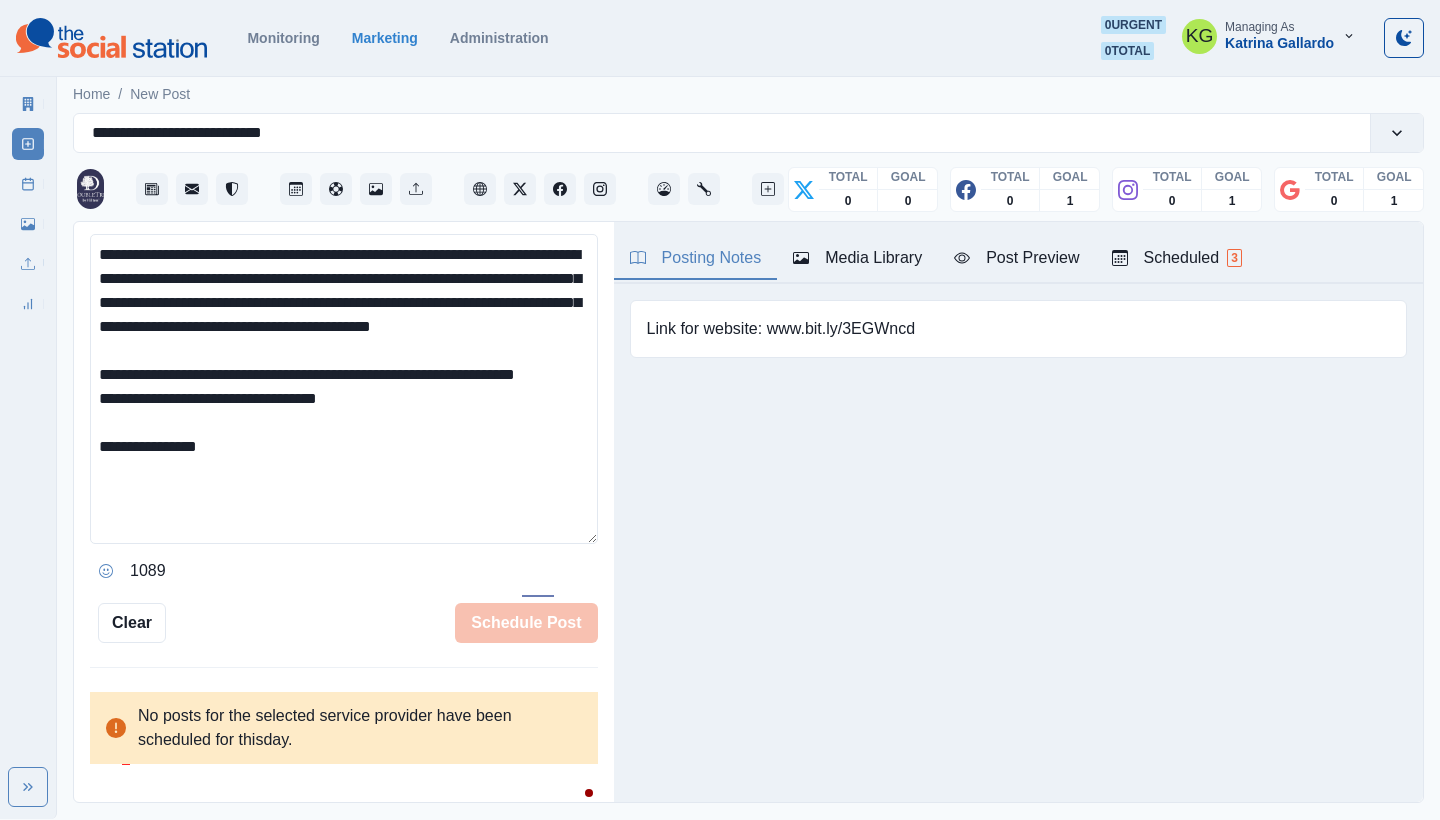 type 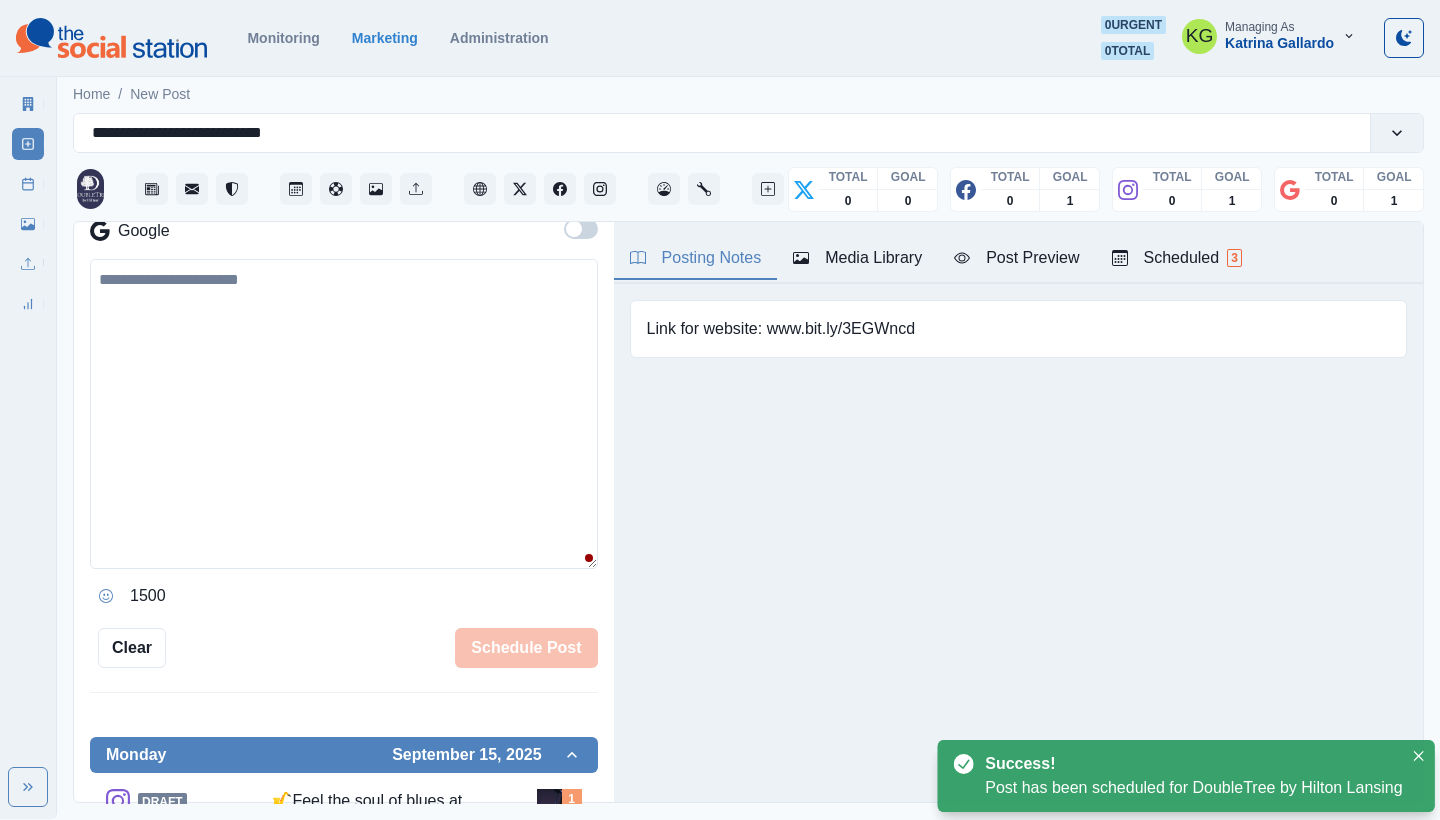 scroll, scrollTop: 318, scrollLeft: 0, axis: vertical 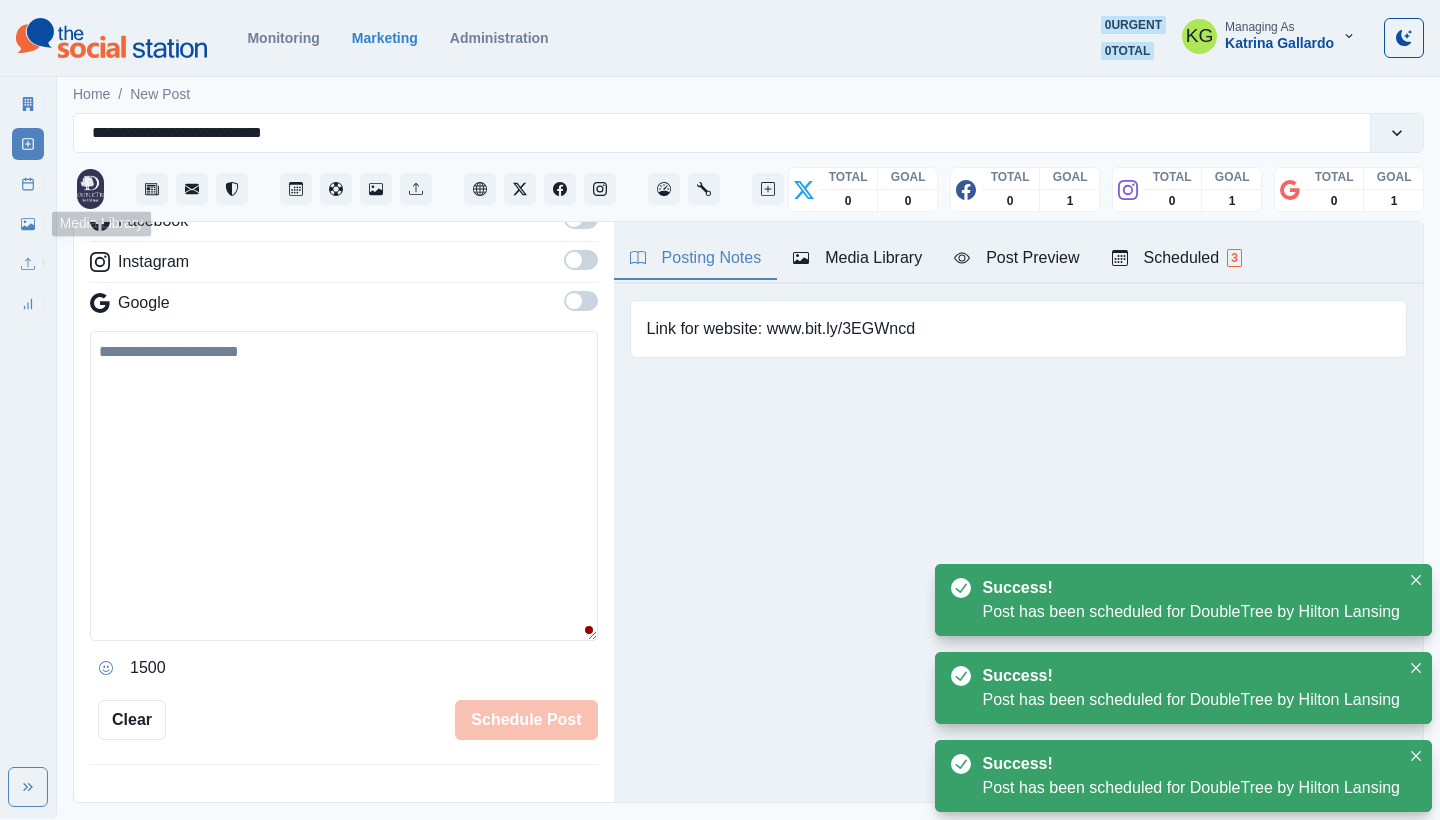 click 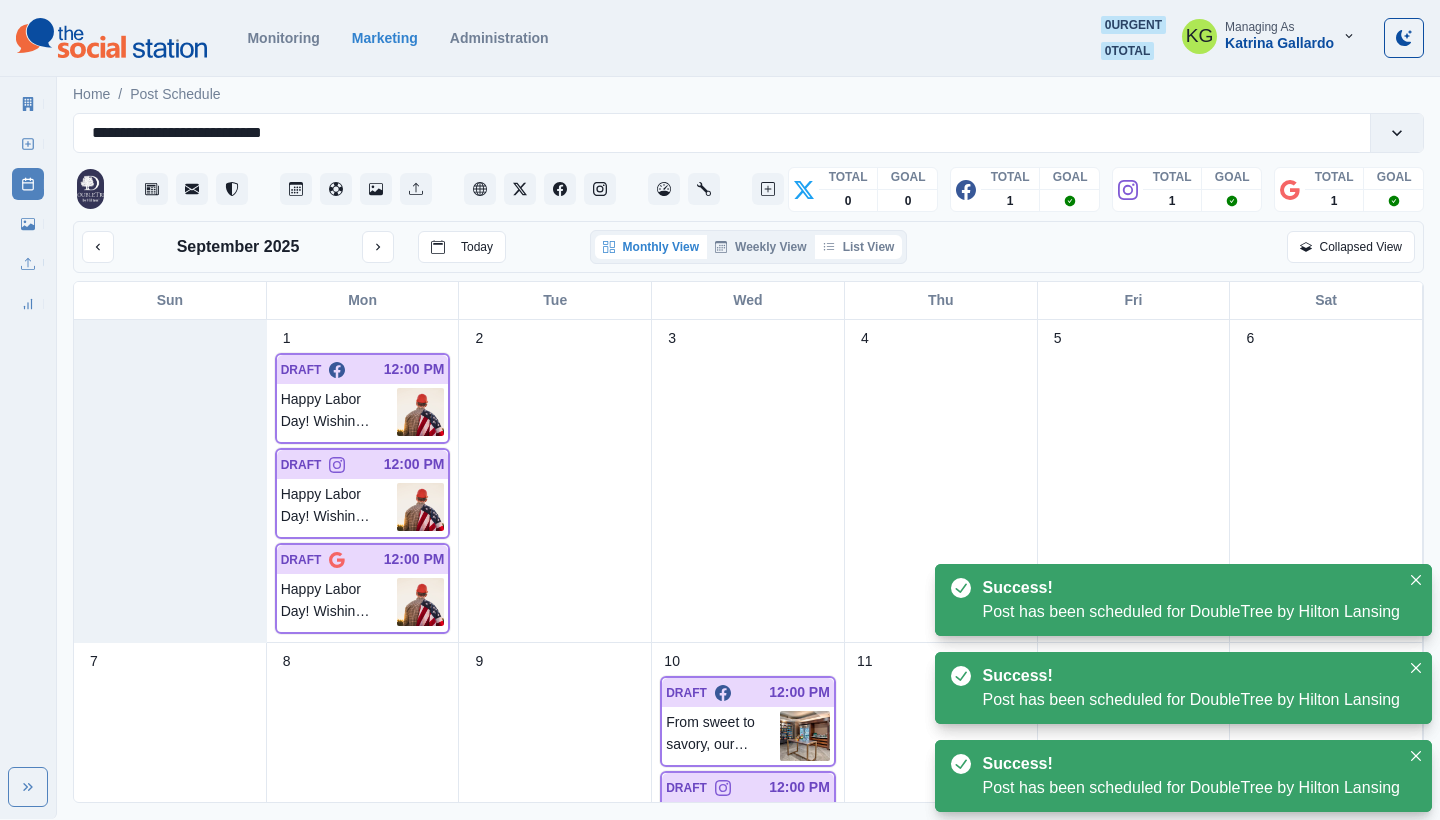 click on "List View" at bounding box center (859, 247) 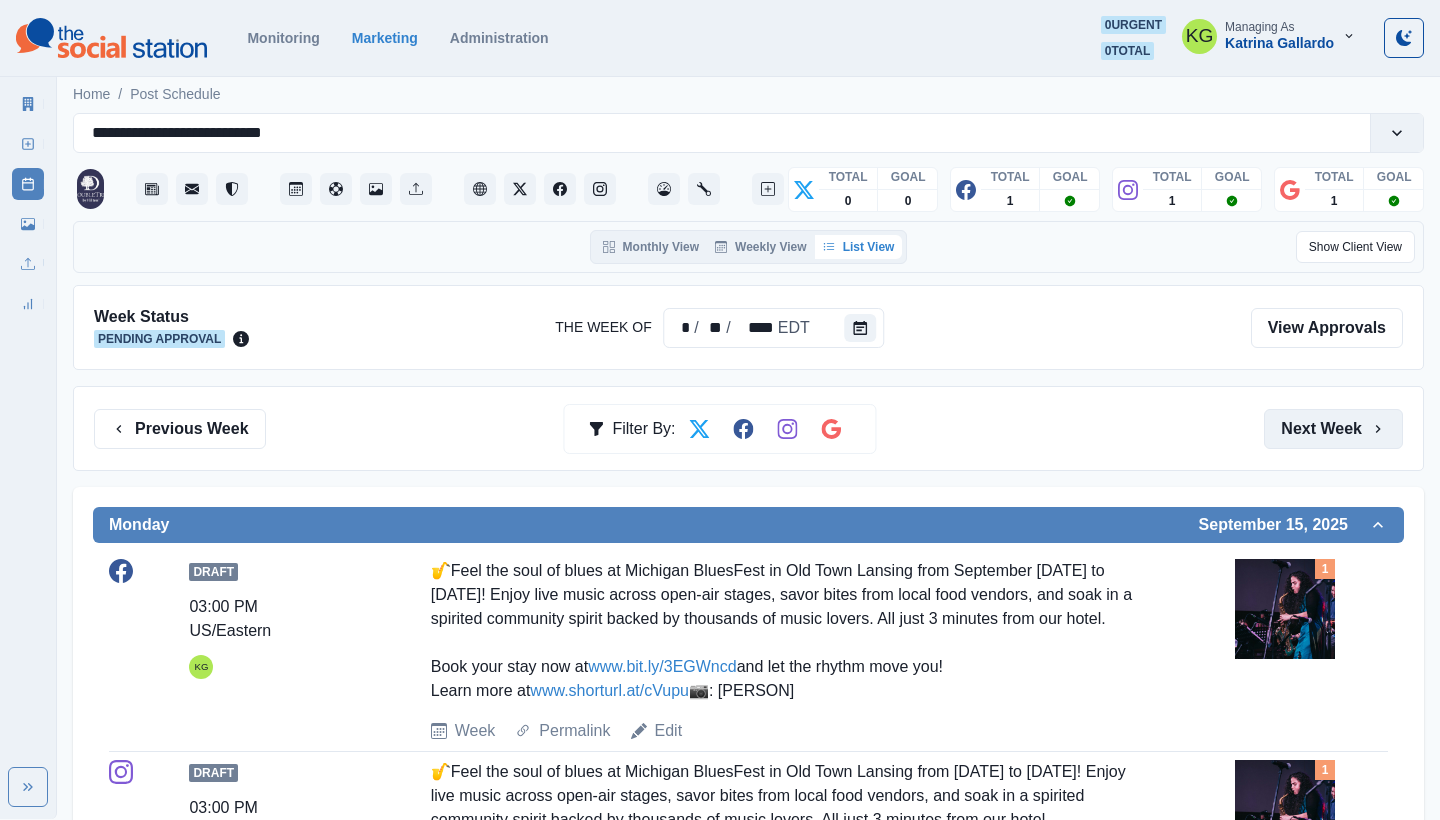 scroll, scrollTop: 0, scrollLeft: 0, axis: both 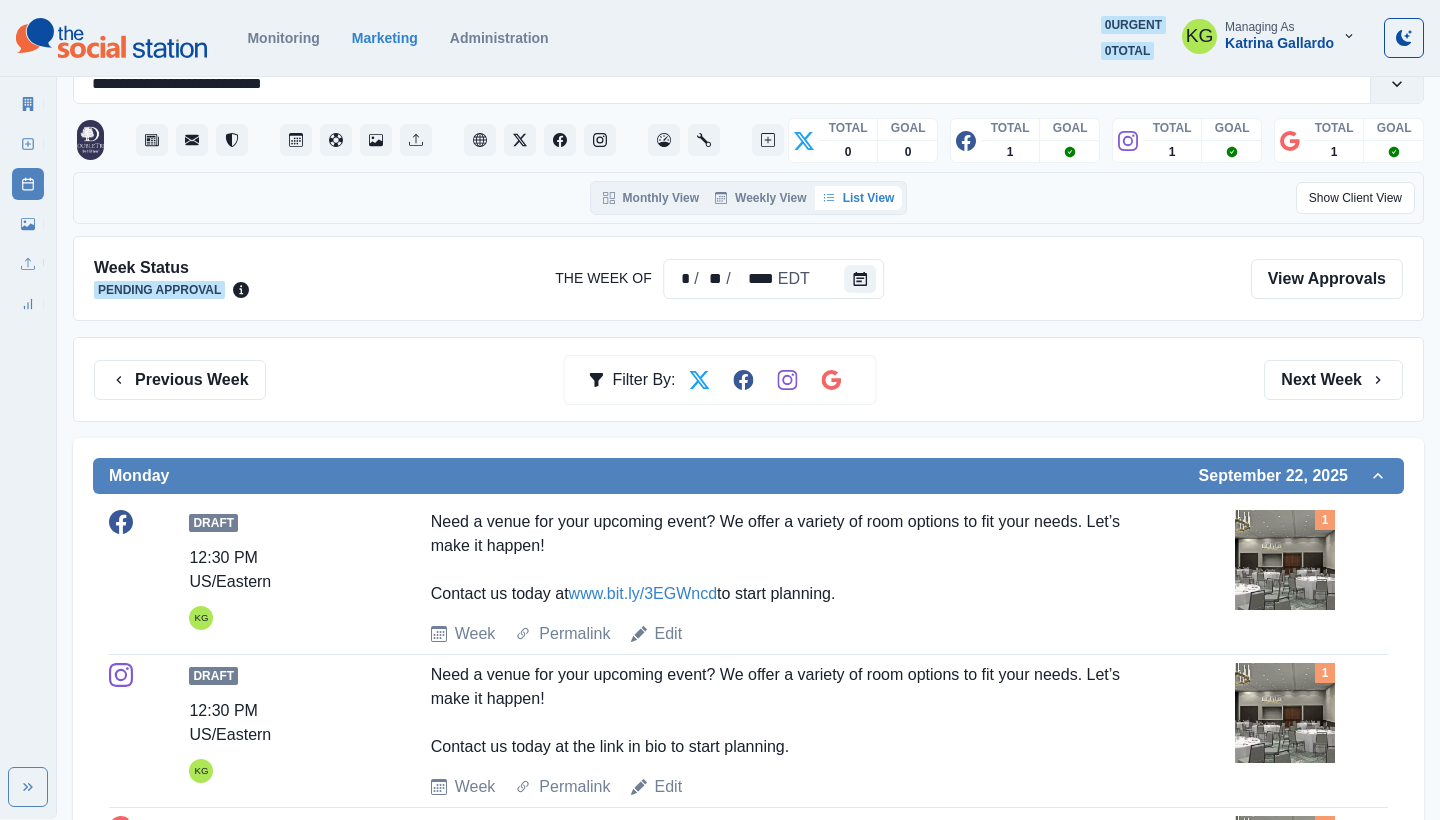 click on "Previous Week Filter By: Next Week" at bounding box center (748, 379) 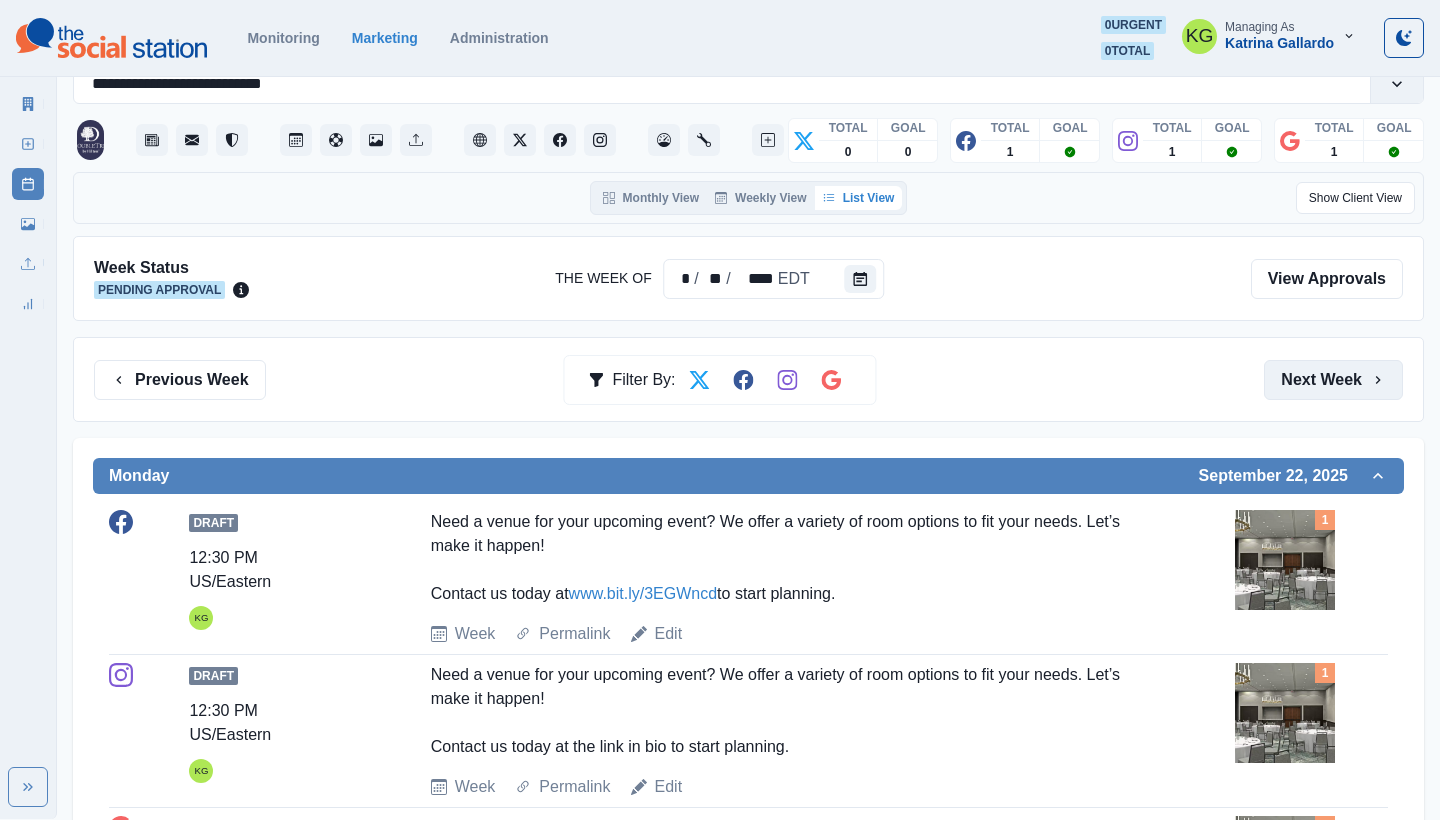 click on "Next Week" at bounding box center [1333, 380] 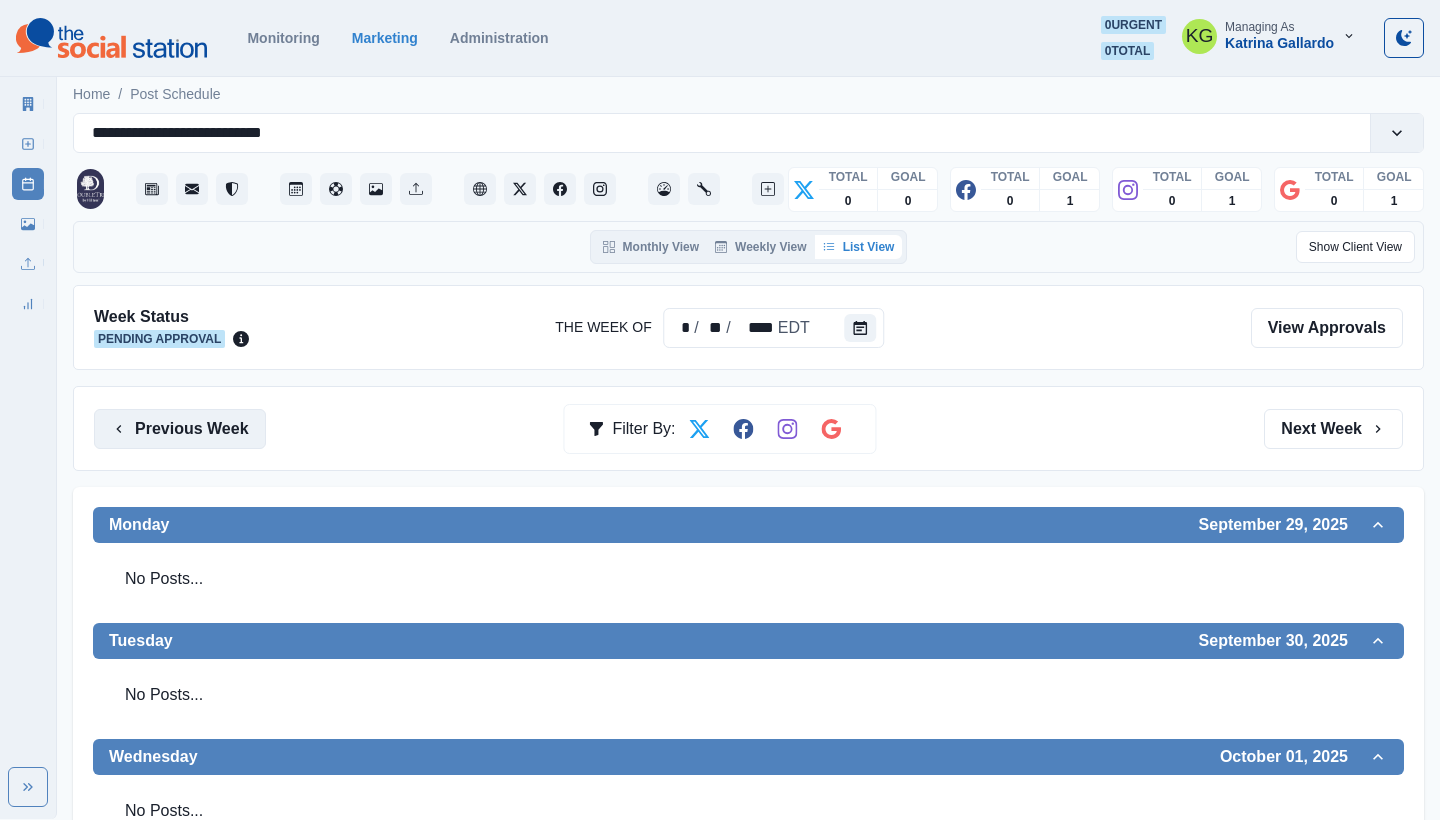 scroll, scrollTop: -1, scrollLeft: 0, axis: vertical 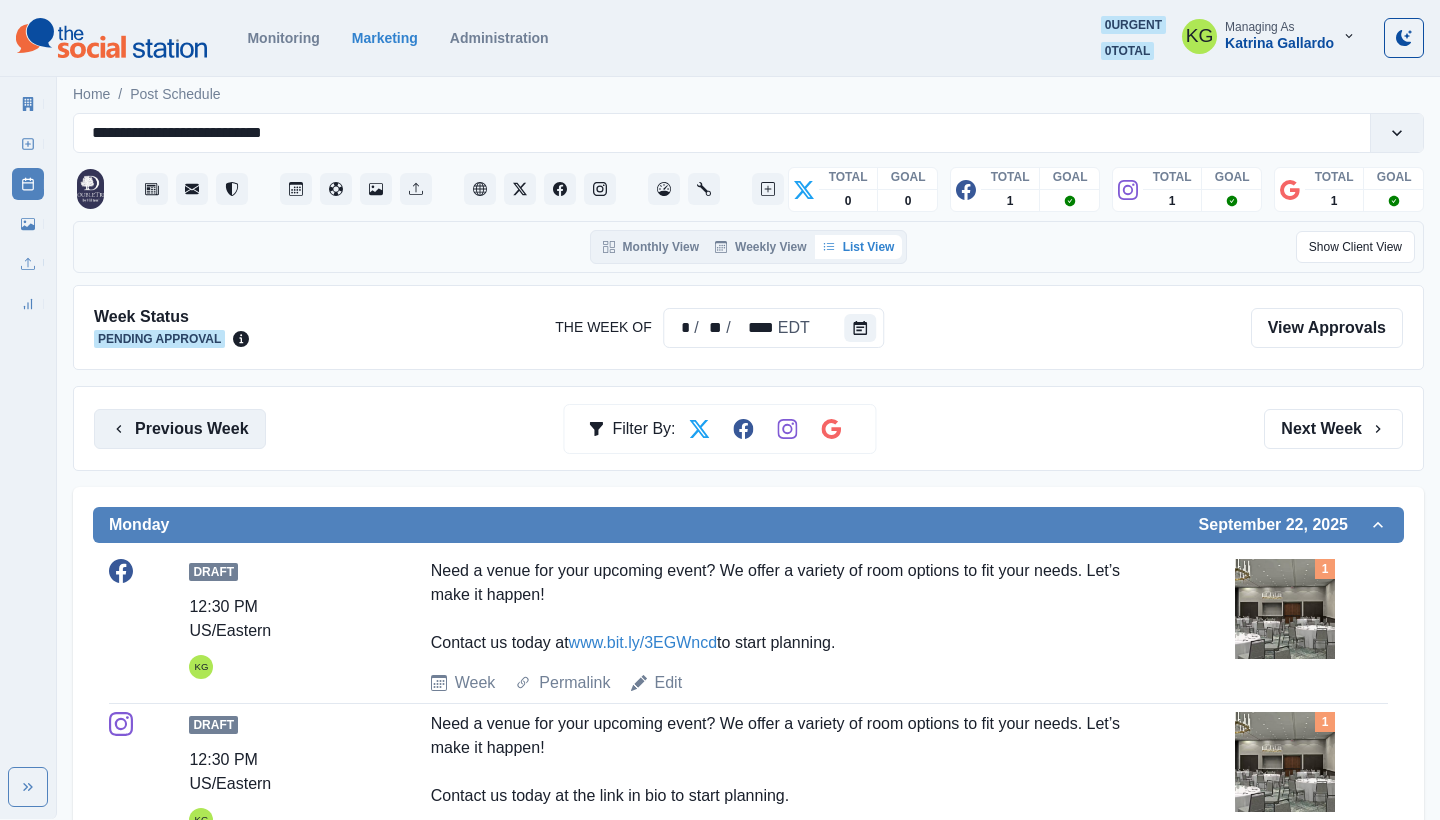 click on "Previous Week" at bounding box center (180, 429) 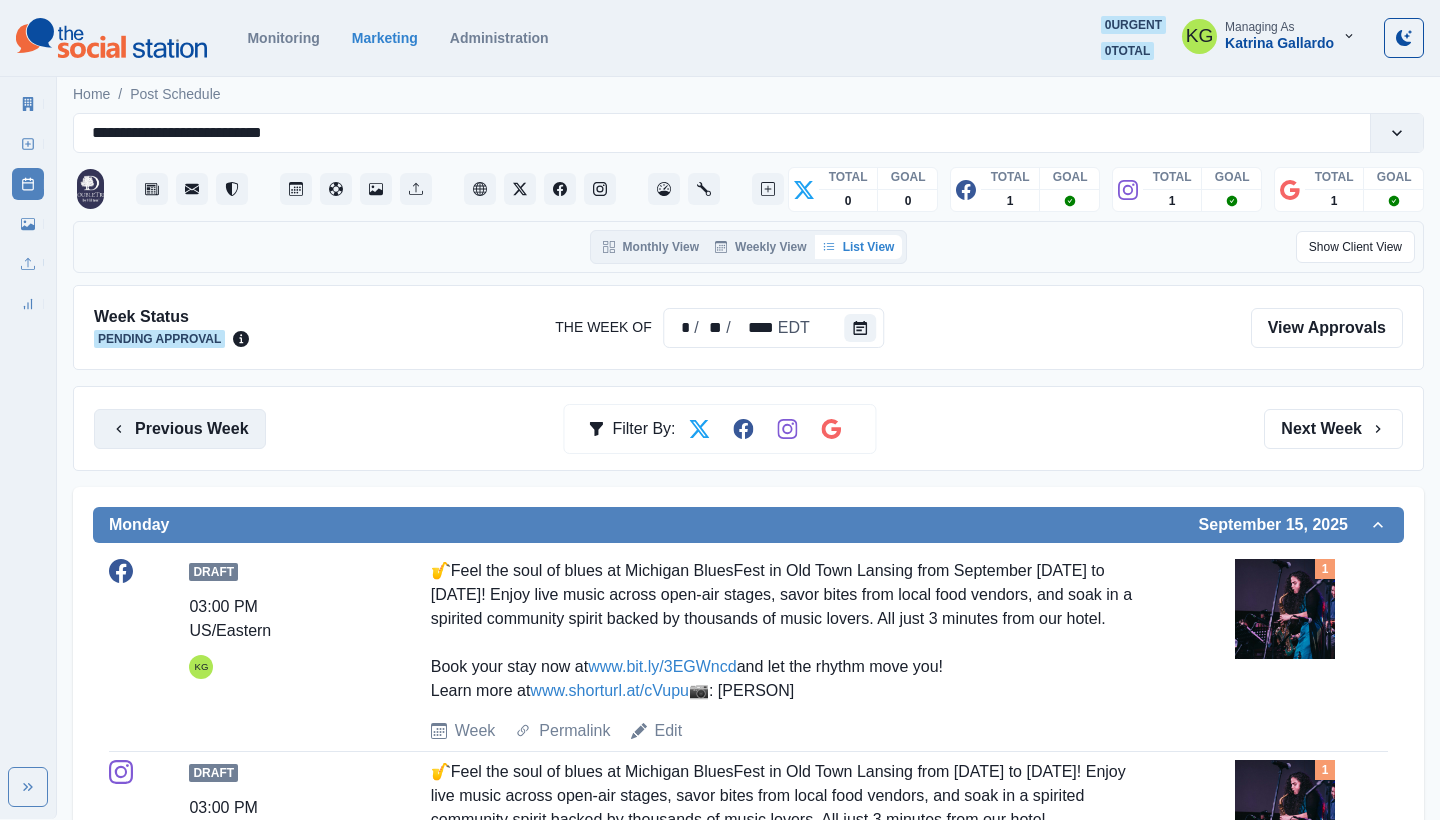 click on "Previous Week" at bounding box center [180, 429] 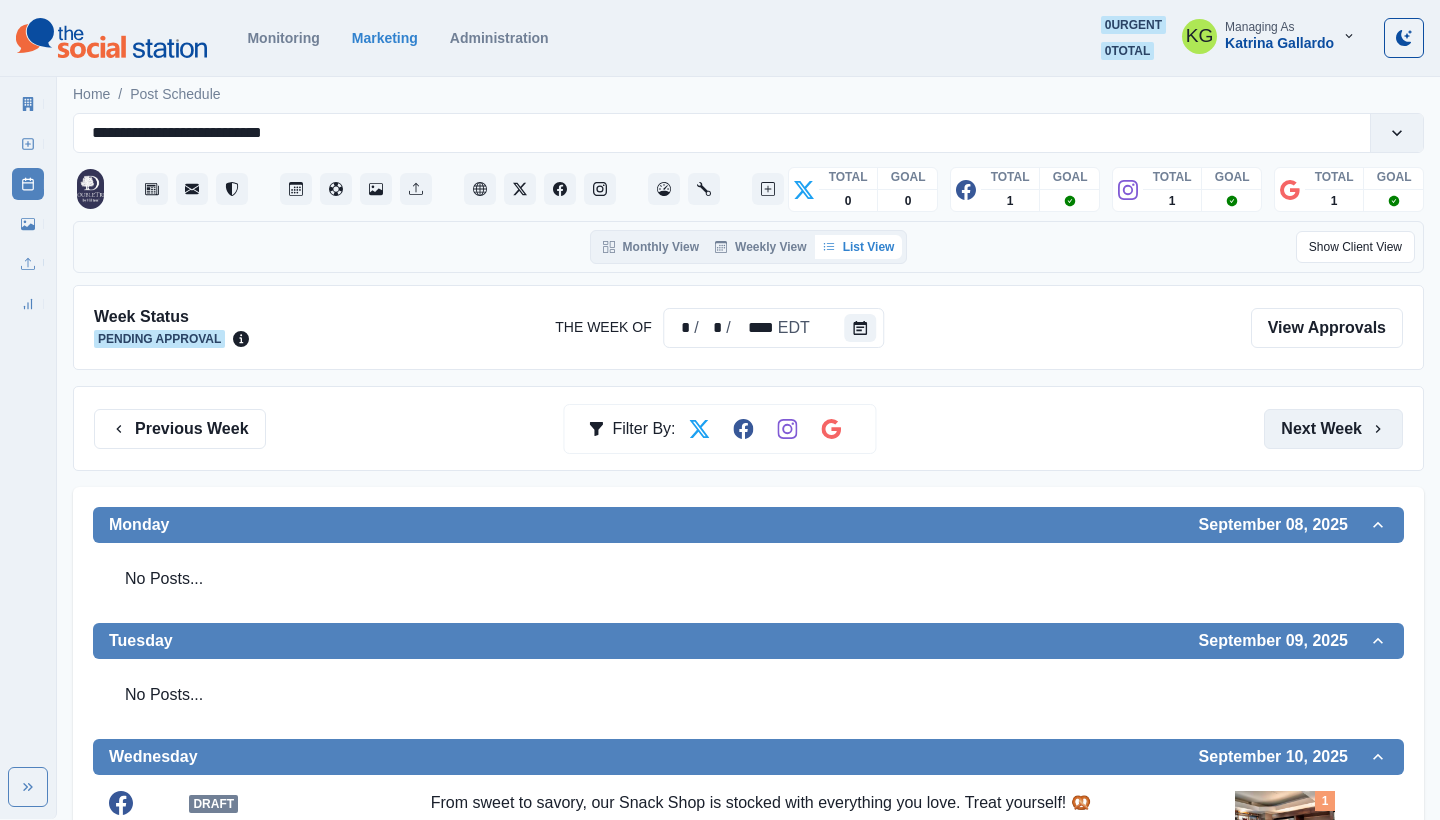 click on "Next Week" at bounding box center (1333, 429) 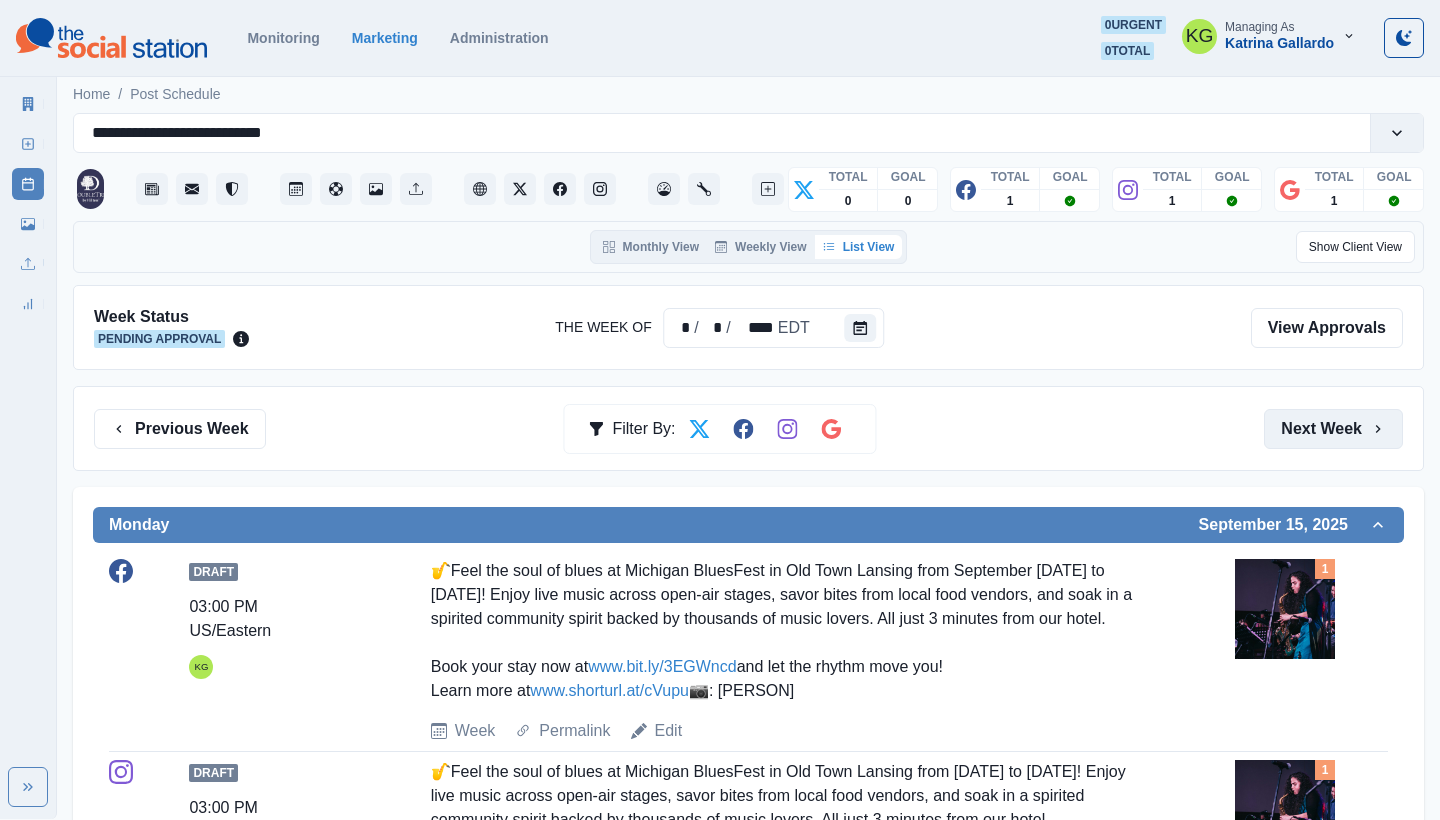 click on "Next Week" at bounding box center [1333, 429] 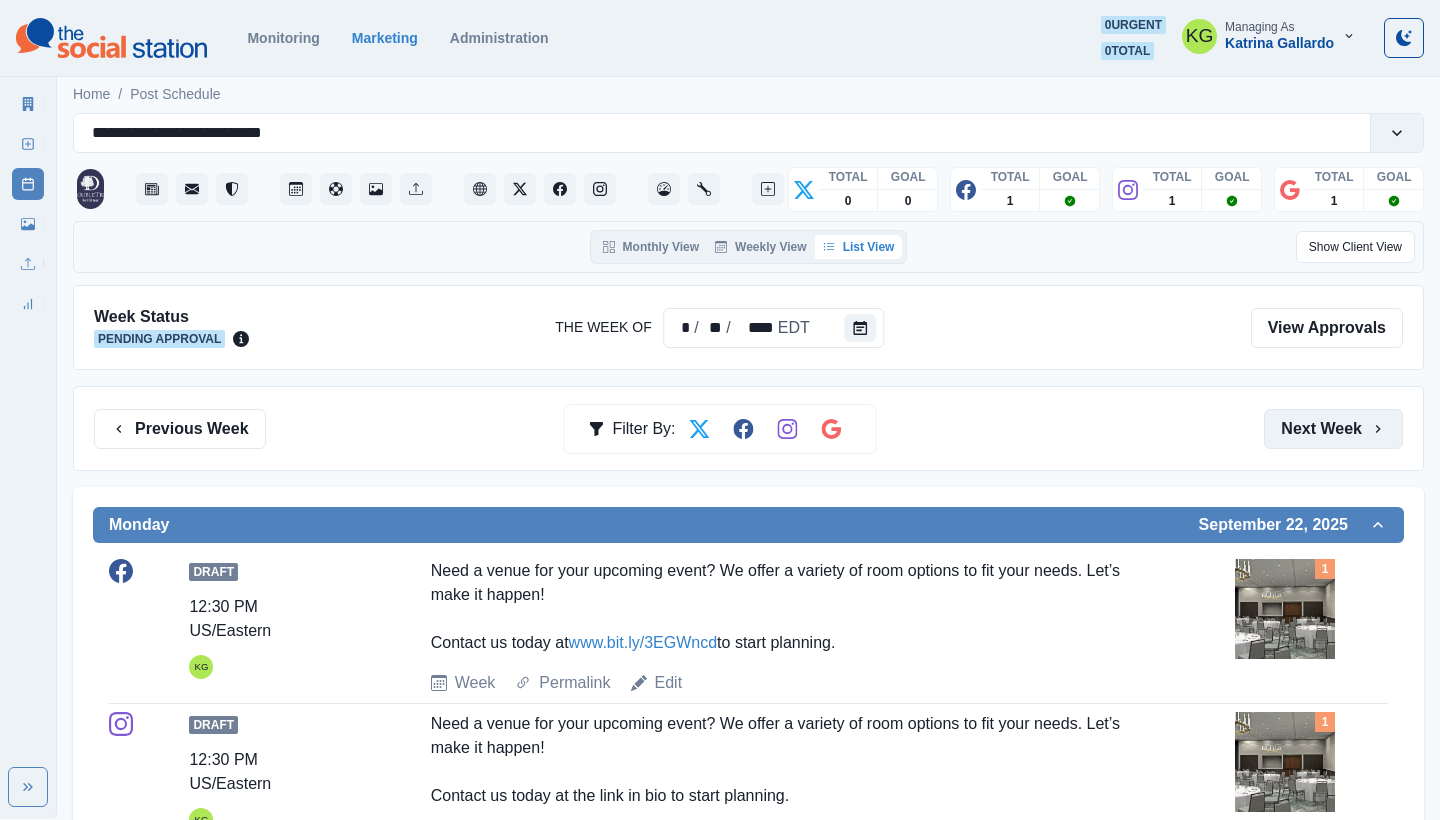 click on "Next Week" at bounding box center (1333, 429) 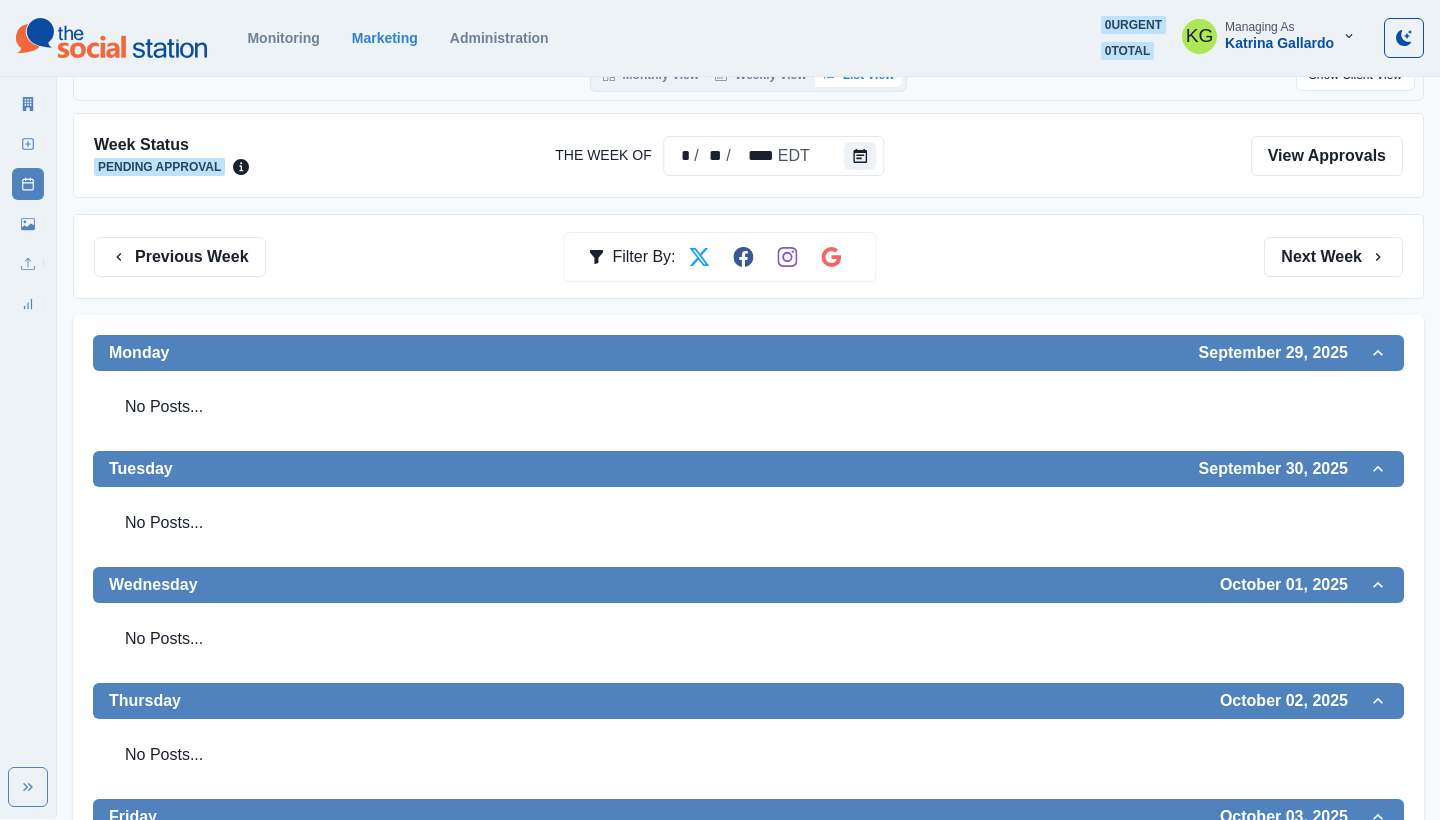 scroll, scrollTop: 303, scrollLeft: 0, axis: vertical 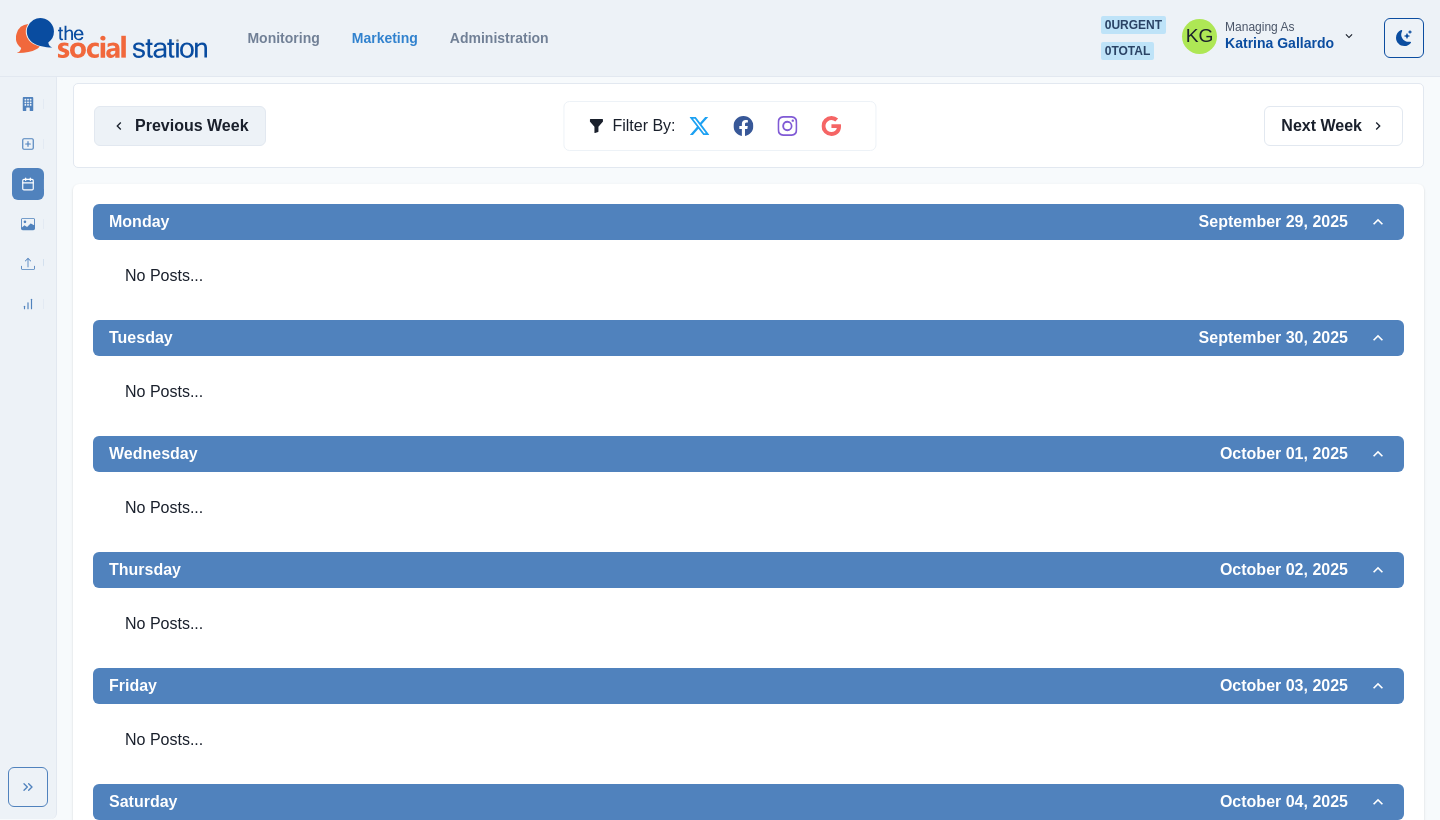 click on "Previous Week" at bounding box center [180, 126] 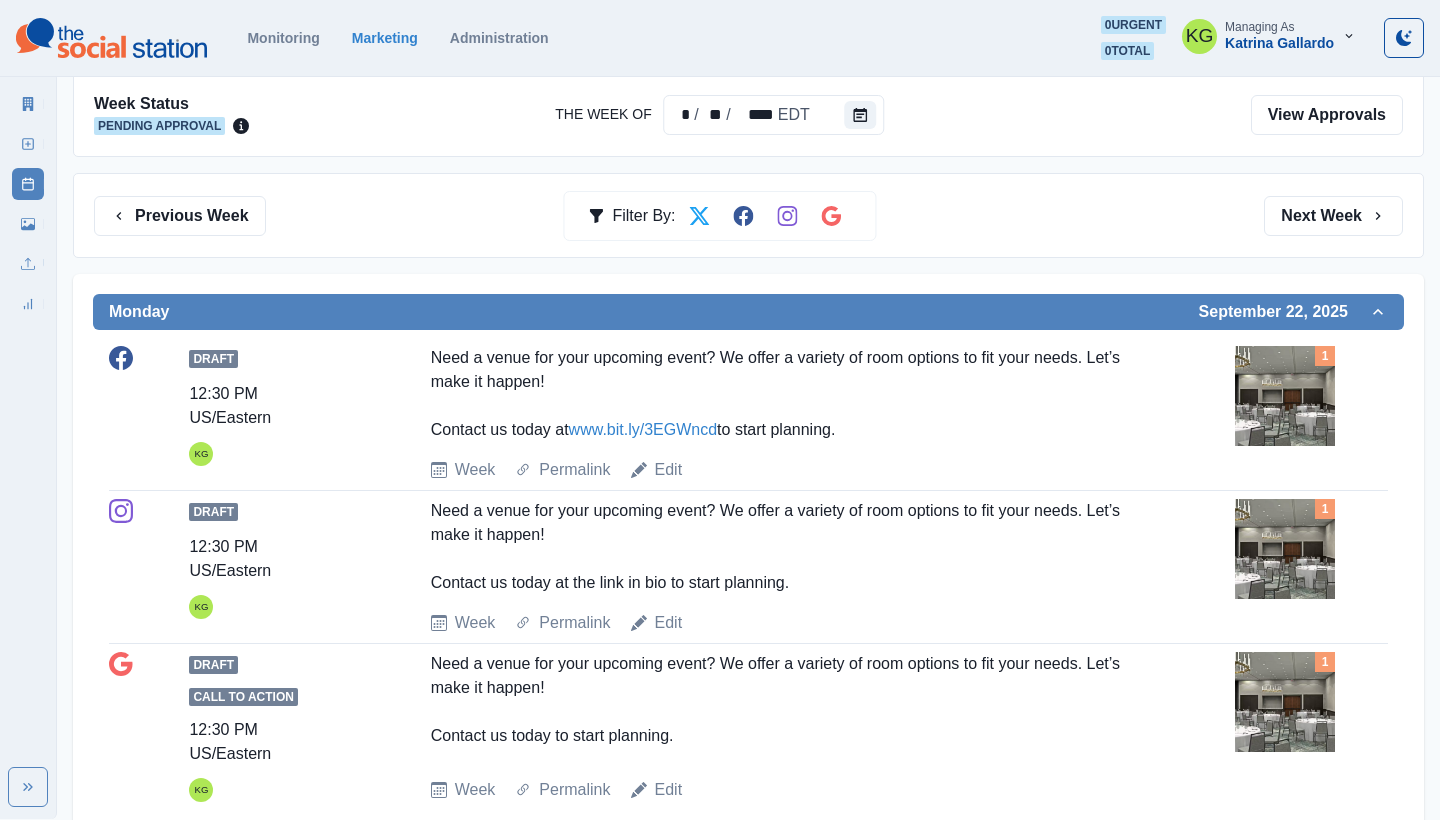 scroll, scrollTop: 177, scrollLeft: 0, axis: vertical 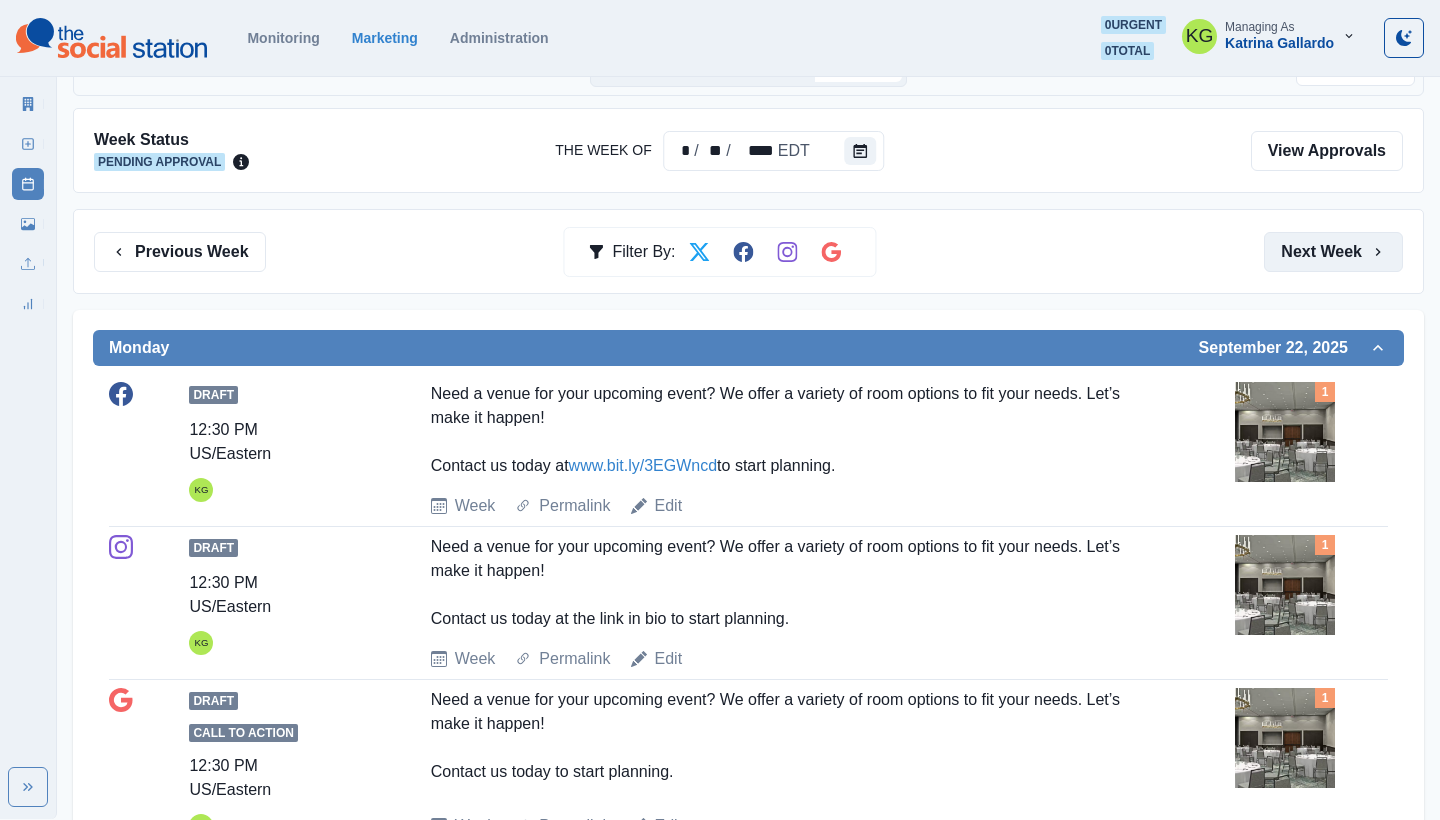 click on "Next Week" at bounding box center (1333, 252) 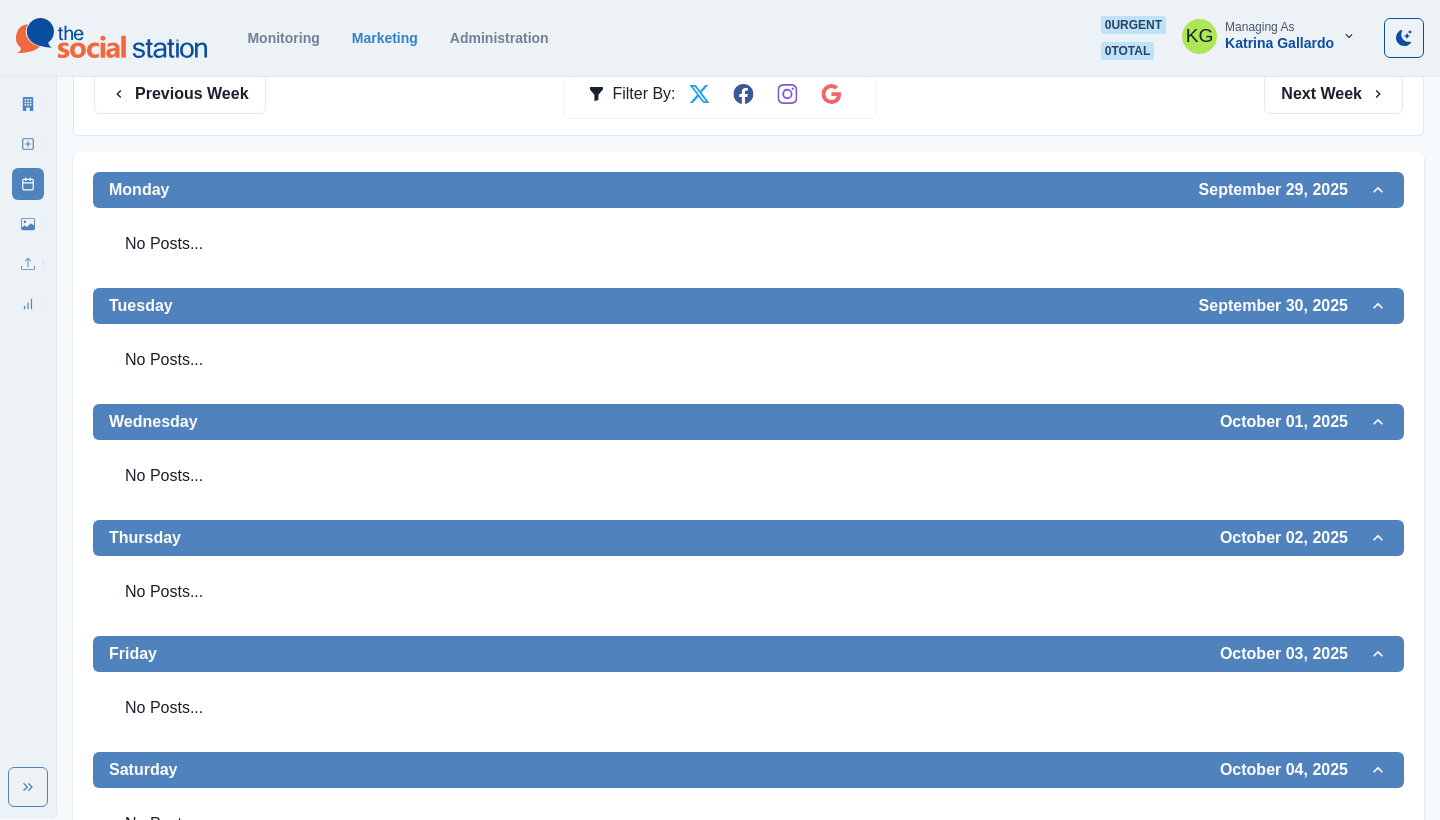 scroll, scrollTop: 380, scrollLeft: 0, axis: vertical 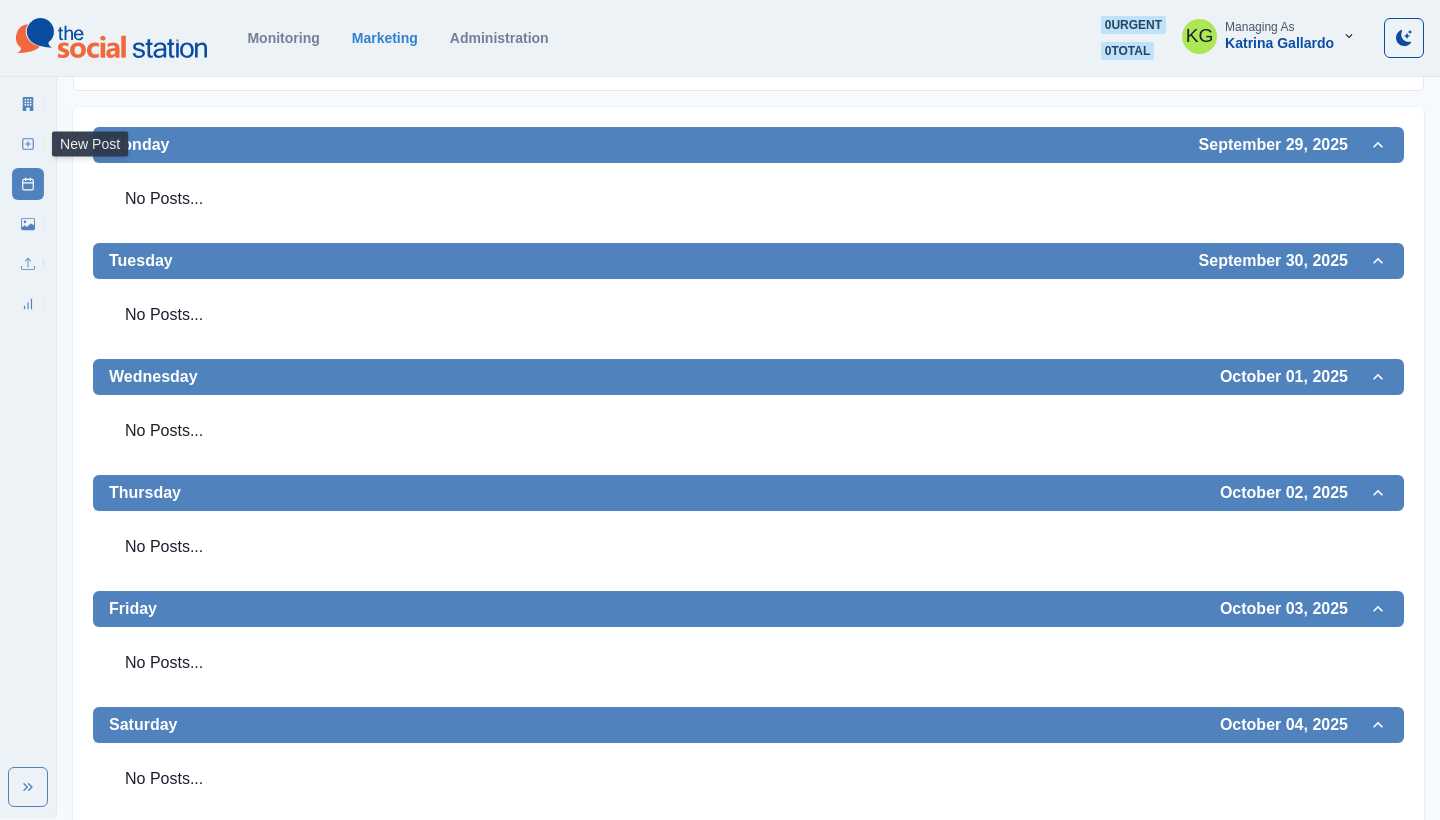 click on "New Post" at bounding box center [28, 144] 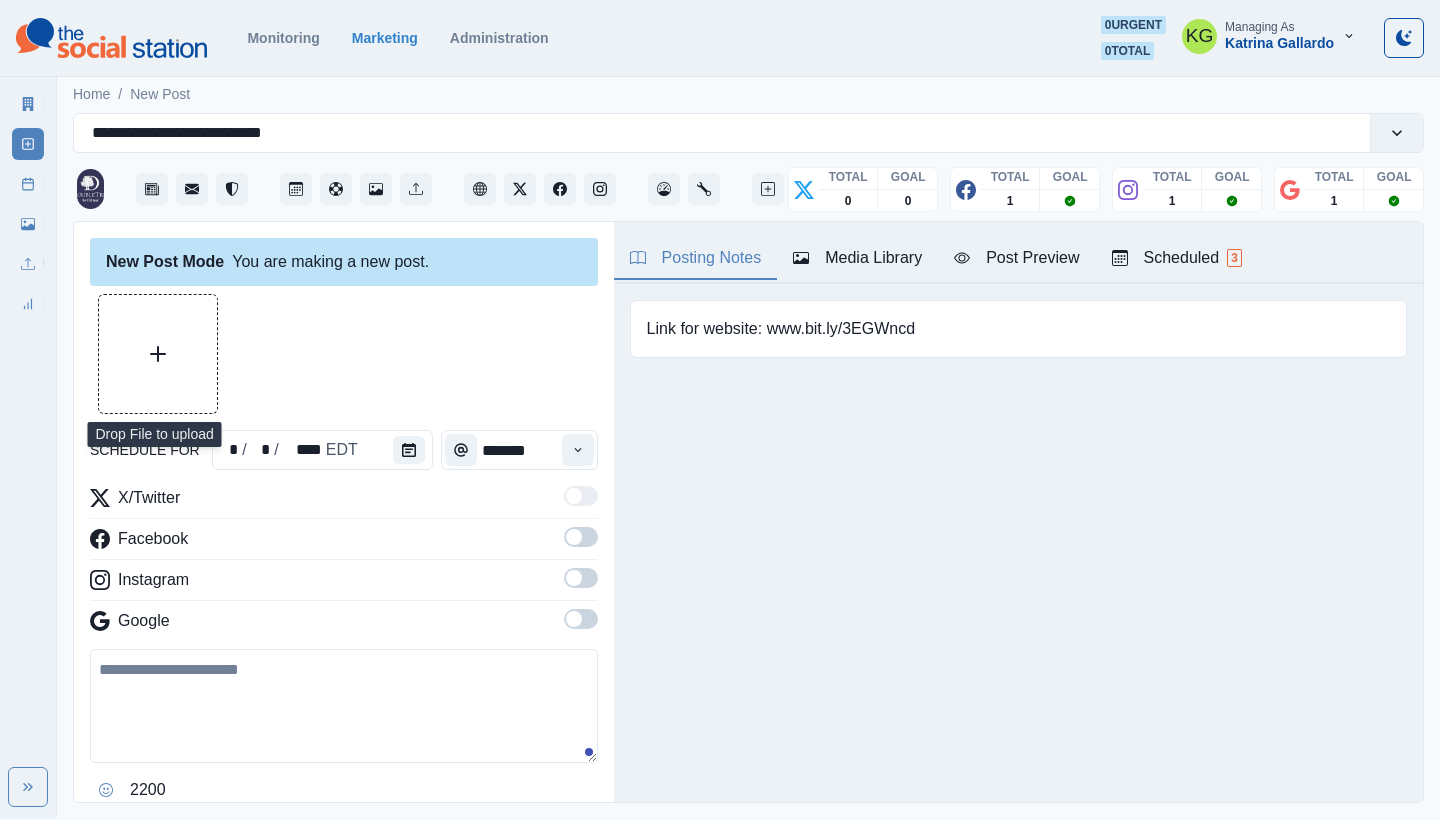 click at bounding box center (158, 354) 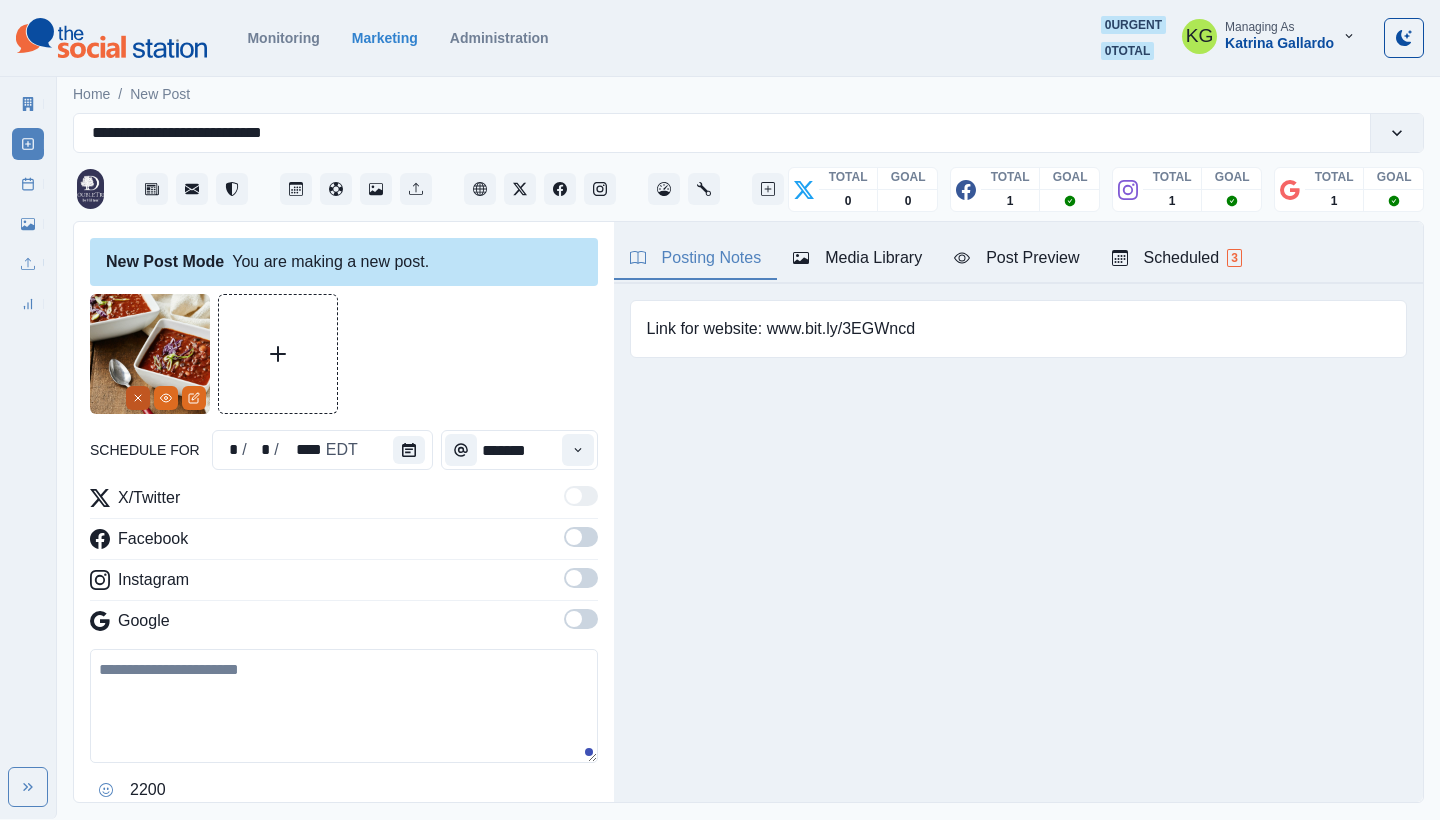 click at bounding box center [138, 398] 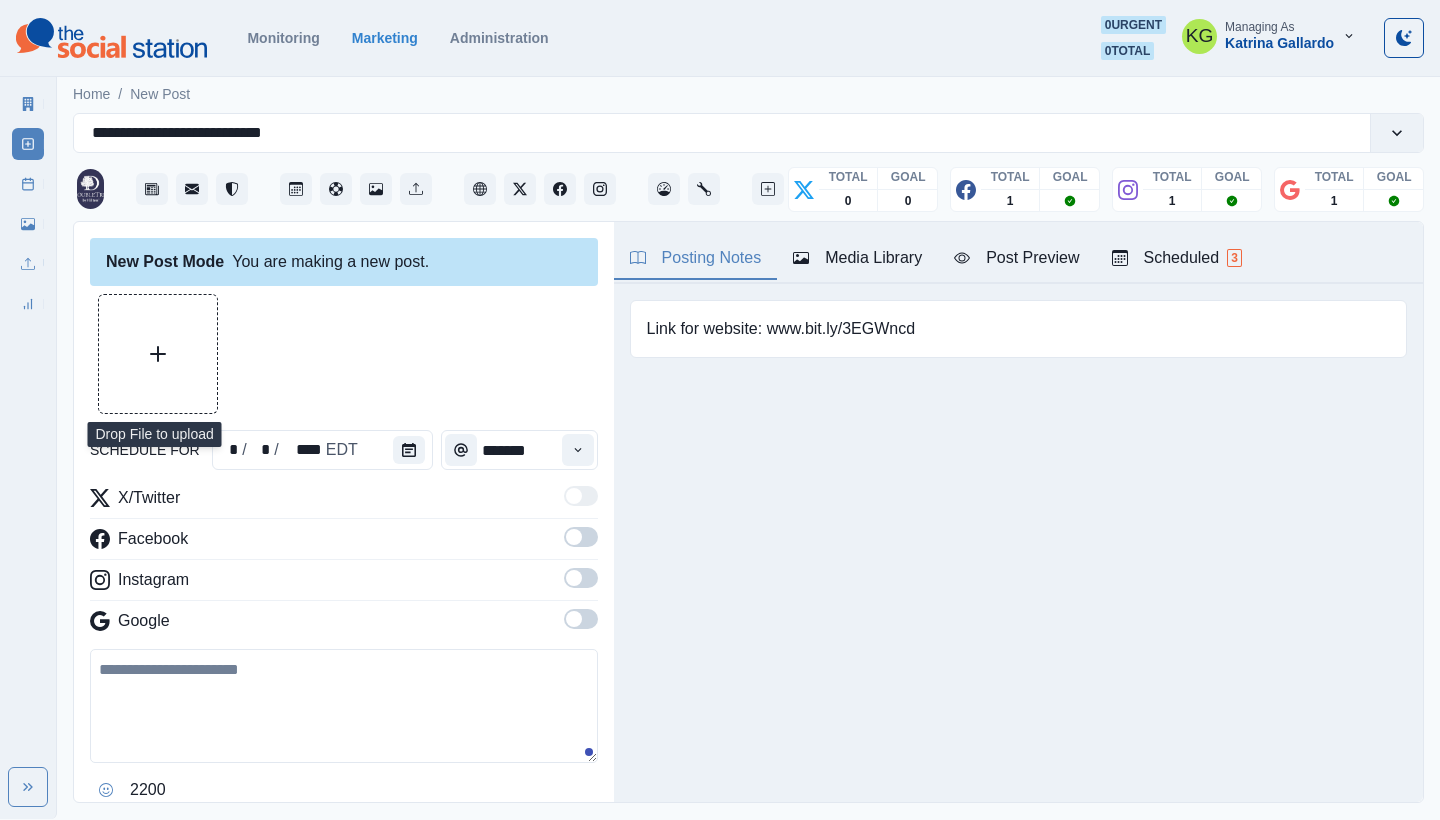 click at bounding box center [158, 354] 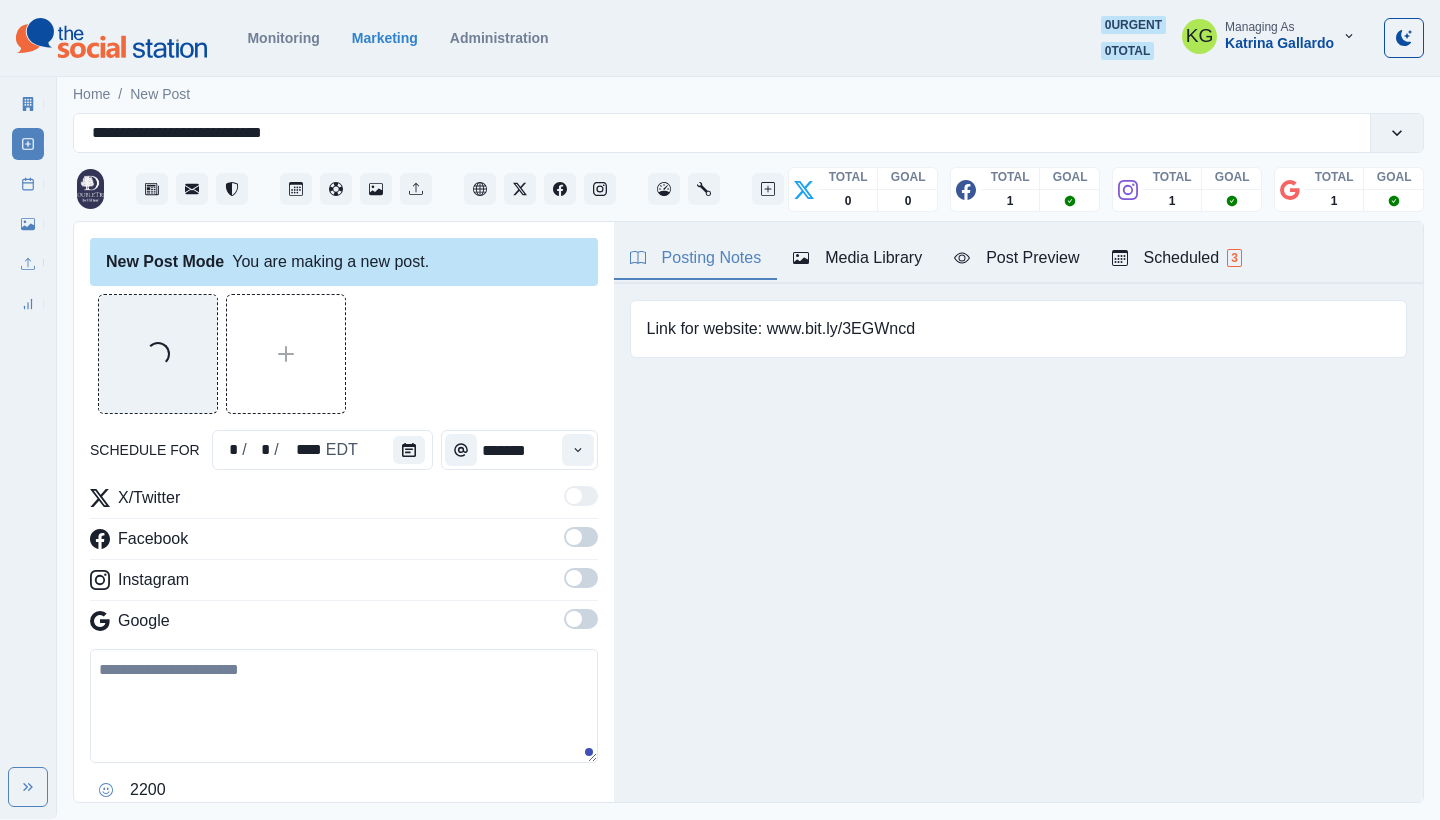click at bounding box center [574, 619] 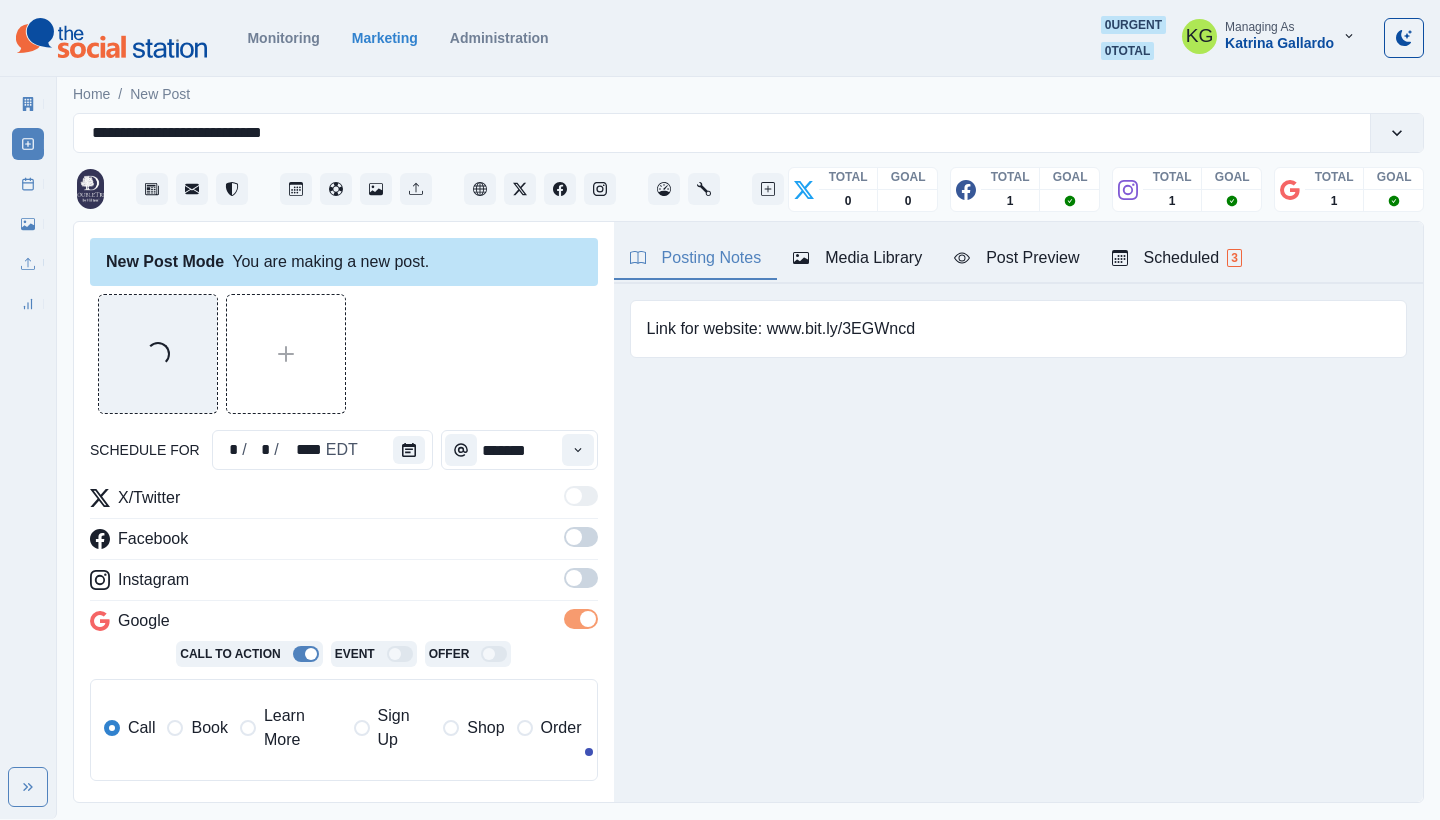 click on "X/Twitter Facebook Instagram Google Call To Action Event Offer Call Book Learn More Sign Up Shop Order" at bounding box center (344, 641) 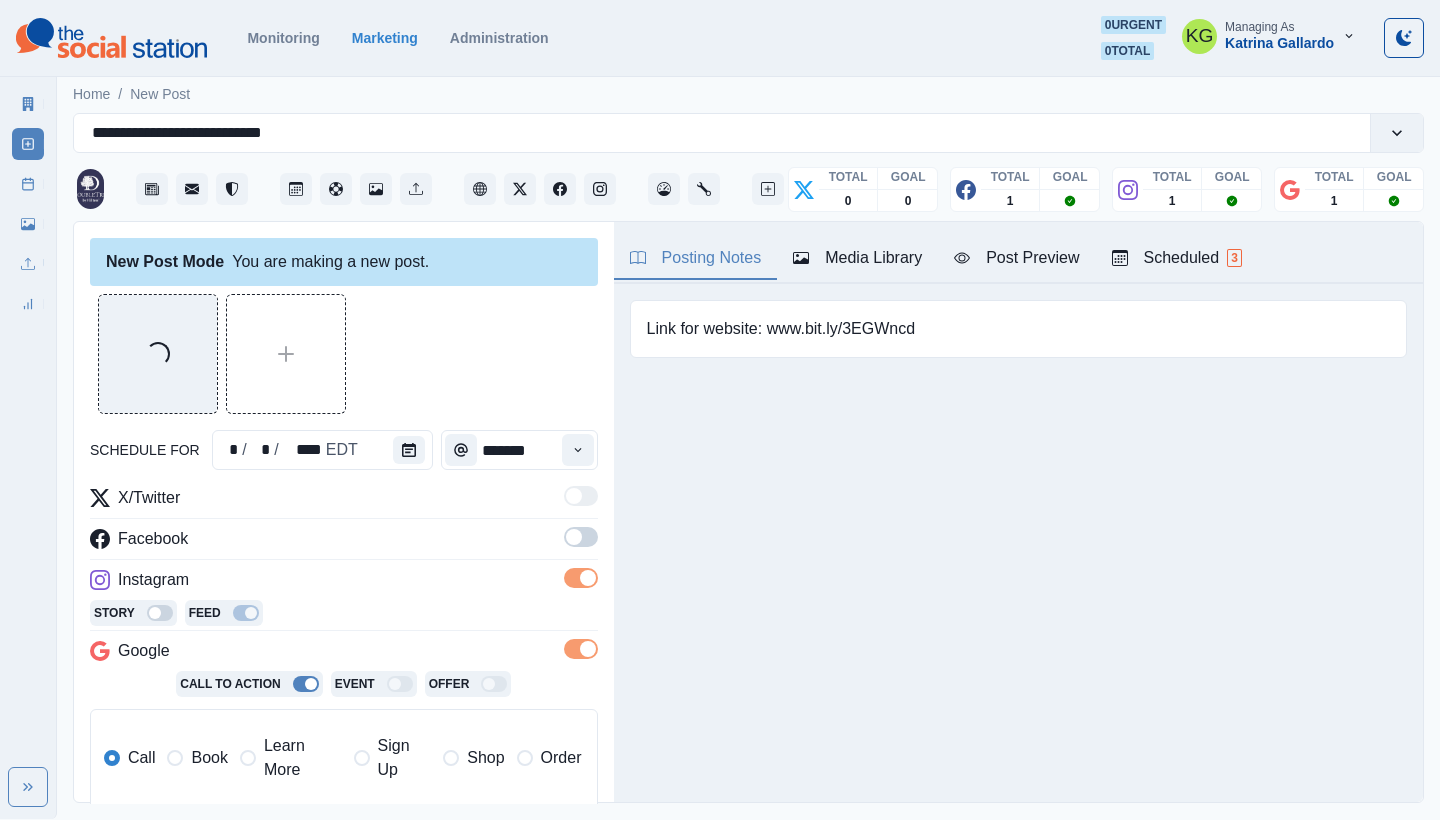 click at bounding box center [574, 537] 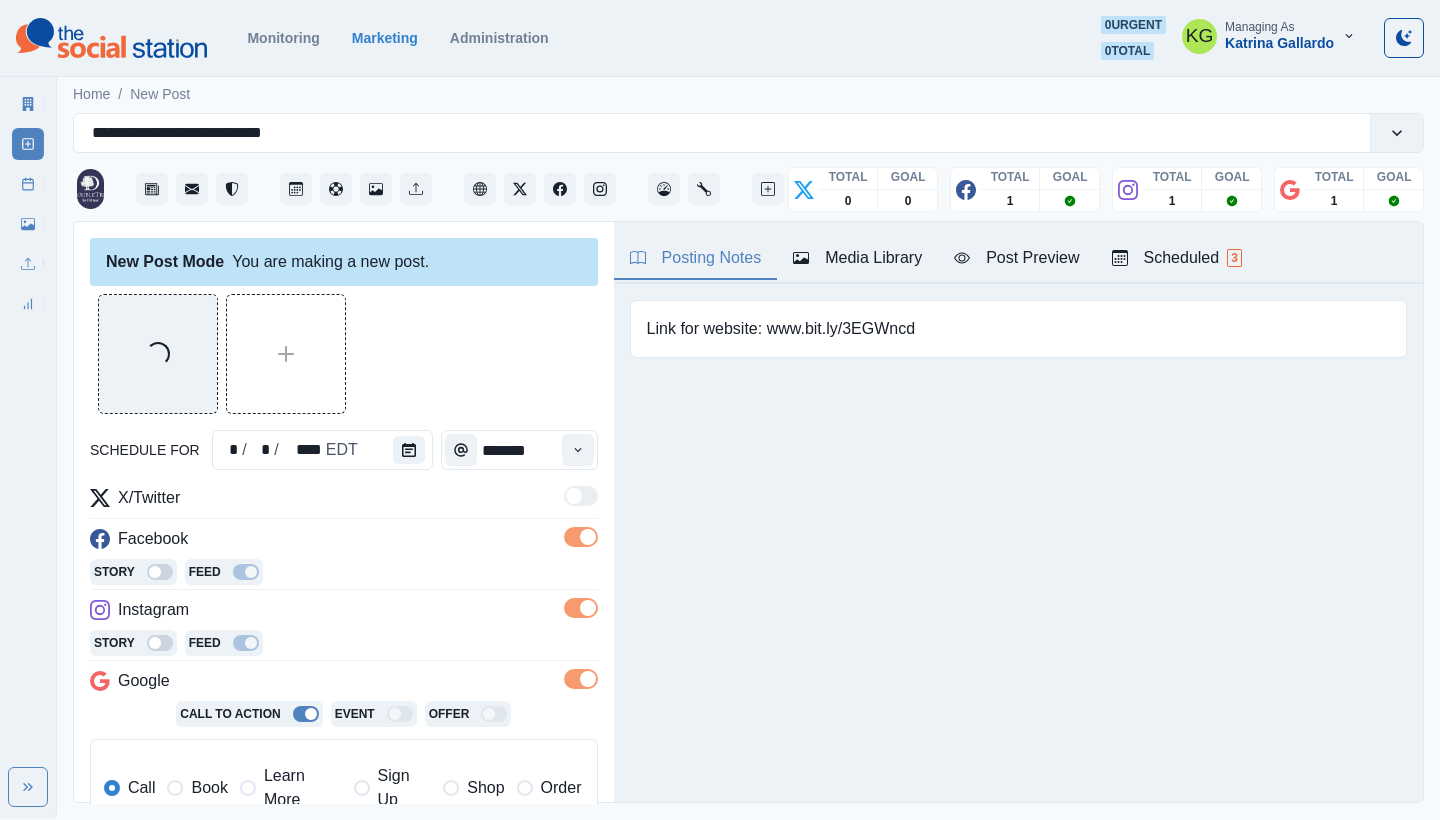 click on "Loading... schedule for  * / * / **** [TIMEZONE] ******* X/Twitter Facebook Story Feed Instagram Story Feed Google Call To Action Event Offer Call Book Learn More Sign Up Shop Order
1500 Clear Schedule Multiple" at bounding box center (344, 686) 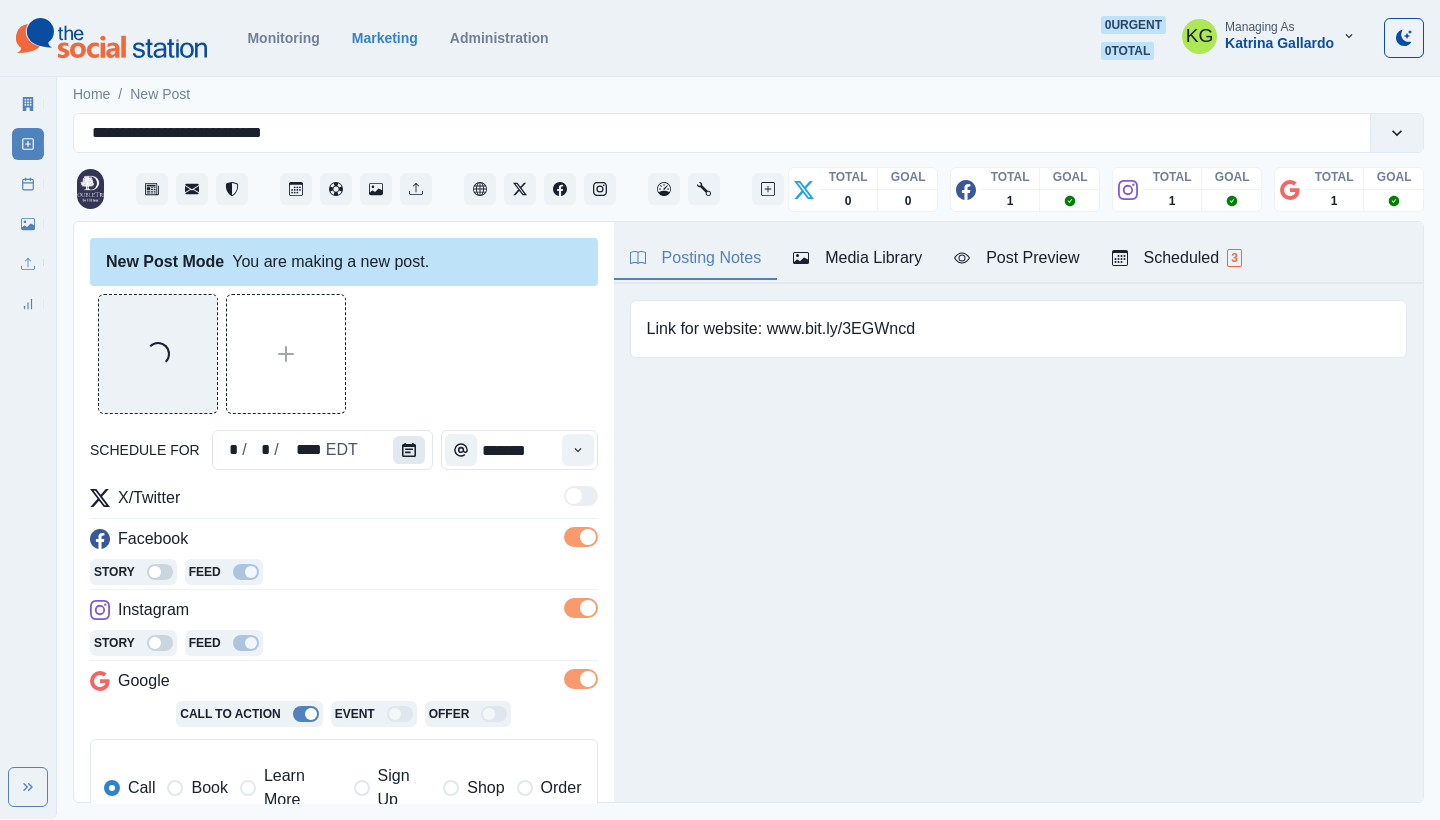 click at bounding box center (409, 450) 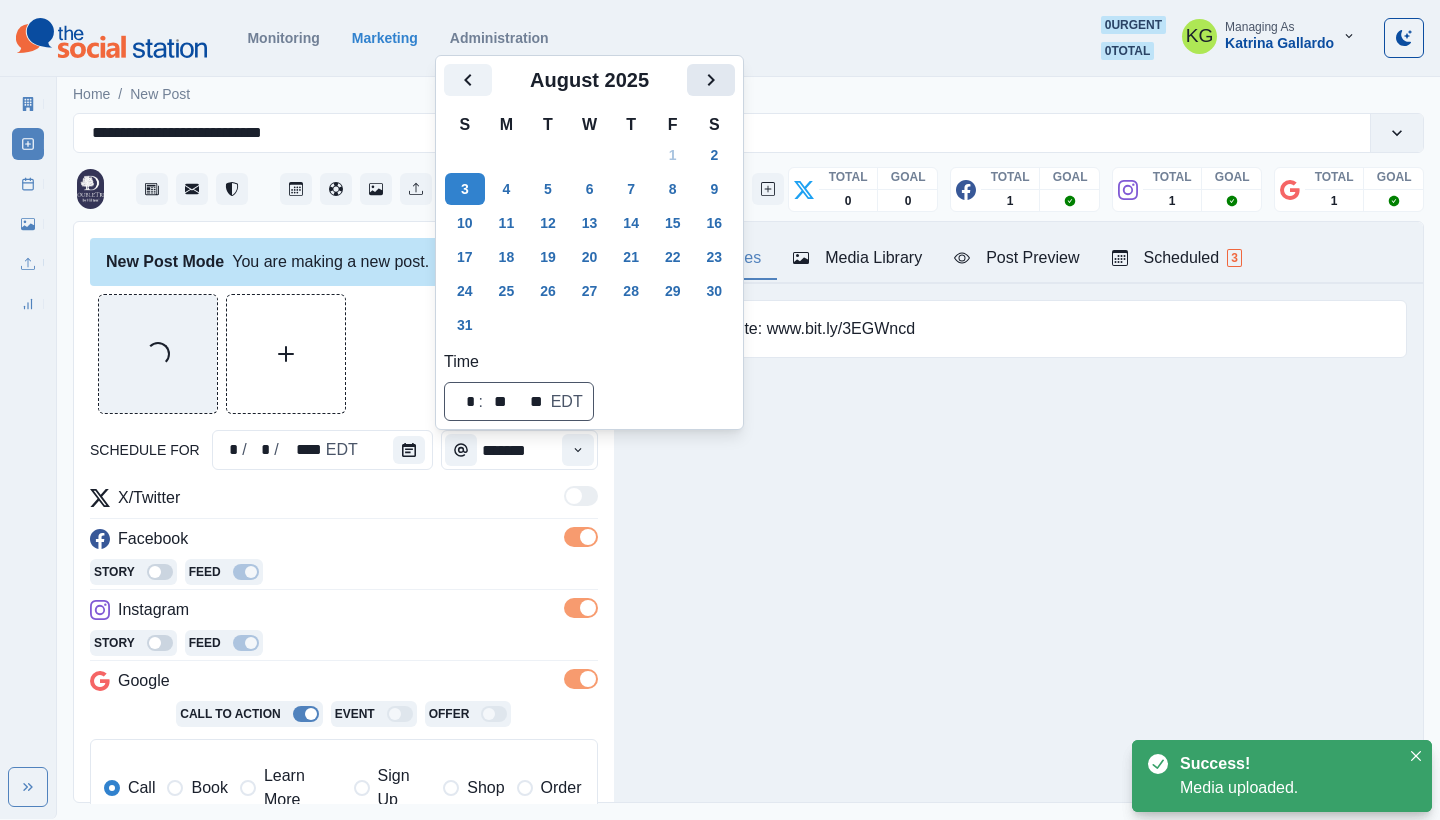 click 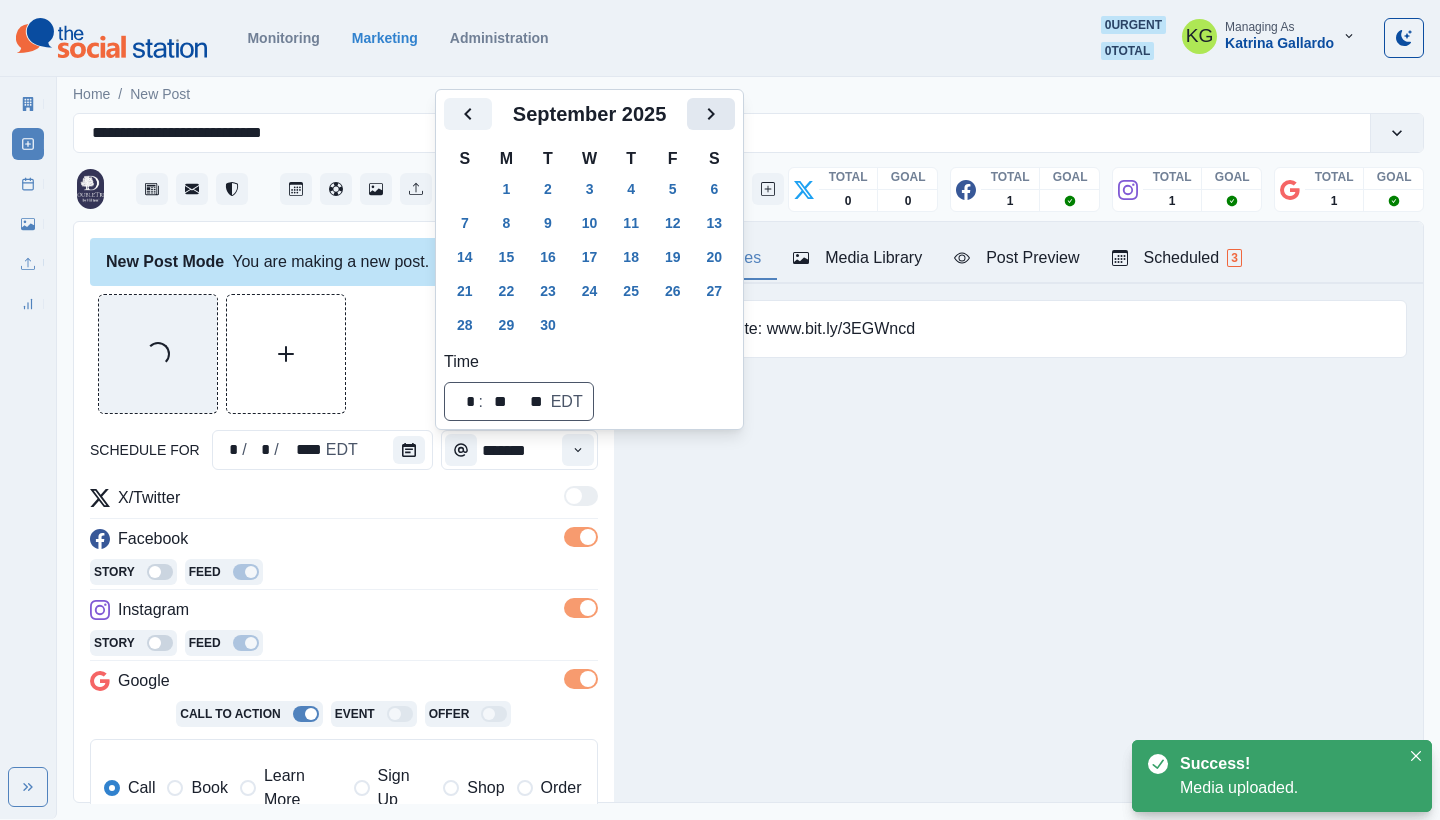click 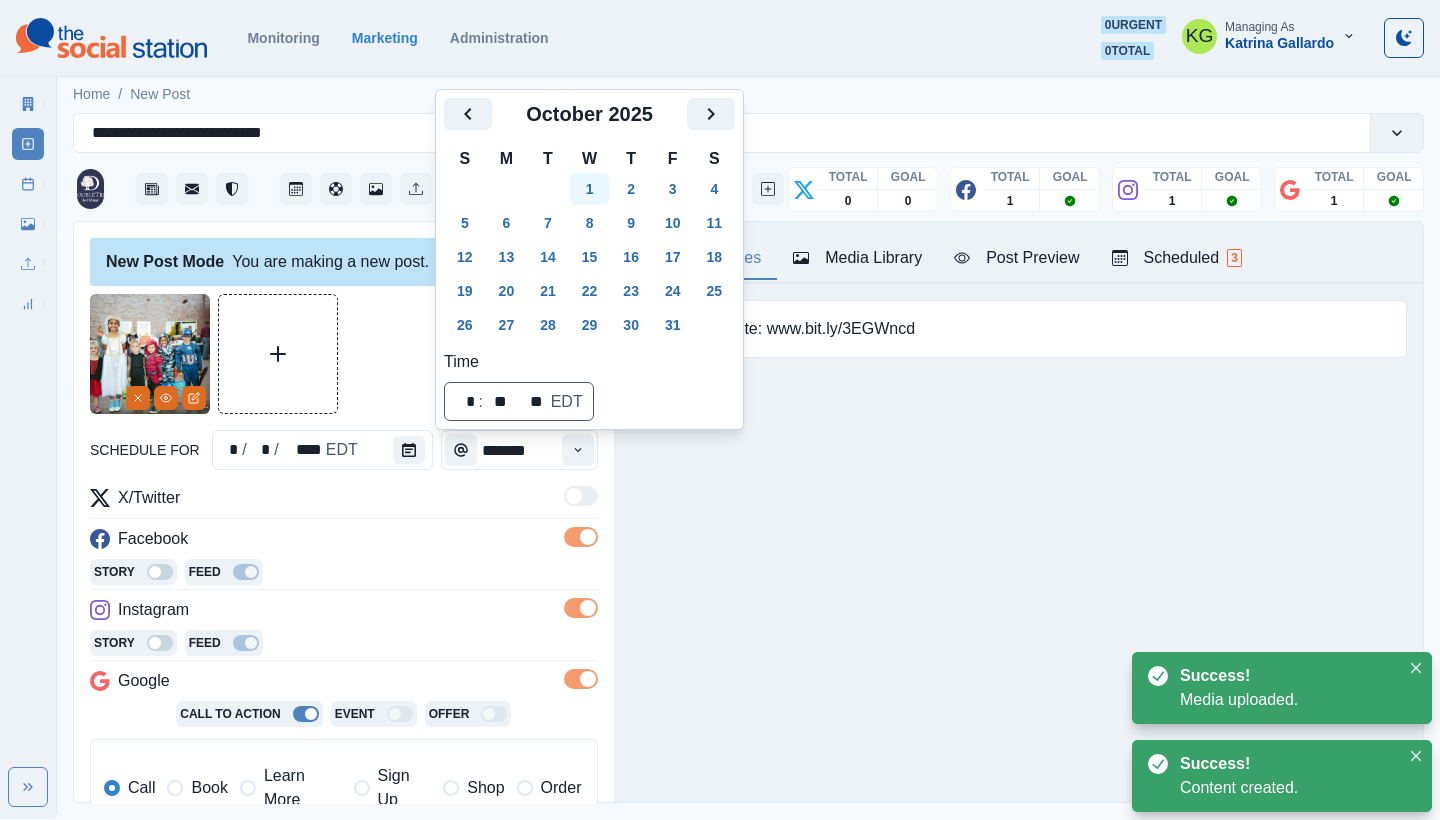 click on "1" at bounding box center [590, 189] 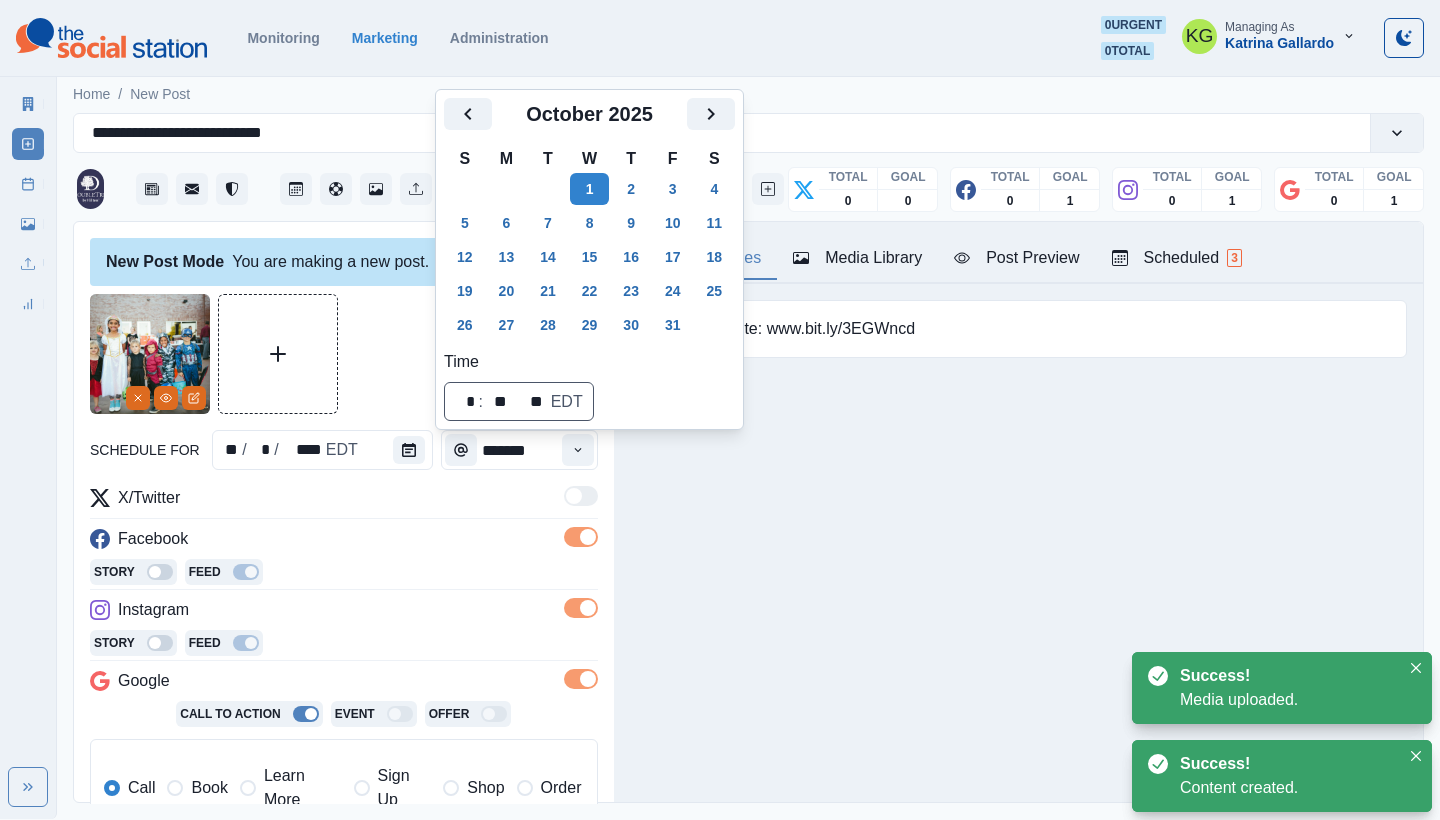 click on "Posting Notes Media Library Post Preview Scheduled 3 Link for website: www.bit.ly/3EGWncd Upload Type Any Image Video Source Any Upload Social Manager Found: Instagram Found: Google Customer Photo Found: TripAdvisor Review Found: Yelp Review Reusable Any Yes No Description Any Missing Description Duplicates Any Show Duplicated Media Last Scheduled Any Over A Month Ago Over 3 Months Ago Over 6 Months Ago Never Scheduled Sort Newest Media Oldest Media Most Recently Scheduled Least Recently Scheduled Loading... Loading... Loading... Loading... Loading... Loading... Loading... Loading... Loading... Loading... Loading... Loading... Loading... 1 2 3 4 5 10 Radisson Hotel Lansing at the Capitol [DATE] at [TIME] Like Comment Share doubletree_lansing [DATE] at [TIME] 2,238 likes DoubleTree by Hilton Lansing DoubleTree by Hilton Lansing 4 days ago Call Now Week Of * / * / **** GMT+7 Wednesday July 30, 2025 Post Success 12:00 PM US/Eastern KG Week Permalink Delete 1 Post Success" at bounding box center (1018, 512) 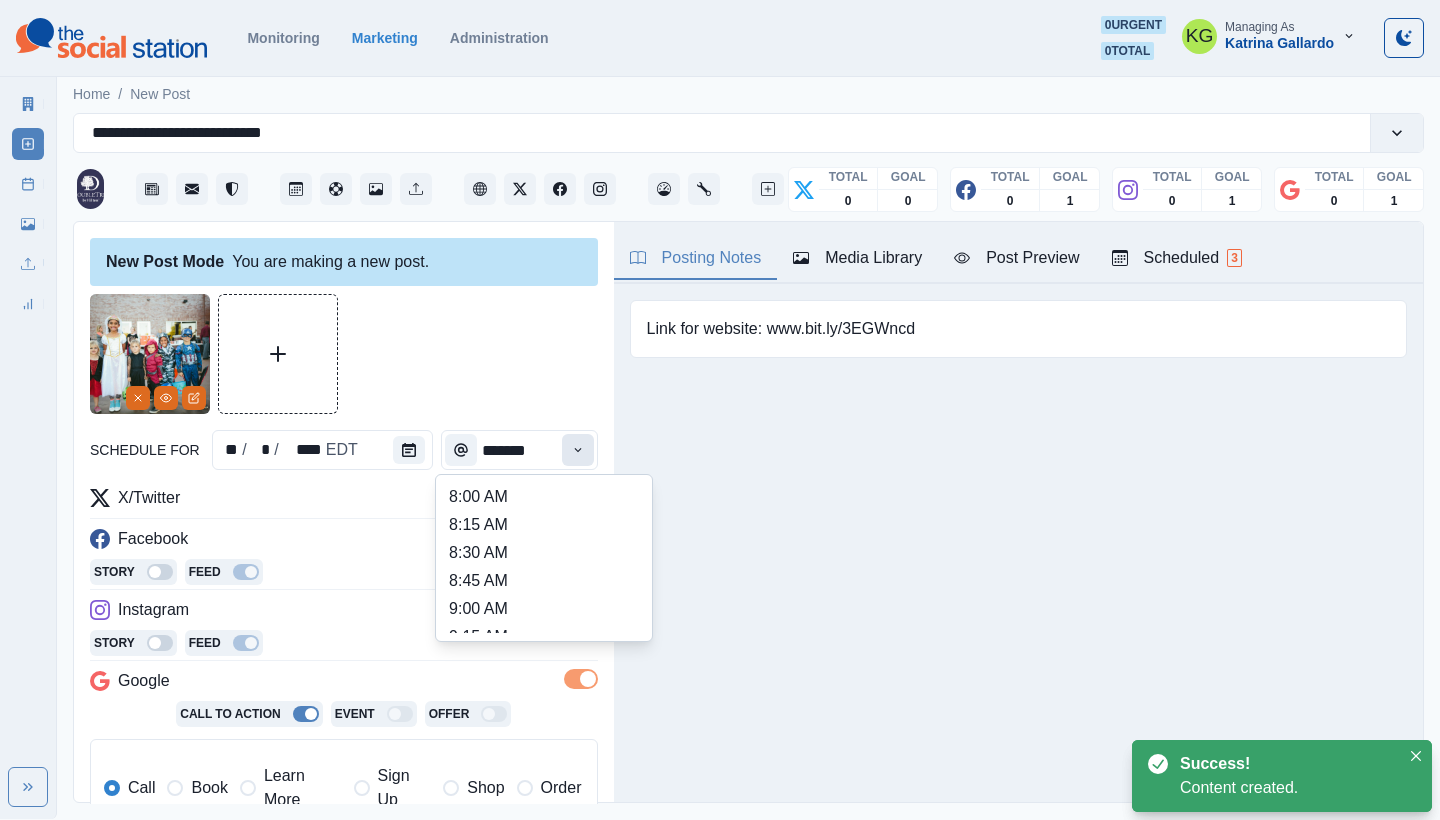 click 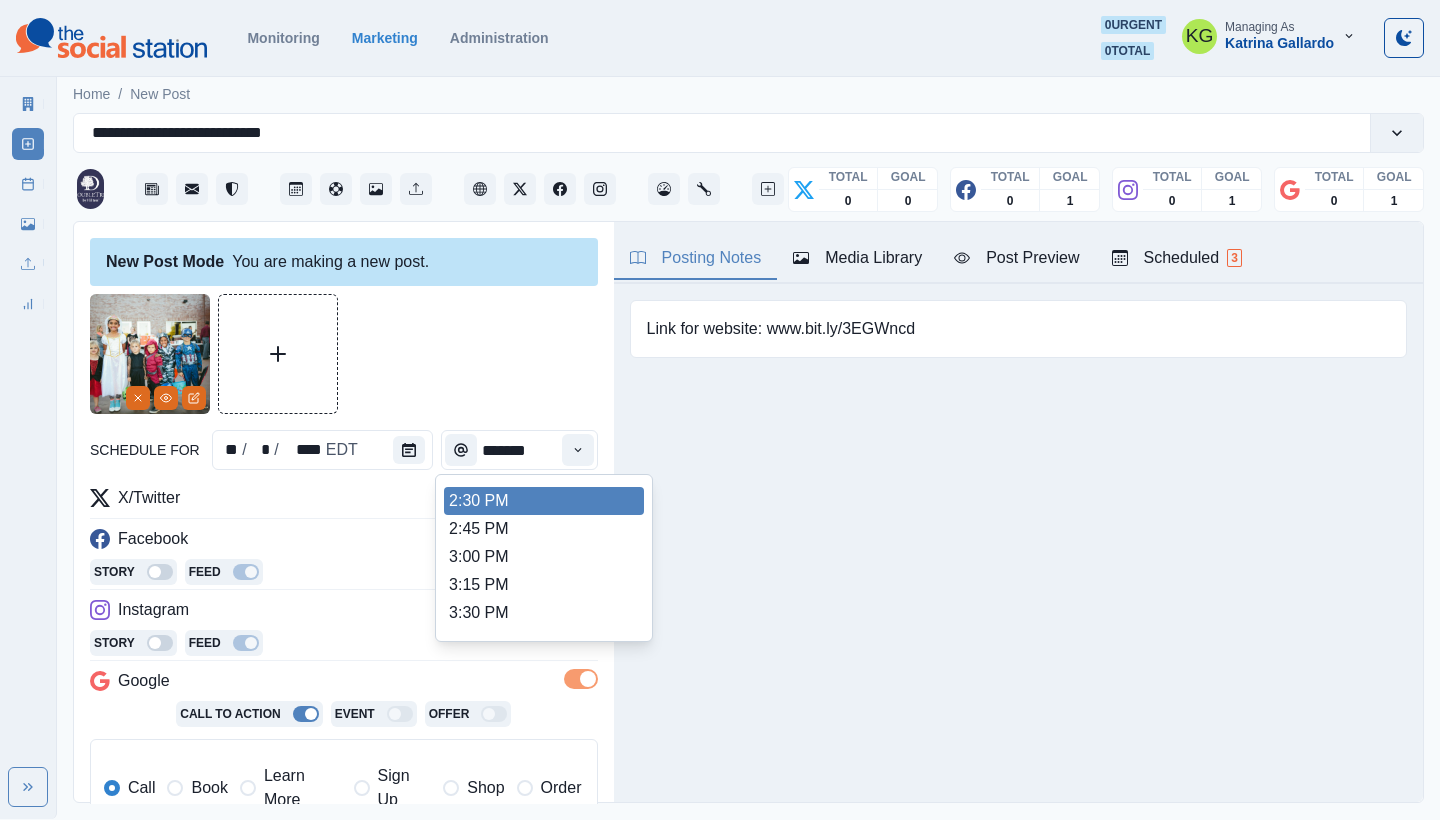 scroll, scrollTop: 728, scrollLeft: 0, axis: vertical 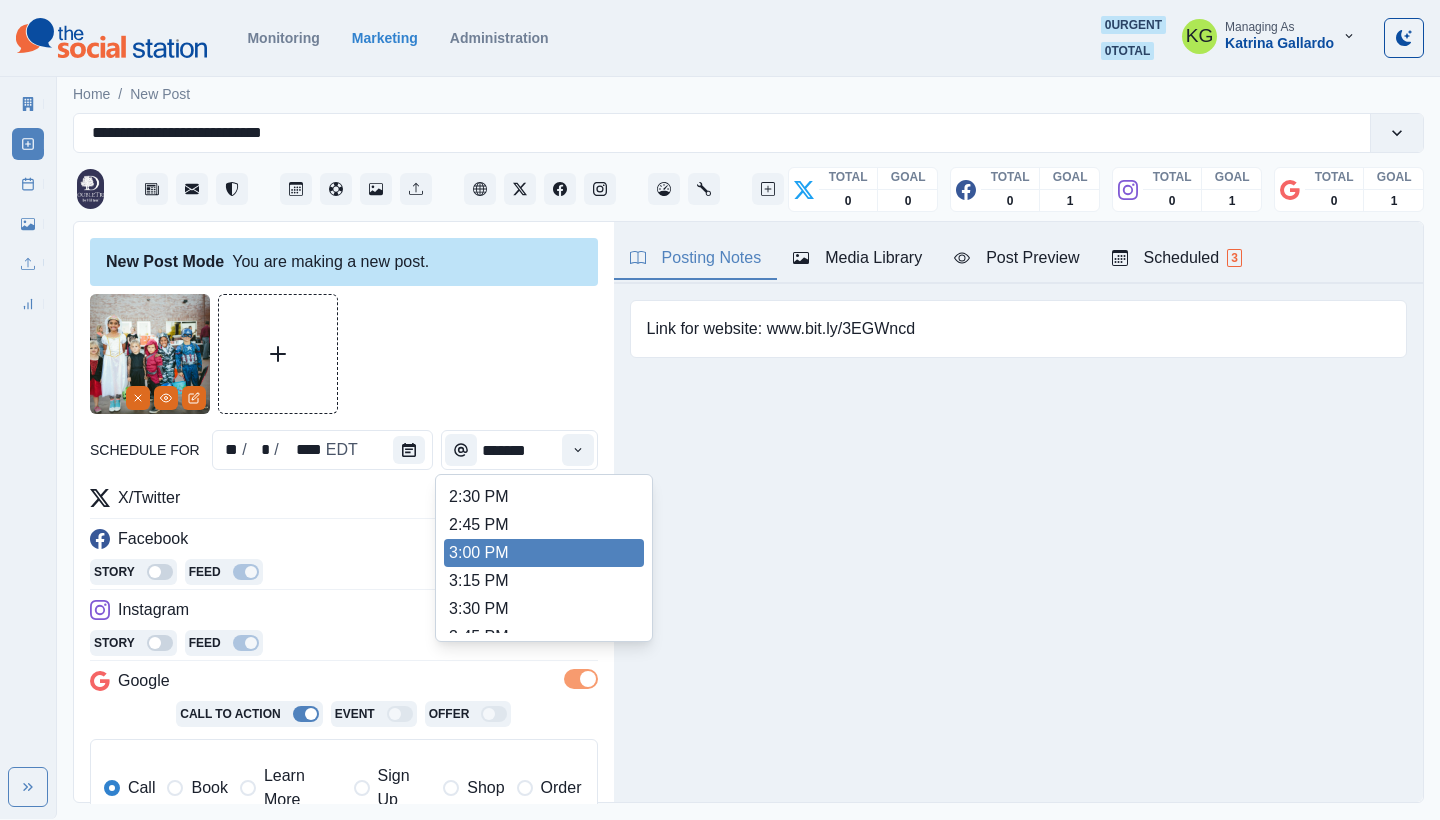 click on "3:00 PM" at bounding box center [544, 553] 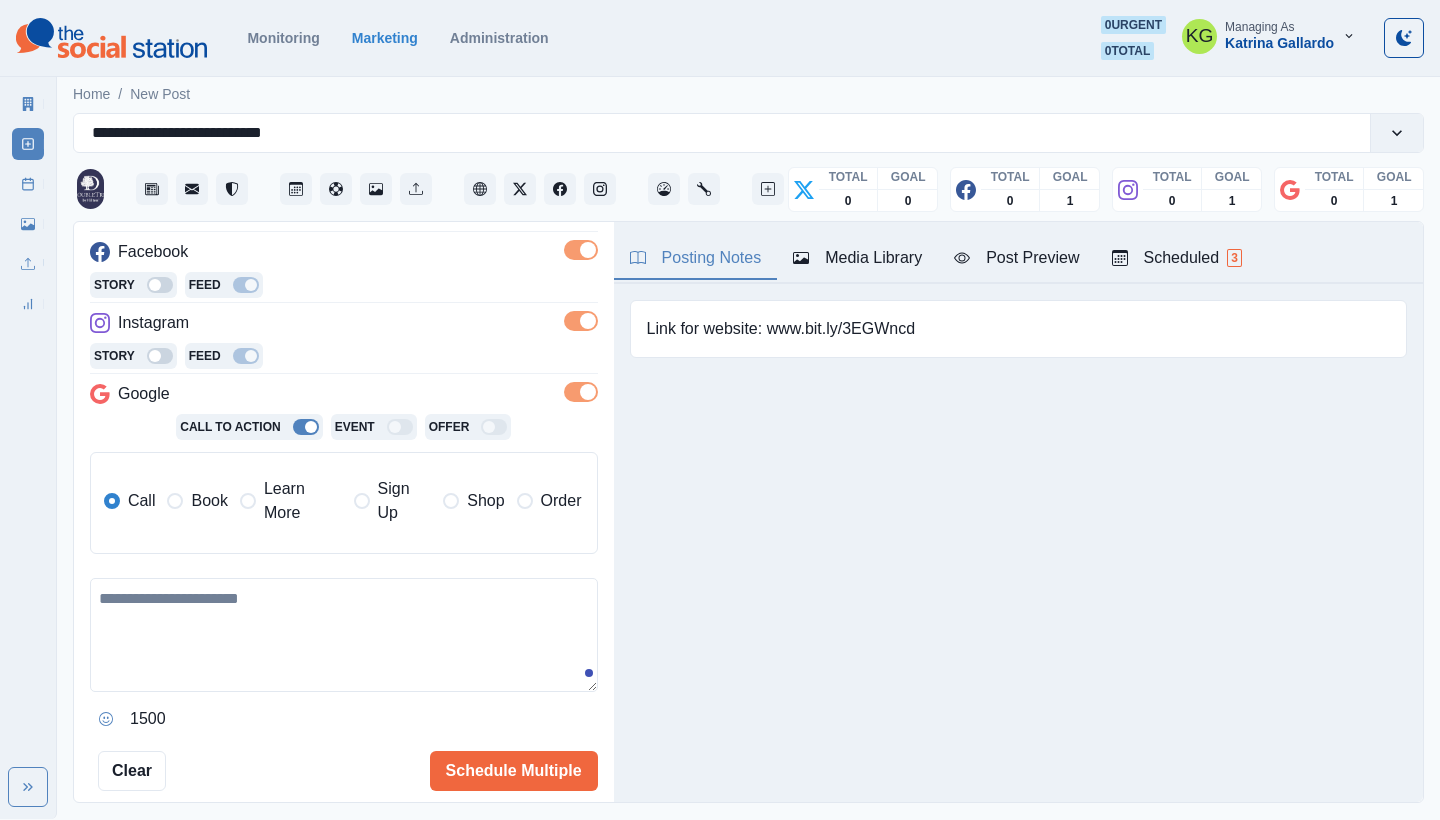 scroll, scrollTop: 287, scrollLeft: 0, axis: vertical 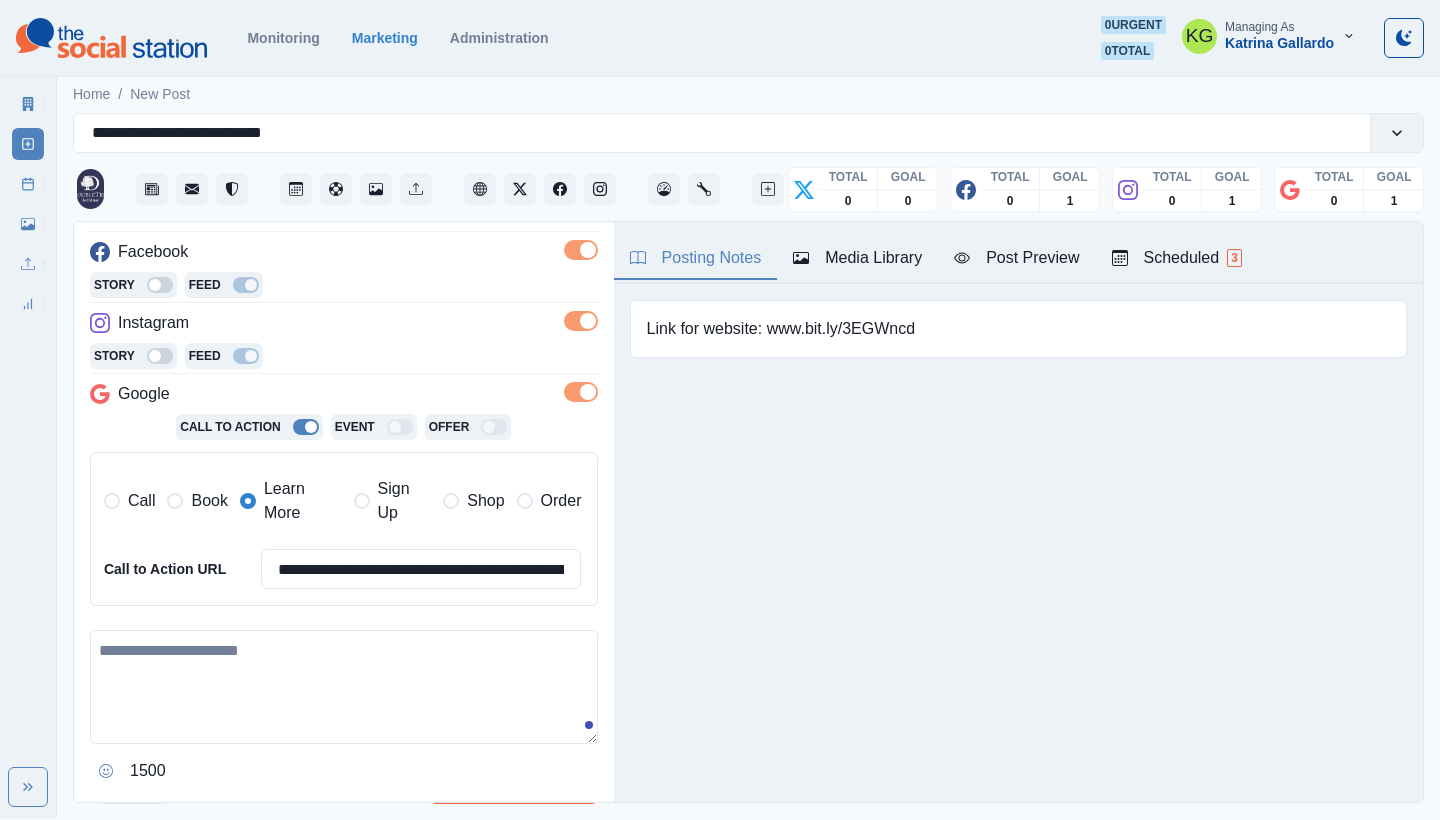 click at bounding box center [344, 687] 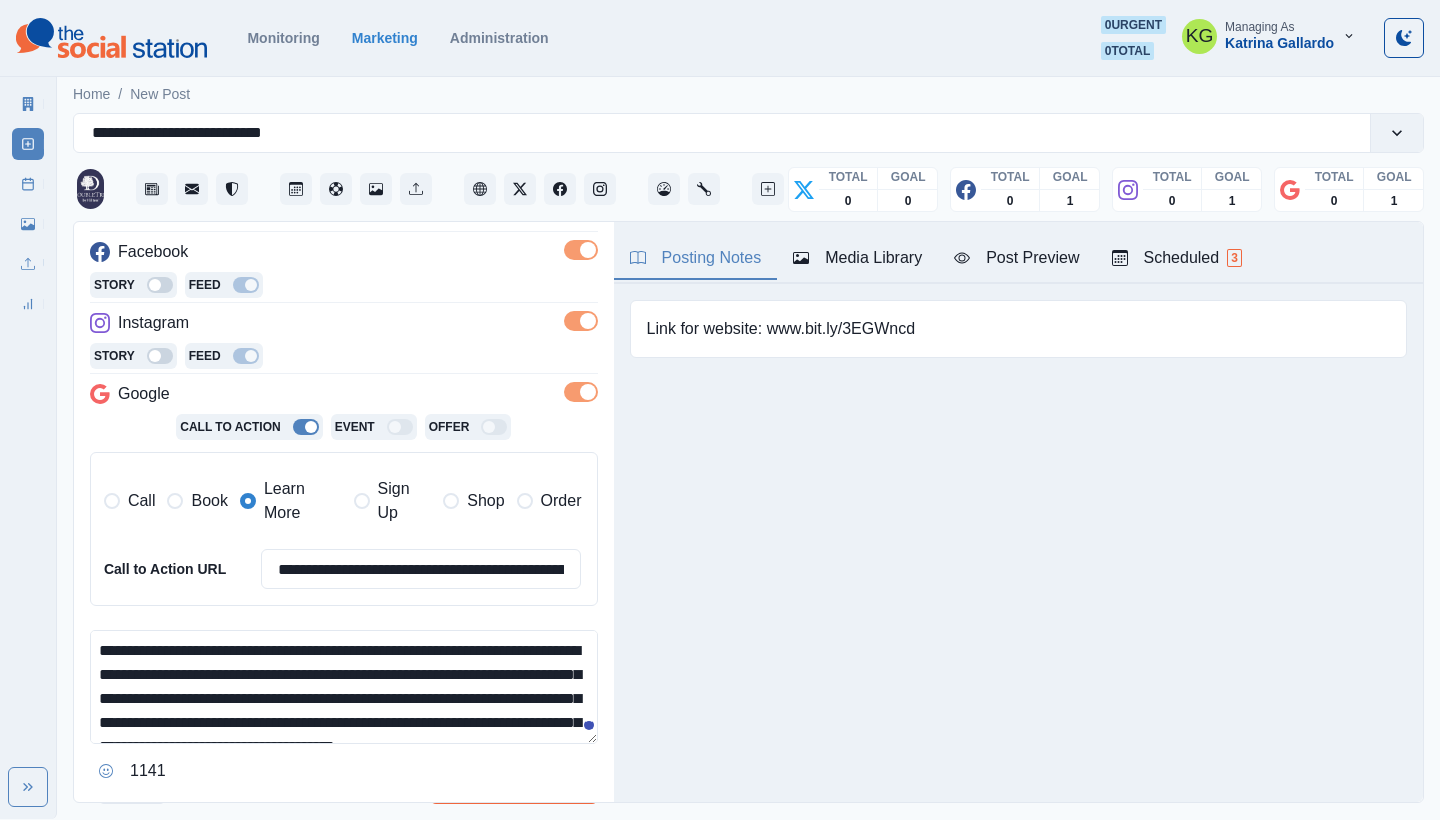 scroll, scrollTop: 48, scrollLeft: 0, axis: vertical 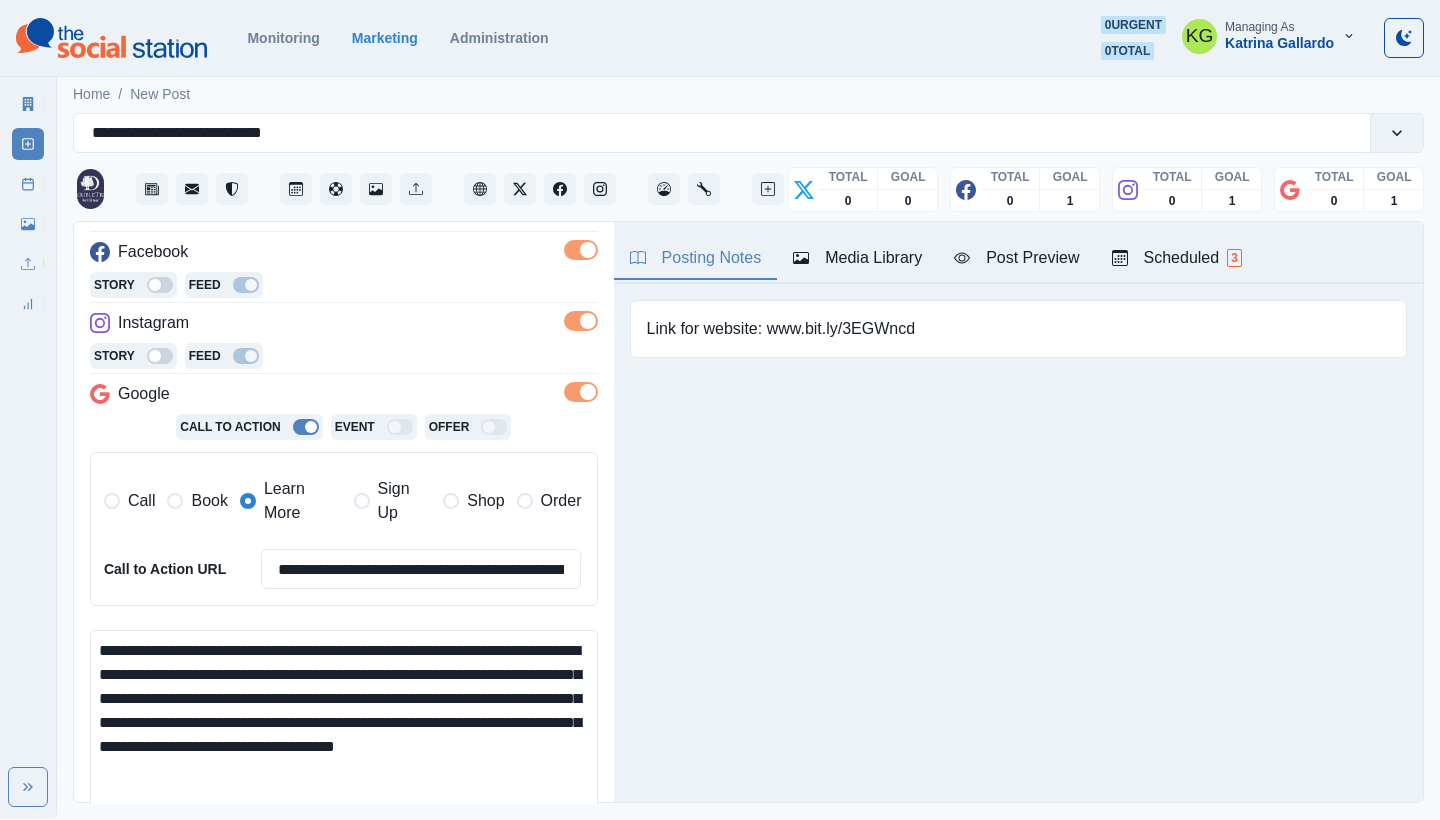 click on "**********" at bounding box center [720, 409] 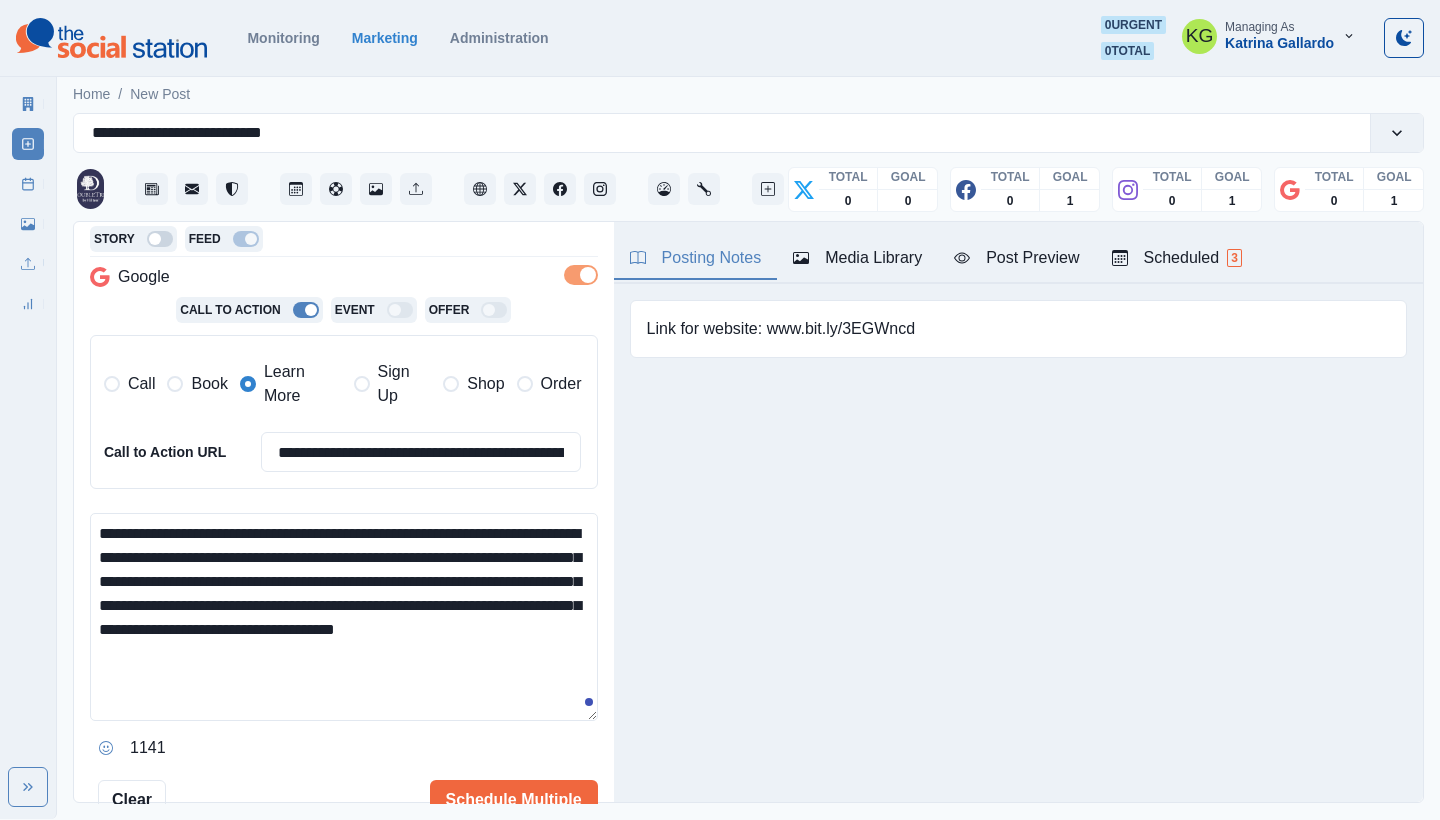 scroll, scrollTop: 404, scrollLeft: 0, axis: vertical 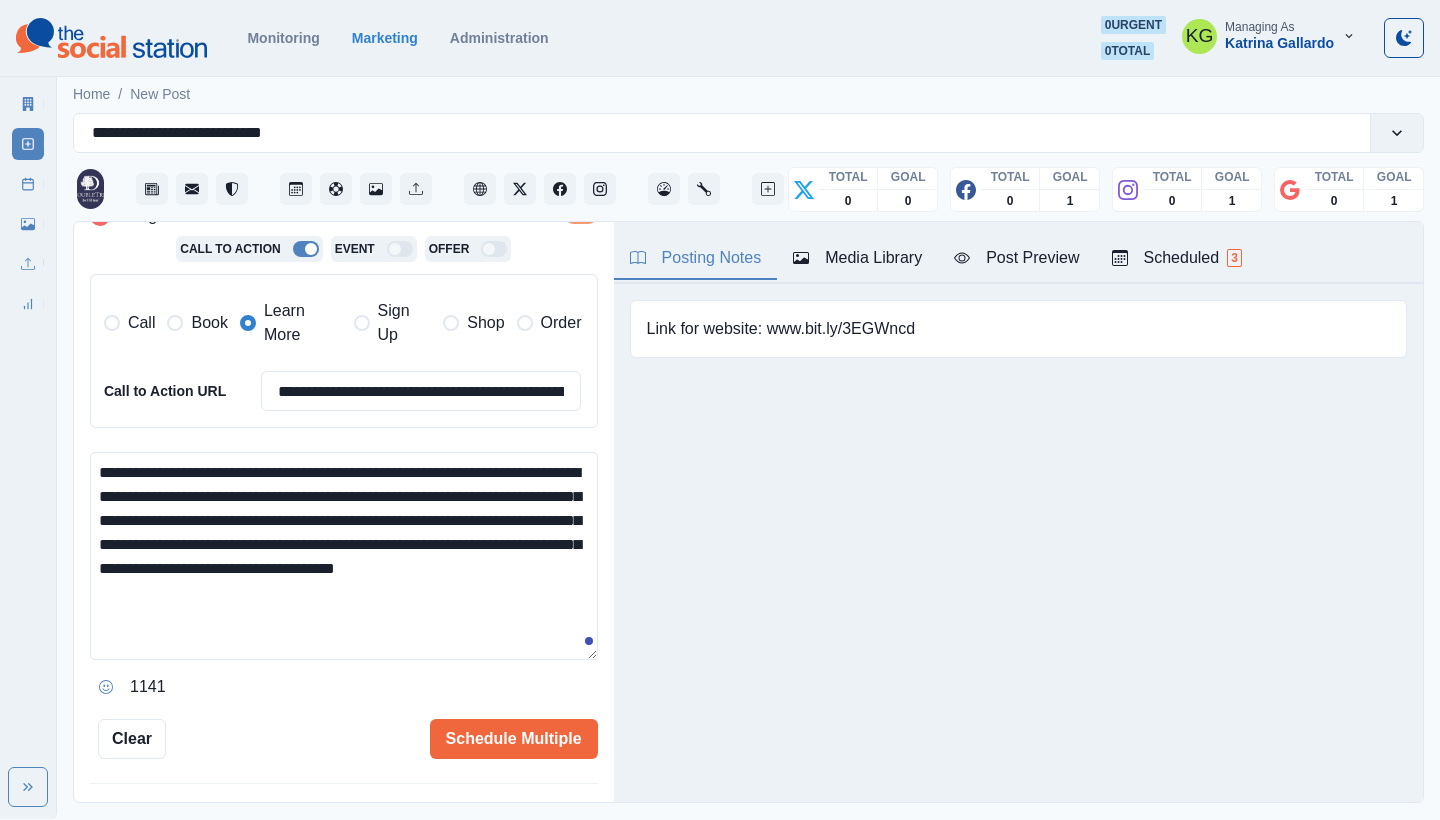 click on "**********" at bounding box center [344, 556] 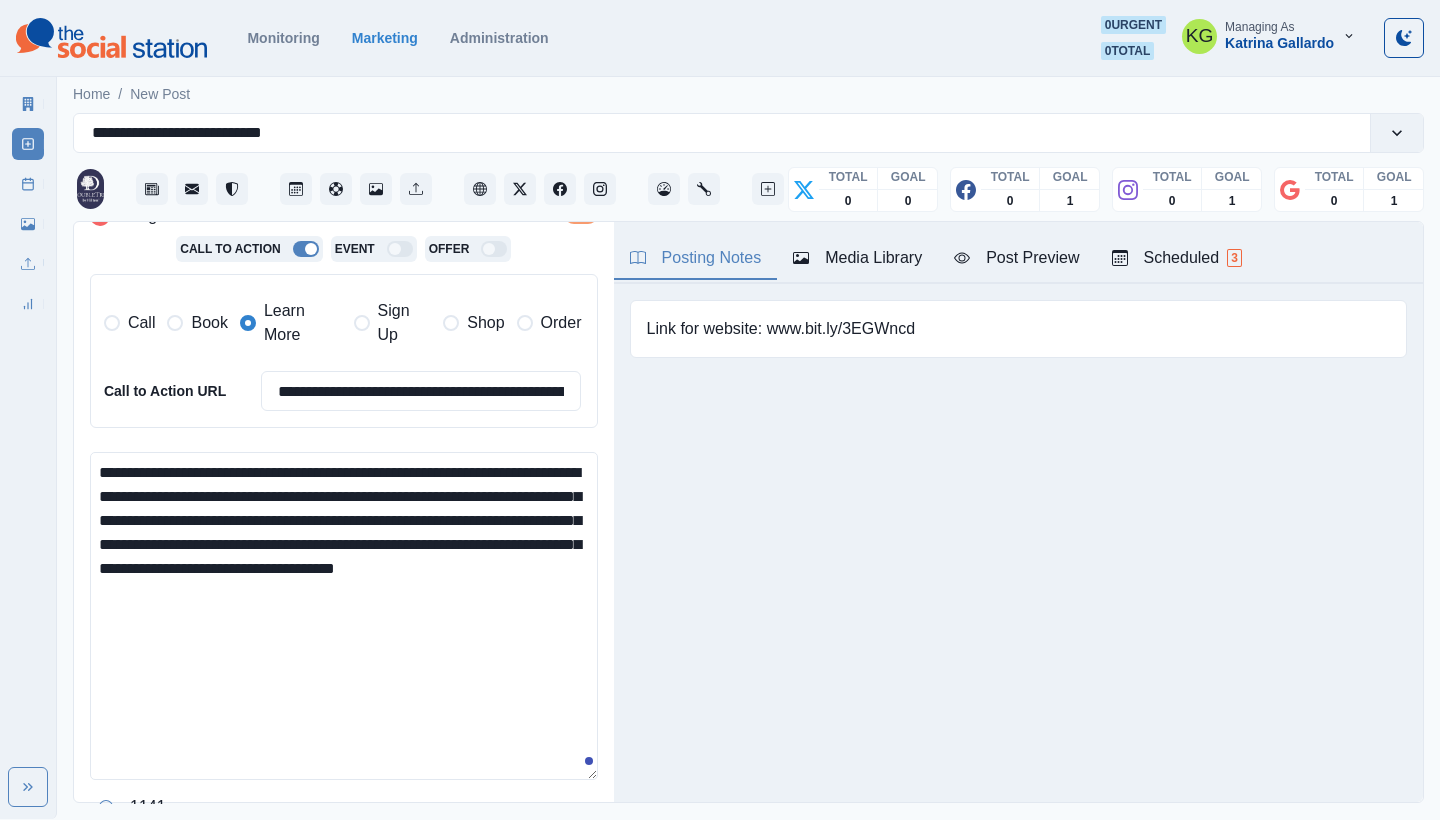 click on "**********" at bounding box center (344, 616) 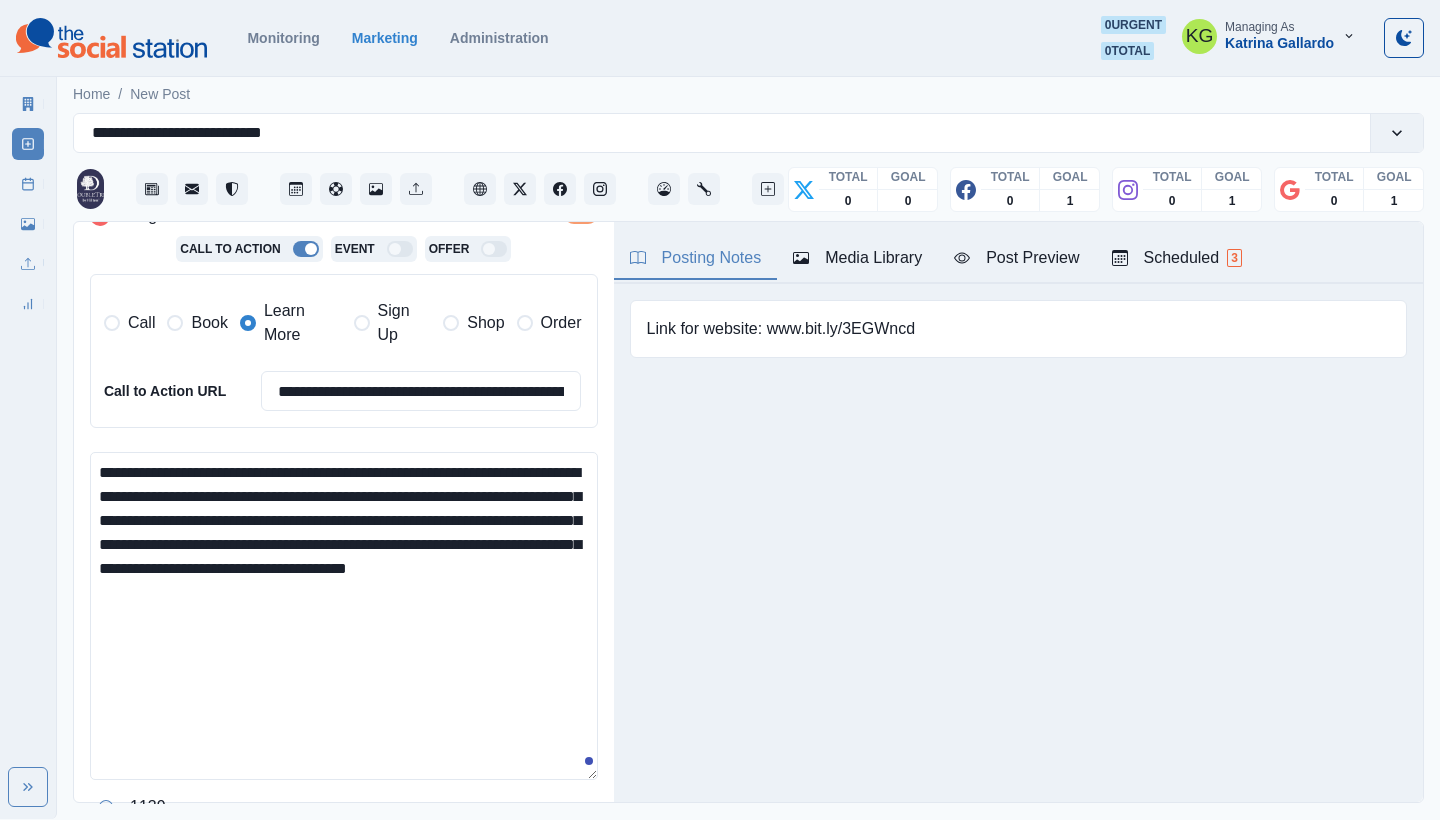 paste on "**********" 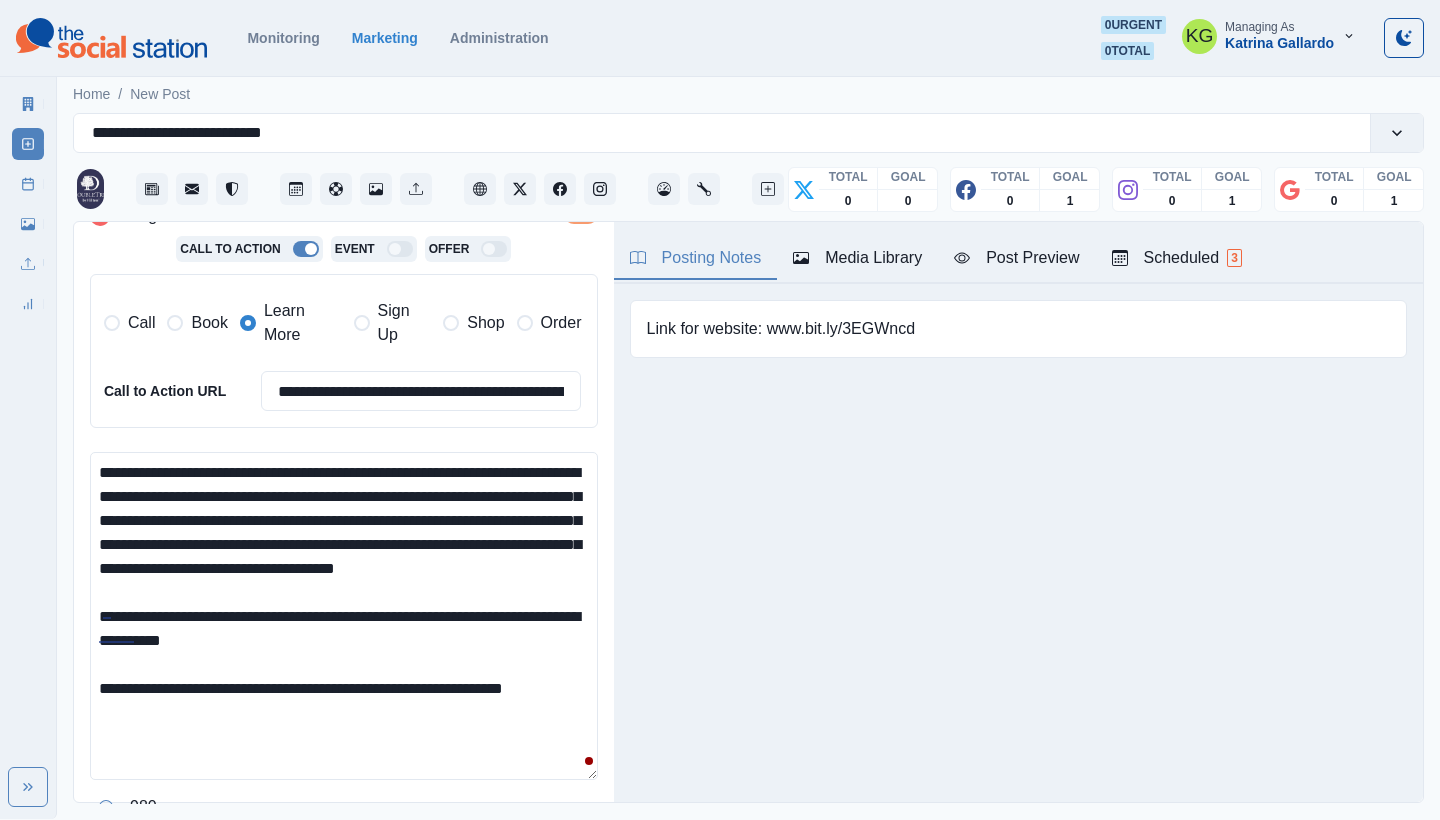 click on "**********" at bounding box center (344, 616) 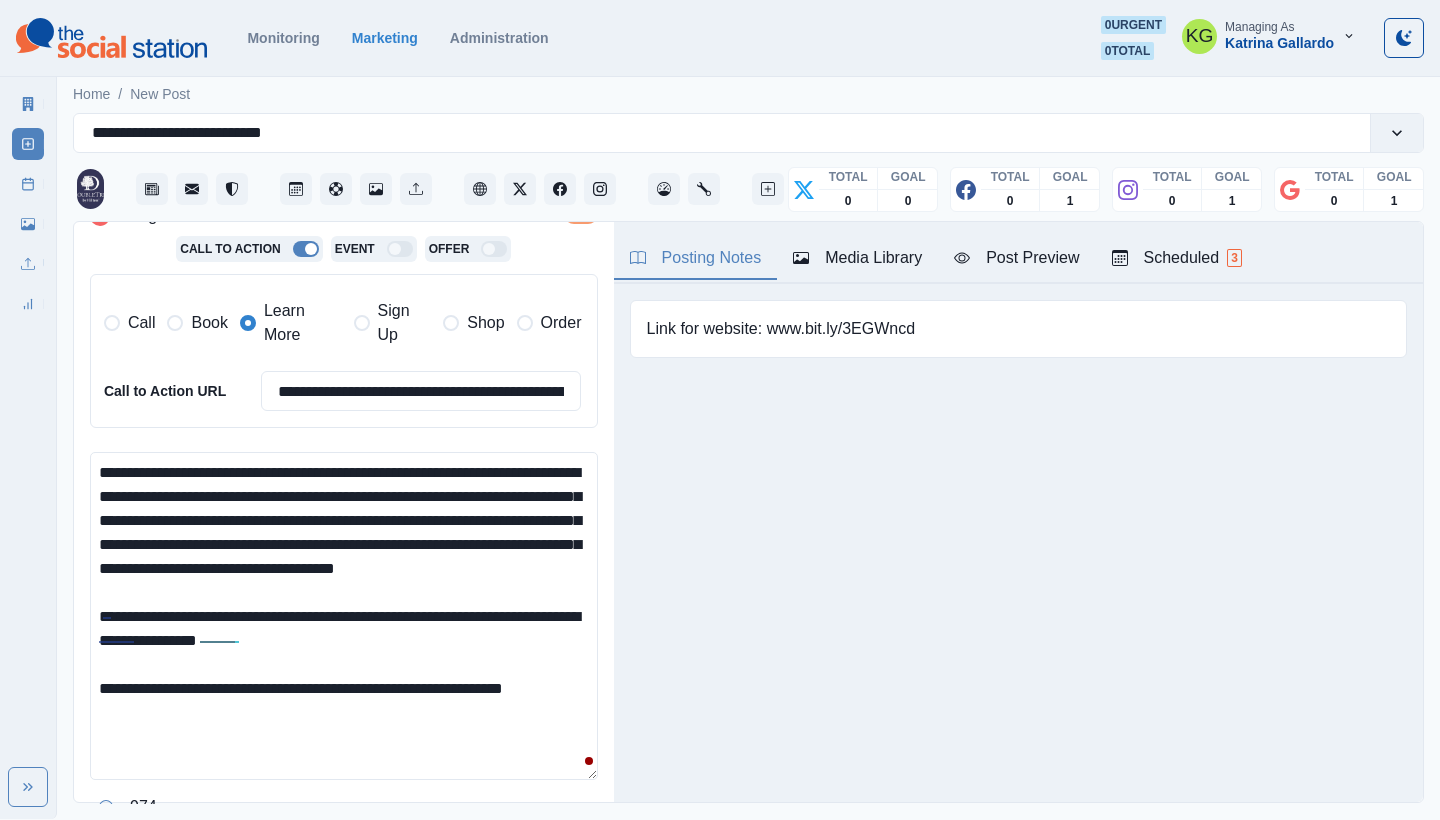 drag, startPoint x: 125, startPoint y: 700, endPoint x: 114, endPoint y: 700, distance: 11 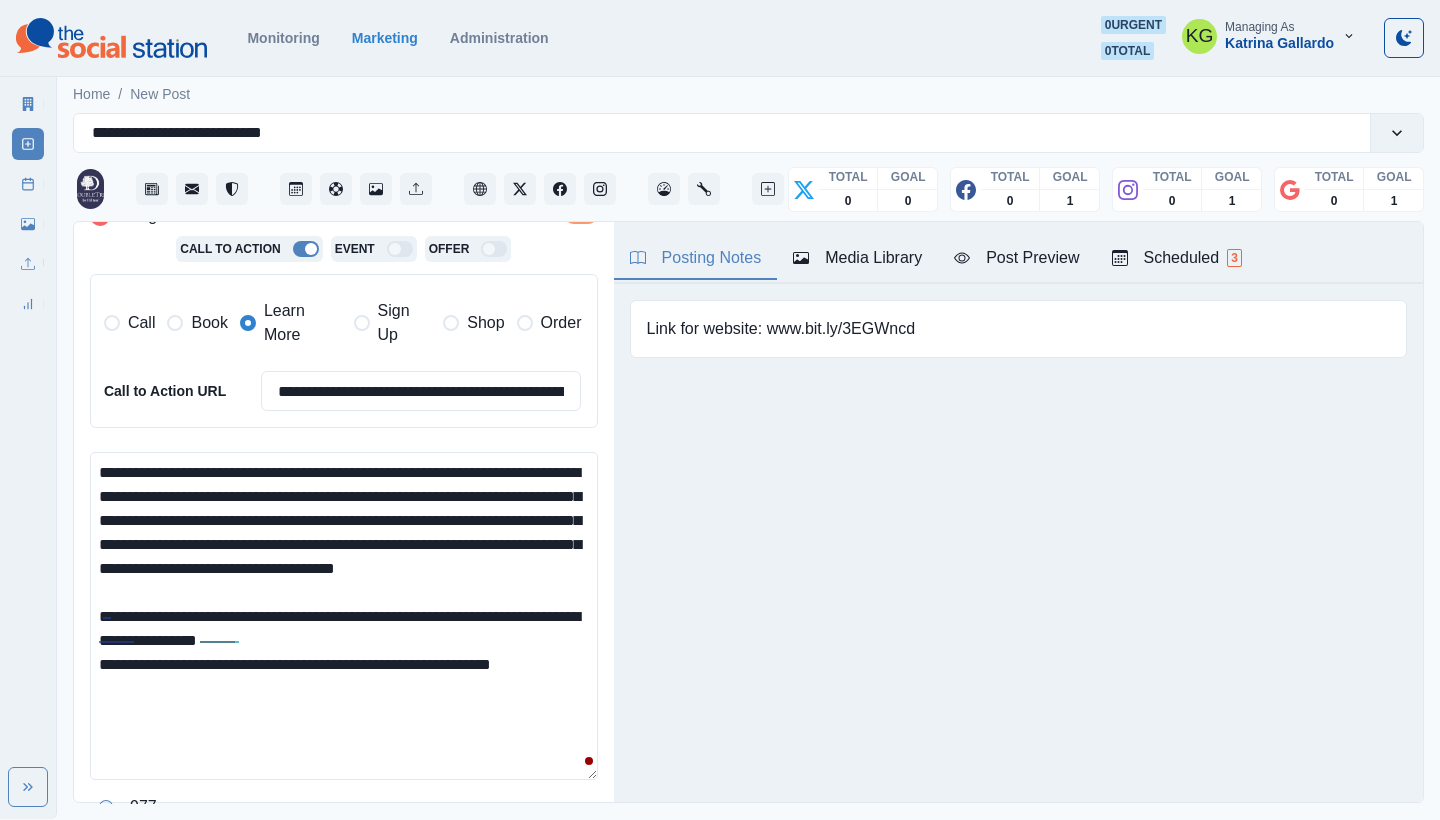 click on "**********" at bounding box center (344, 616) 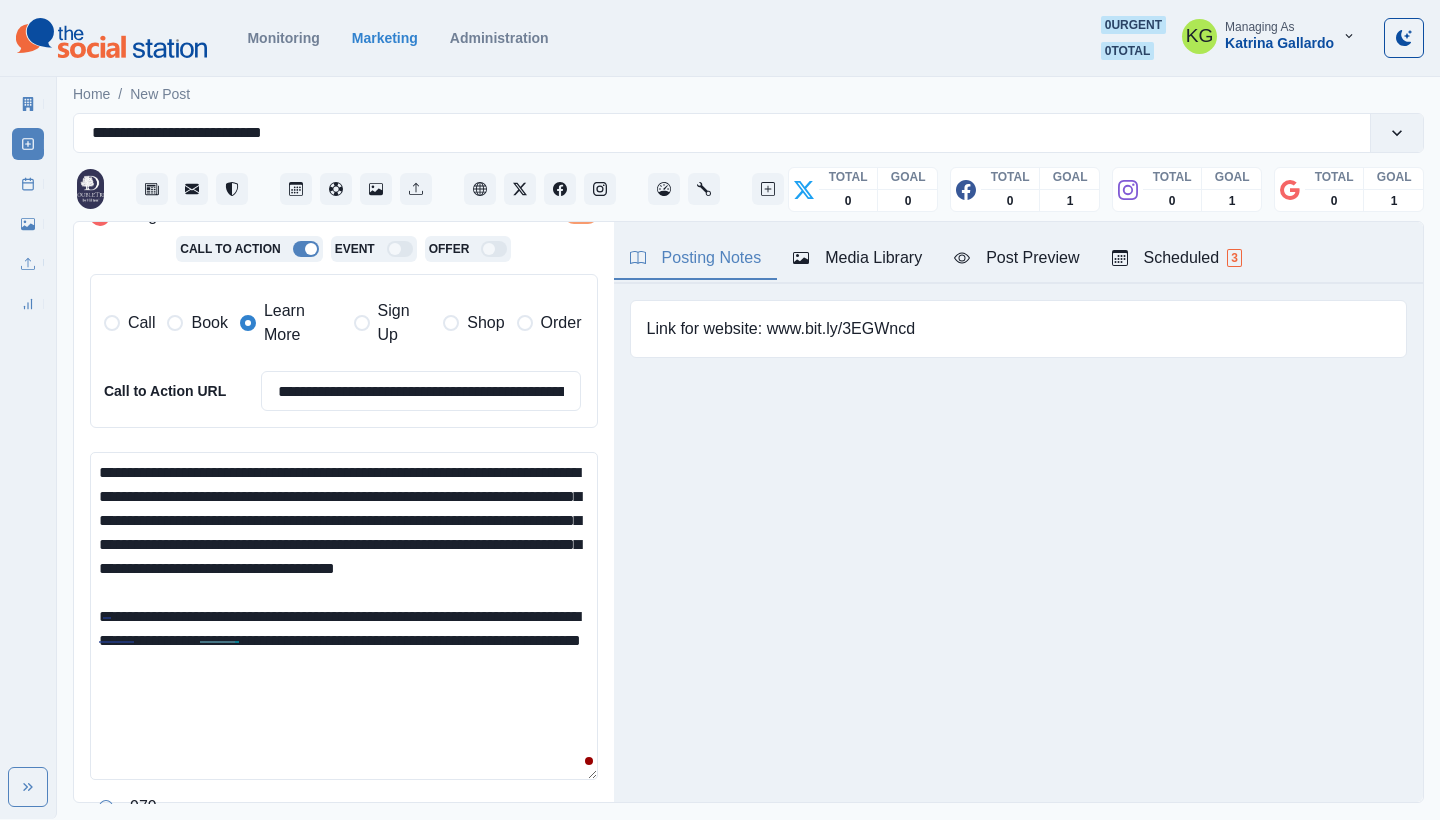 drag, startPoint x: 282, startPoint y: 658, endPoint x: 87, endPoint y: 634, distance: 196.47137 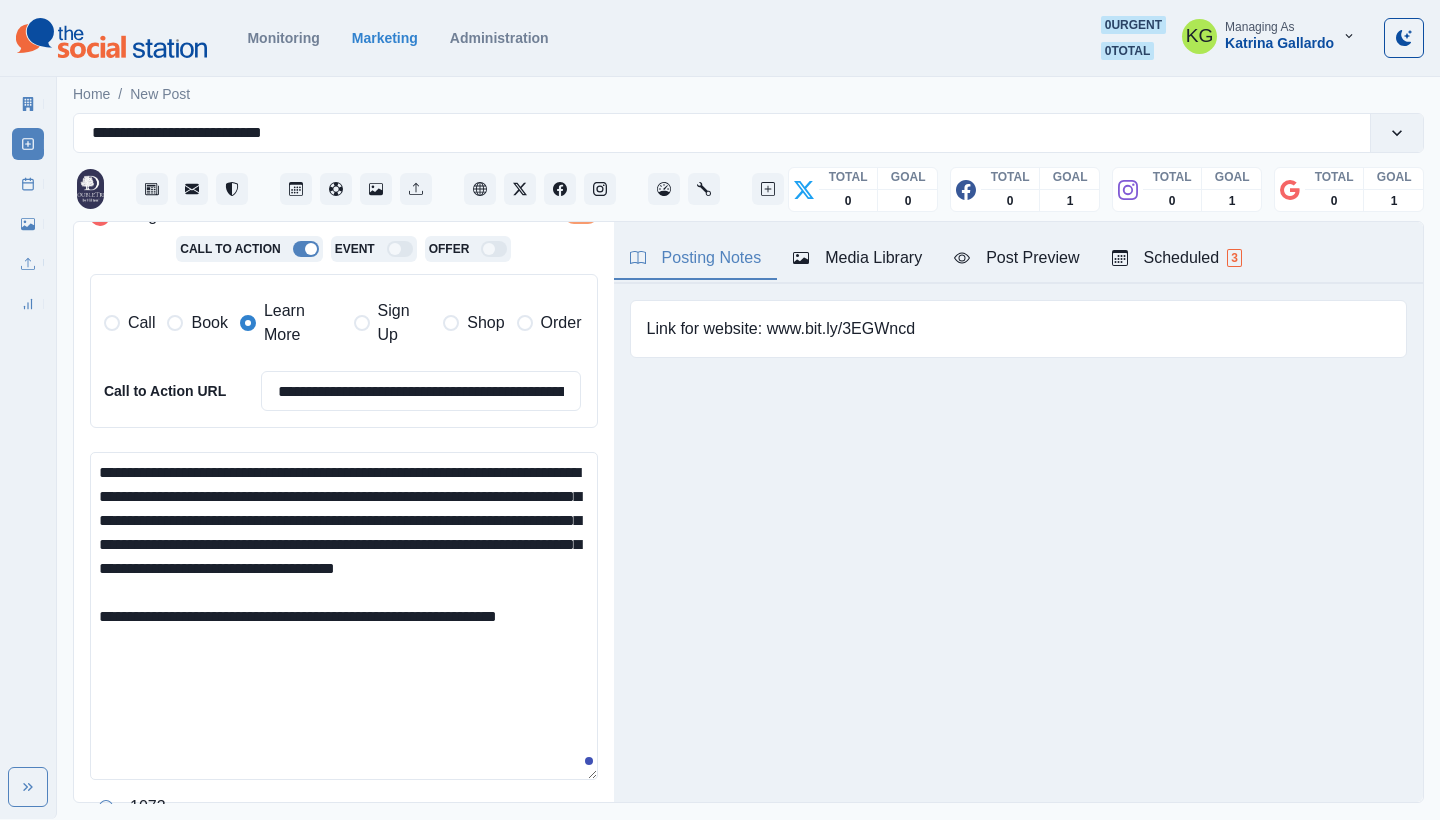 click on "**********" at bounding box center (344, 616) 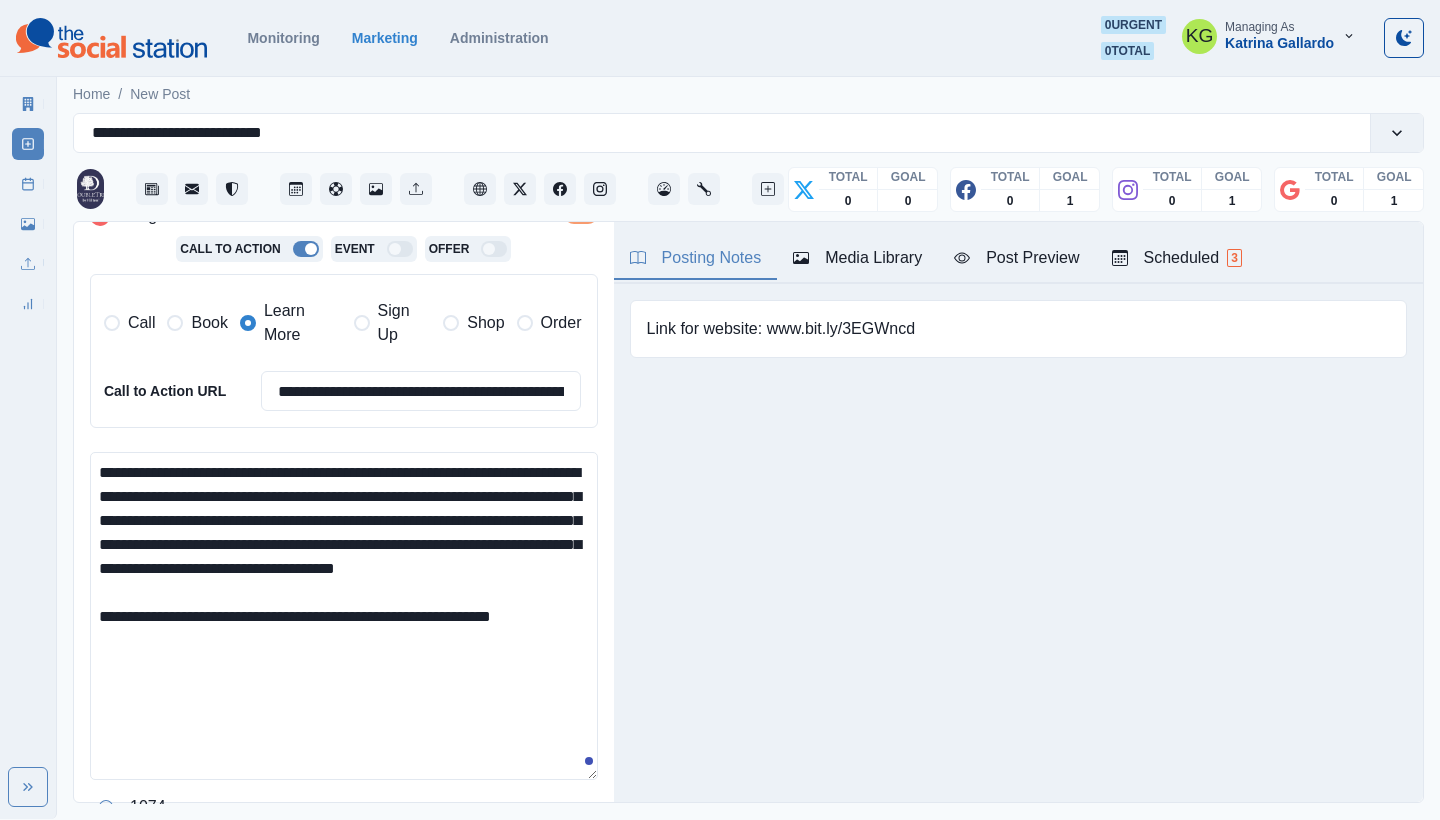 click on "**********" at bounding box center [344, 616] 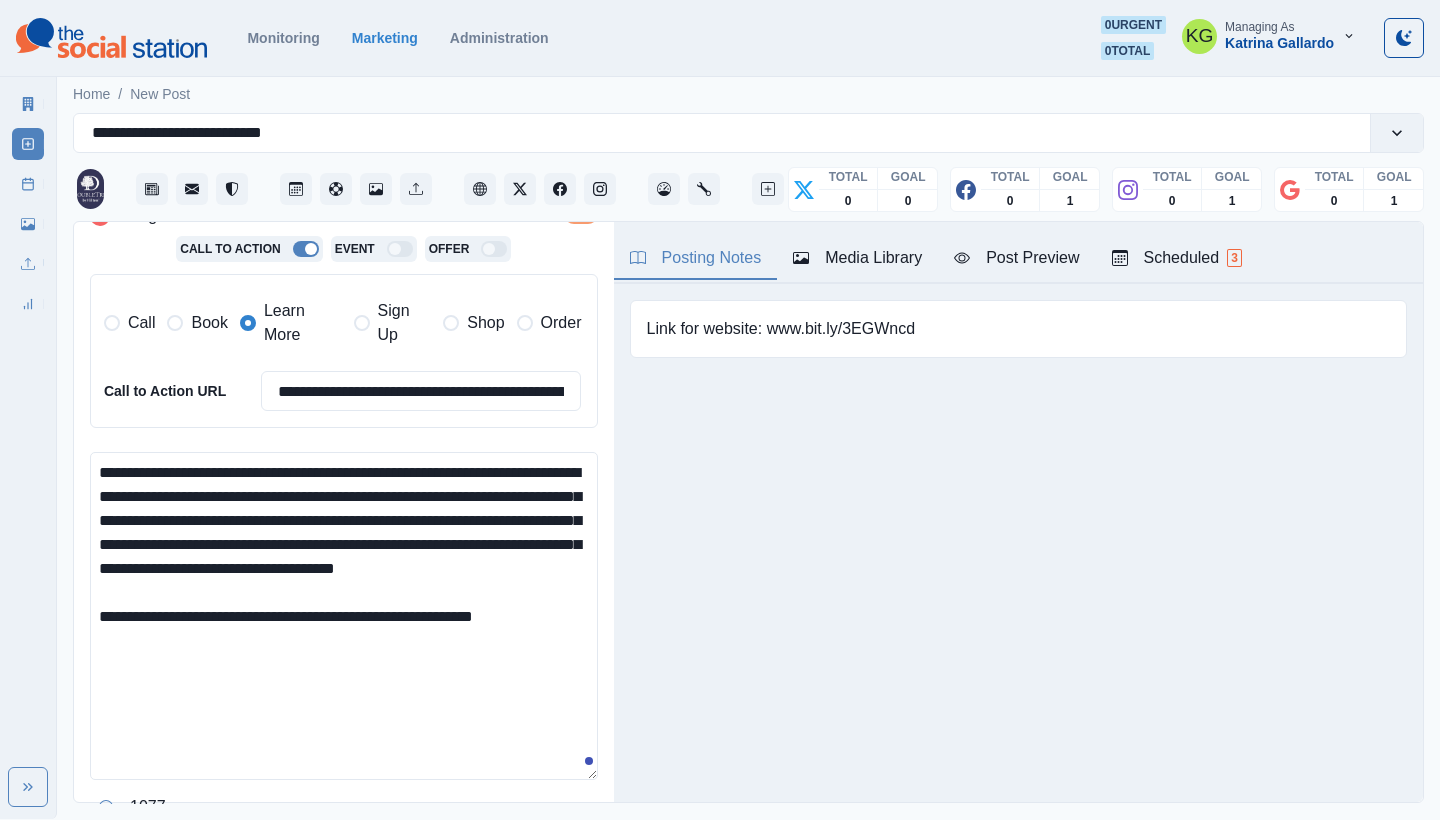 paste on "**********" 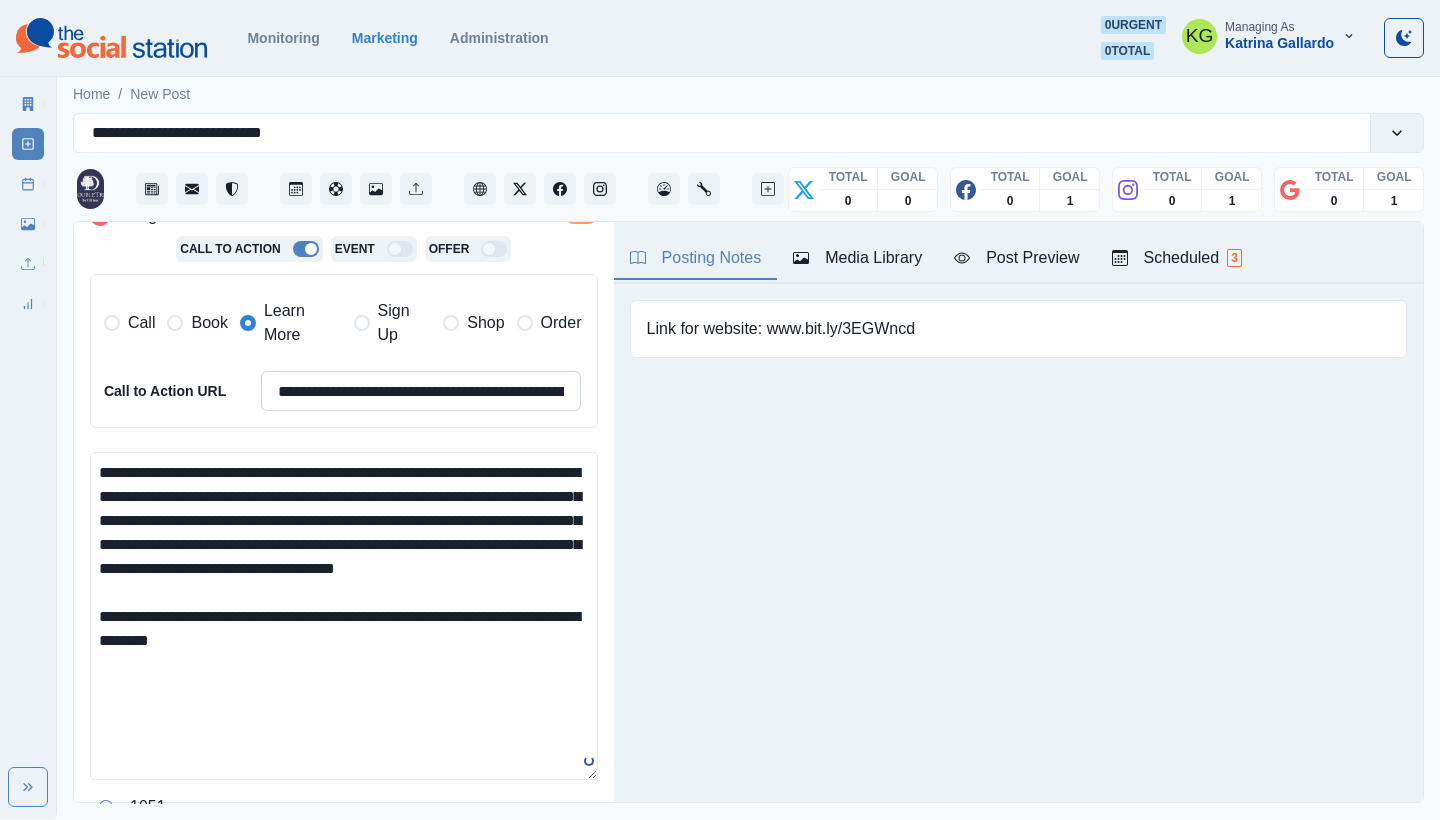 type on "**********" 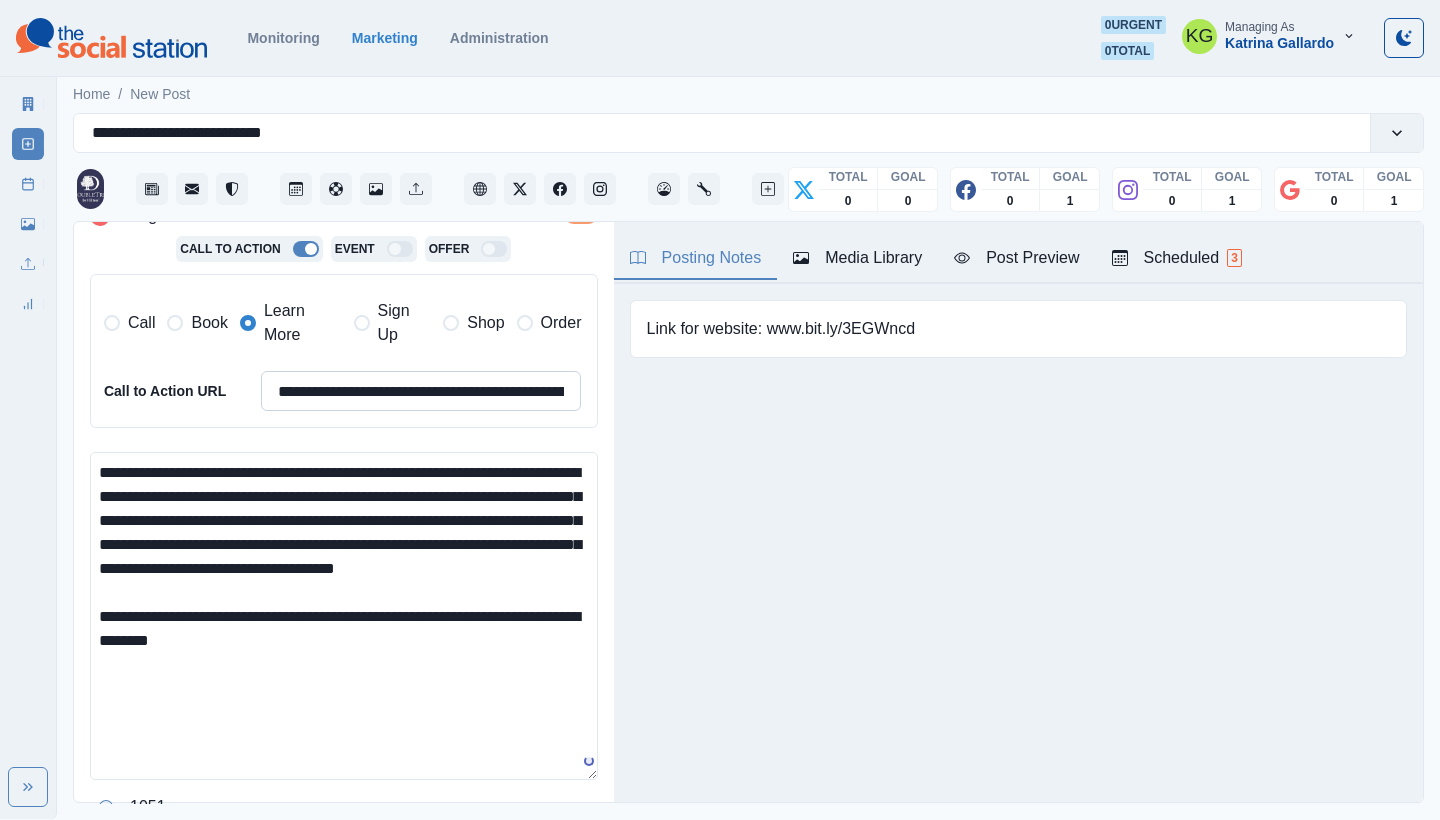 click on "**********" at bounding box center (421, 391) 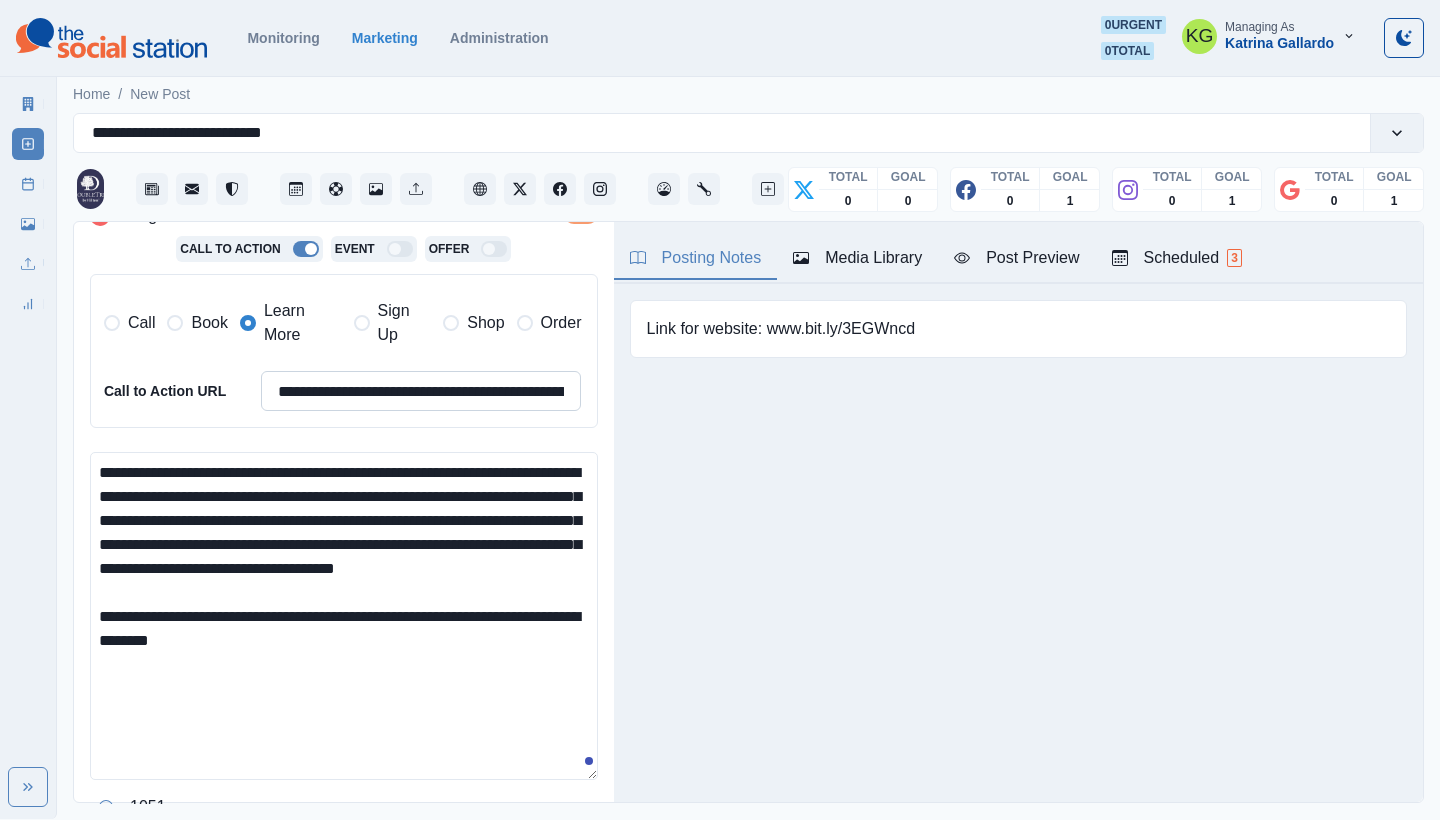click on "**********" at bounding box center (421, 391) 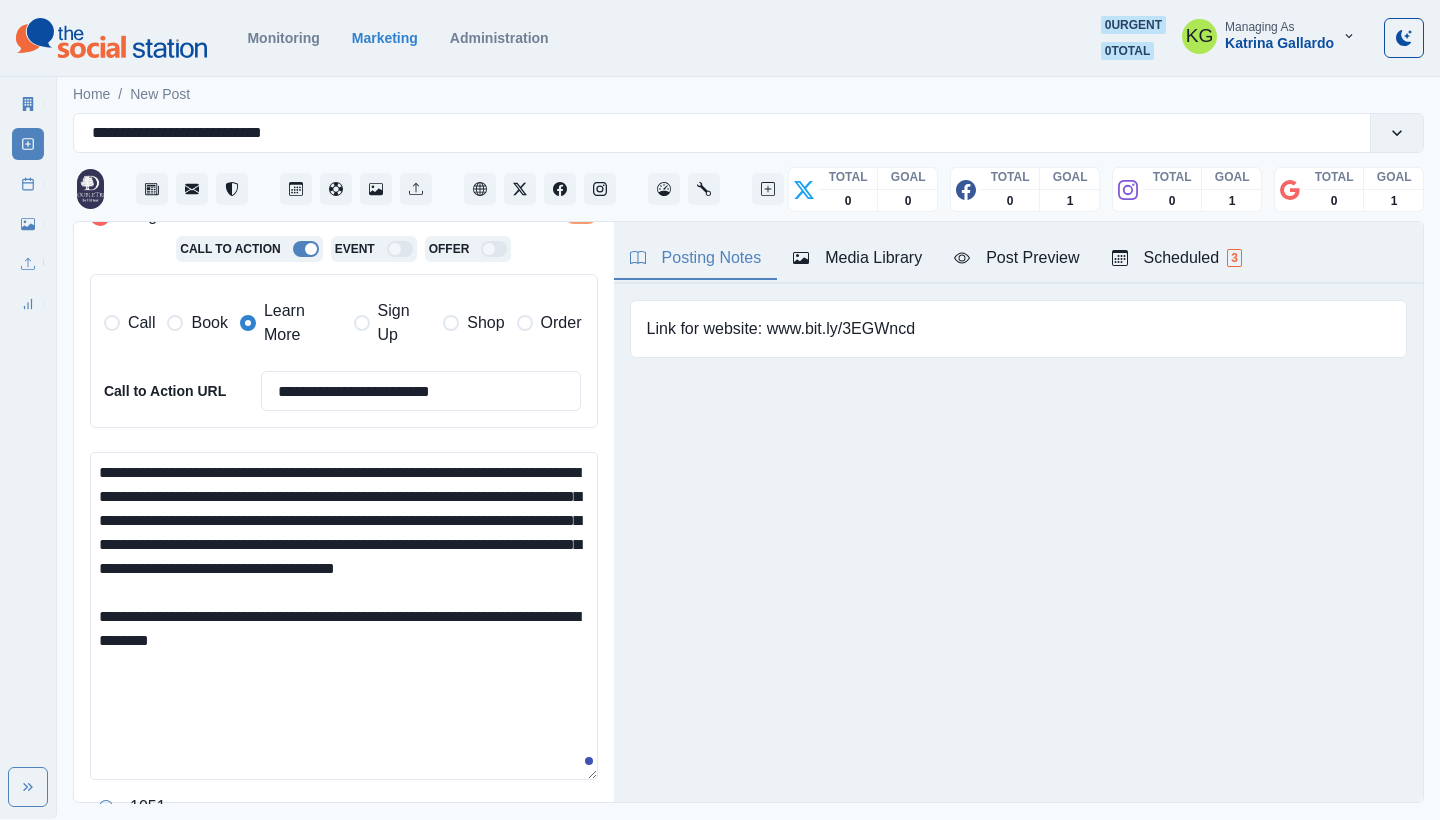 type on "**********" 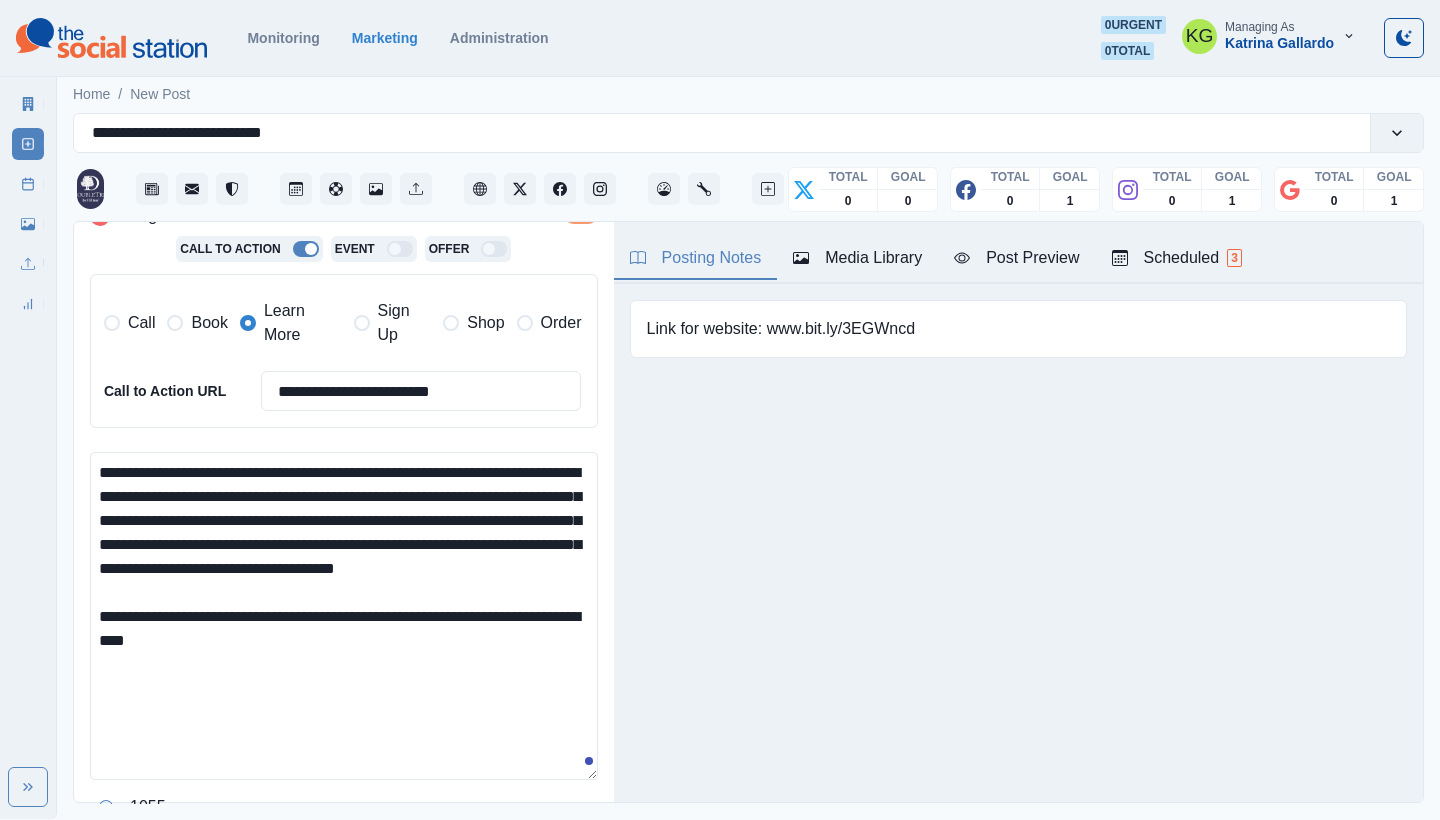 click on "**********" at bounding box center (344, 616) 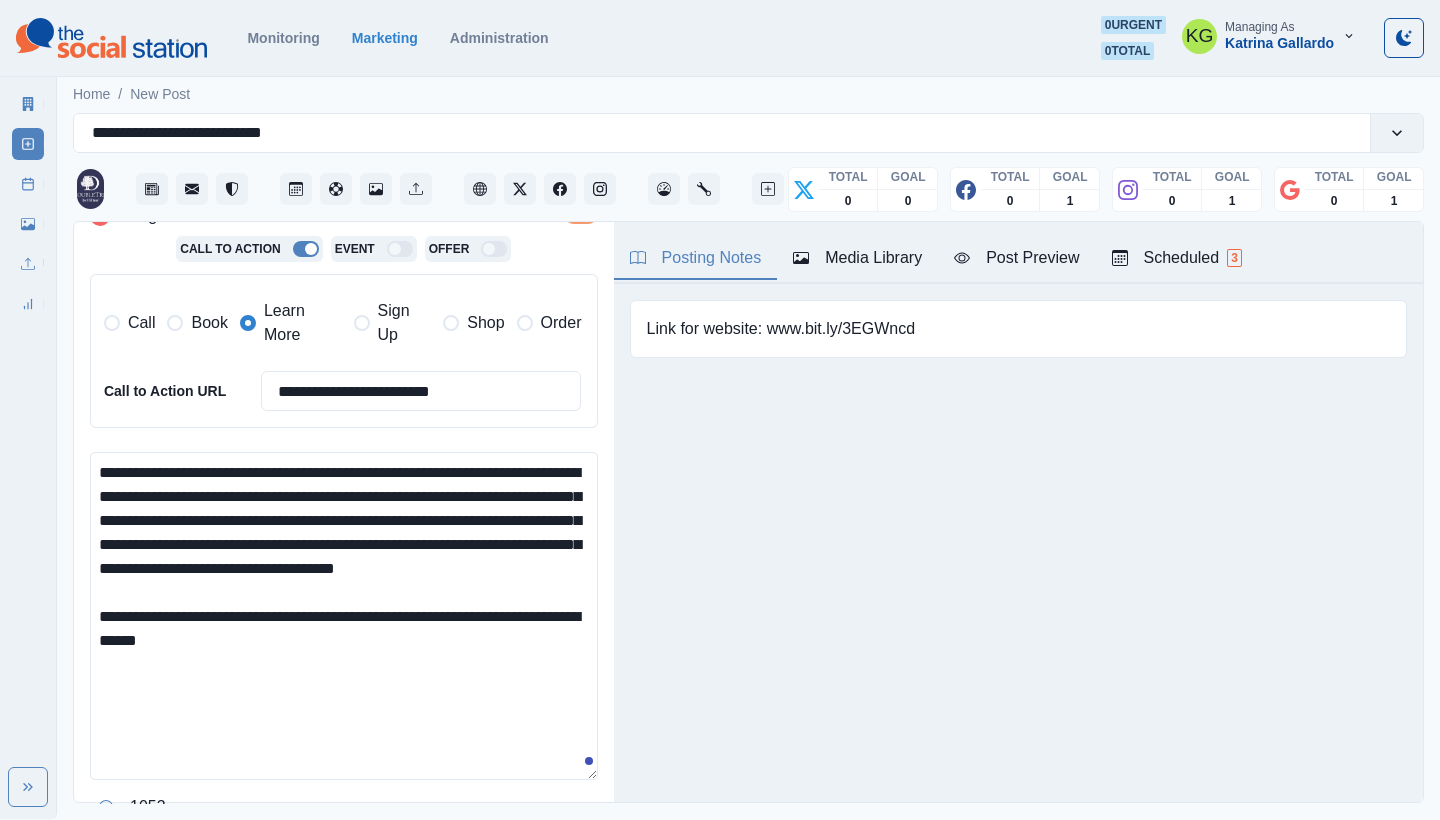 click 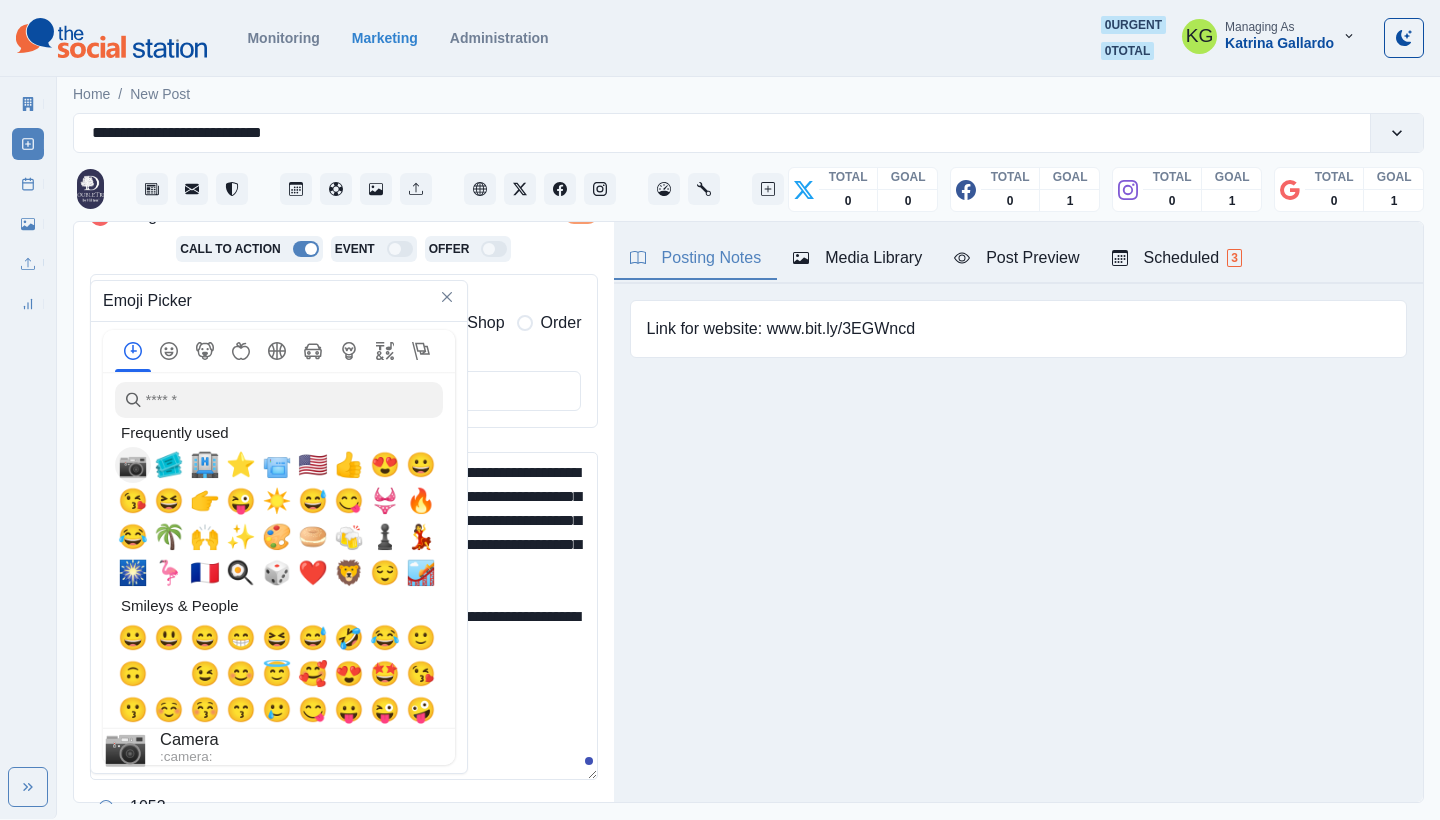click on "📷" at bounding box center (133, 465) 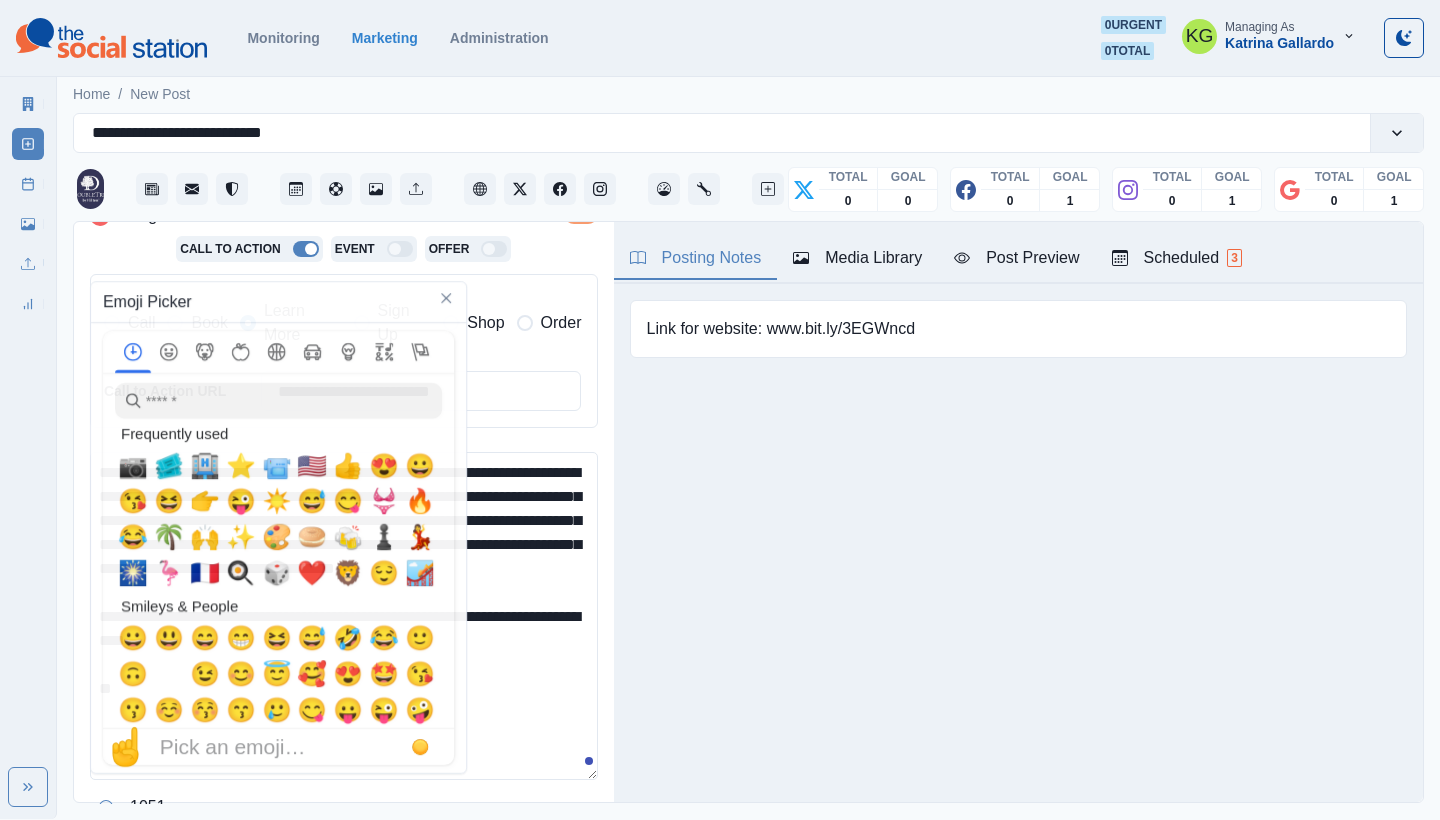 click on "**********" at bounding box center [344, 616] 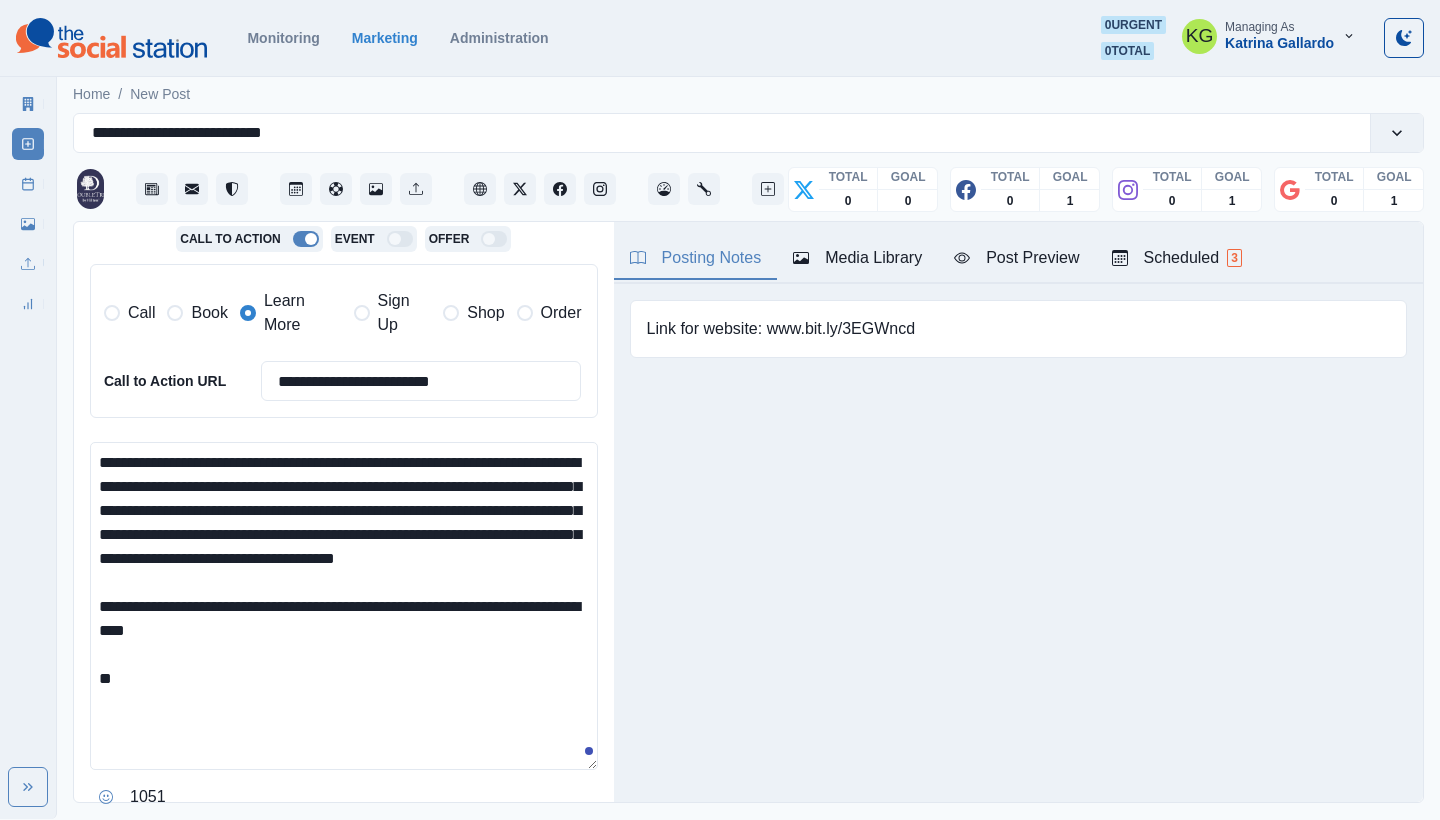 click on "**********" at bounding box center [344, 606] 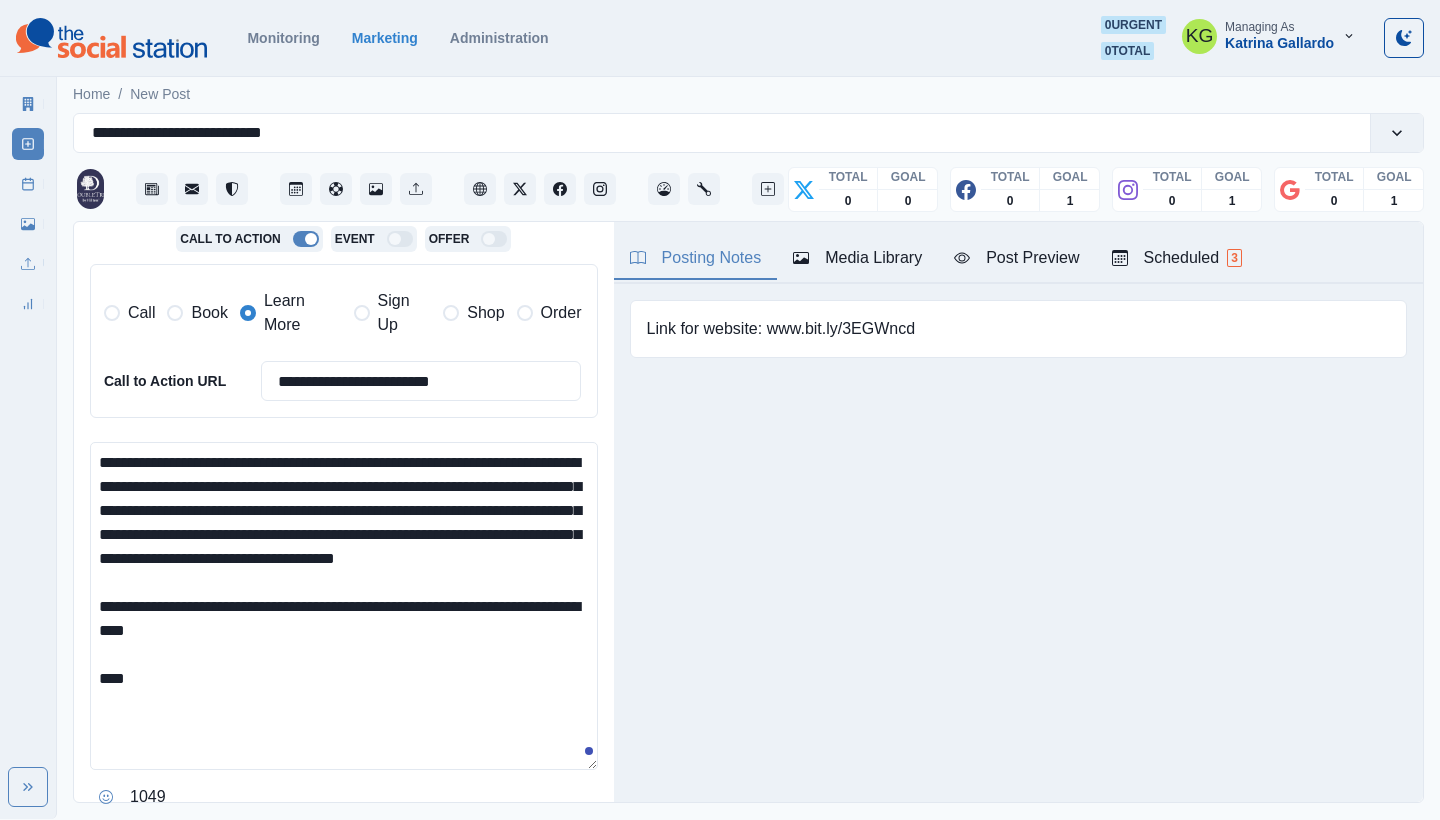 click on "**********" at bounding box center (344, 606) 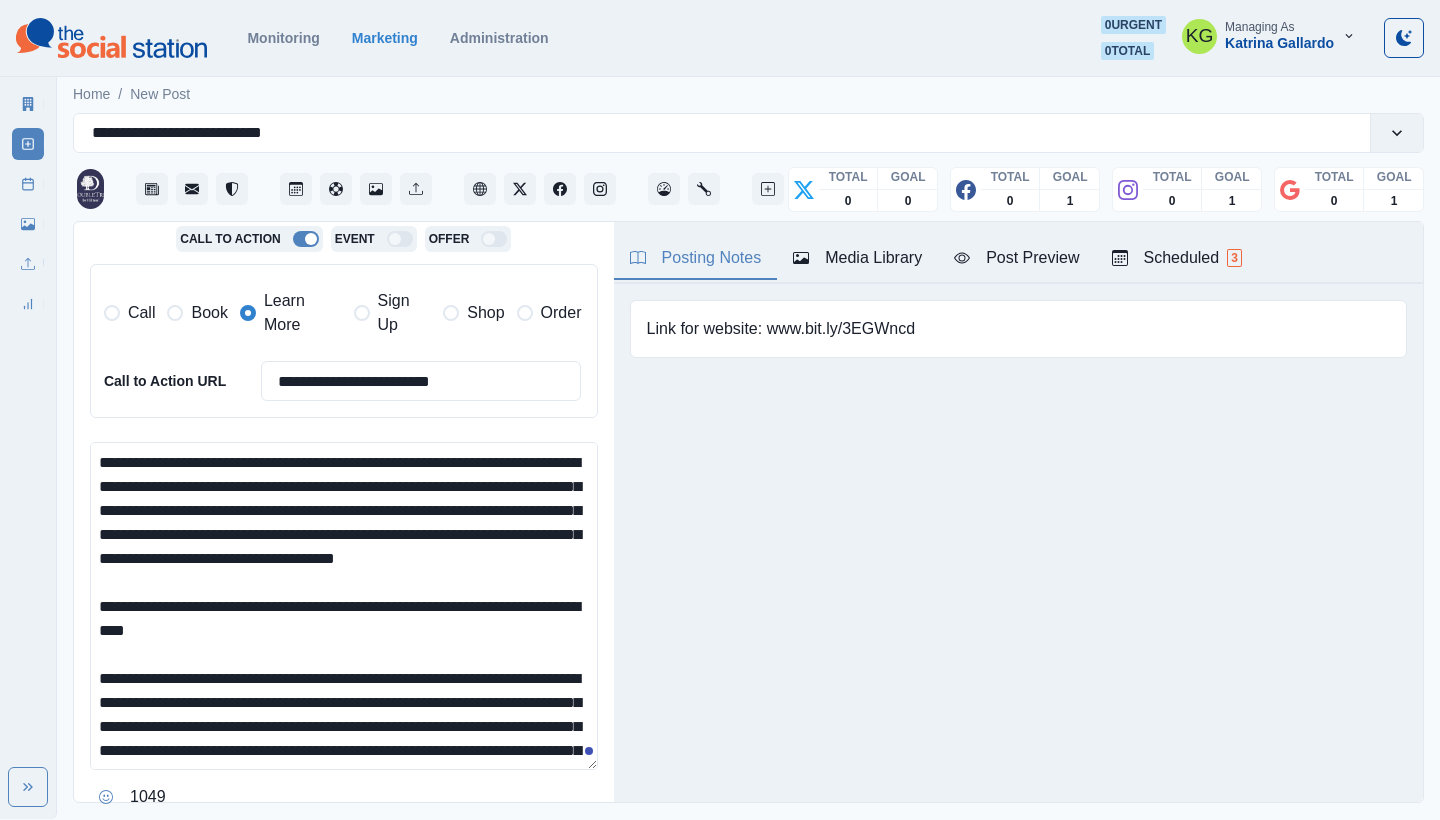scroll, scrollTop: 122, scrollLeft: 0, axis: vertical 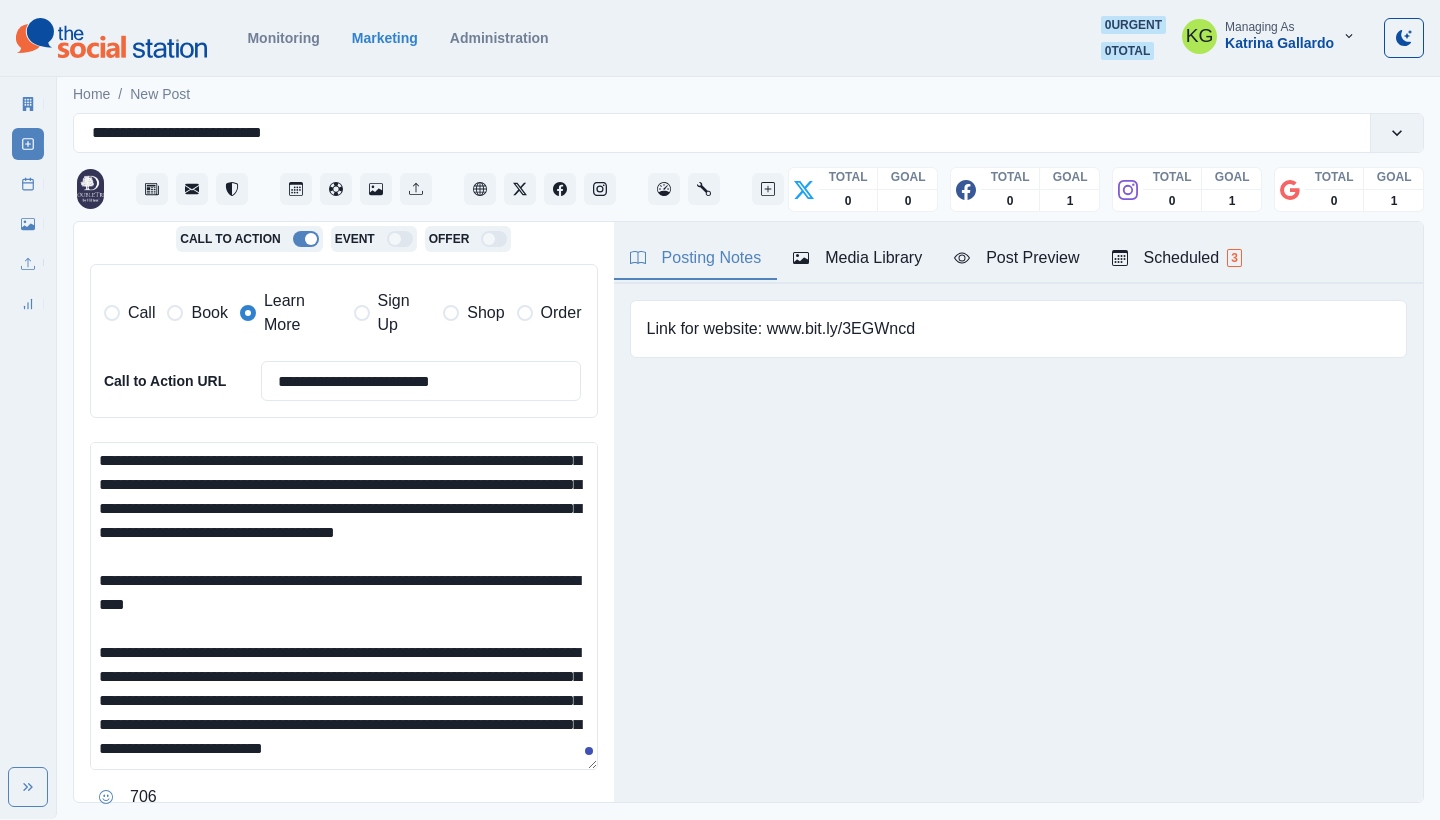 drag, startPoint x: 180, startPoint y: 617, endPoint x: 133, endPoint y: 575, distance: 63.03174 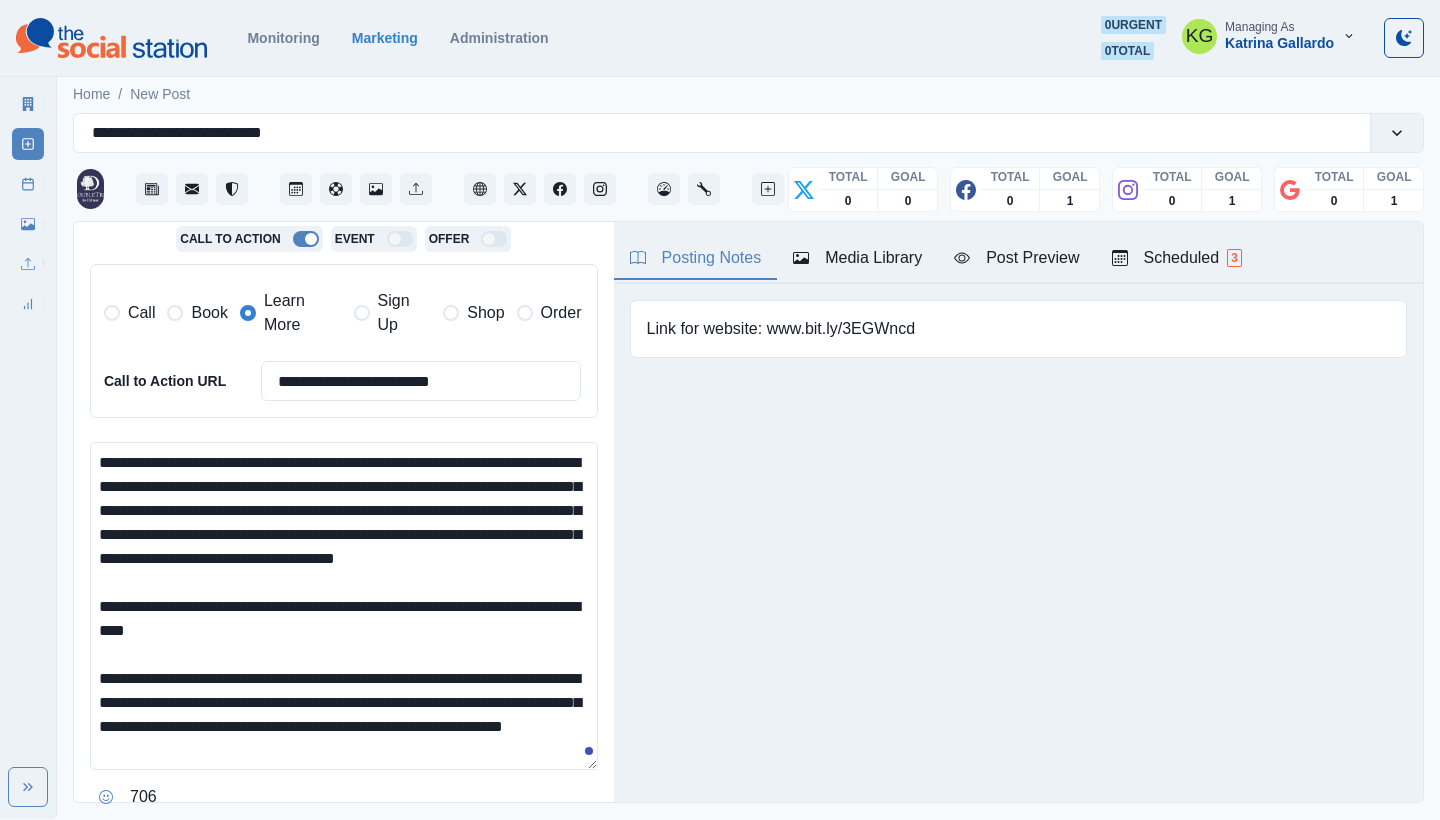 scroll, scrollTop: 74, scrollLeft: 0, axis: vertical 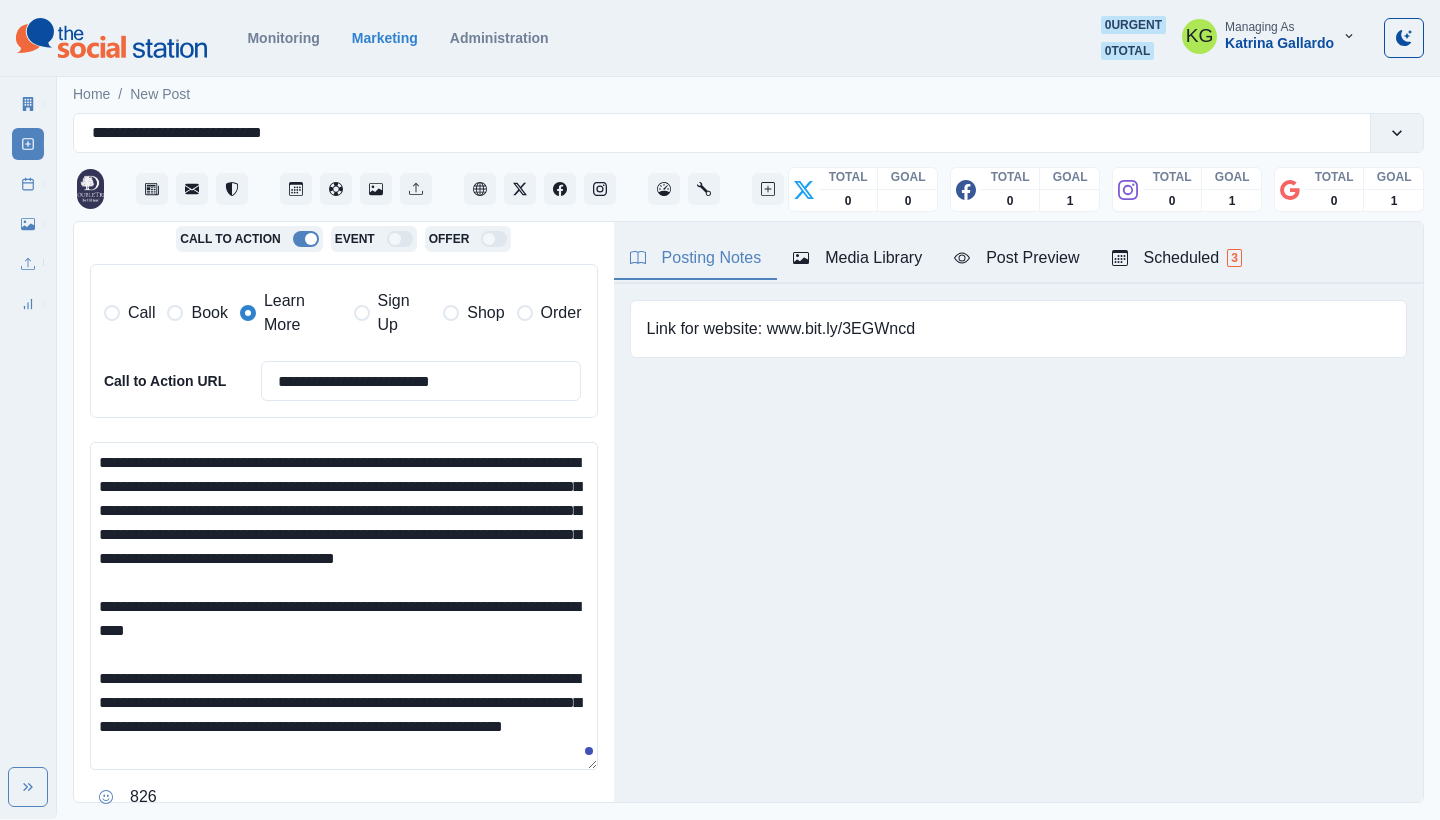 drag, startPoint x: 231, startPoint y: 623, endPoint x: 295, endPoint y: 745, distance: 137.76791 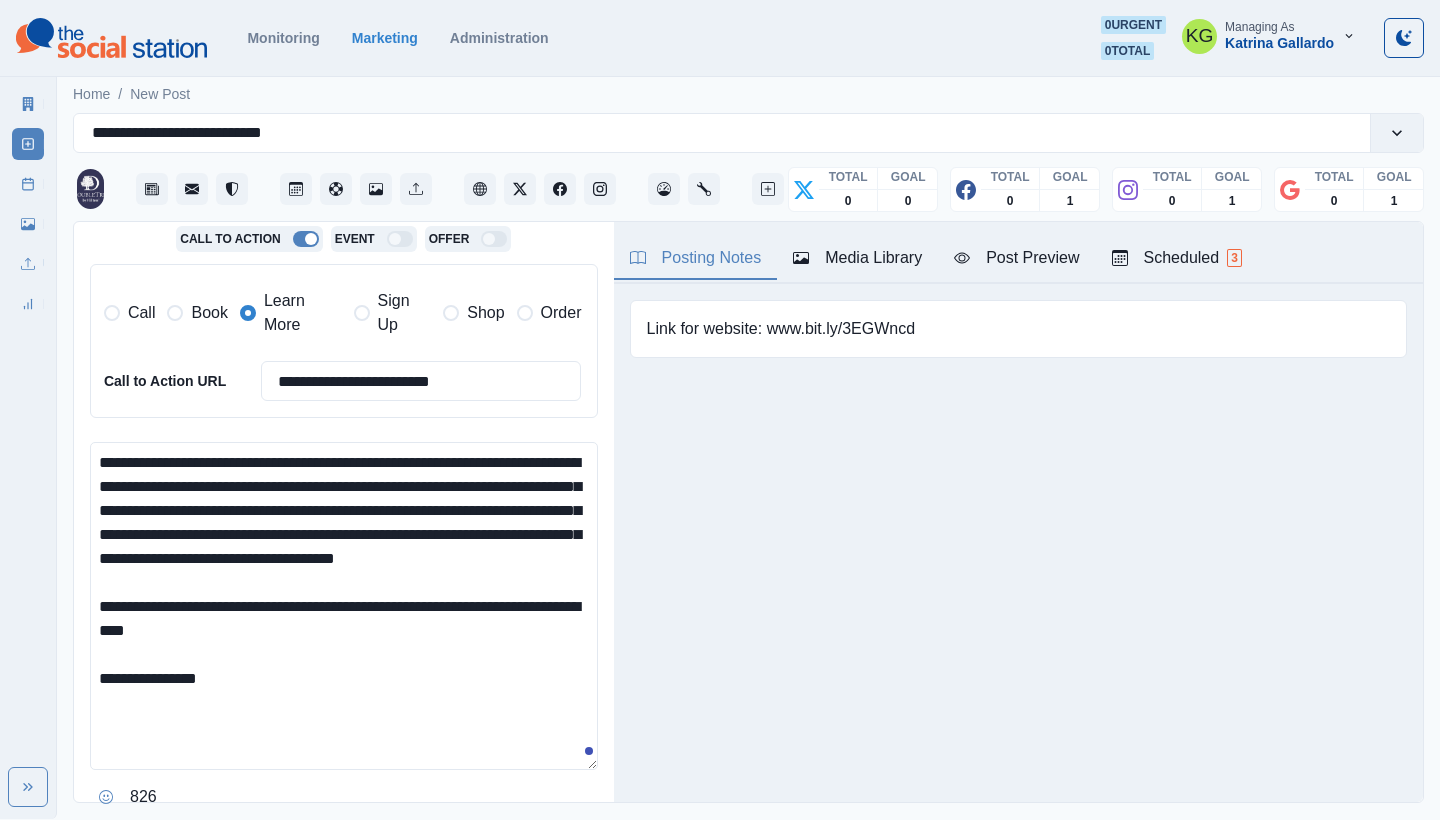 scroll, scrollTop: 0, scrollLeft: 0, axis: both 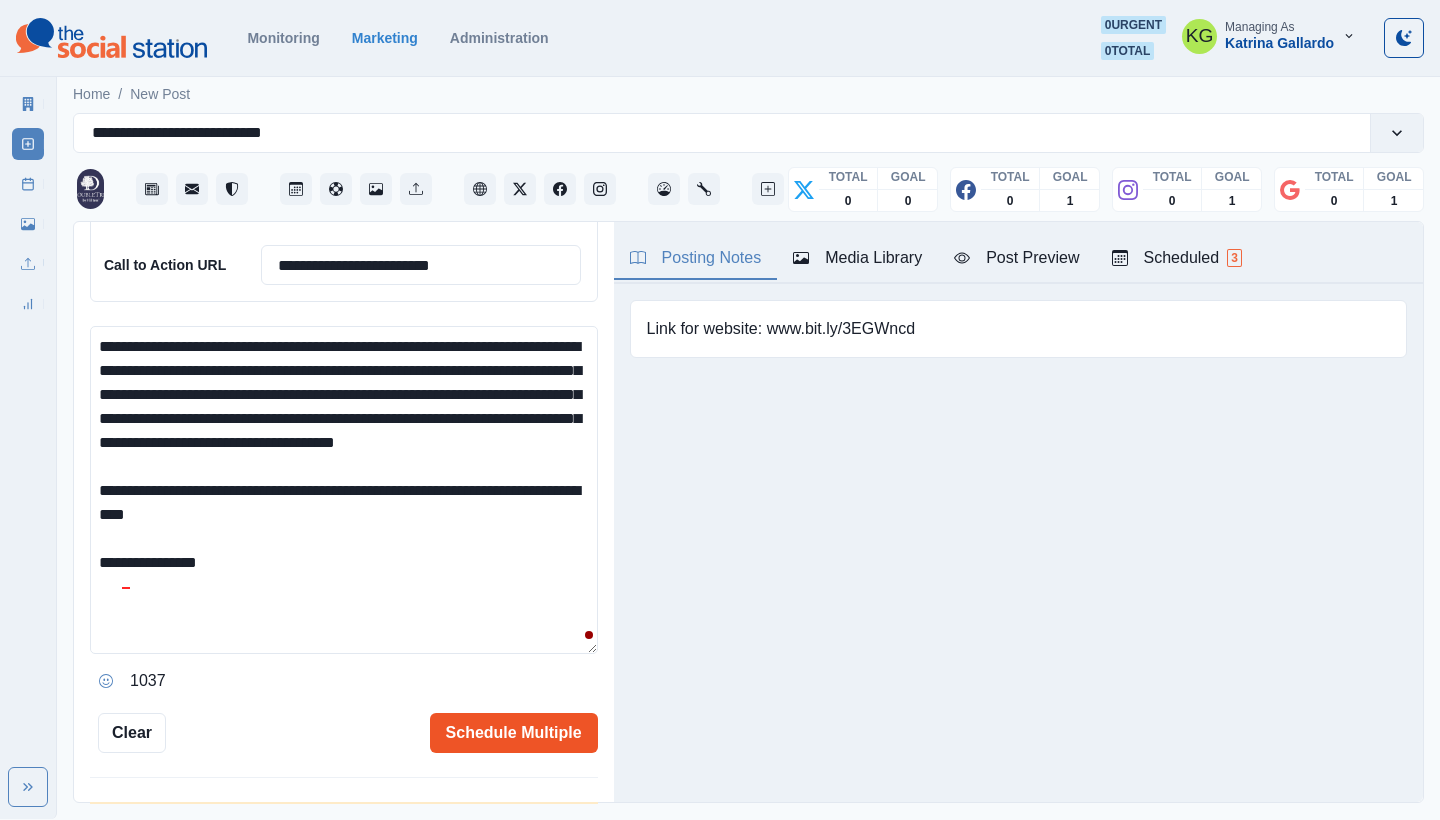 type on "**********" 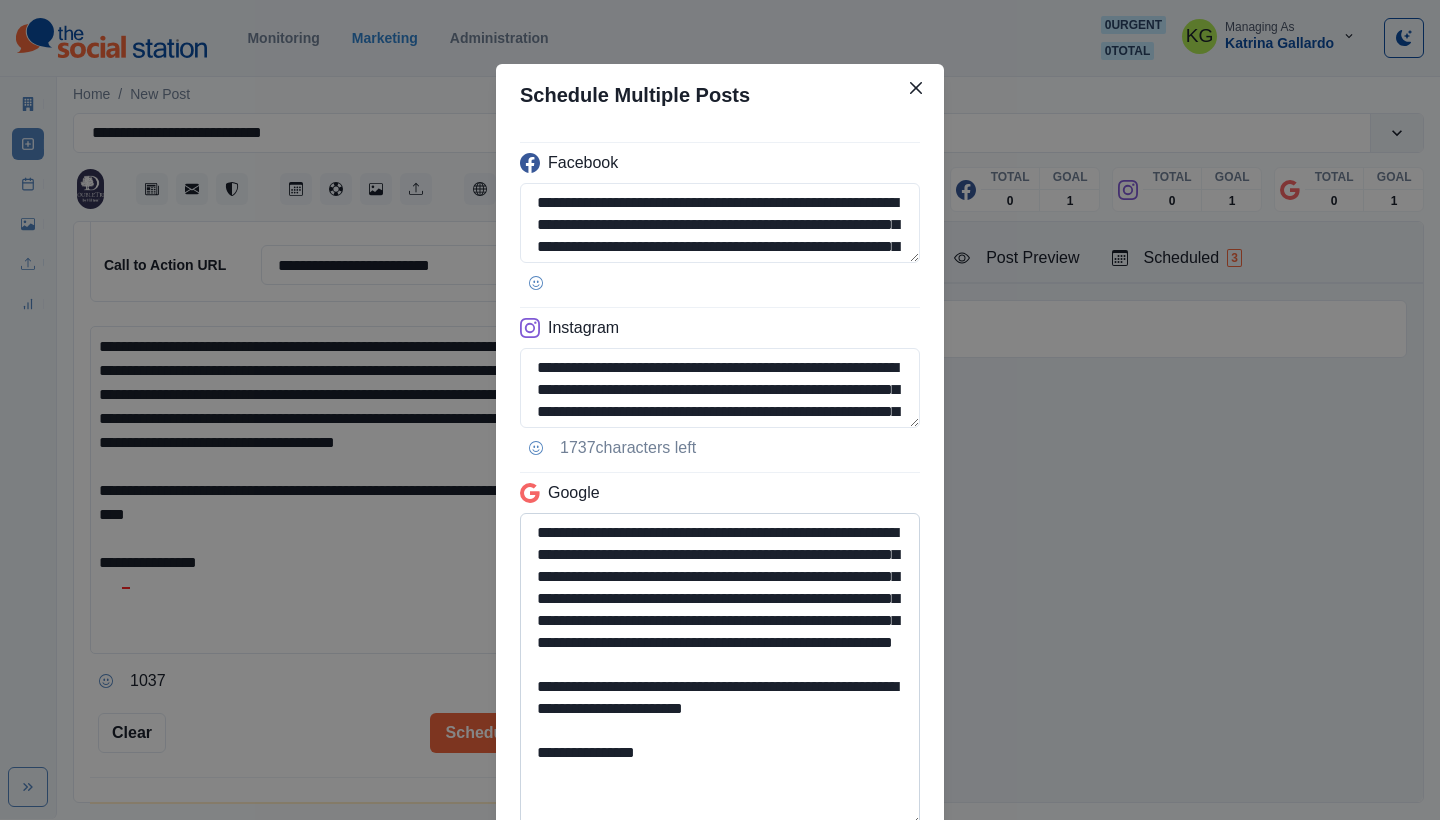click on "**********" at bounding box center [720, 670] 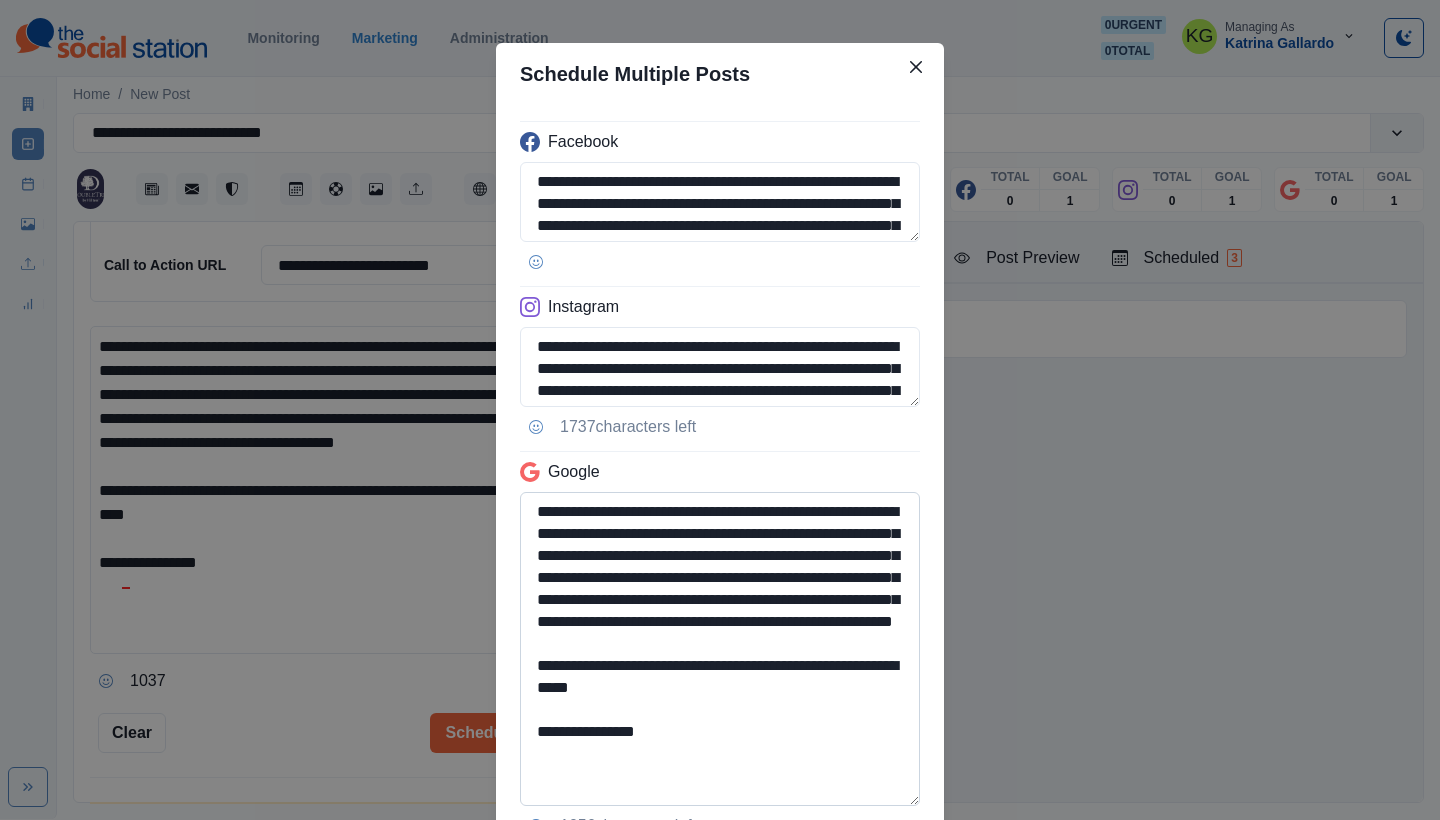 scroll, scrollTop: 0, scrollLeft: 0, axis: both 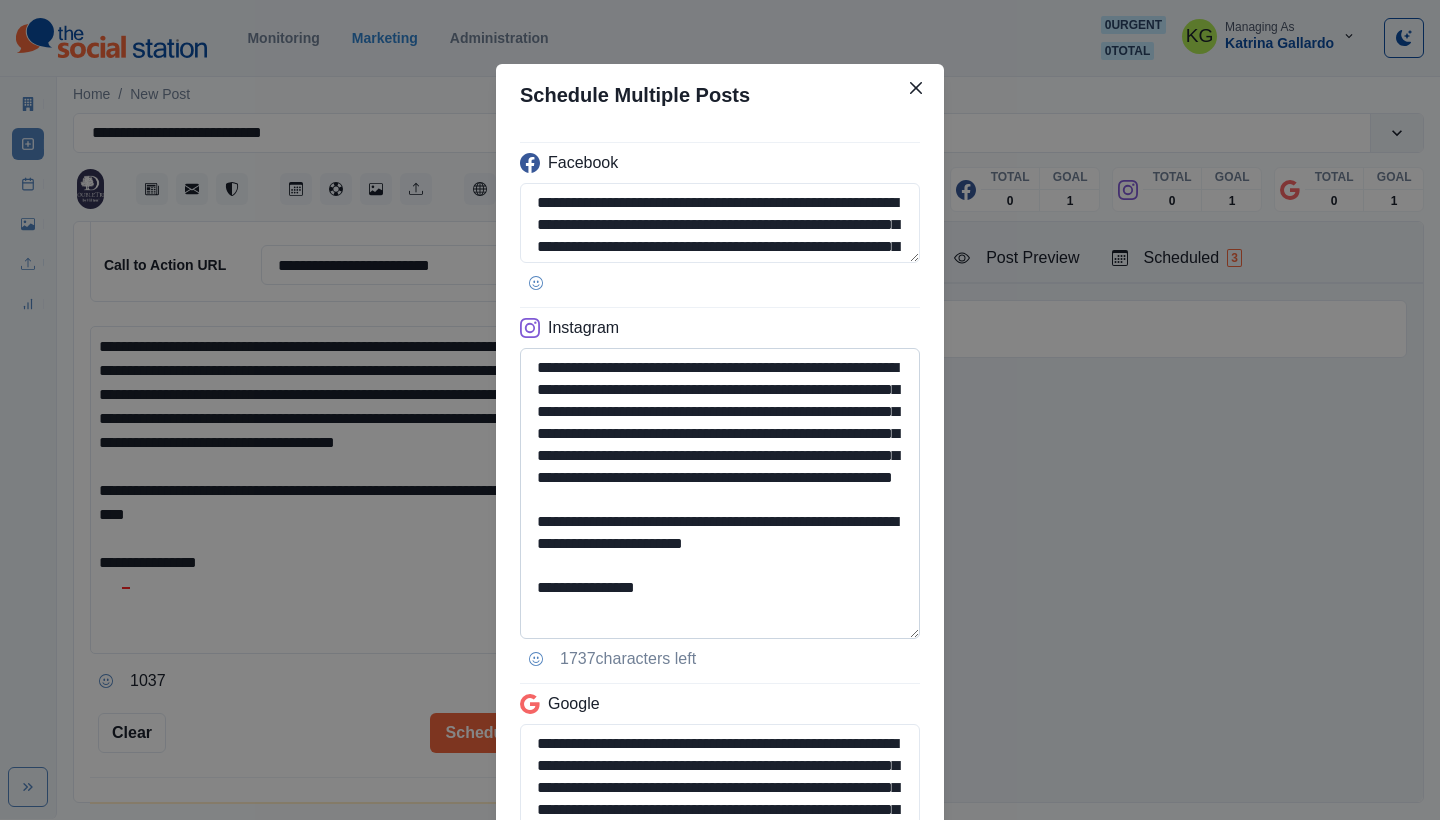 click on "**********" at bounding box center (720, 493) 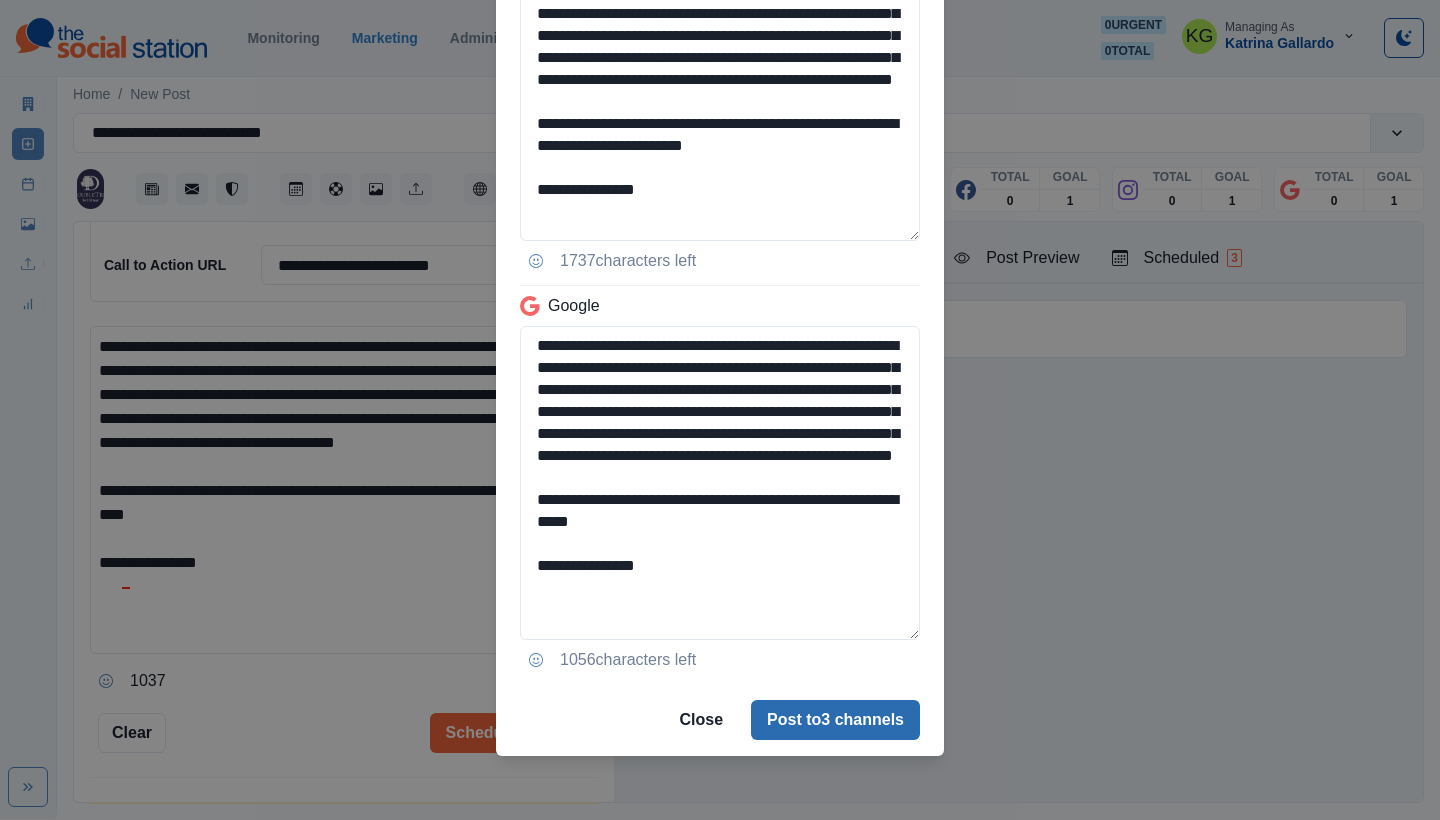 type on "**********" 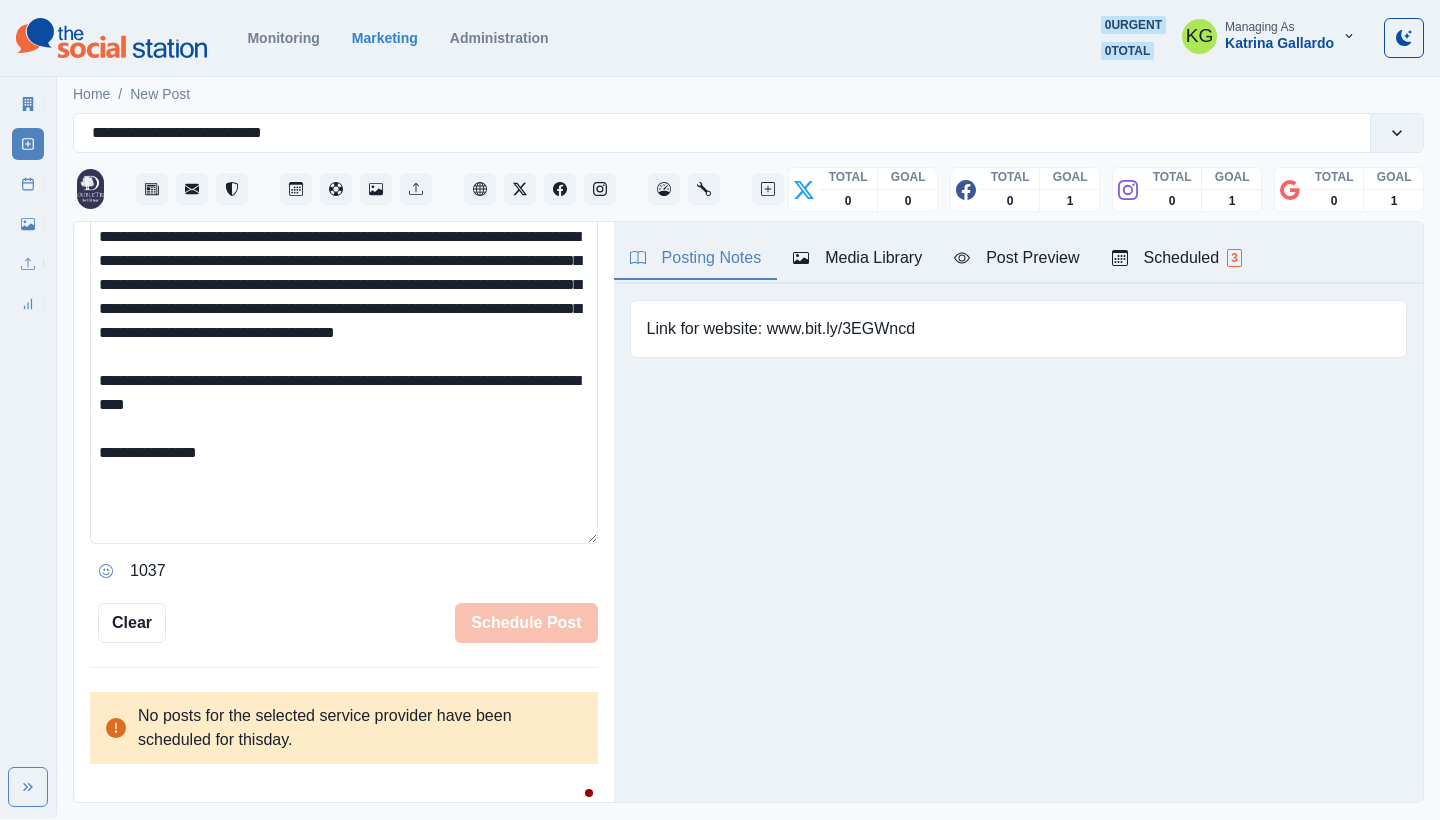 type 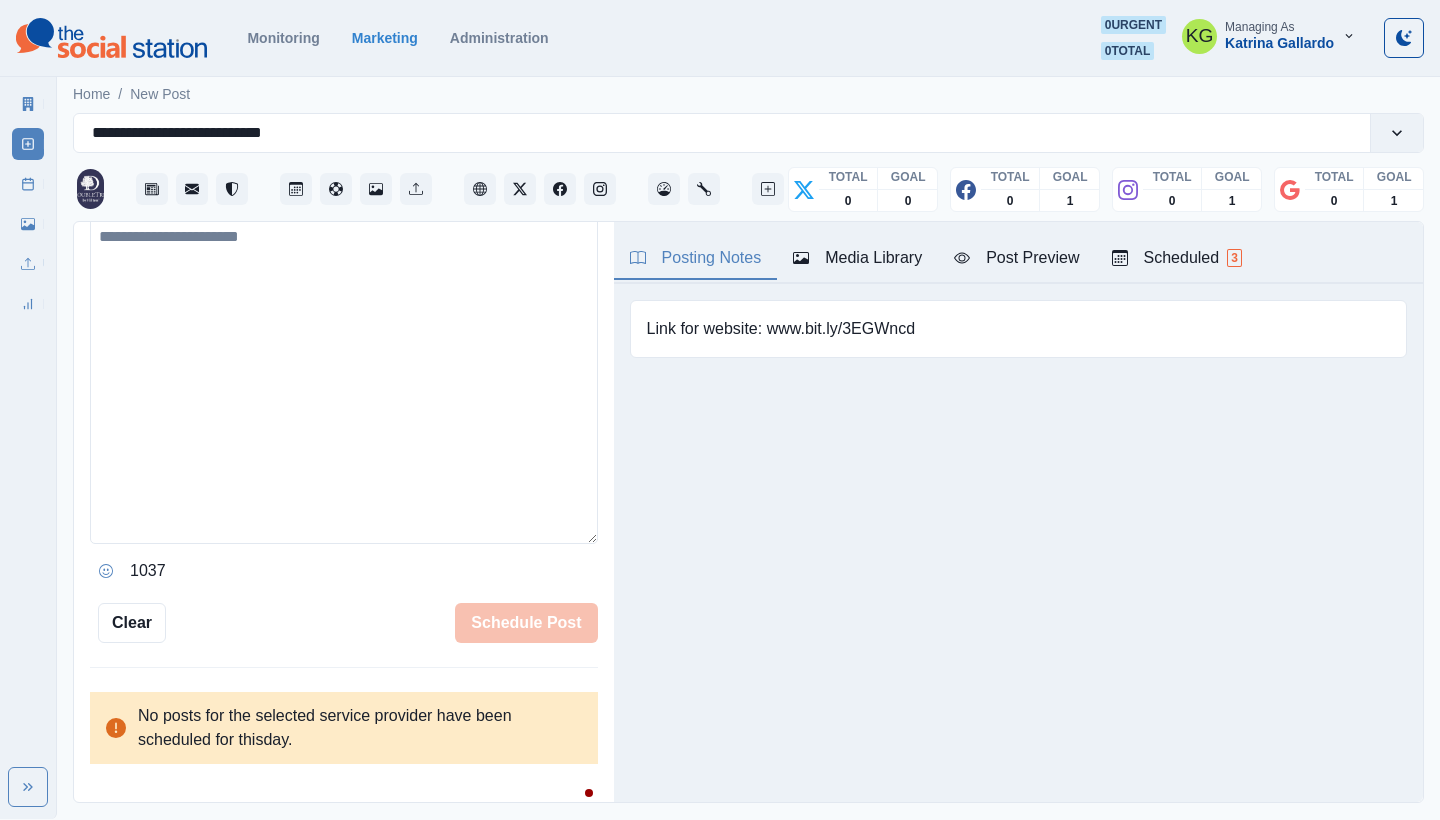scroll, scrollTop: 408, scrollLeft: 0, axis: vertical 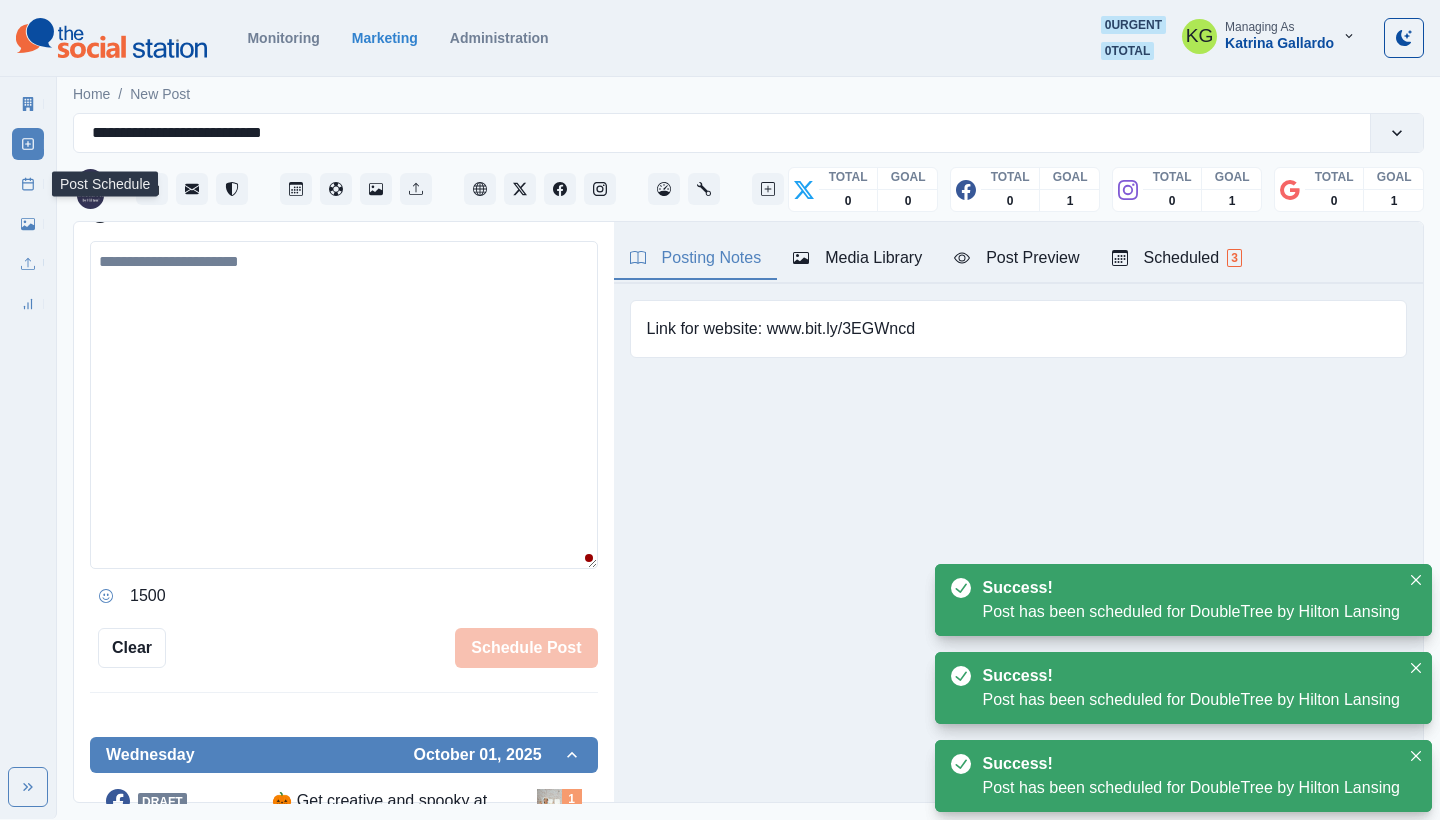 click 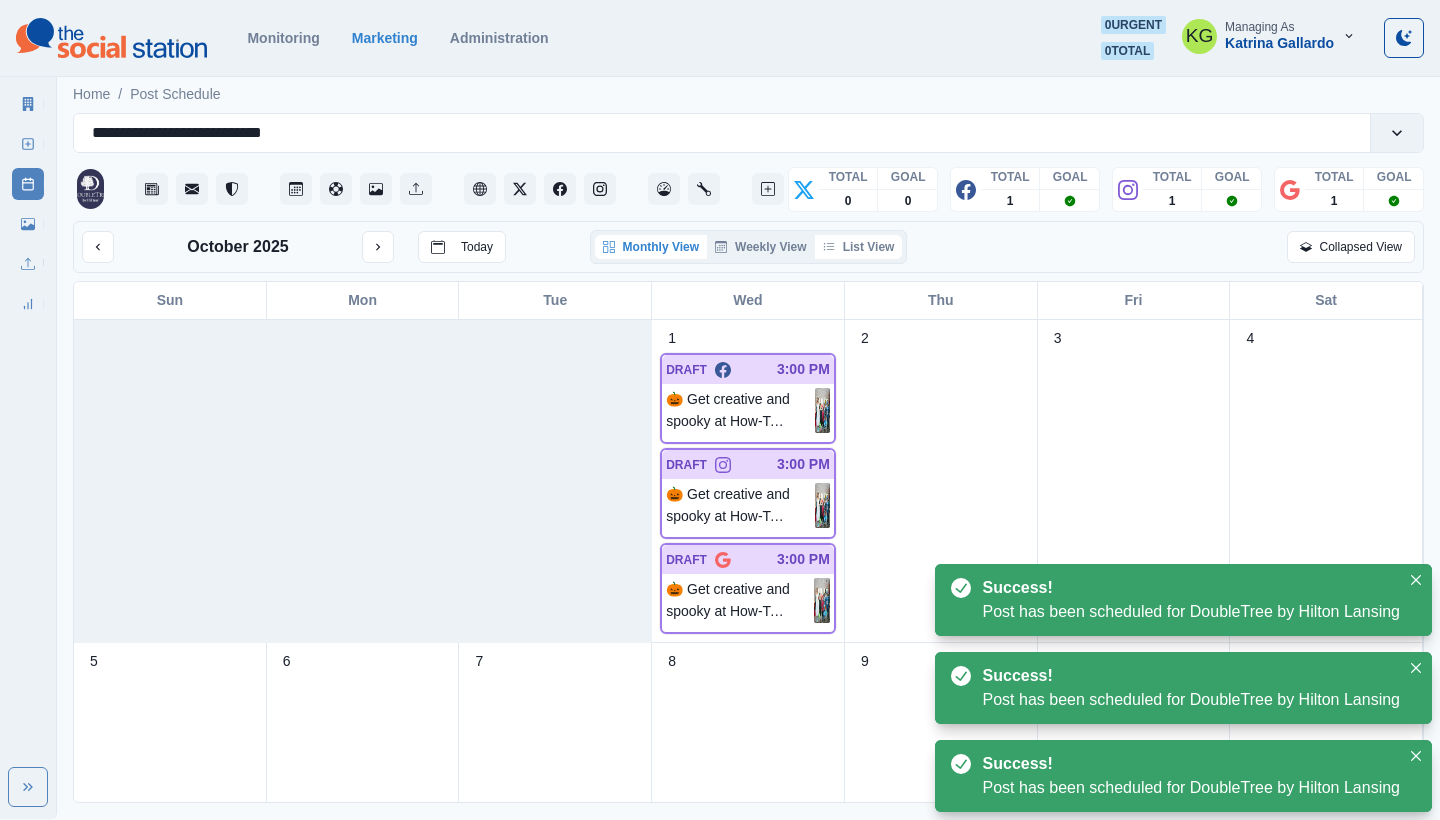 click on "List View" at bounding box center [859, 247] 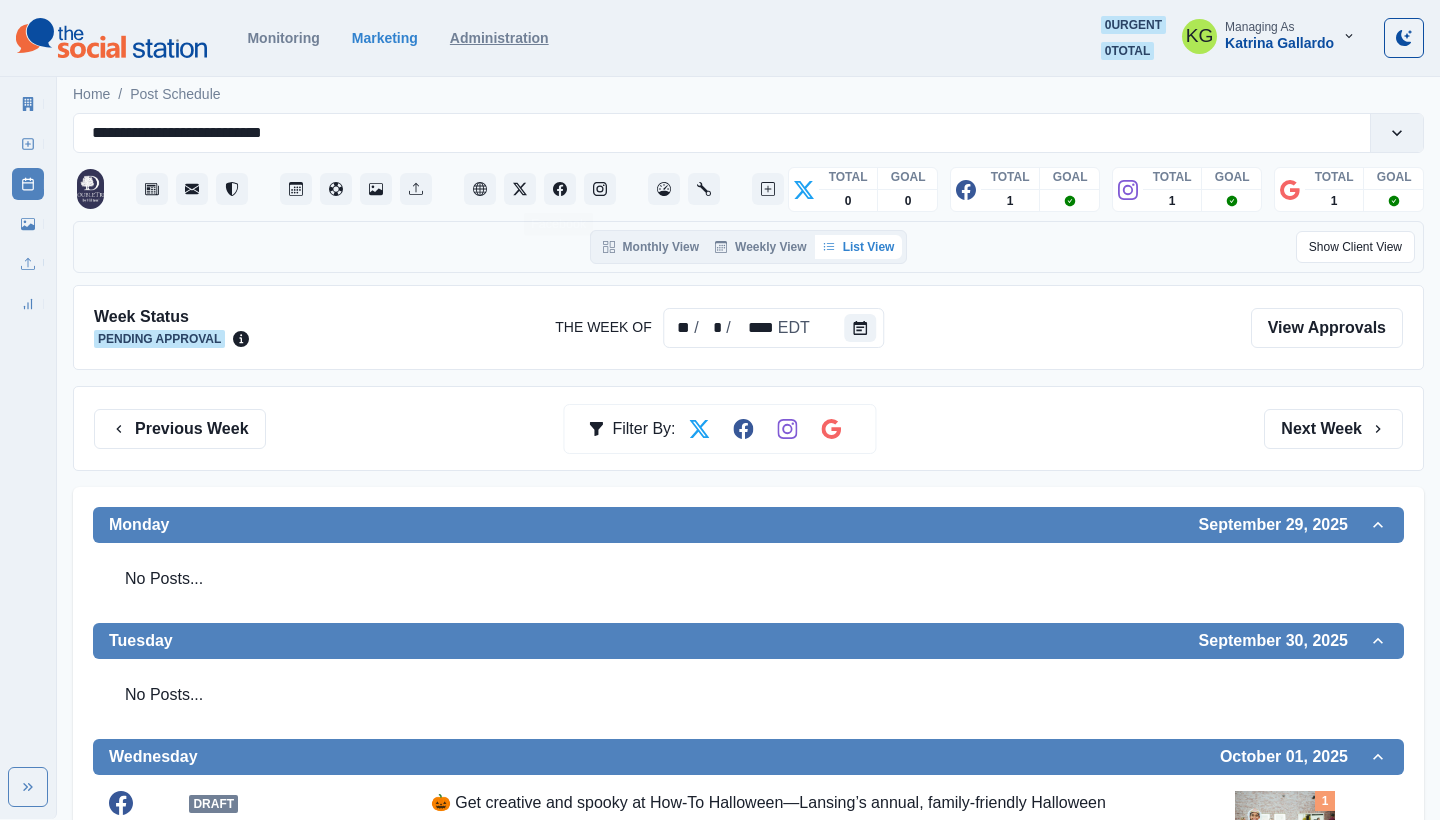 scroll, scrollTop: 0, scrollLeft: 0, axis: both 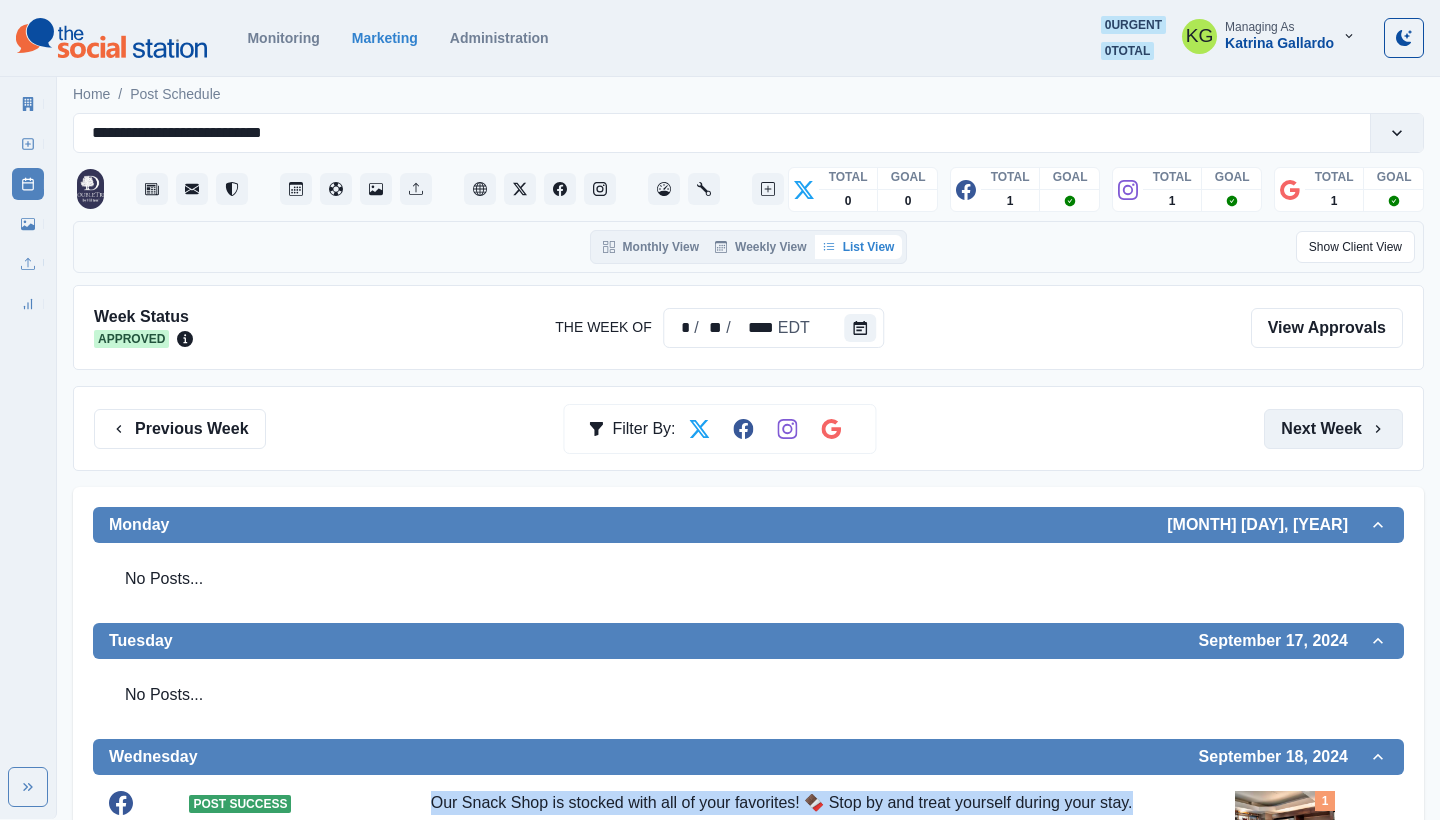 click 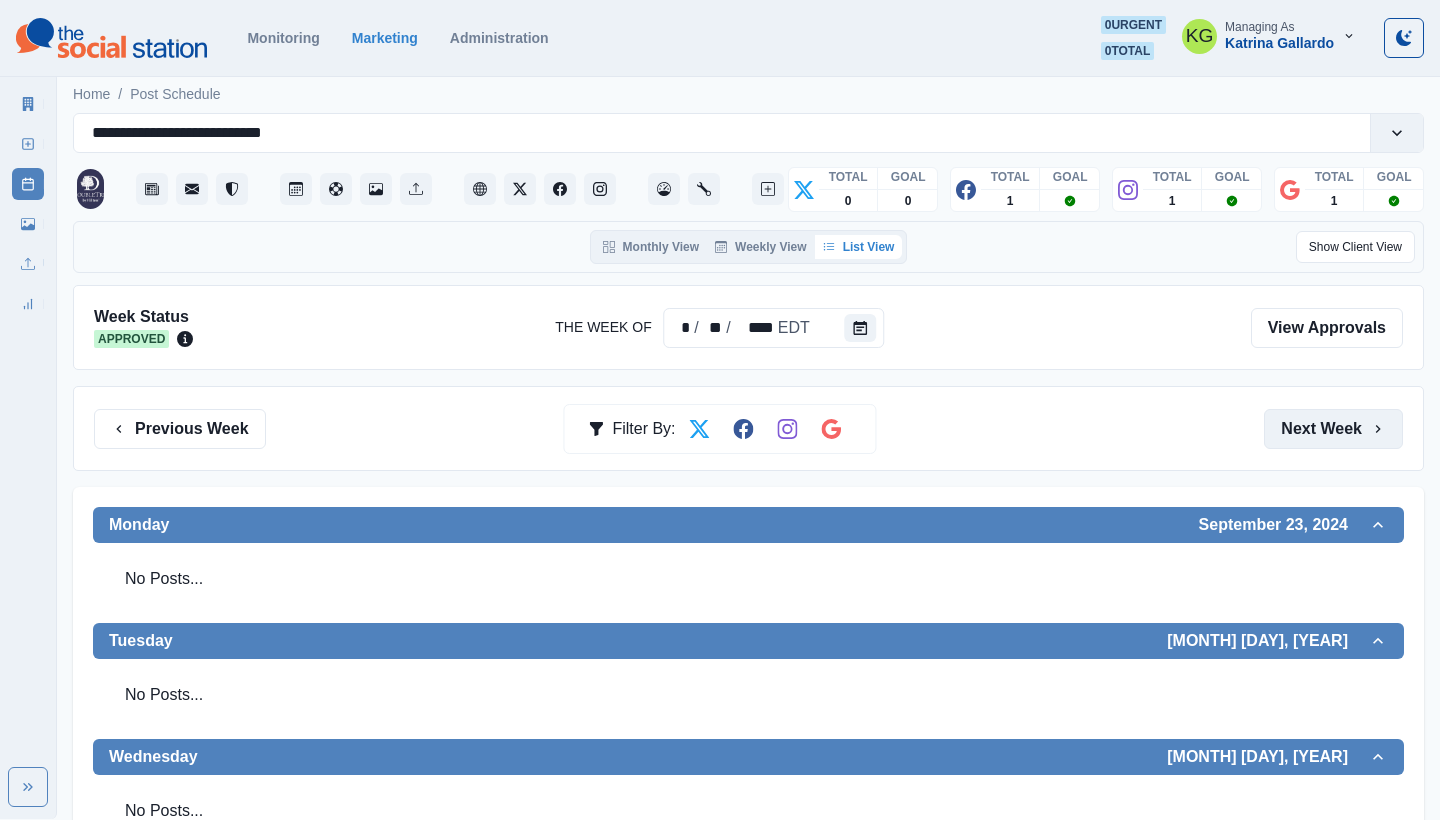scroll, scrollTop: -1, scrollLeft: 0, axis: vertical 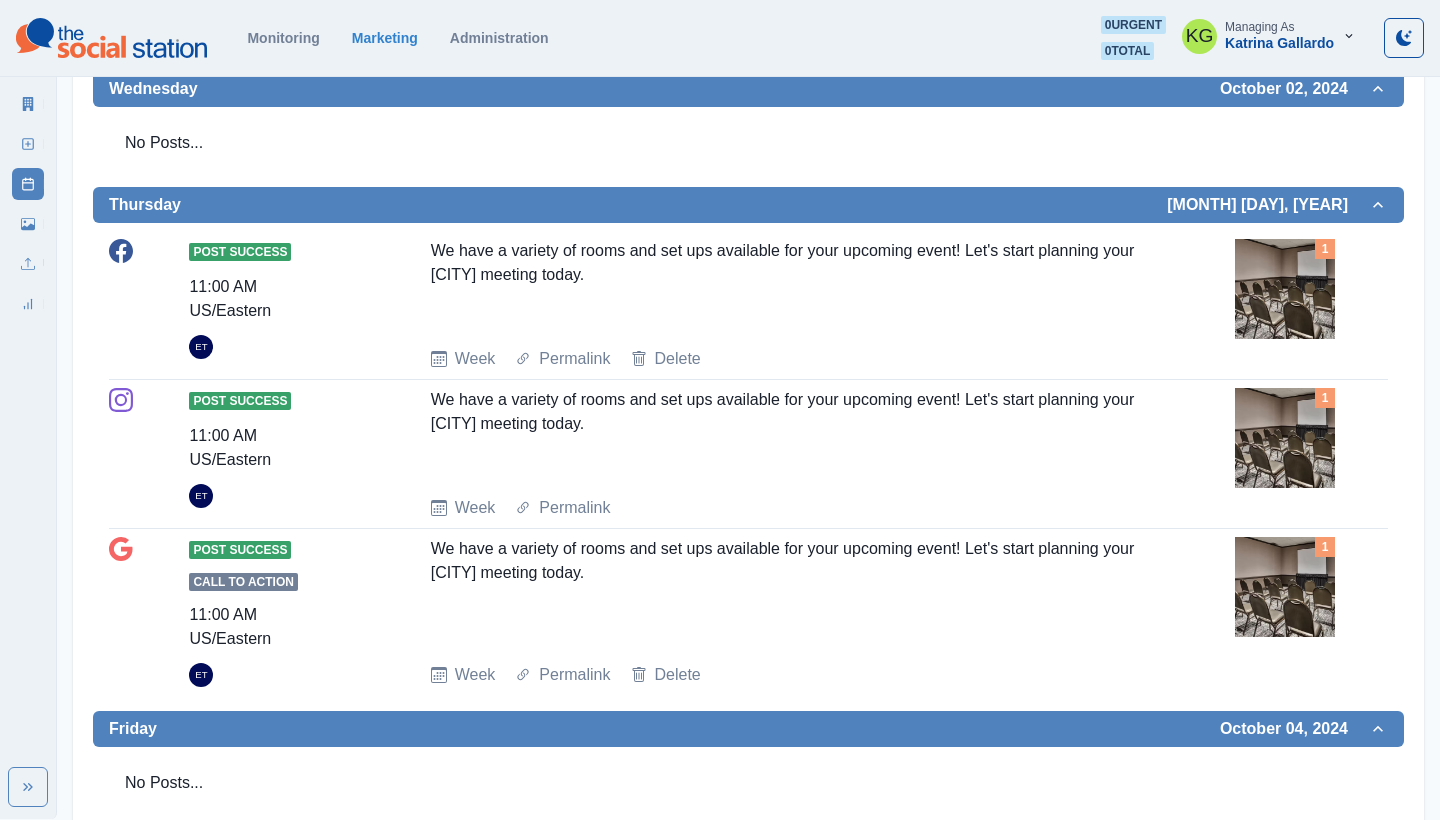 drag, startPoint x: 638, startPoint y: 276, endPoint x: 426, endPoint y: 257, distance: 212.84972 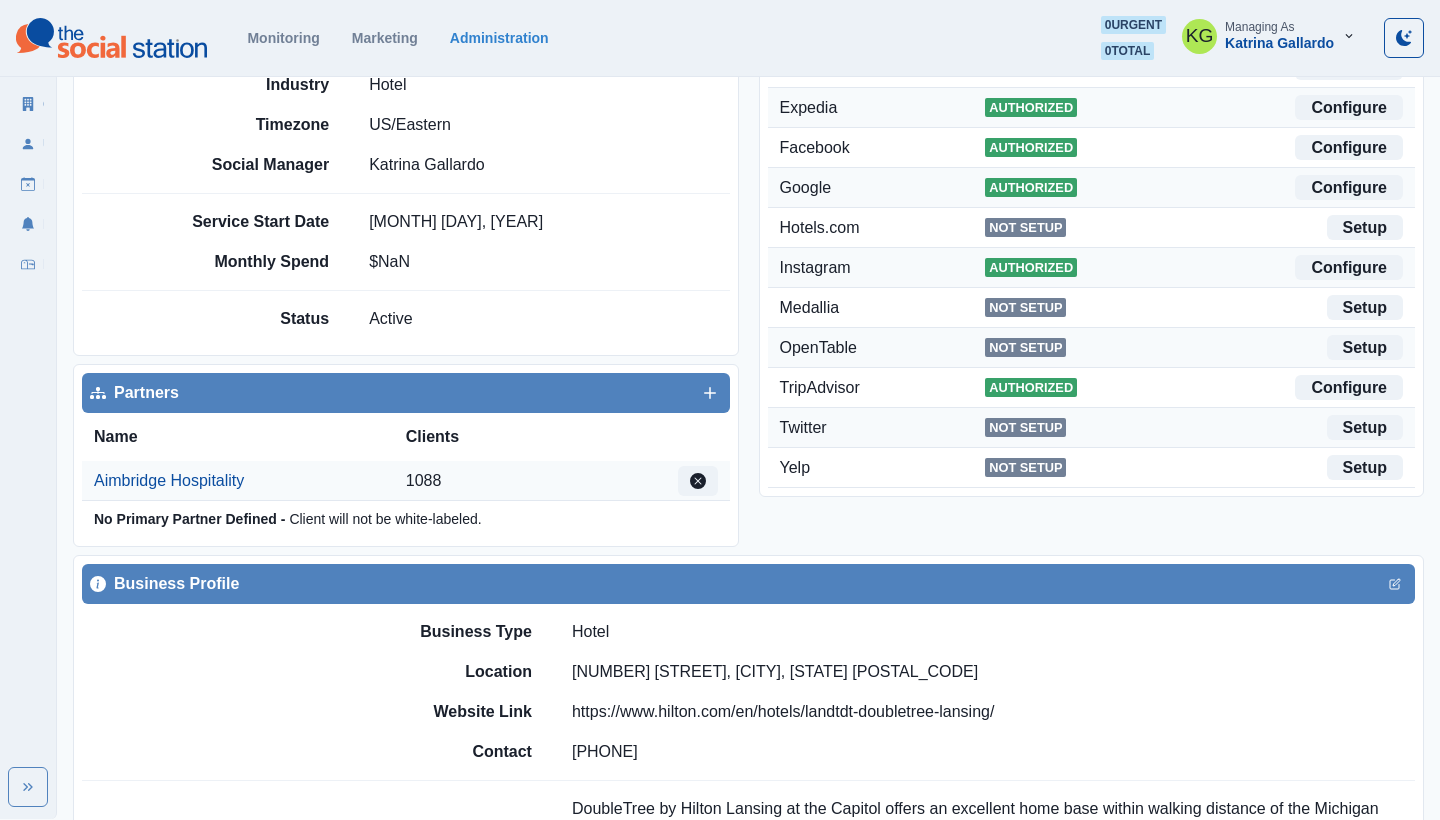 scroll, scrollTop: 601, scrollLeft: 0, axis: vertical 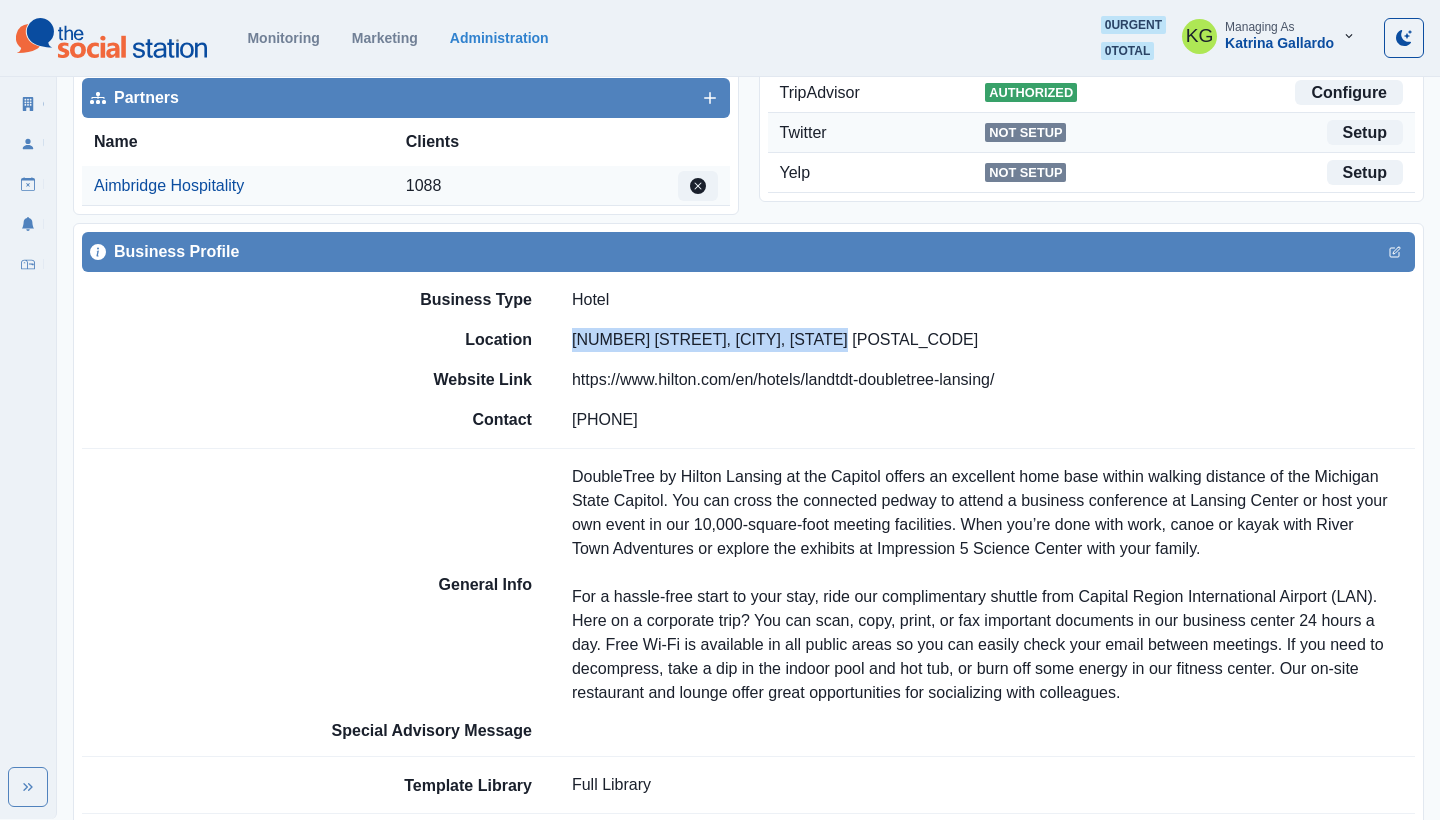 drag, startPoint x: 839, startPoint y: 341, endPoint x: 568, endPoint y: 346, distance: 271.0461 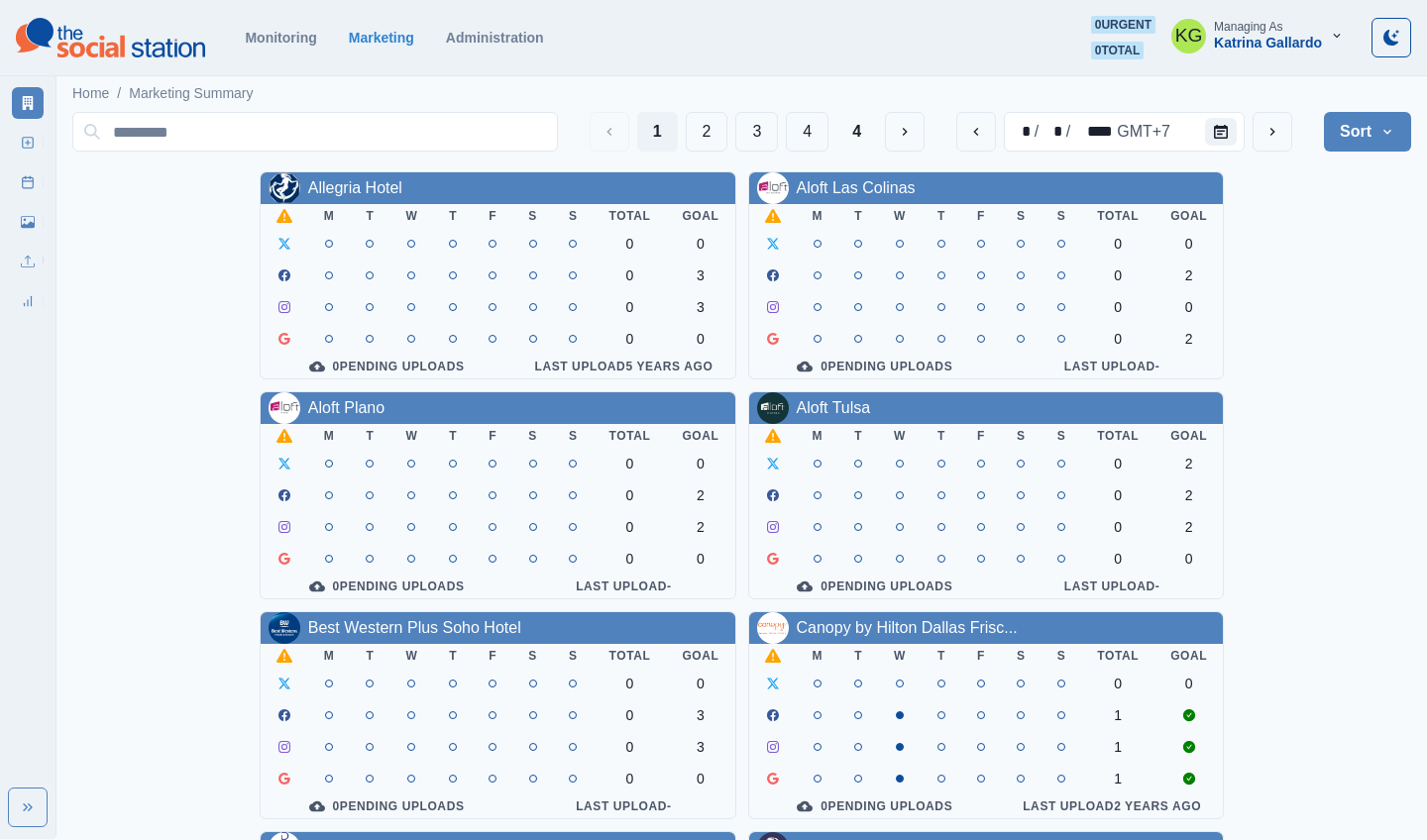 scroll, scrollTop: 684, scrollLeft: 0, axis: vertical 